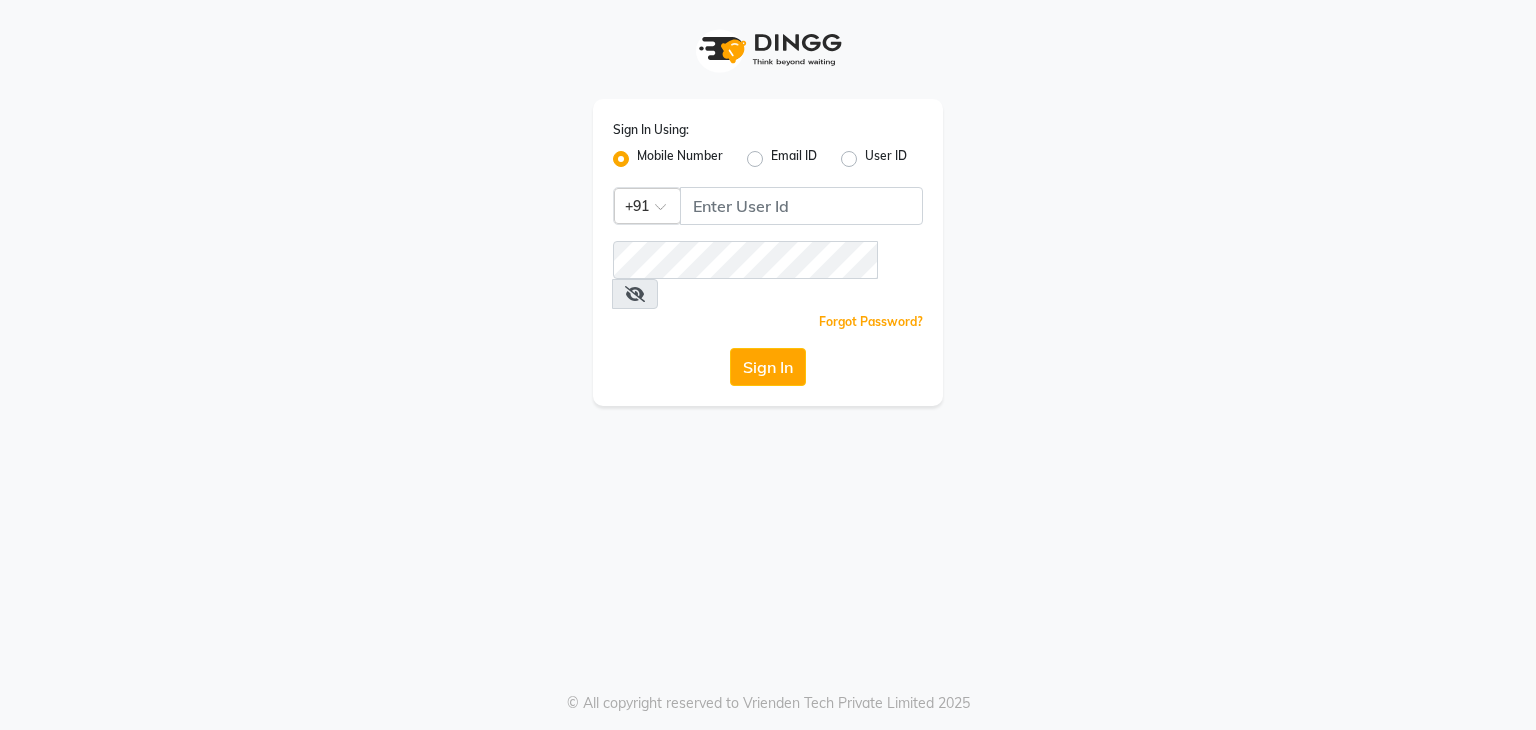 scroll, scrollTop: 0, scrollLeft: 0, axis: both 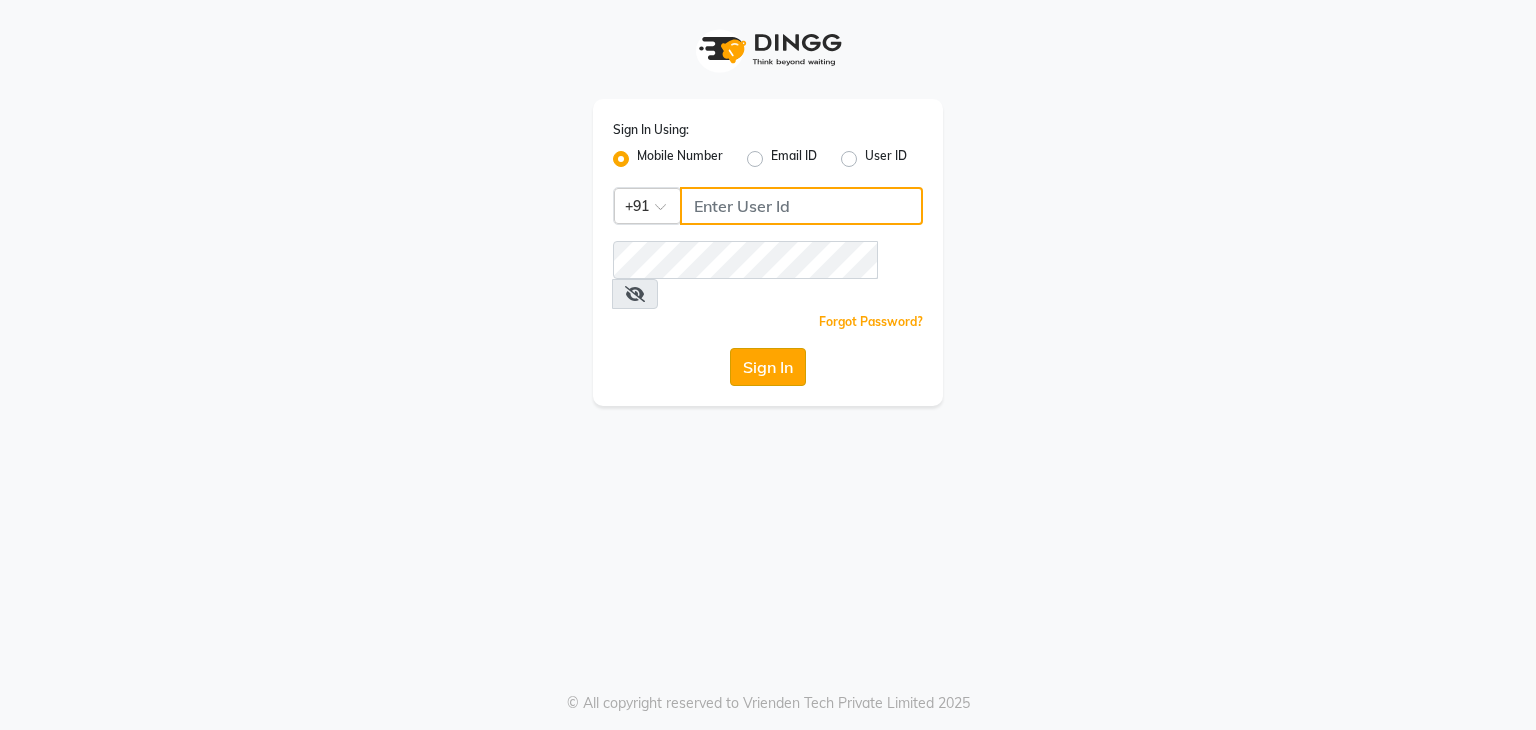 type on "[PHONE]" 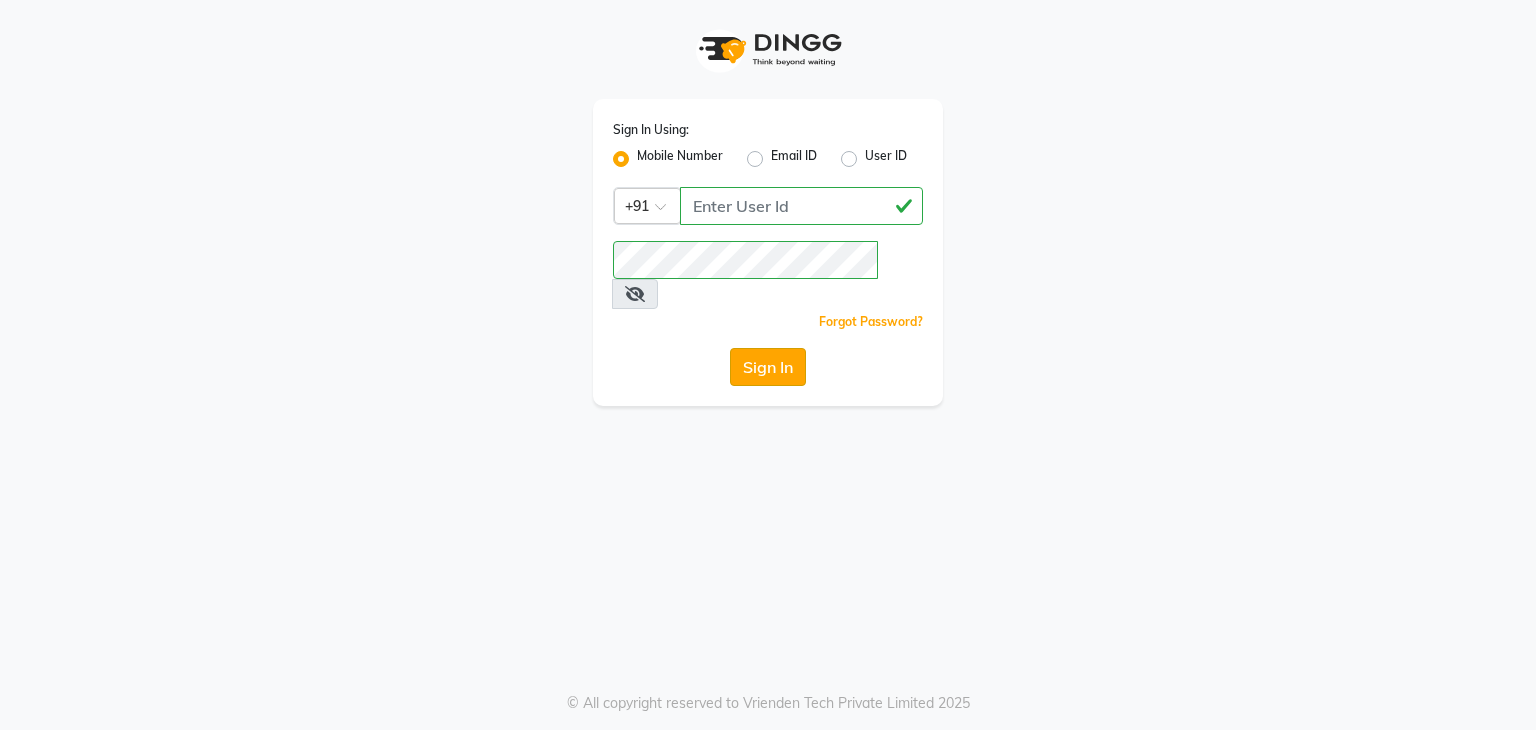 click on "Sign In" 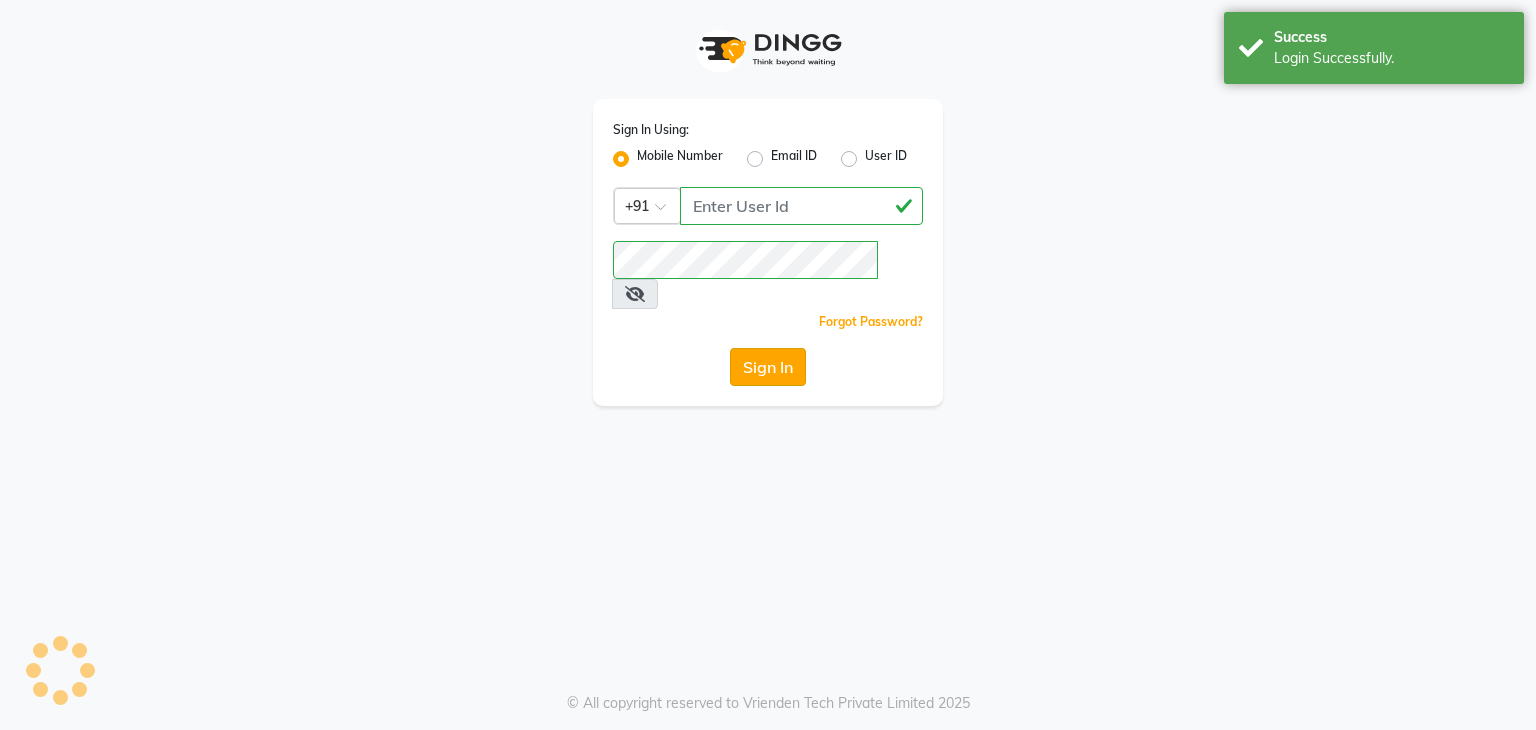 select on "service" 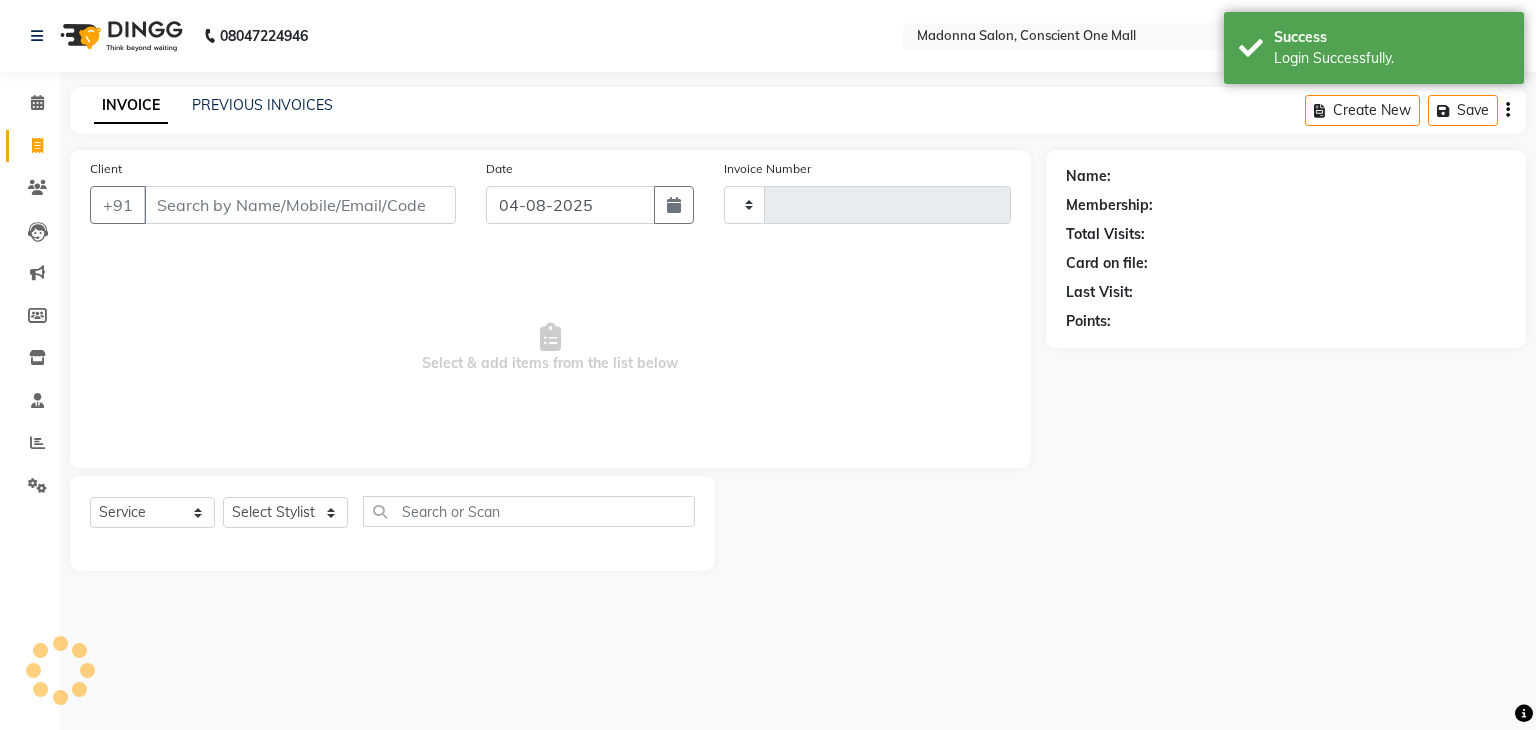 type on "1730" 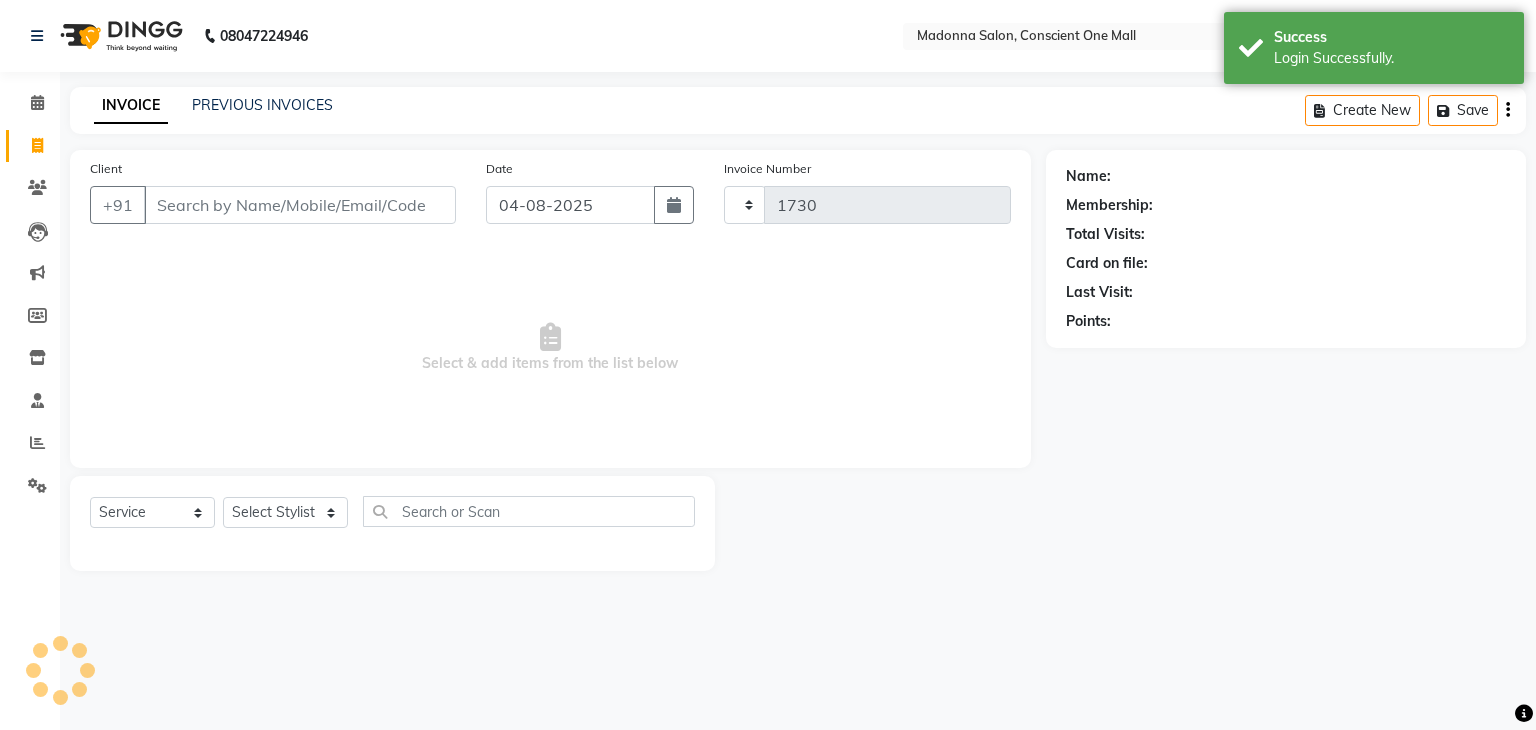 select on "7575" 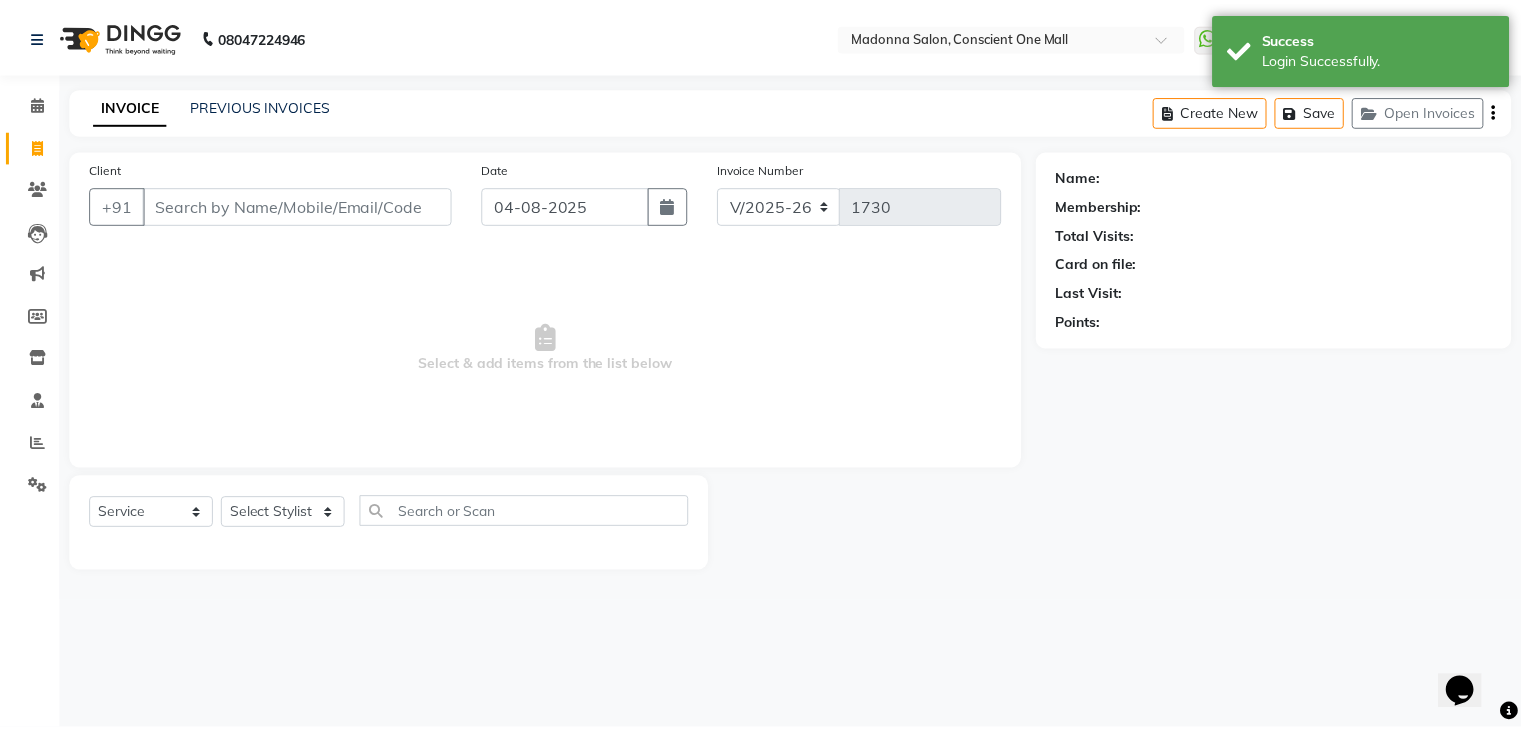 scroll, scrollTop: 0, scrollLeft: 0, axis: both 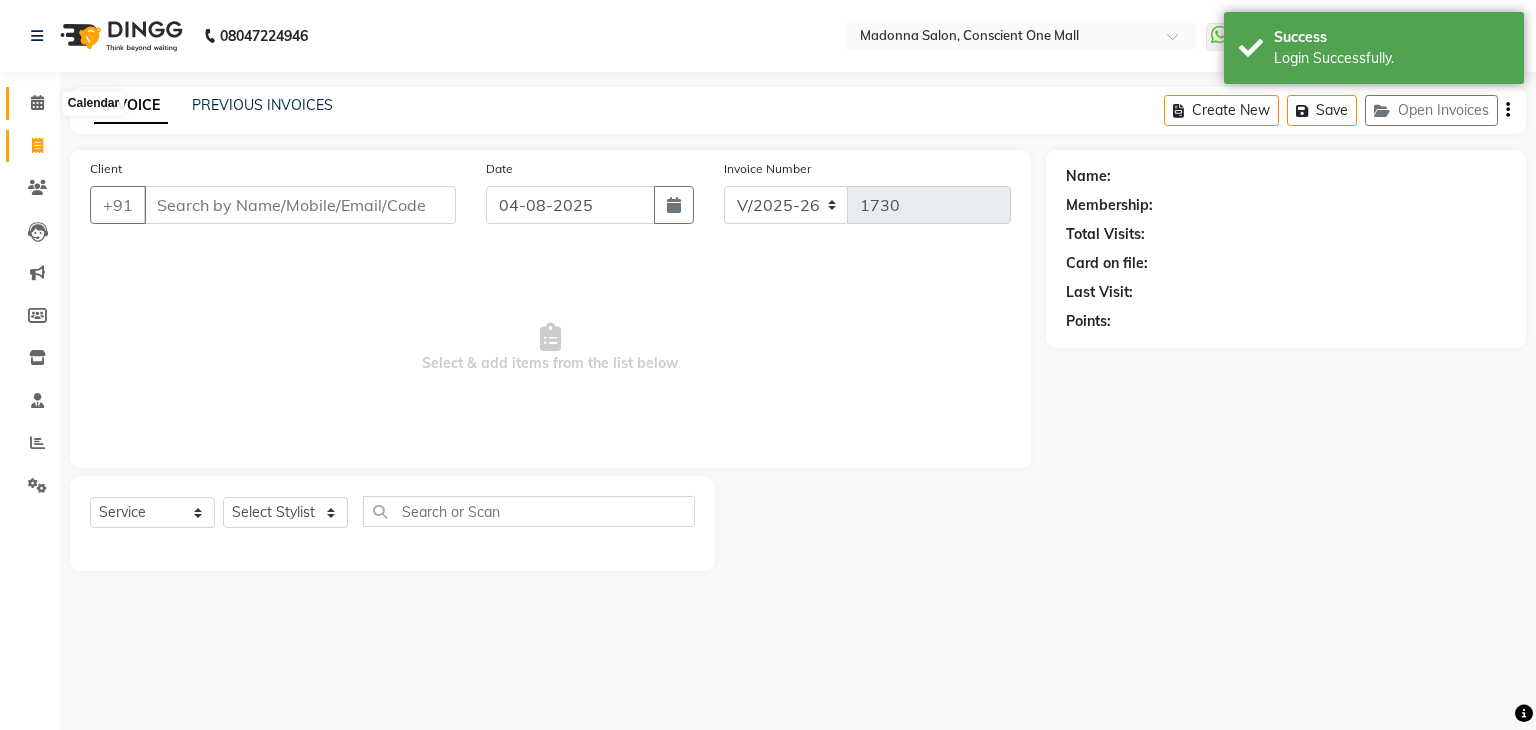 click 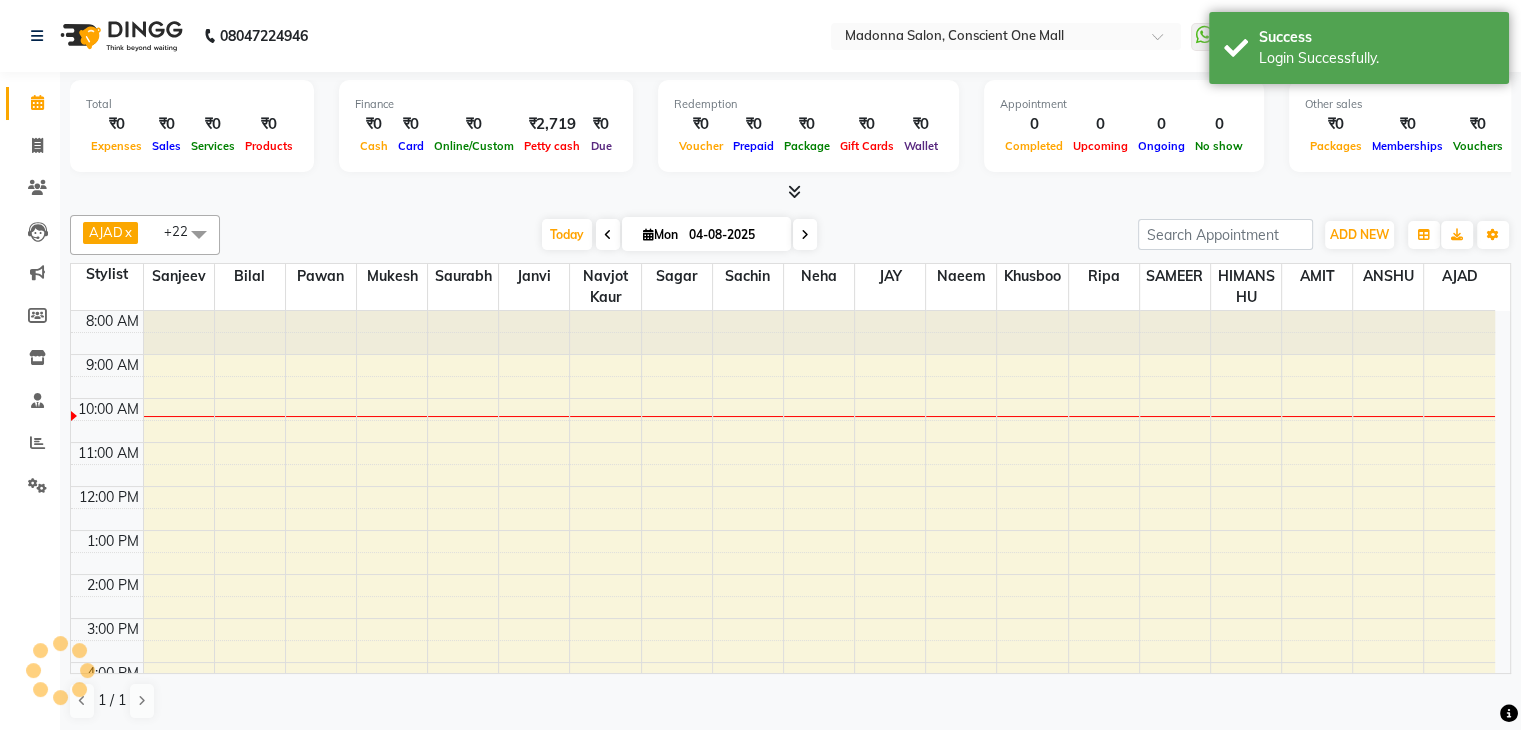 scroll, scrollTop: 0, scrollLeft: 0, axis: both 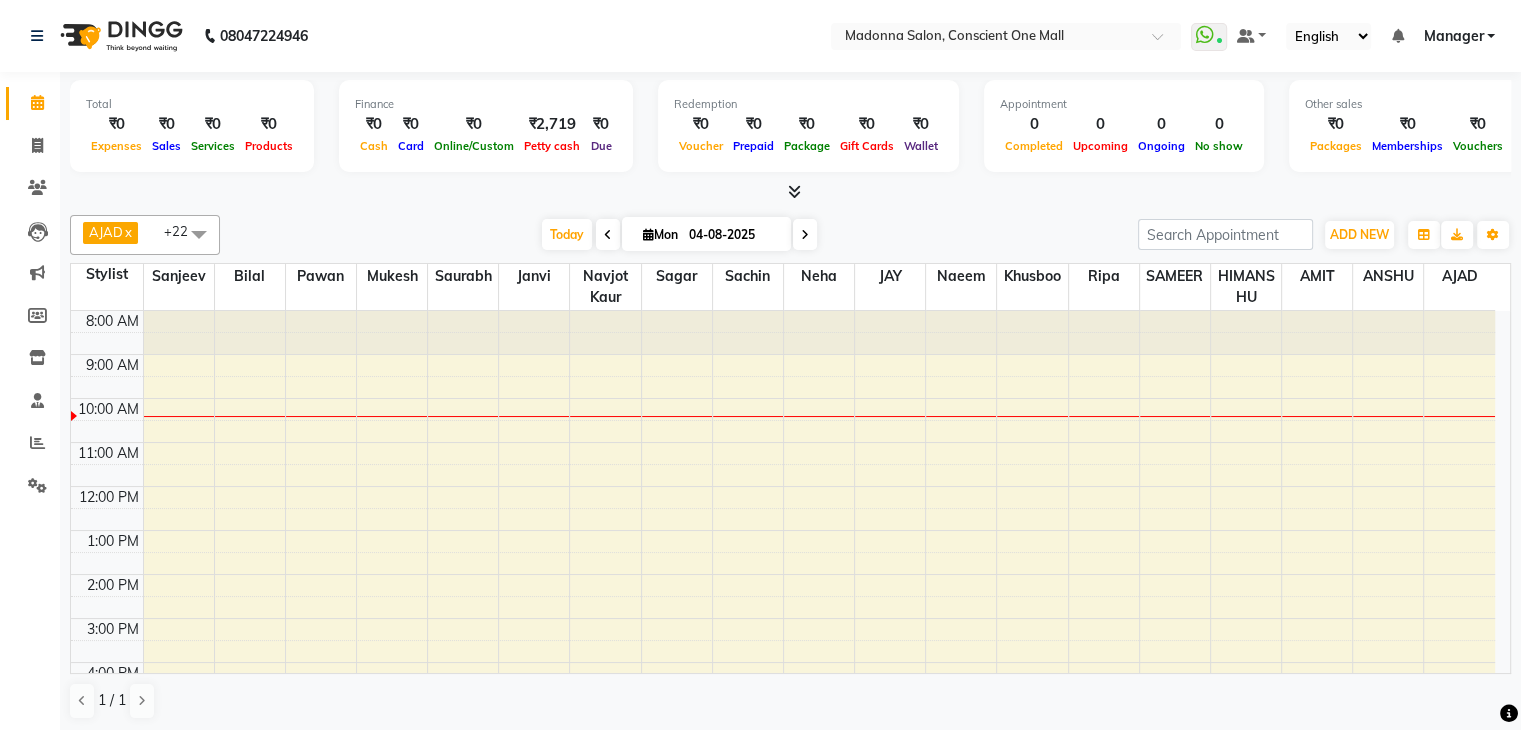 click at bounding box center [608, 235] 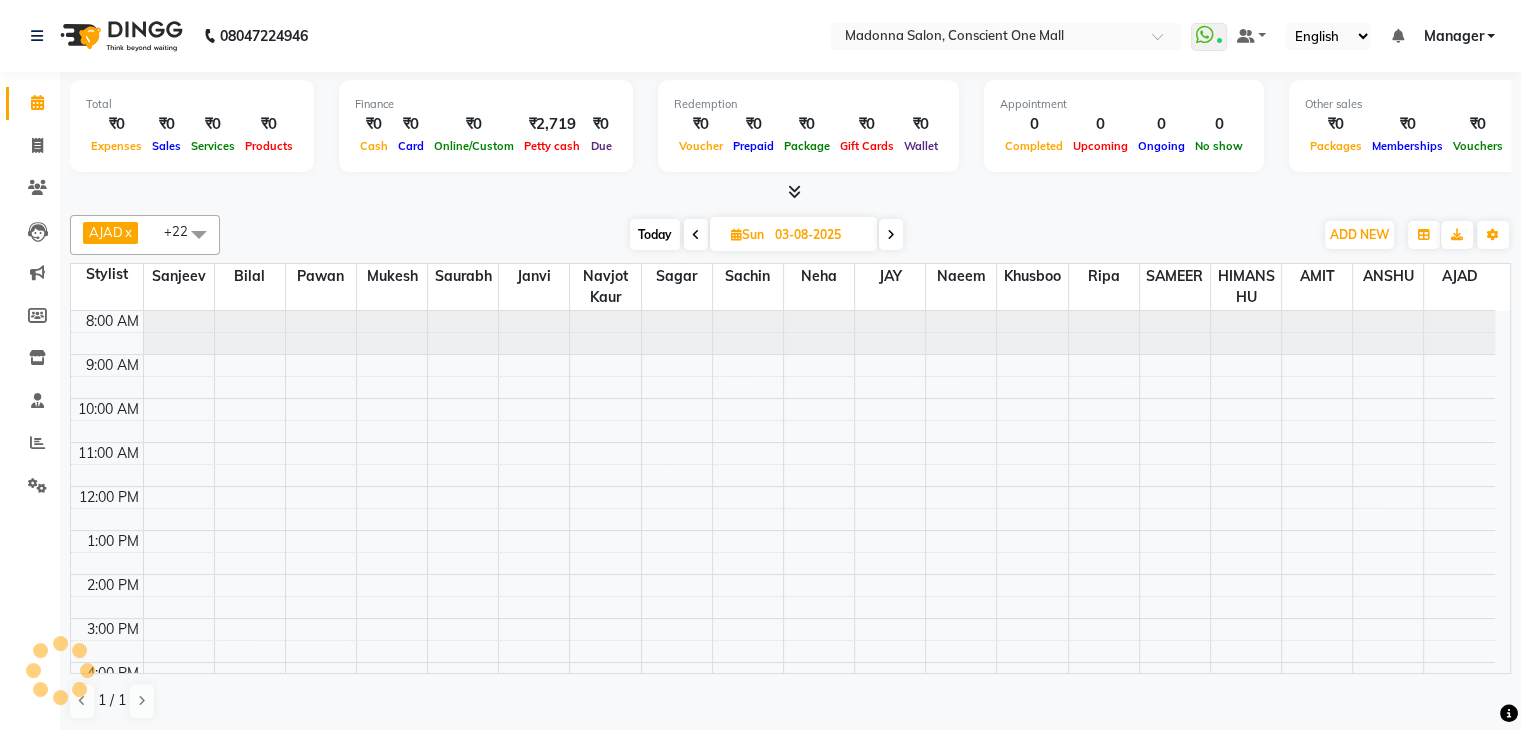 scroll, scrollTop: 88, scrollLeft: 0, axis: vertical 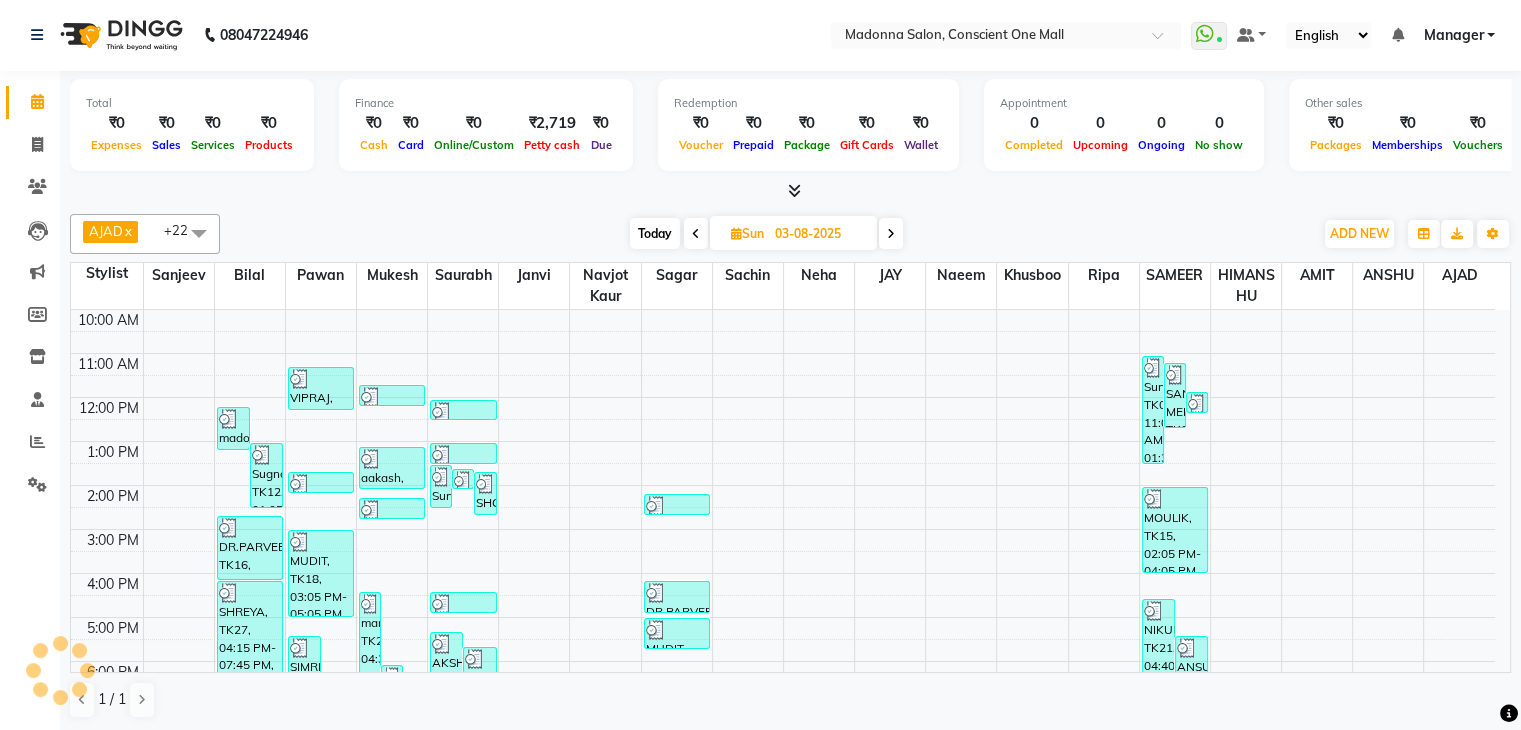 click at bounding box center [794, 190] 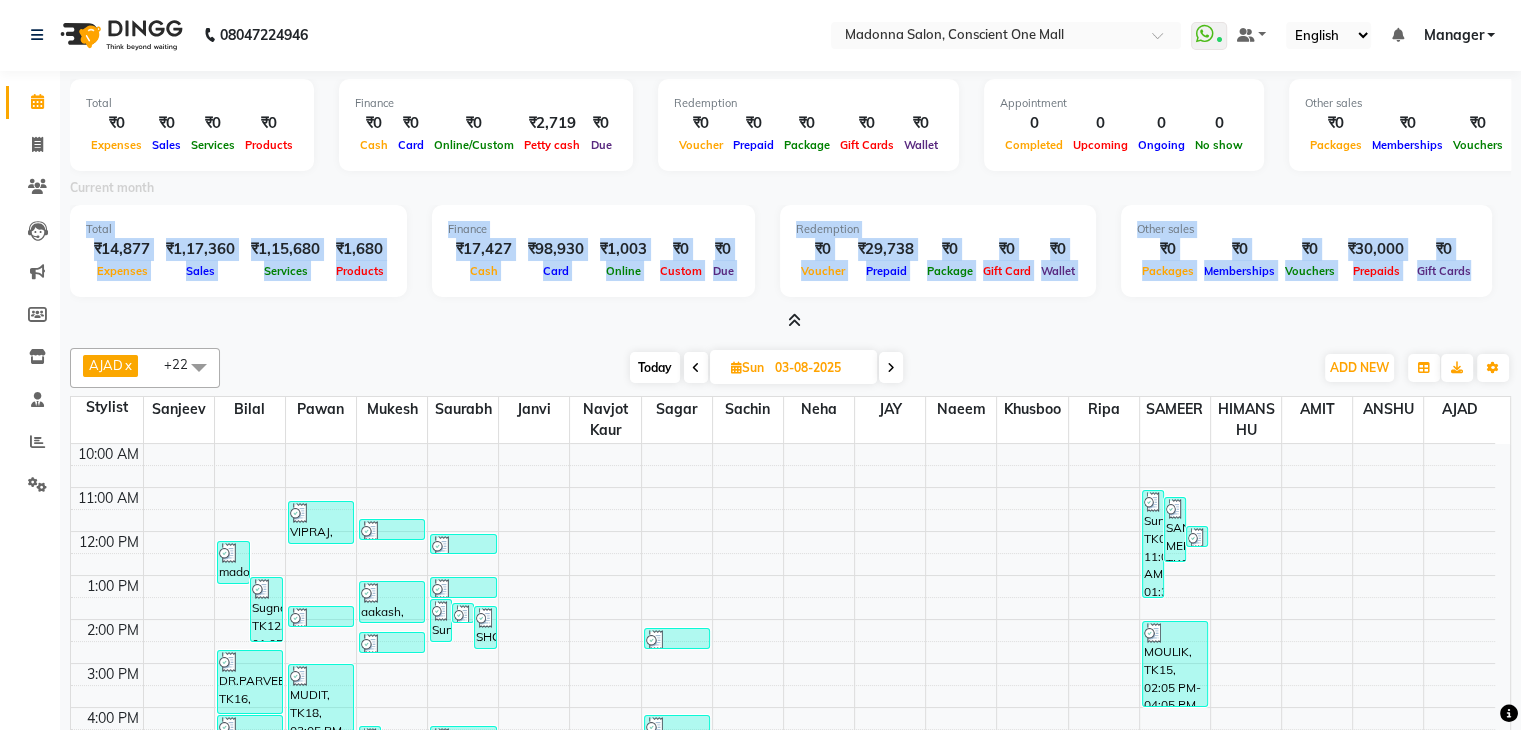 drag, startPoint x: 797, startPoint y: 191, endPoint x: 732, endPoint y: 313, distance: 138.2353 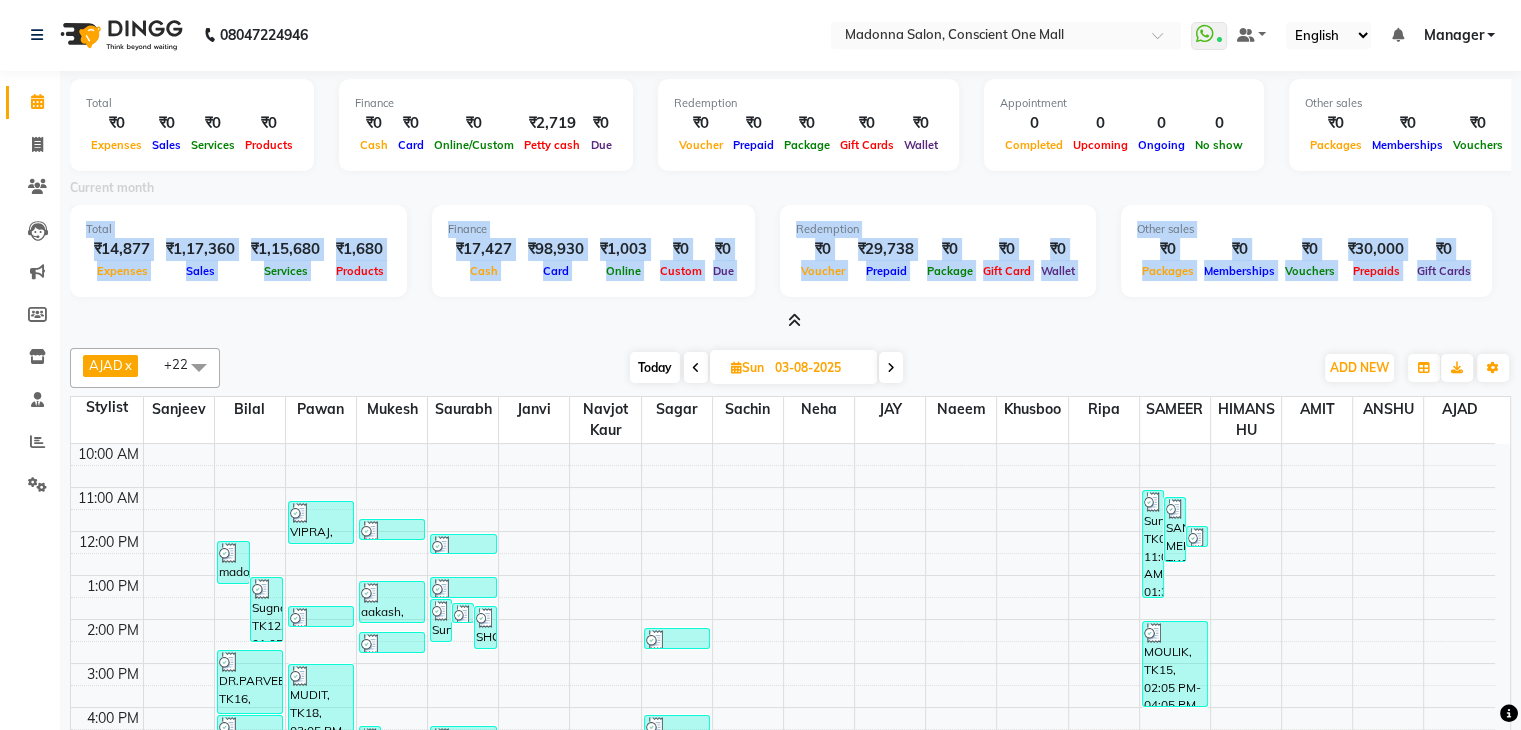click on "Total  ₹0  Expenses ₹0  Sales ₹0  Services ₹0  Products Finance  ₹0  Cash ₹0  Card ₹0  Online/Custom ₹2,719 Petty cash ₹0 Due  Redemption  ₹0 Voucher ₹0 Prepaid ₹0 Package ₹0  Gift Cards ₹0  Wallet  Appointment  0 Completed 0 Upcoming 0 Ongoing 0 No show  Other sales  ₹0  Packages ₹0  Memberships ₹0  Vouchers ₹0  Prepaids ₹0  Gift Cards Current month Total  ₹14,877  Expenses ₹1,17,360  Sales ₹1,15,680 Services ₹1,680 Products  Finance  ₹17,427  Cash ₹98,930  Card ₹1,003 Online ₹0 Custom ₹0 Due  Redemption  ₹0 Voucher ₹29,738 Prepaid ₹0 Package ₹0 Gift Card ₹0 Wallet Other sales  ₹0  Packages ₹0  Memberships ₹0  Vouchers ₹30,000  Prepaids ₹0  Gift Cards" at bounding box center [790, 201] 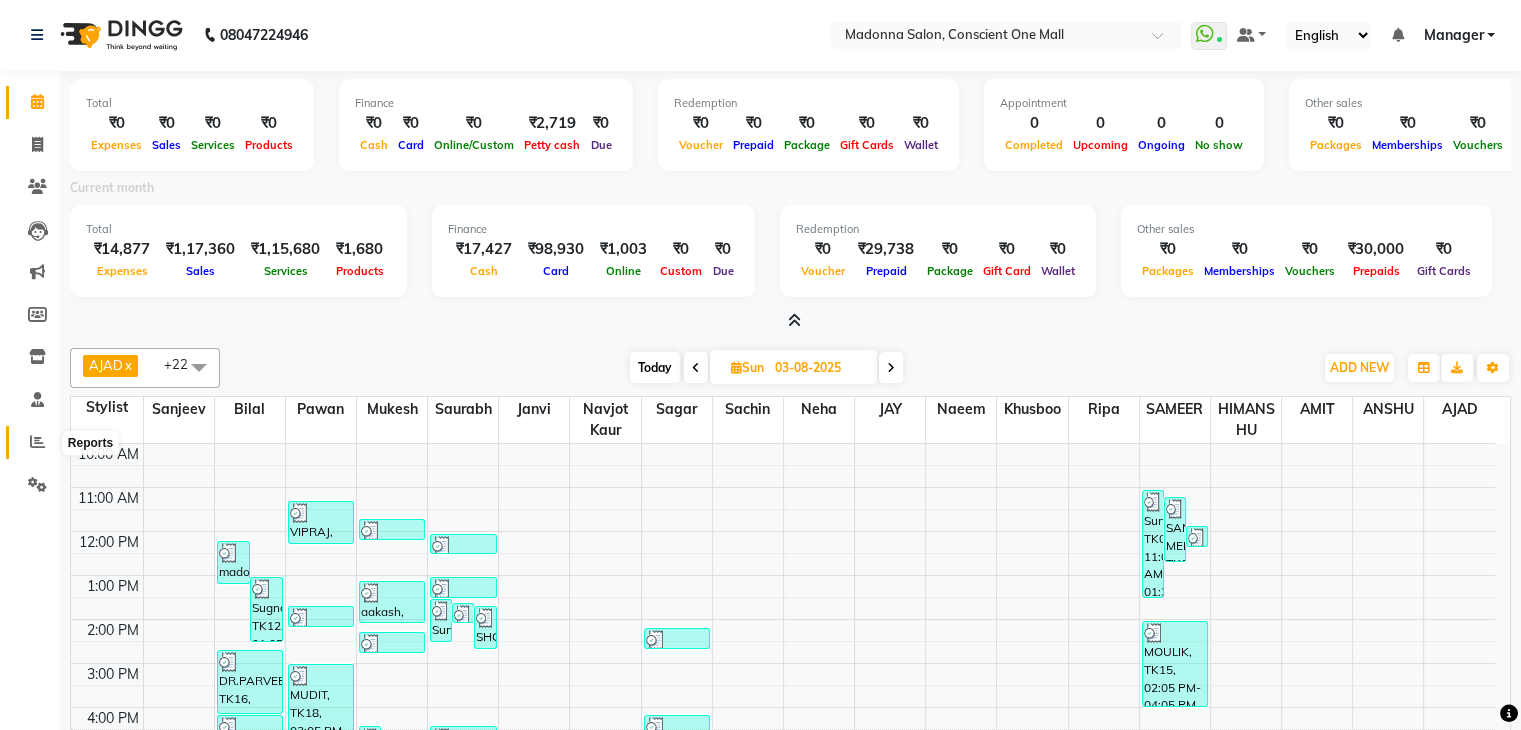 click 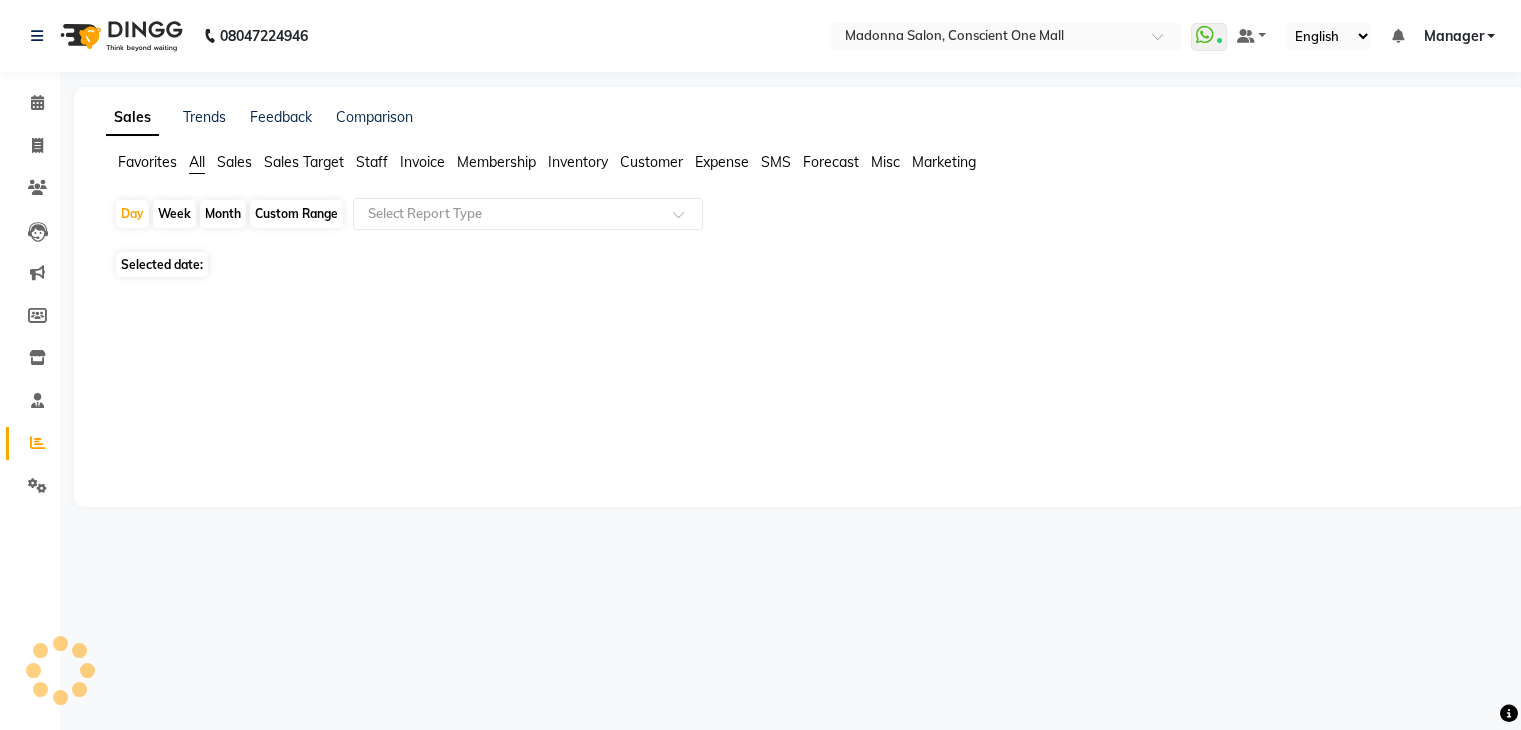 scroll, scrollTop: 0, scrollLeft: 0, axis: both 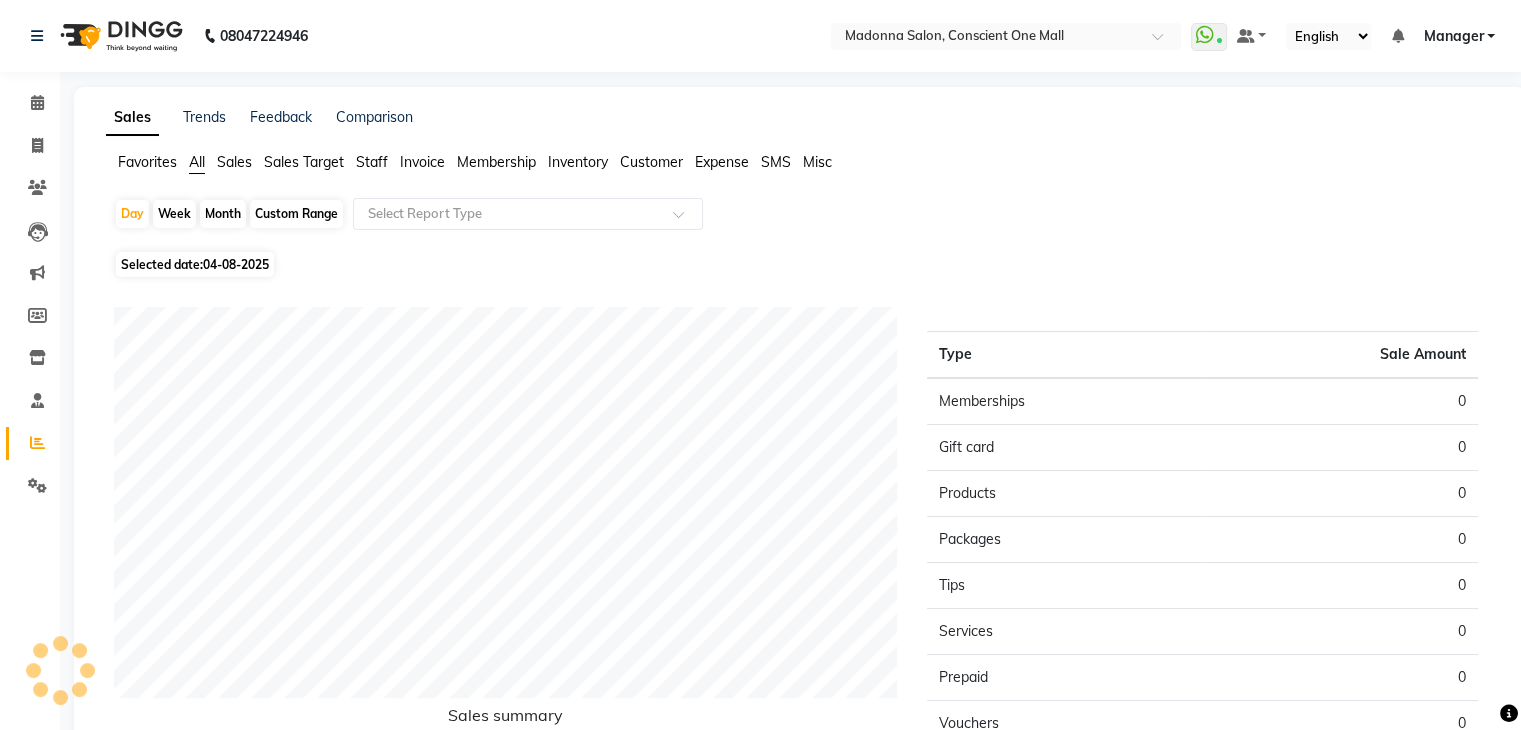 click on "Sales" 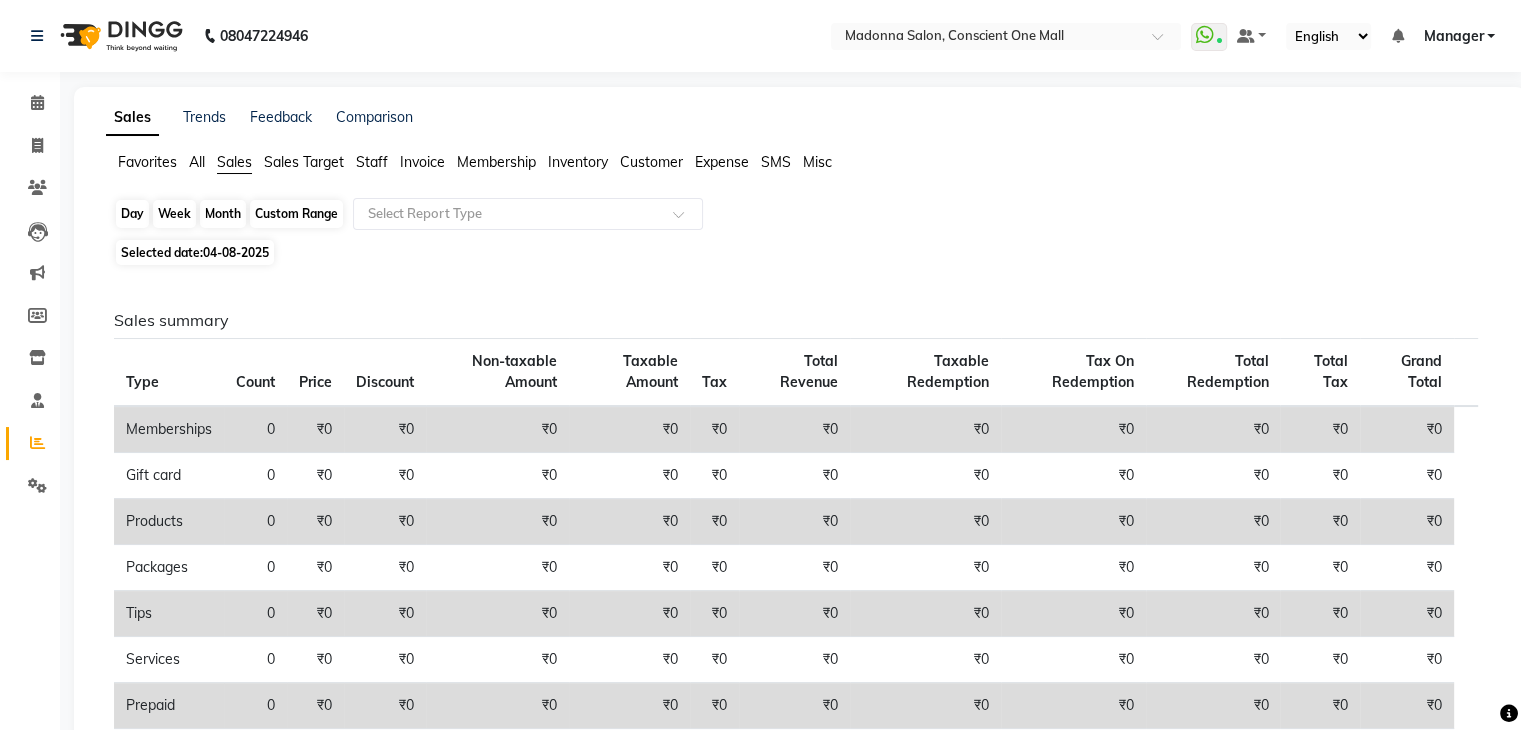 click on "Day" 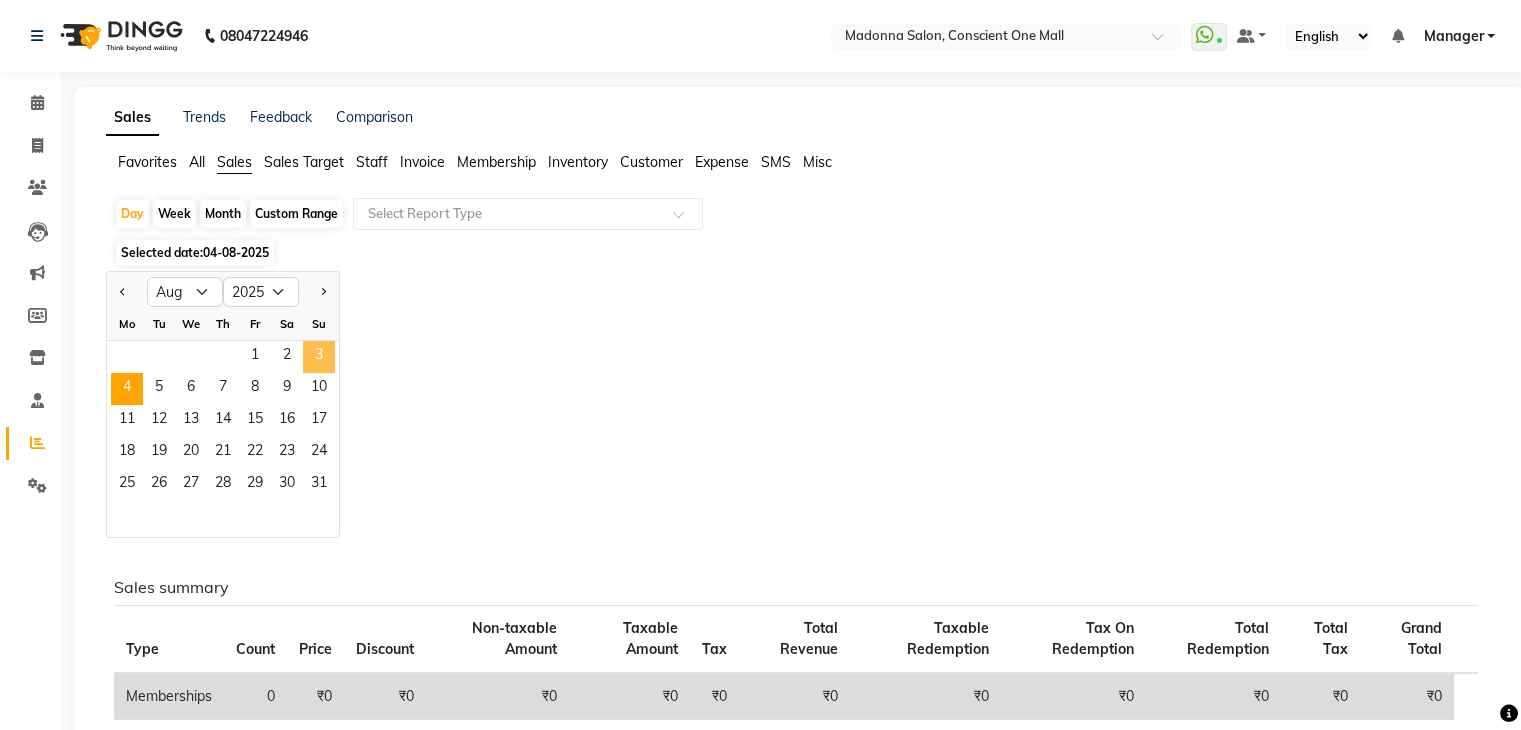 click on "3" 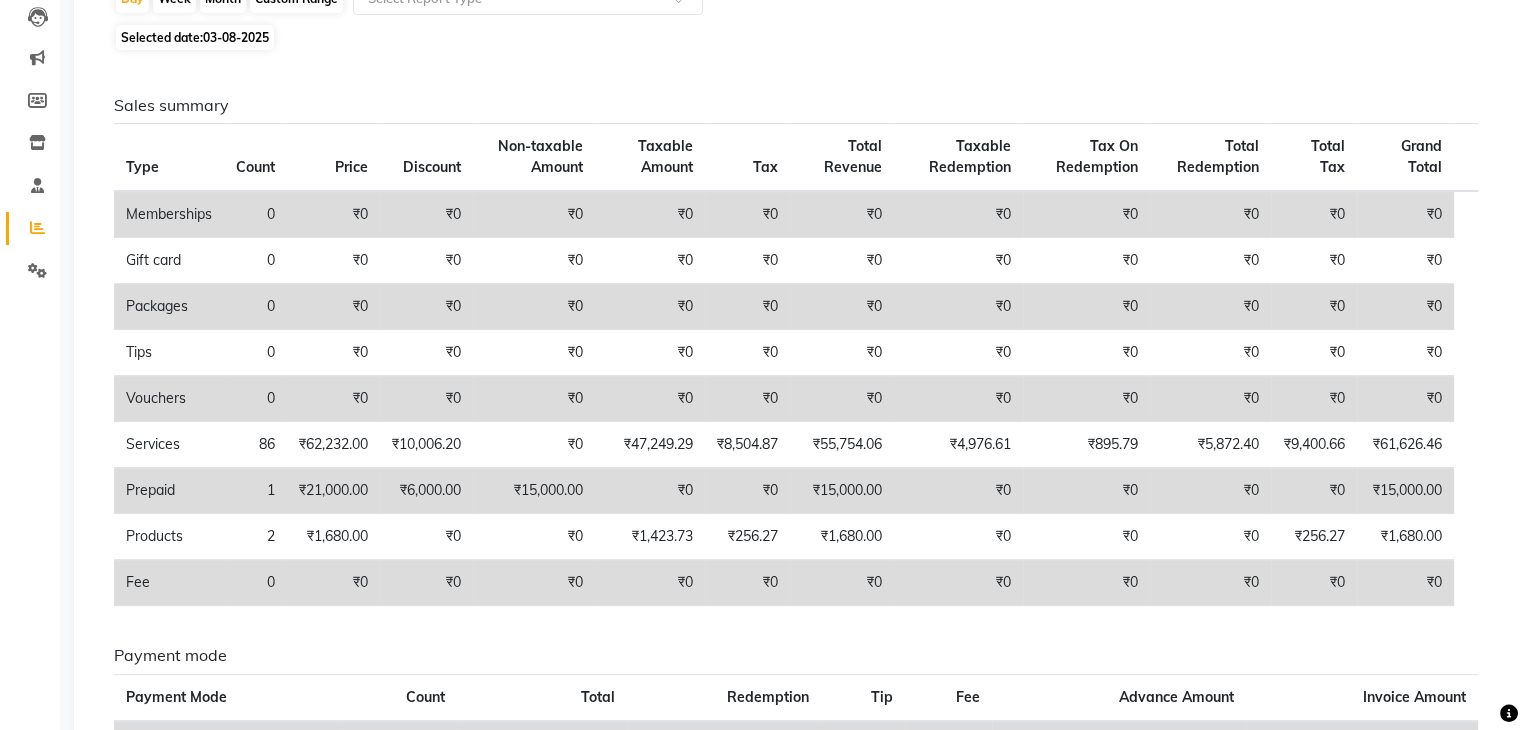 scroll, scrollTop: 214, scrollLeft: 0, axis: vertical 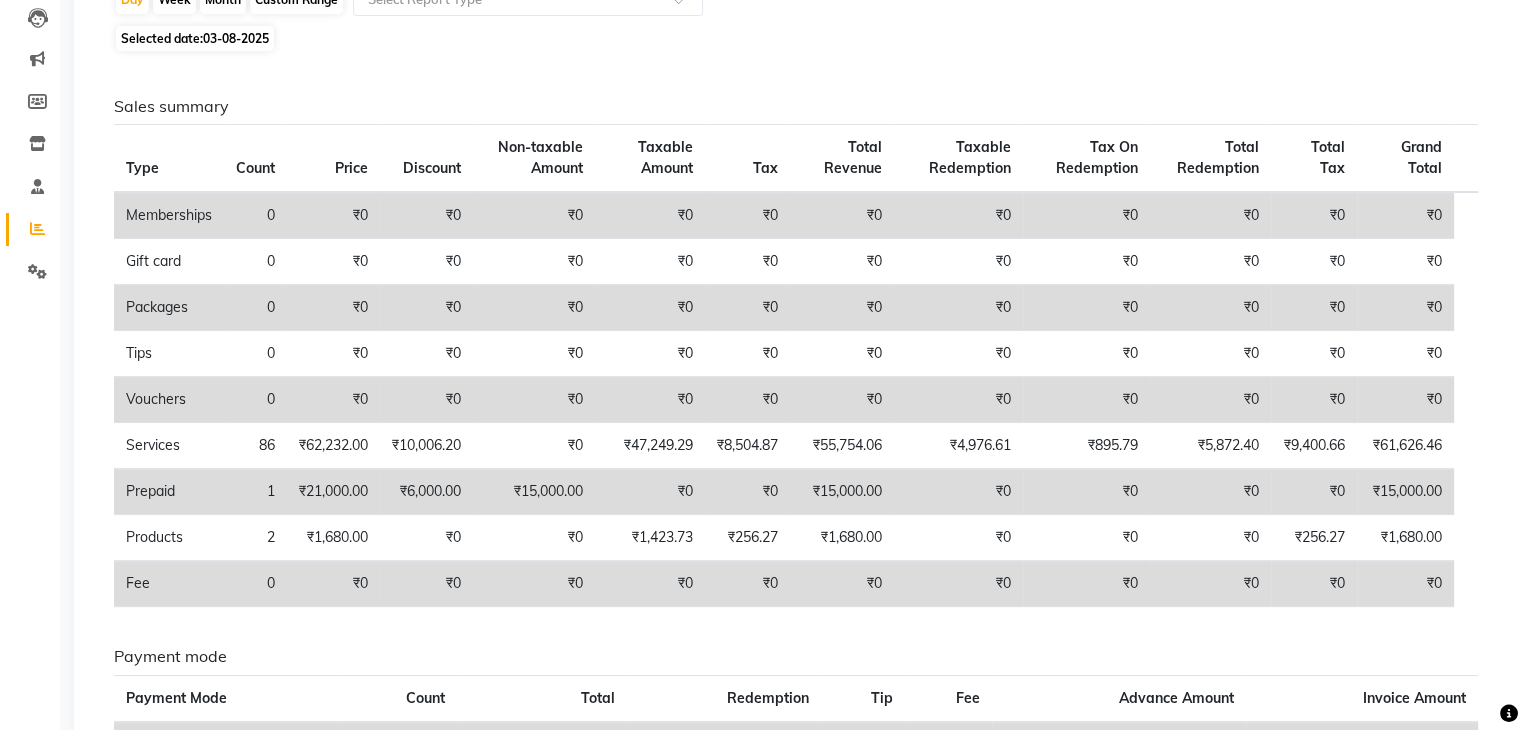 click on "Favorites All Sales Sales Target Staff Invoice Membership Inventory Customer Expense SMS Misc  Day   Week   Month   Custom Range  Select Report Type Selected date:  03-08-2025  Sales summary Type Count Price Discount Non-taxable Amount Taxable Amount Tax Total Revenue Taxable Redemption Tax On Redemption Total Redemption Total Tax Grand Total  Memberships 0 ₹0 ₹0 ₹0 ₹0 ₹0 ₹0 ₹0 ₹0 ₹0 ₹0 ₹0  Gift card 0 ₹0 ₹0 ₹0 ₹0 ₹0 ₹0 ₹0 ₹0 ₹0 ₹0 ₹0  Packages 0 ₹0 ₹0 ₹0 ₹0 ₹0 ₹0 ₹0 ₹0 ₹0 ₹0 ₹0  Tips 0 ₹0 ₹0 ₹0 ₹0 ₹0 ₹0 ₹0 ₹0 ₹0 ₹0 ₹0  Vouchers 0 ₹0 ₹0 ₹0 ₹0 ₹0 ₹0 ₹0 ₹0 ₹0 ₹0 ₹0  Services 86 ₹62,232.00 ₹10,006.20 ₹0 ₹47,249.29 ₹8,504.87 ₹55,754.06 ₹4,976.61 ₹895.79 ₹5,872.40 ₹9,400.66 ₹61,626.46  Prepaid 1 ₹21,000.00 ₹6,000.00 ₹15,000.00 ₹0 ₹0 ₹15,000.00 ₹0 ₹0 ₹0 ₹0 ₹15,000.00  Products 2 ₹1,680.00 ₹0 ₹0 ₹1,423.73 ₹256.27 ₹1,680.00 ₹0 ₹0 ₹0 ₹256.27  Fee" 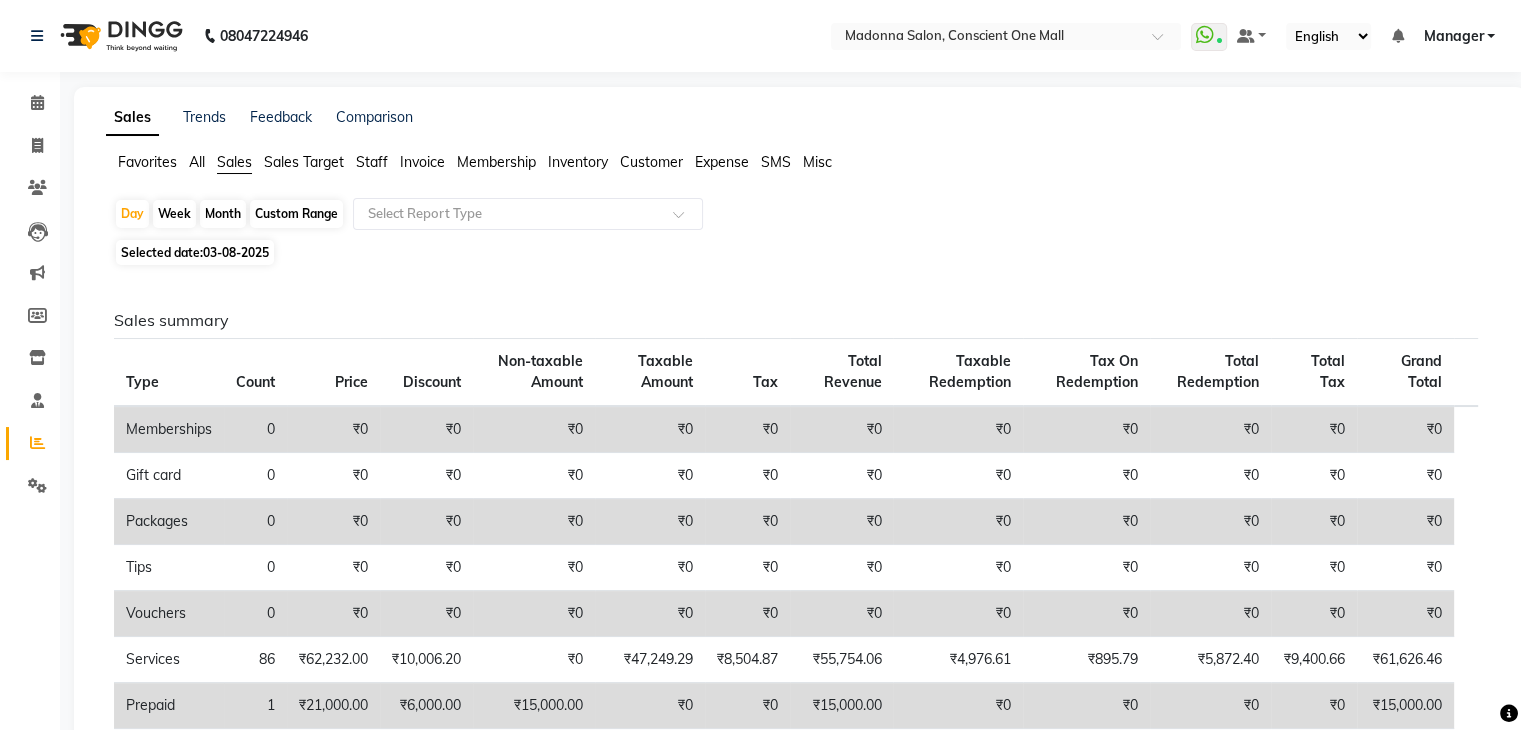 click on "Staff" 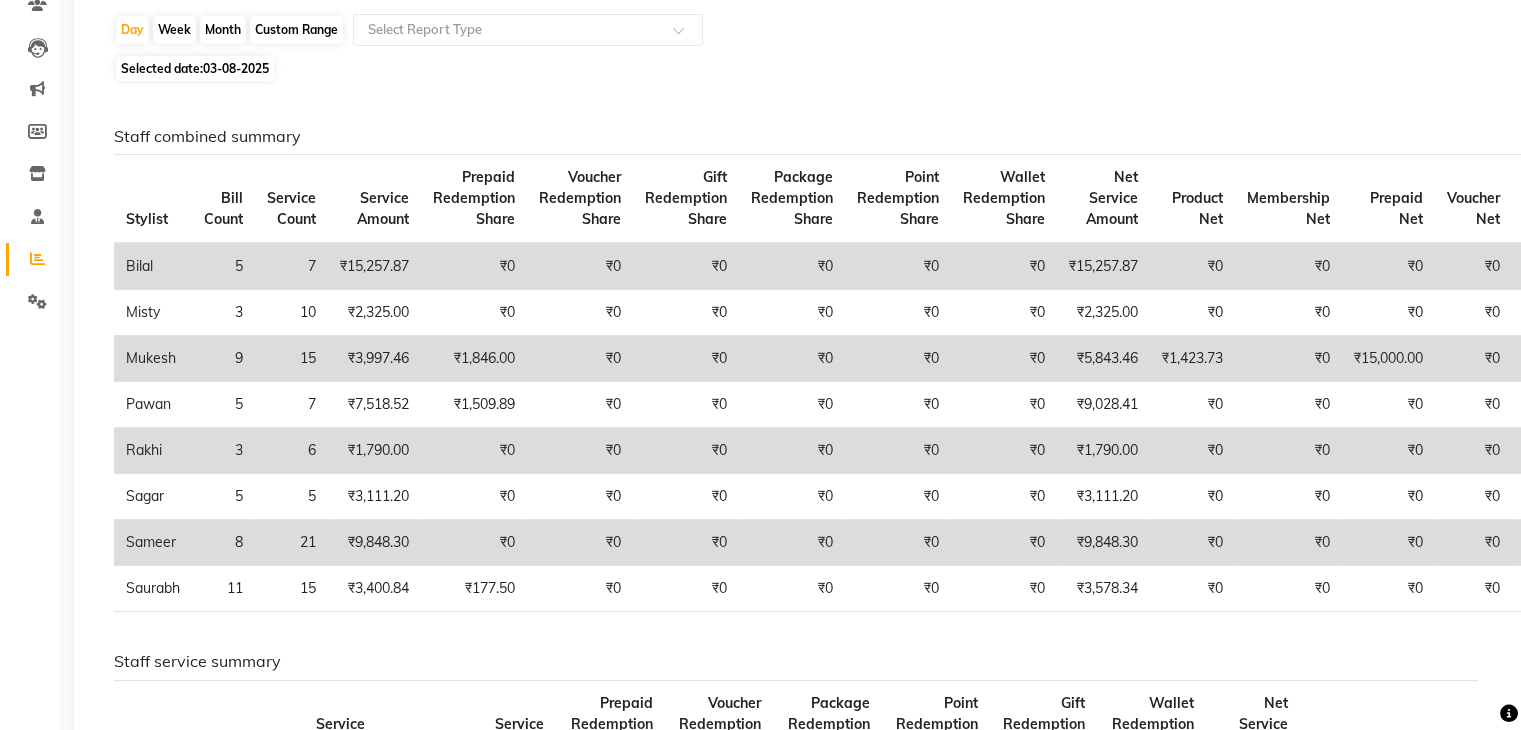 scroll, scrollTop: 0, scrollLeft: 0, axis: both 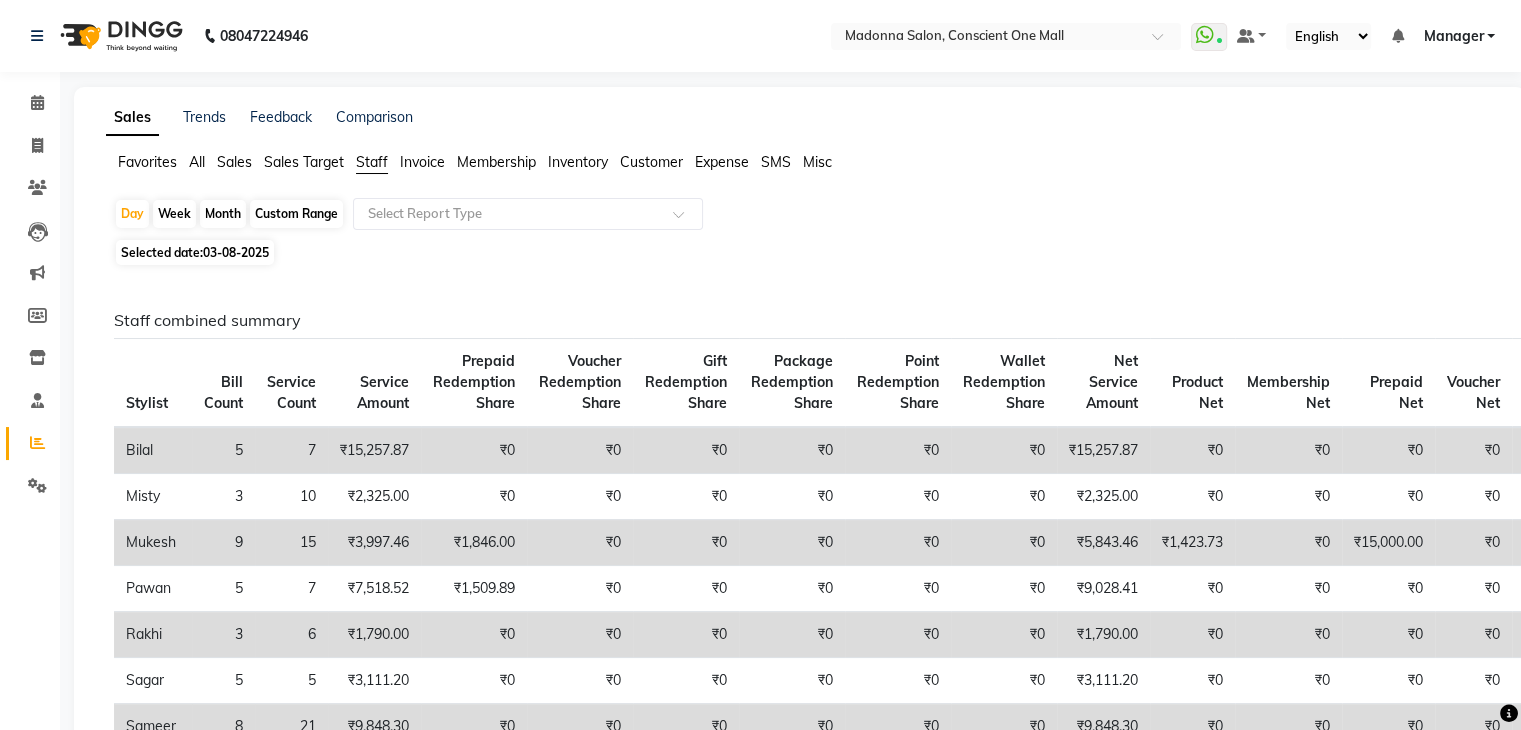 click on "Month" 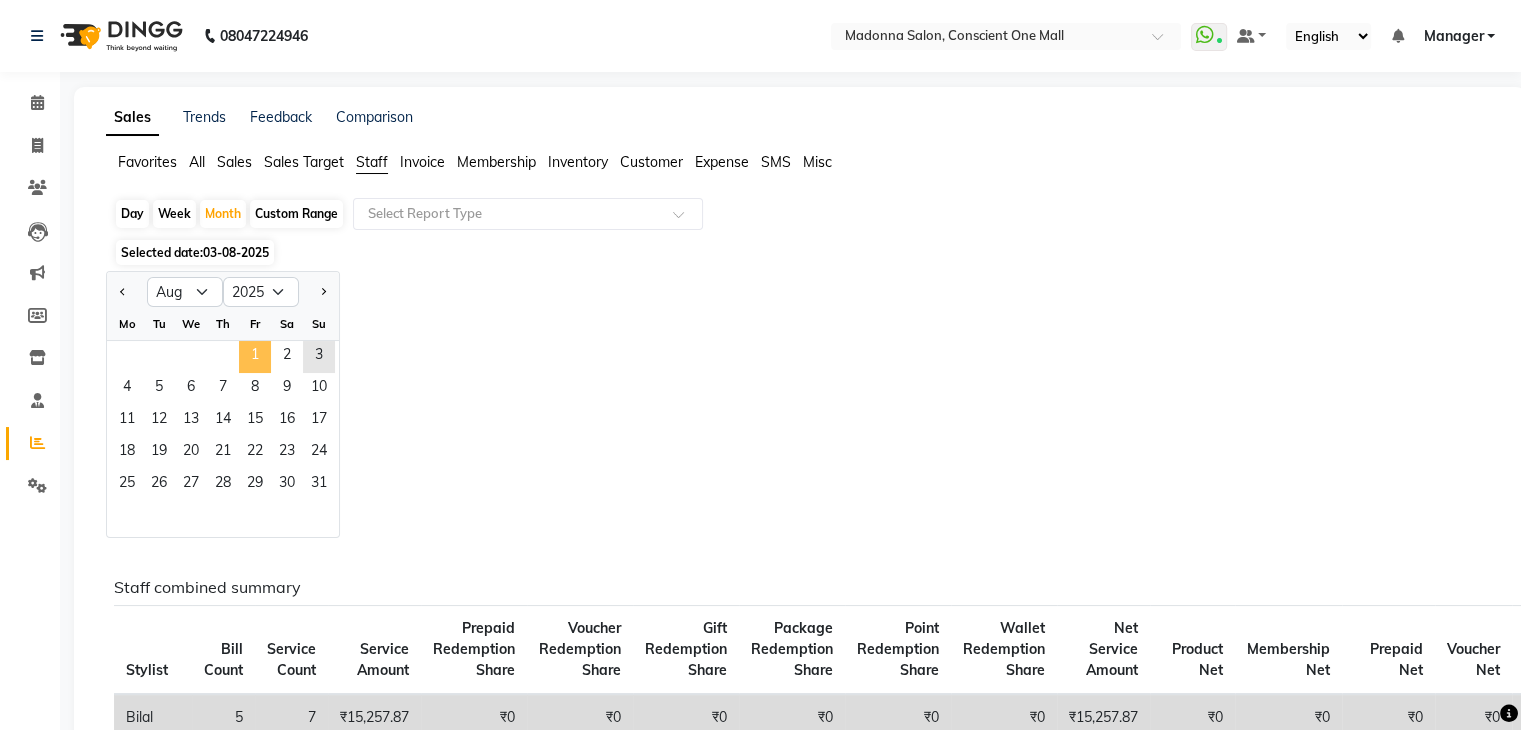 click on "1" 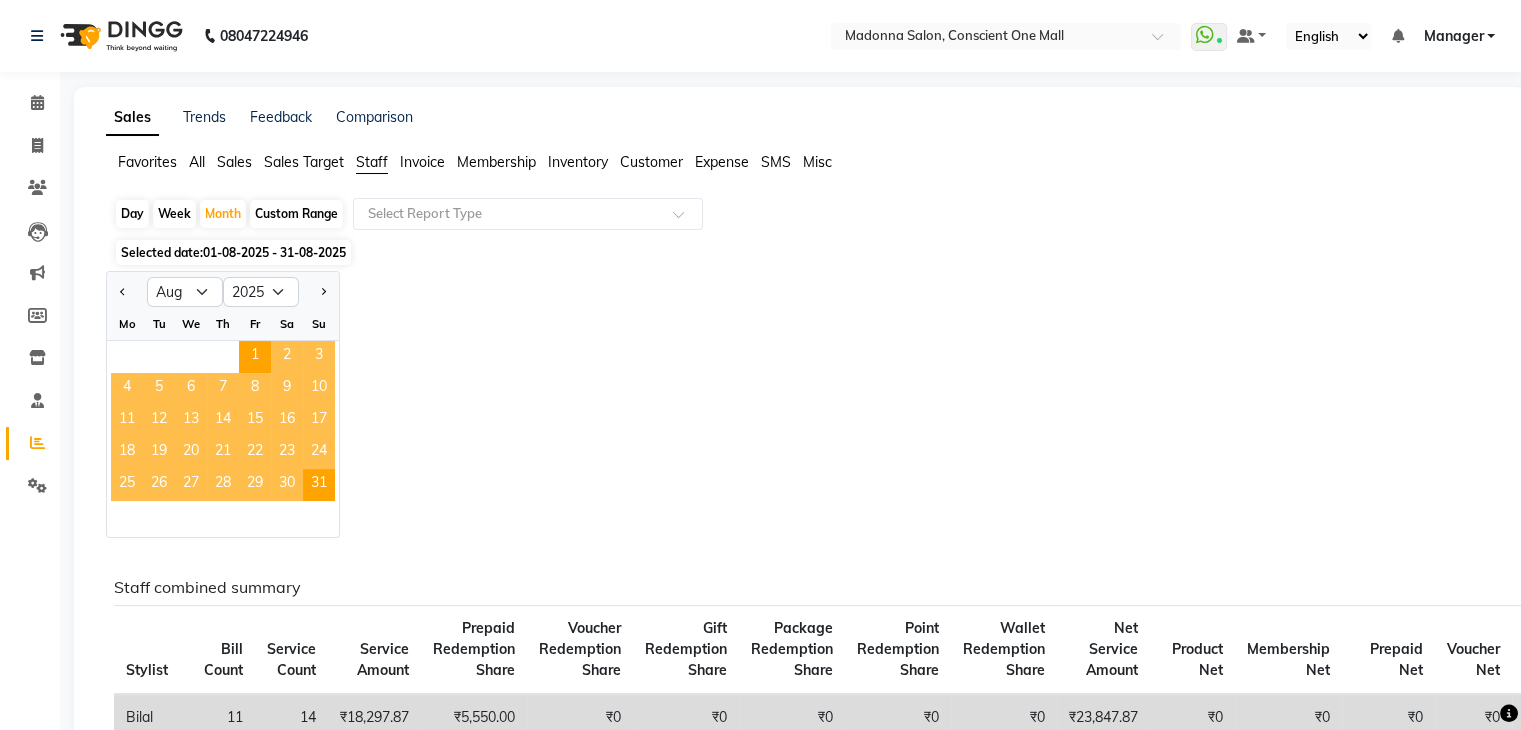 click on "Jan Feb Mar Apr May Jun Jul Aug Sep Oct Nov Dec 2015 2016 2017 2018 2019 2020 2021 2022 2023 2024 2025 2026 2027 2028 2029 2030 2031 2032 2033 2034 2035 Mo Tu We Th Fr Sa Su  1   2   3   4   5   6   7   8   9   10   11   12   13   14   15   16   17   18   19   20   21   22   23   24   25   26   27   28   29   30   31" 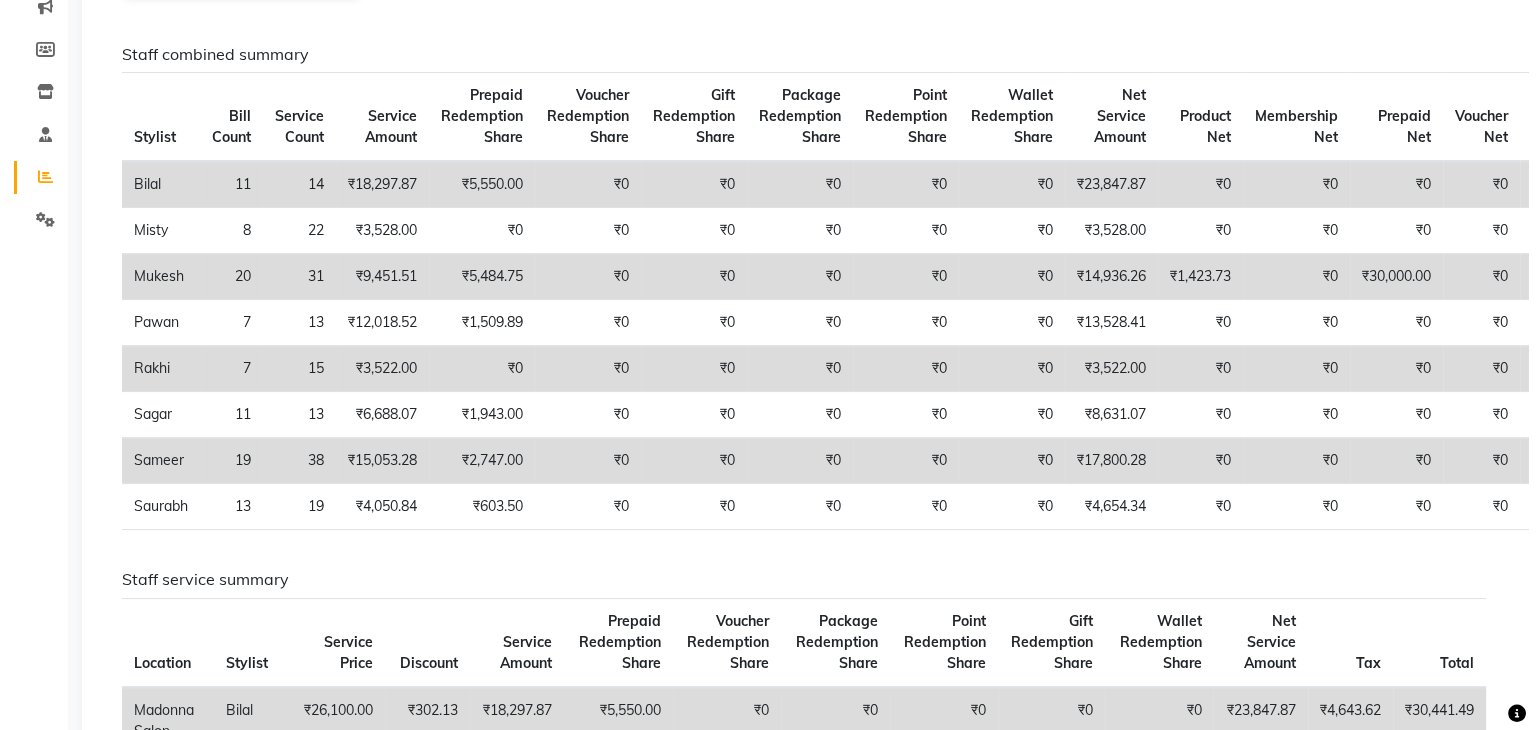 scroll, scrollTop: 0, scrollLeft: 0, axis: both 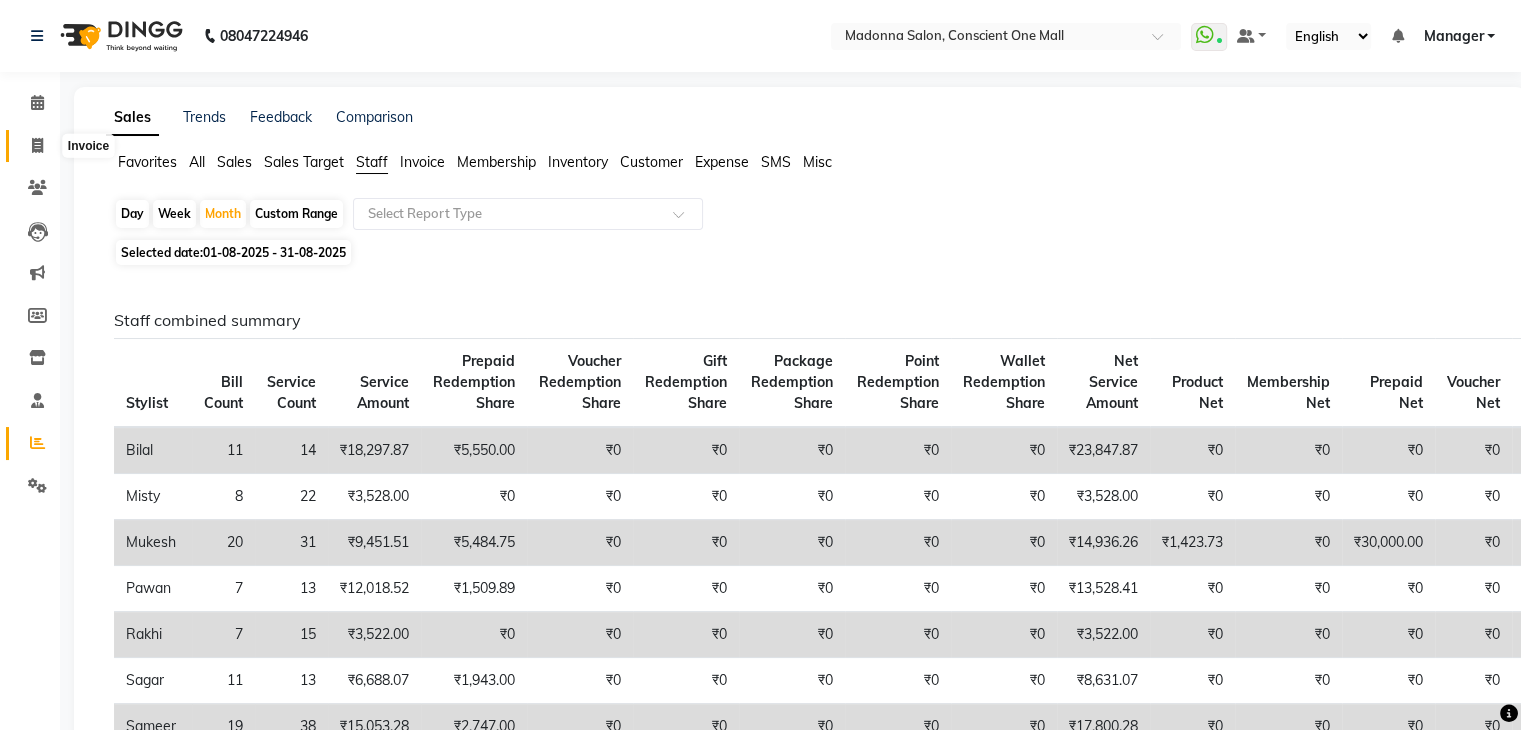 click 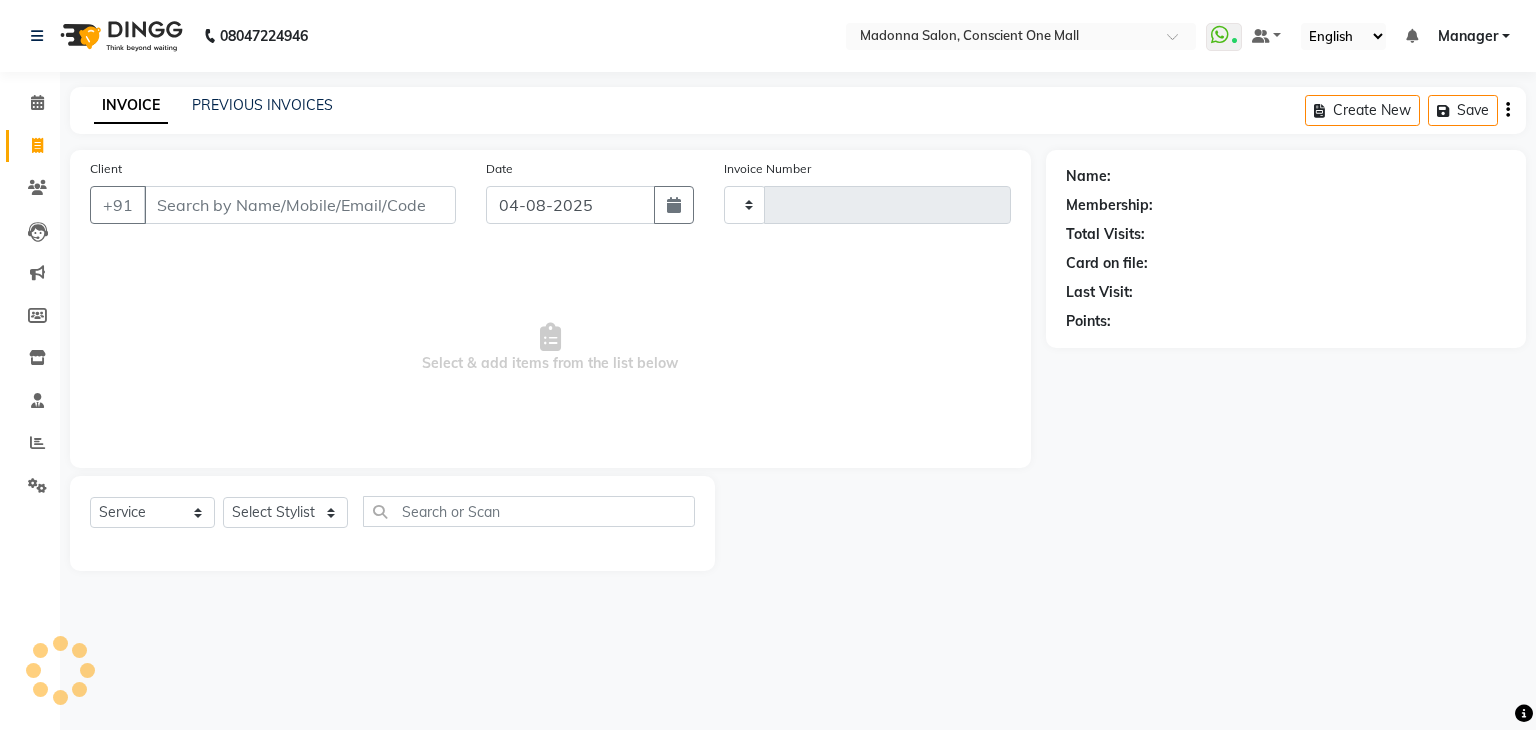 type on "1730" 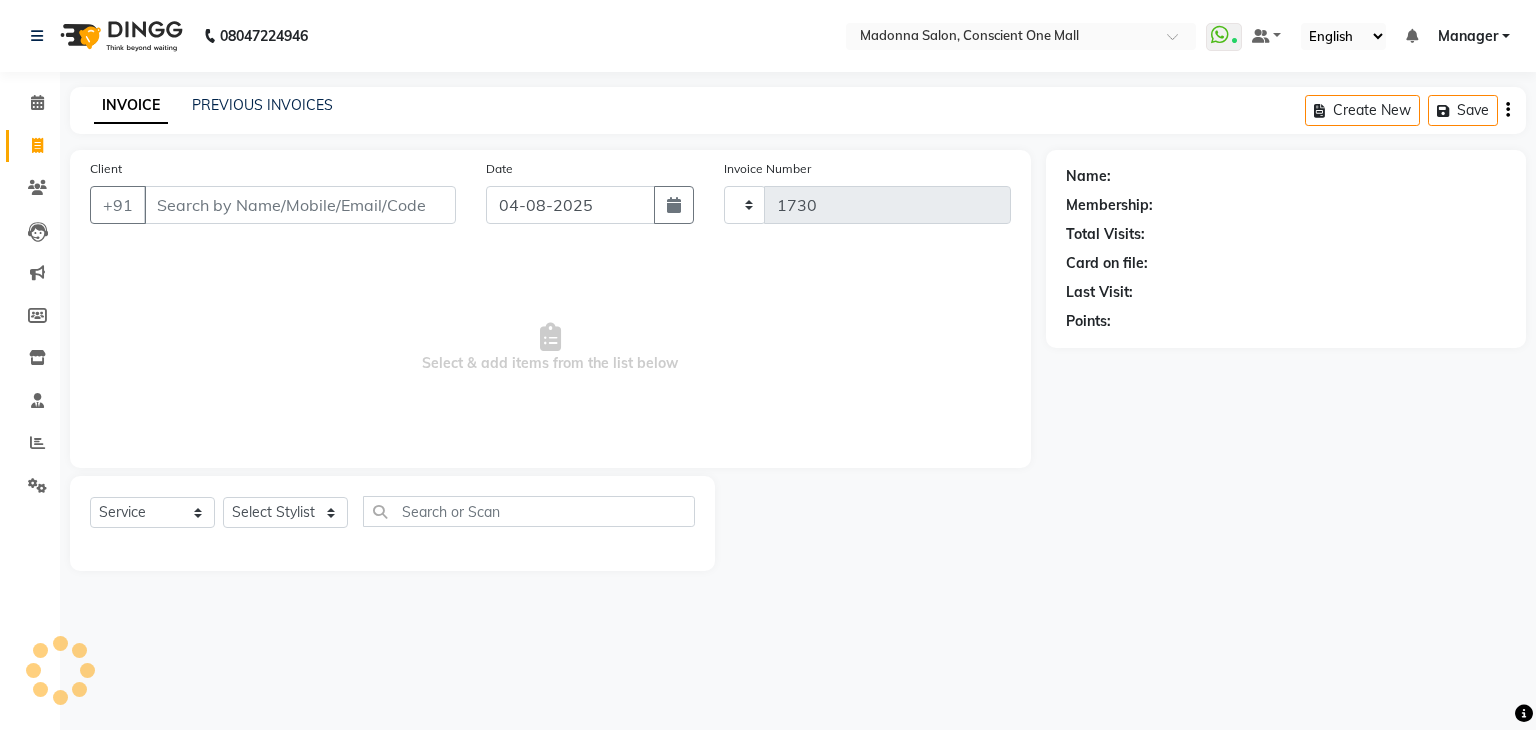 select on "7575" 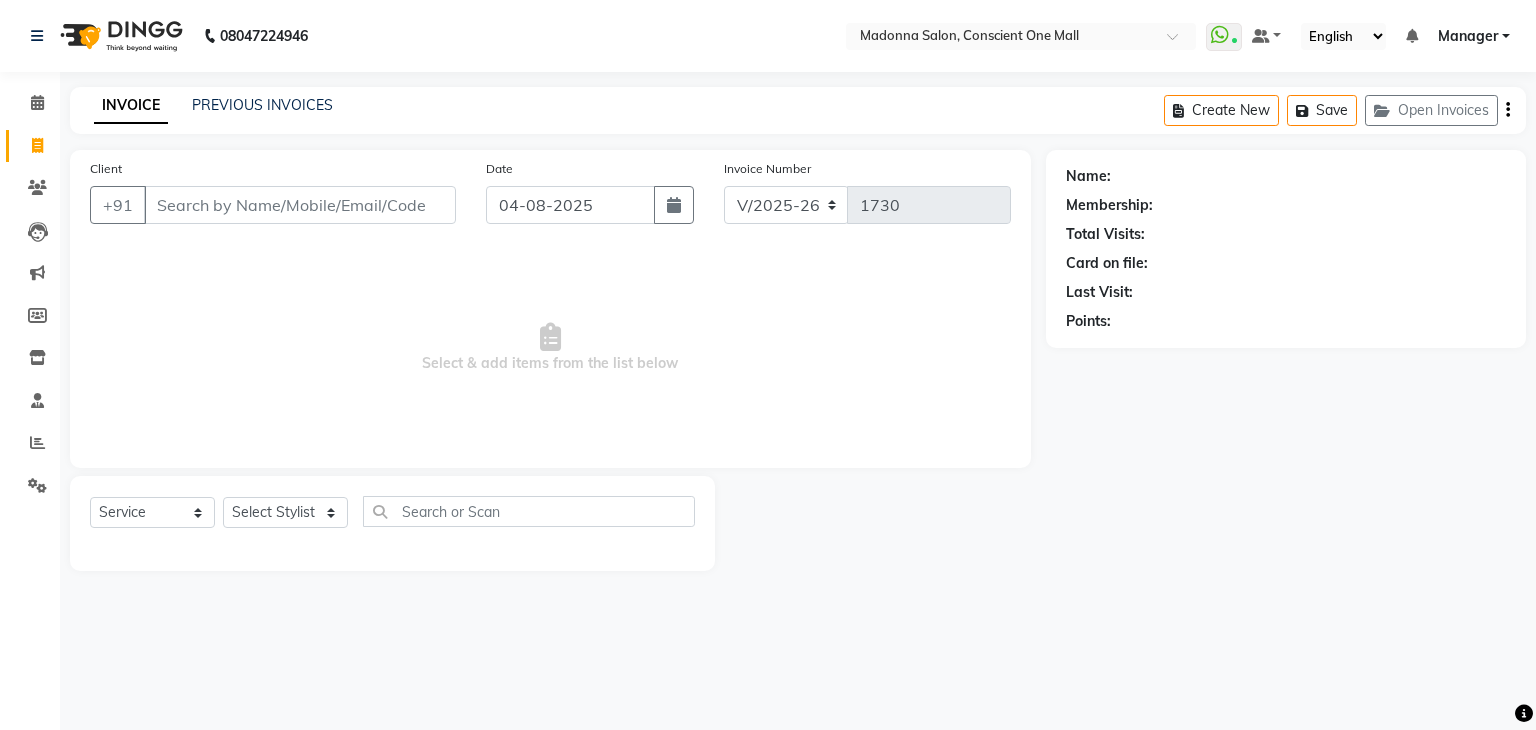click on "Select & add items from the list below" at bounding box center [550, 348] 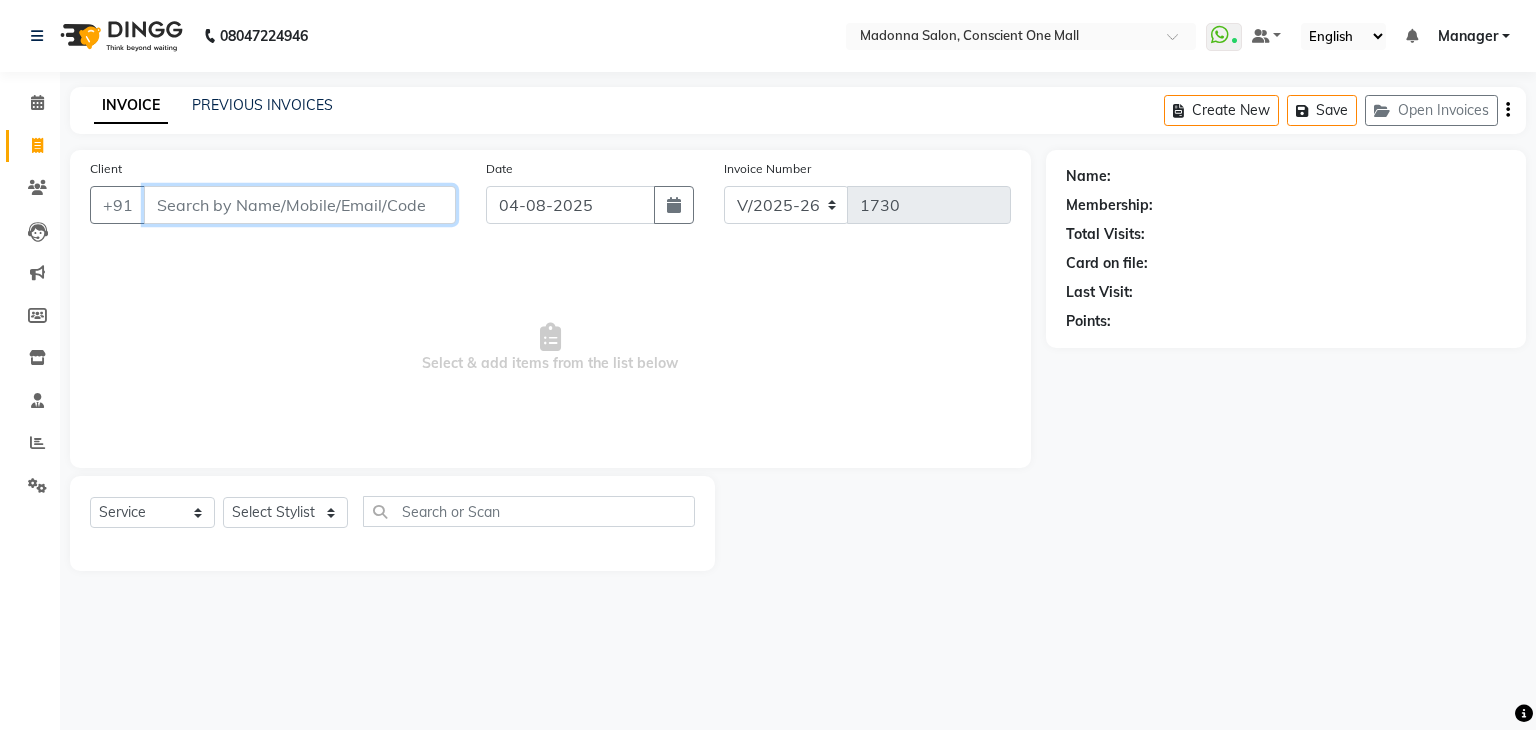 click on "Client" at bounding box center (300, 205) 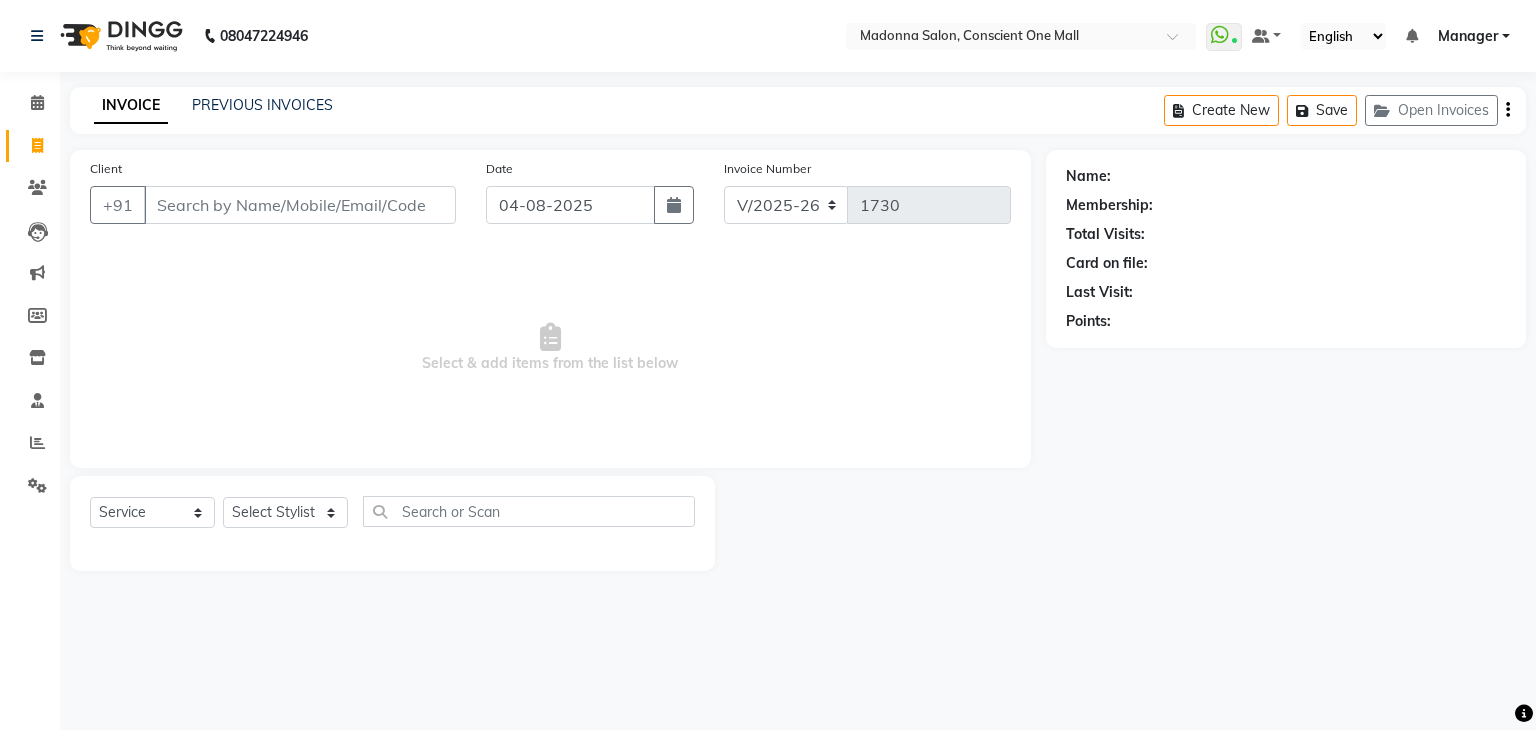 click on "Select & add items from the list below" at bounding box center [550, 348] 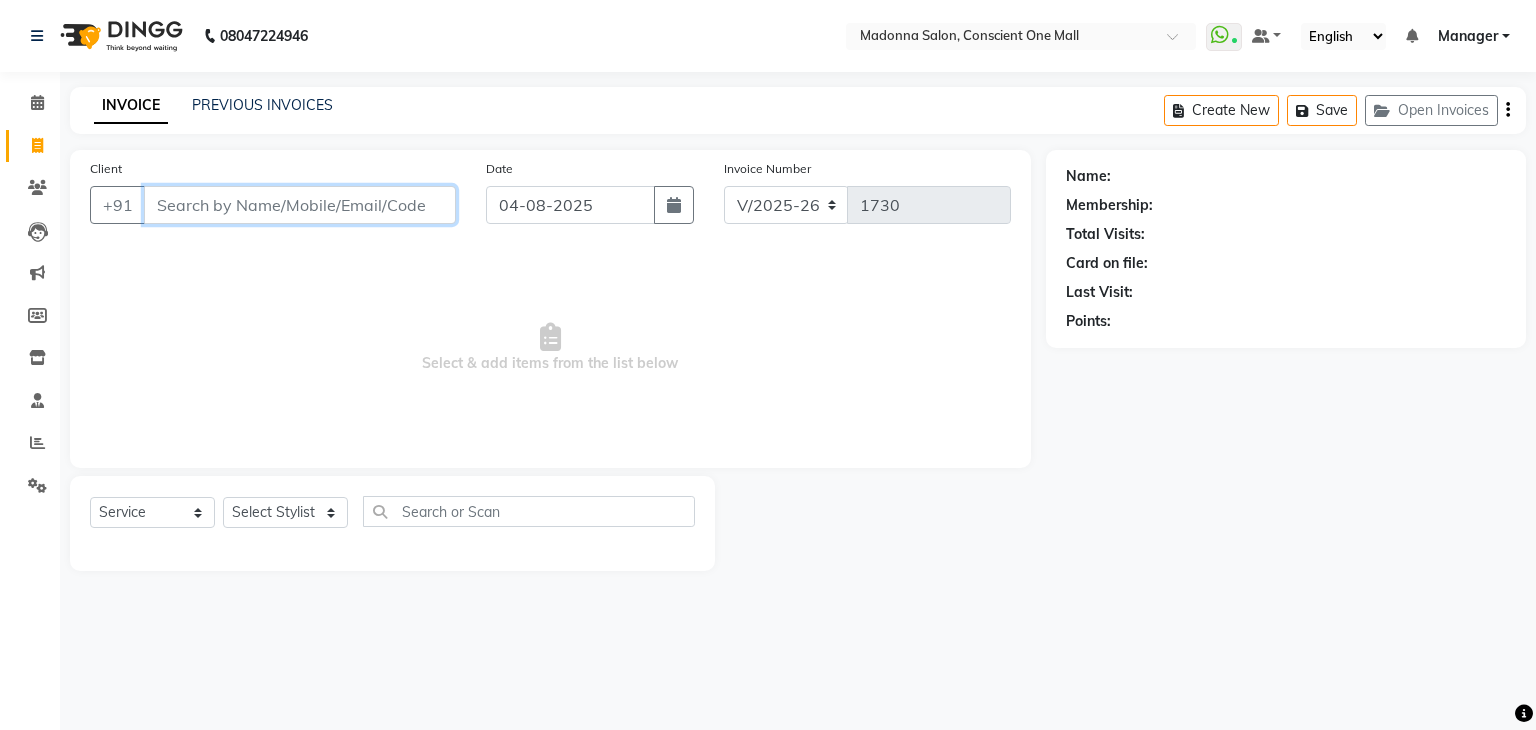 click on "Client" at bounding box center [300, 205] 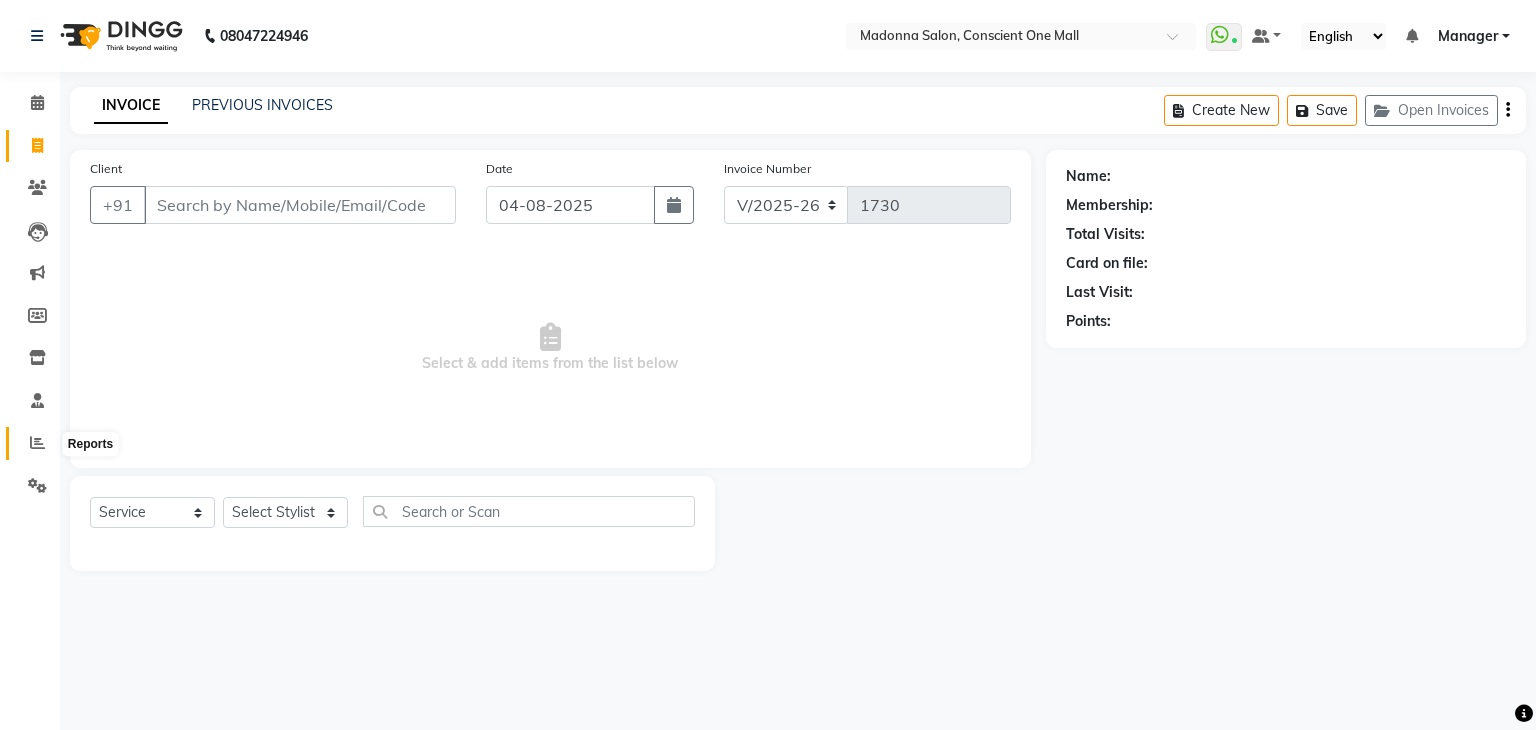 click 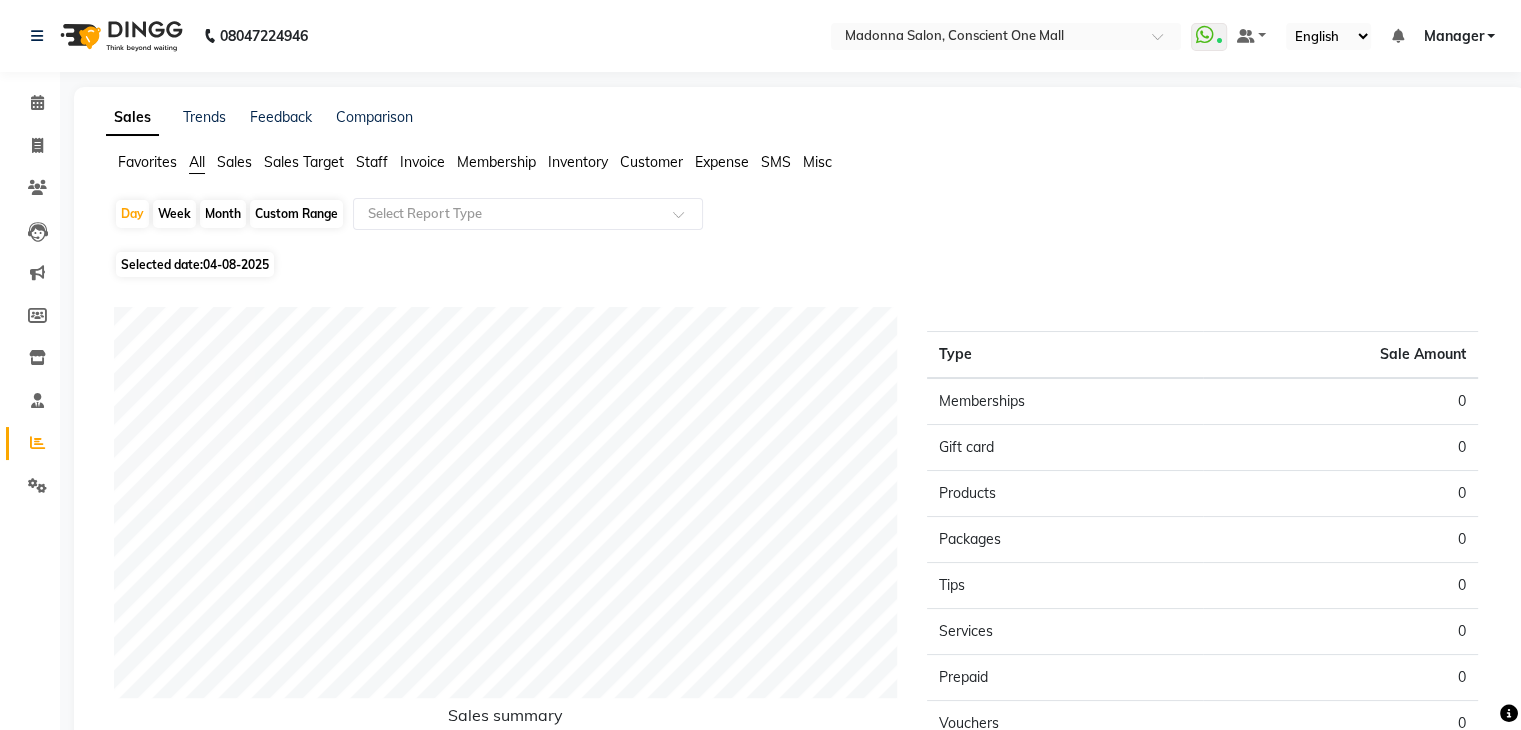 click on "Sales" 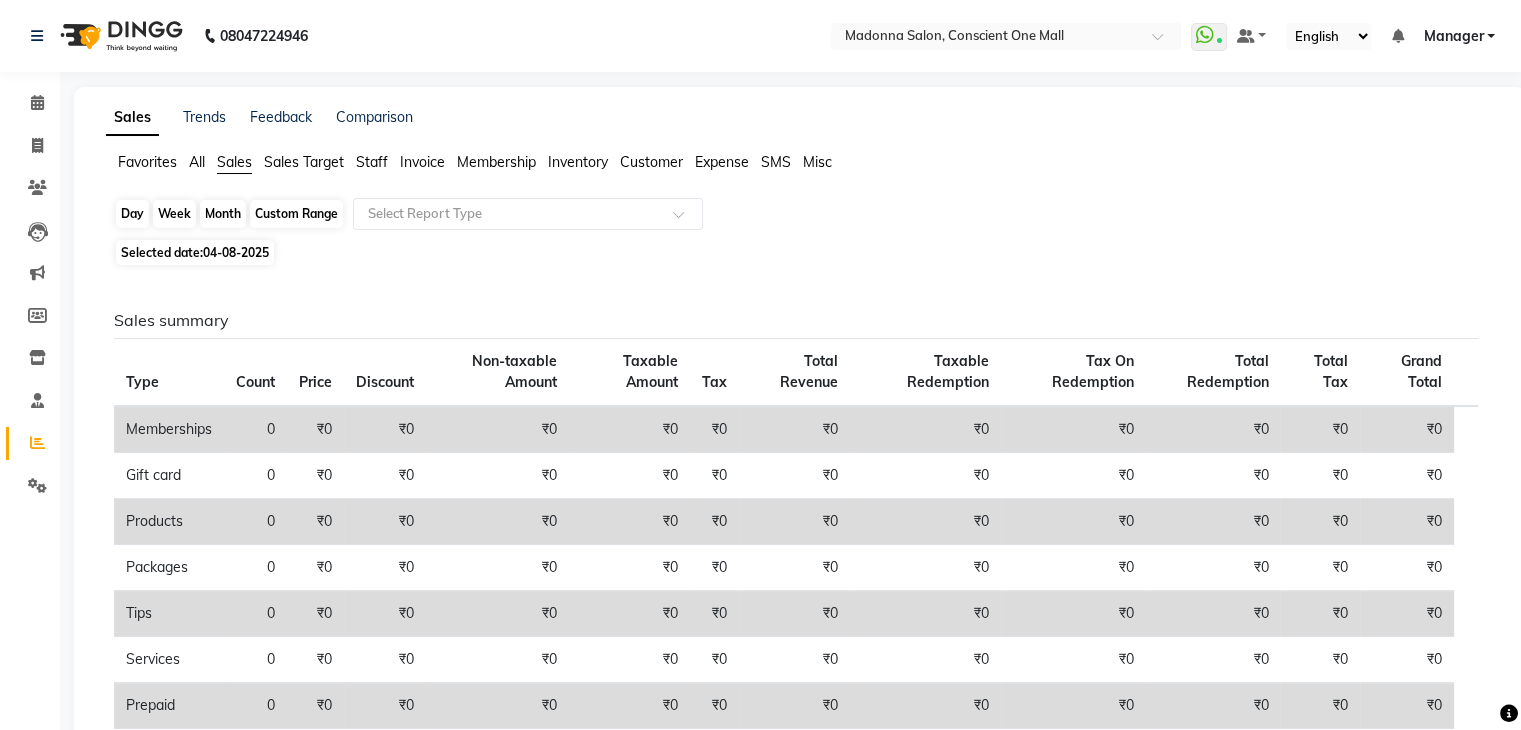 click on "Day" 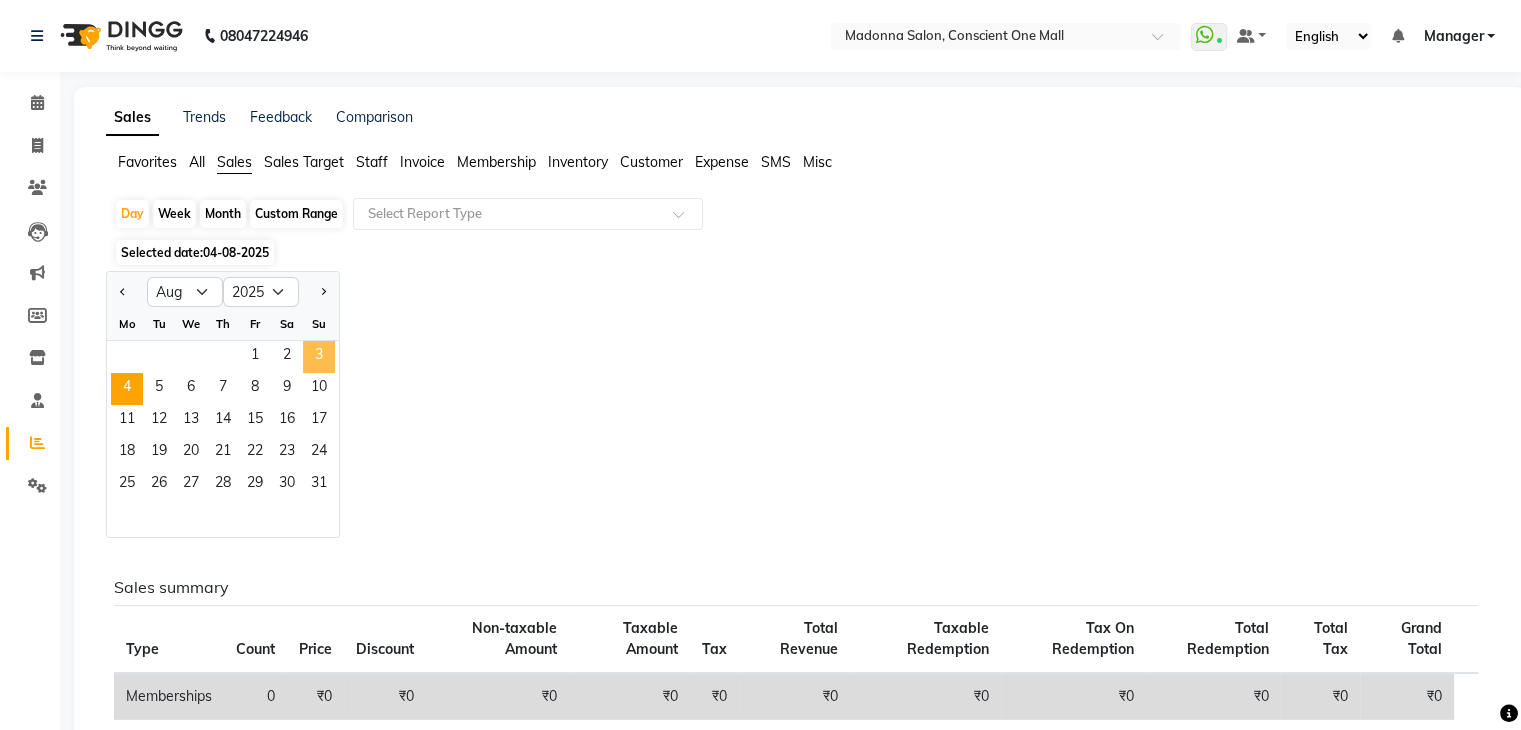 click on "3" 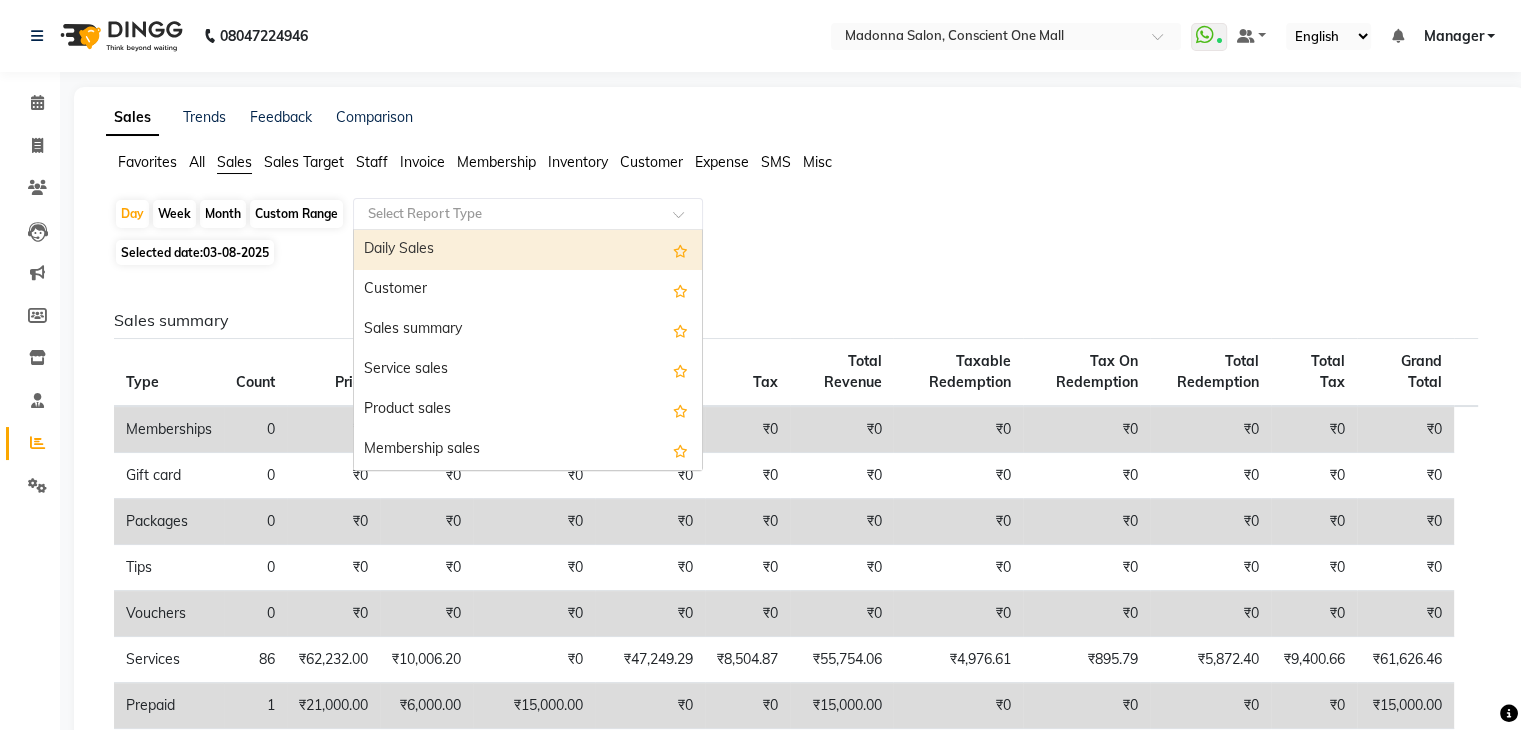 click 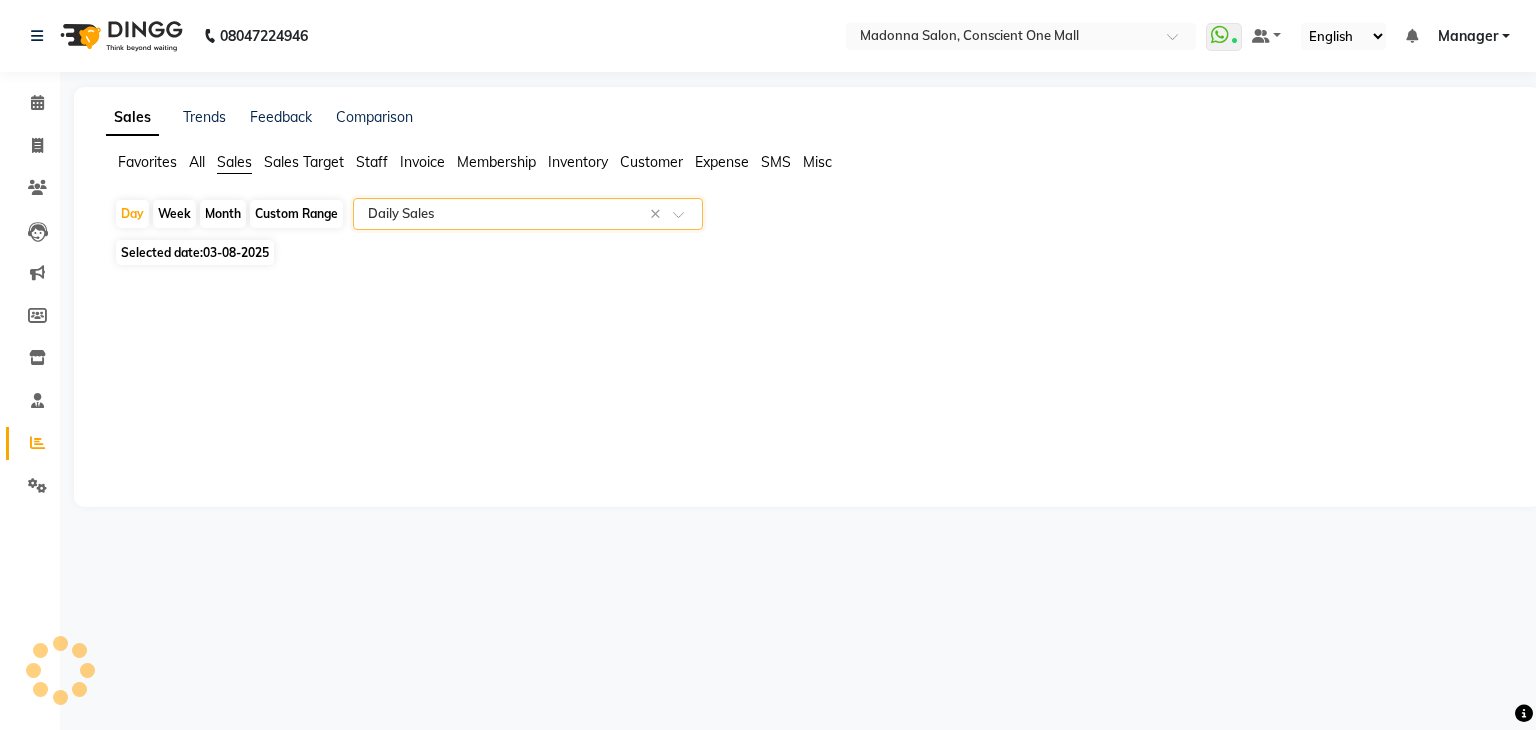 select on "csv" 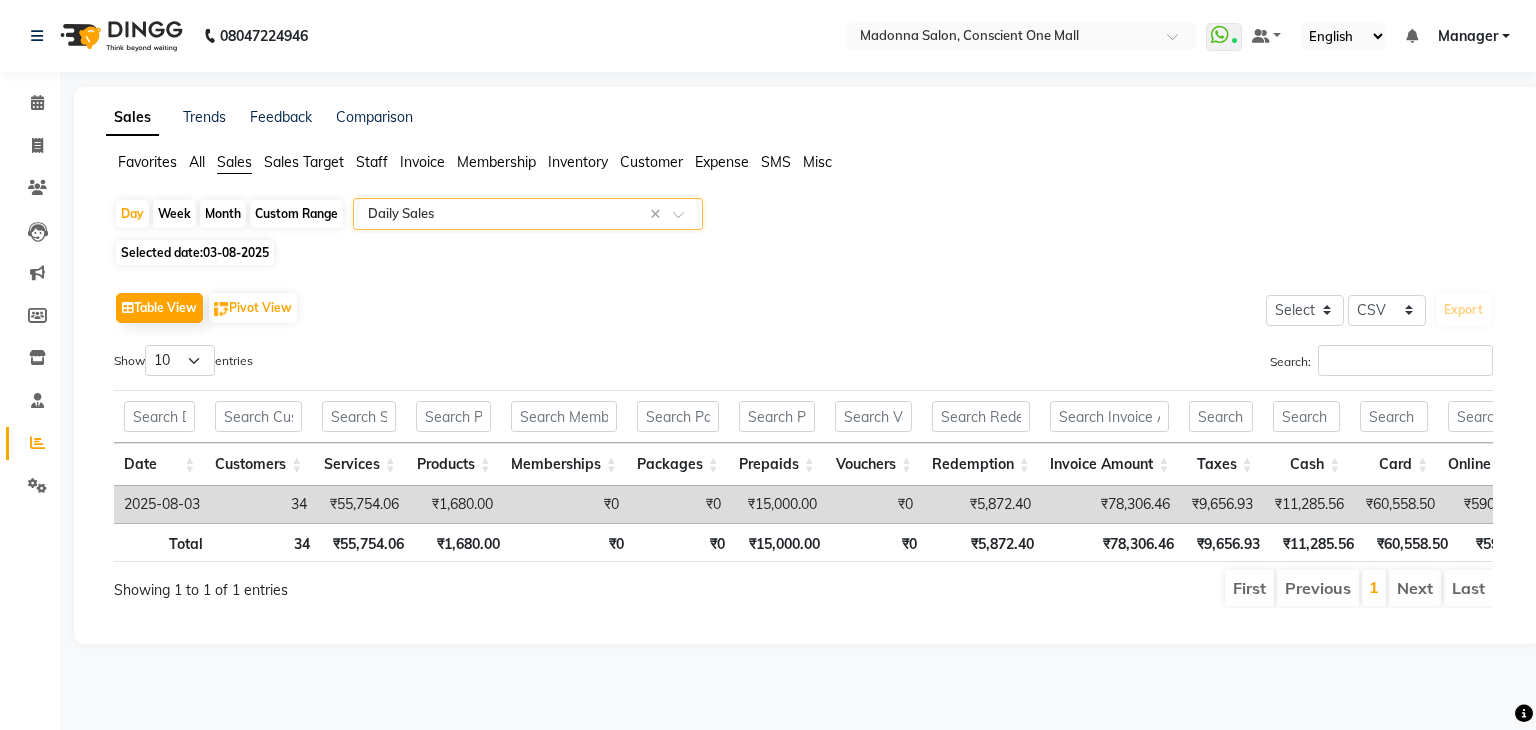 scroll, scrollTop: 0, scrollLeft: 41, axis: horizontal 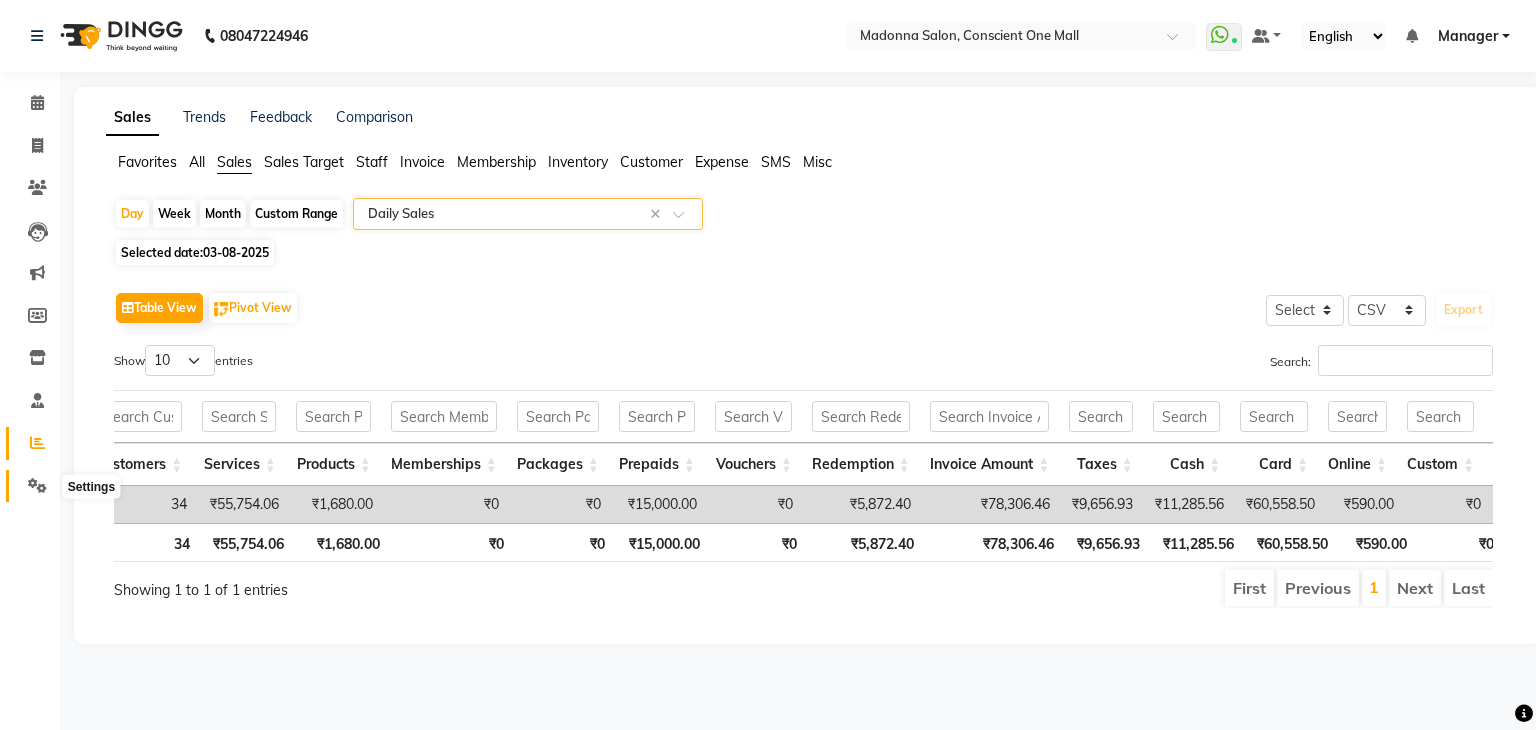 click 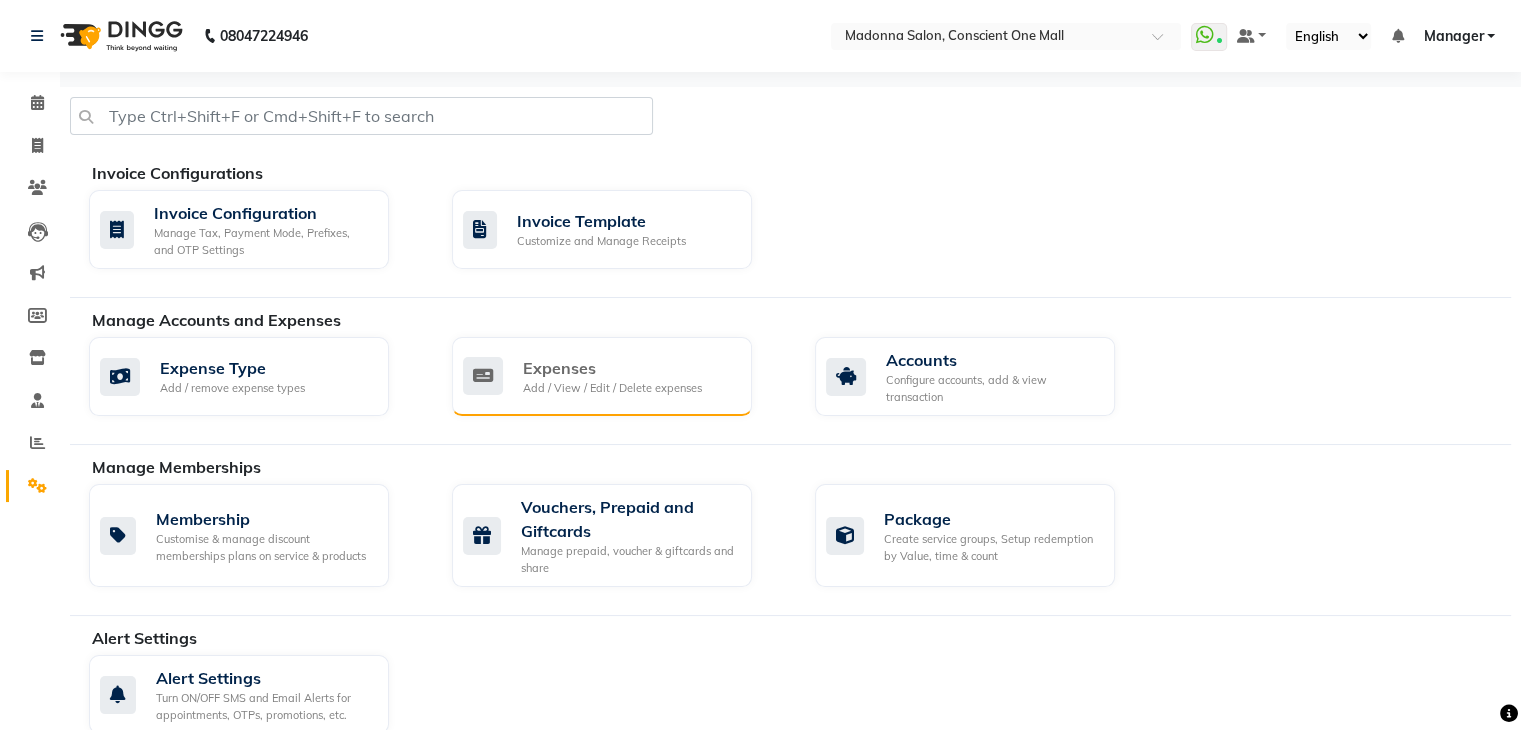 click on "Add / View / Edit / Delete expenses" 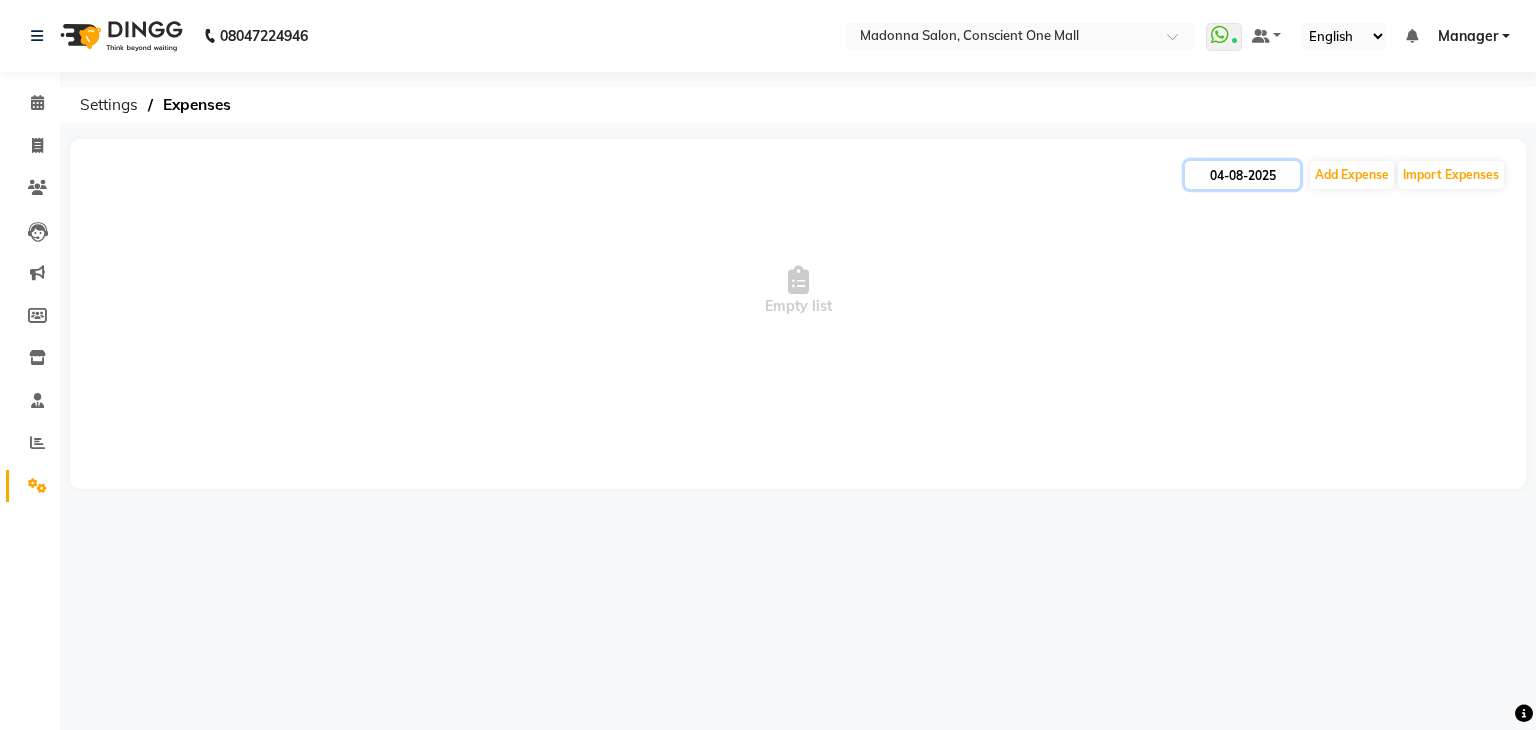 click on "04-08-2025" 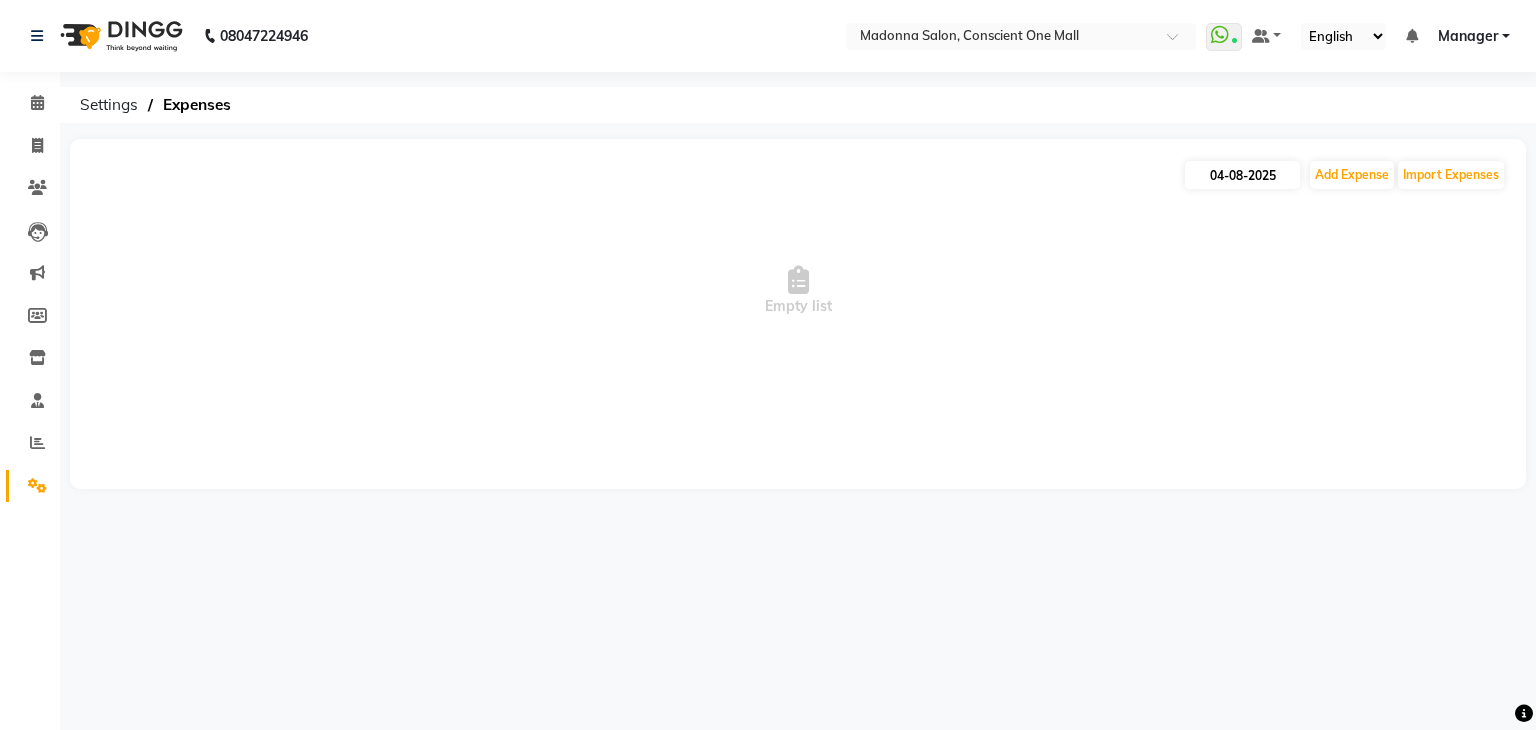 select on "8" 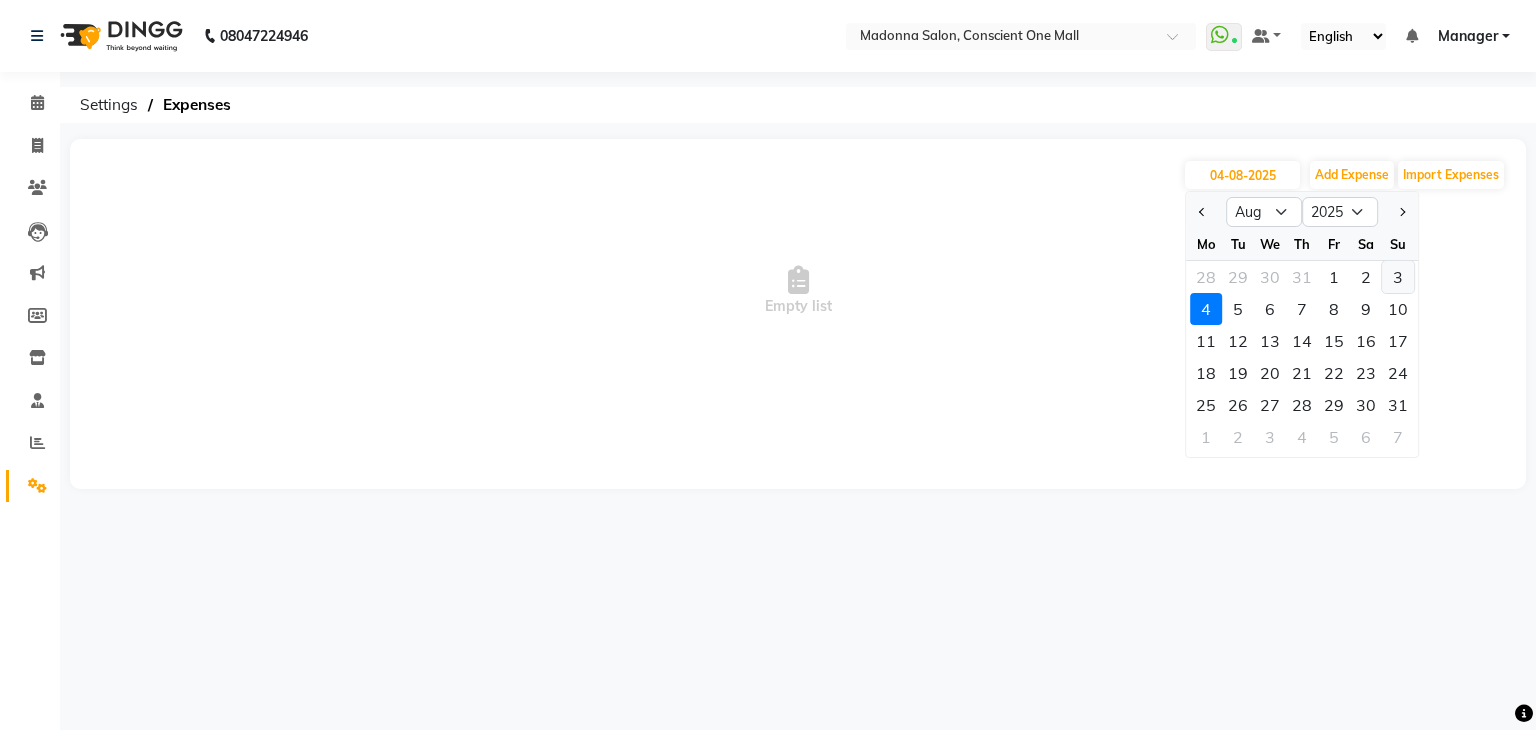 click on "3" 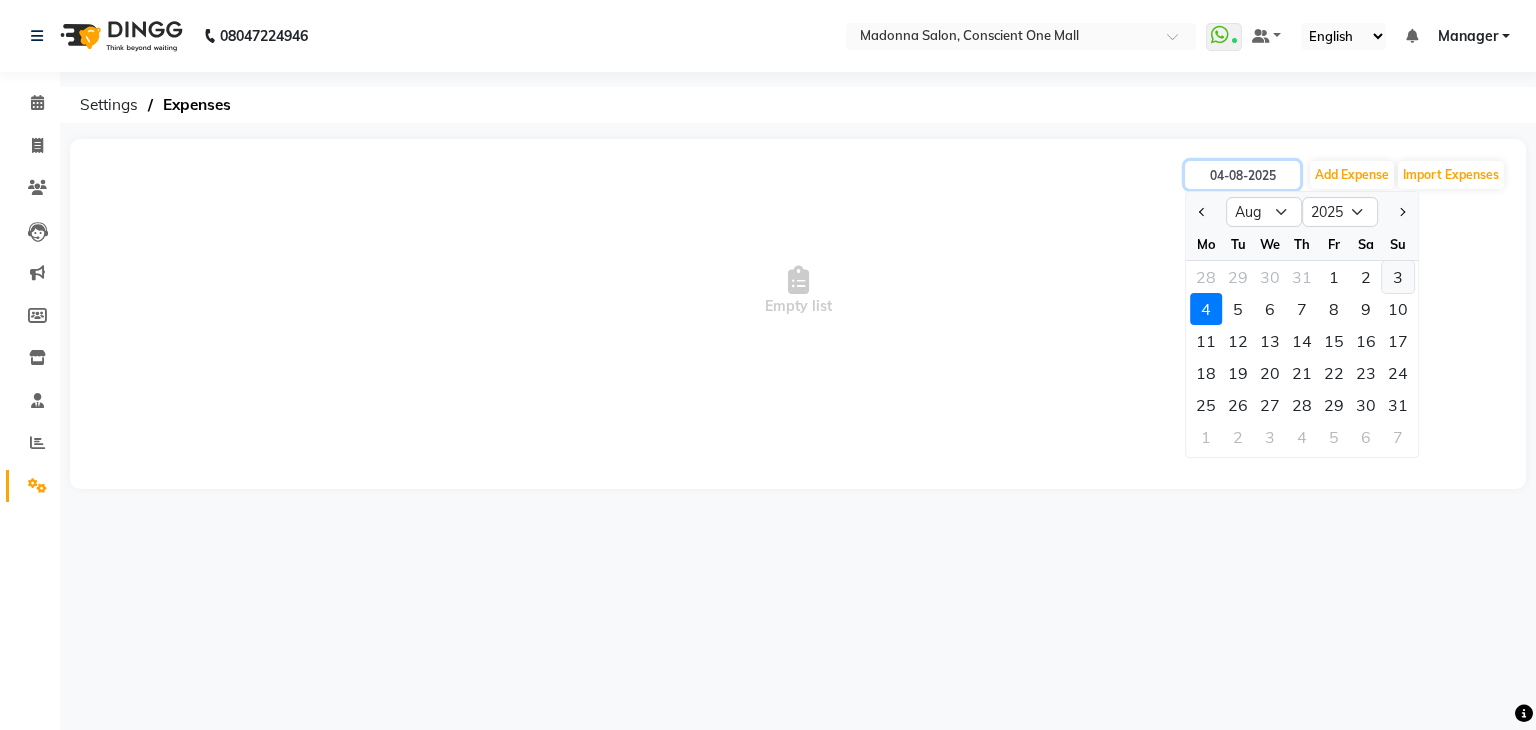 type on "03-08-2025" 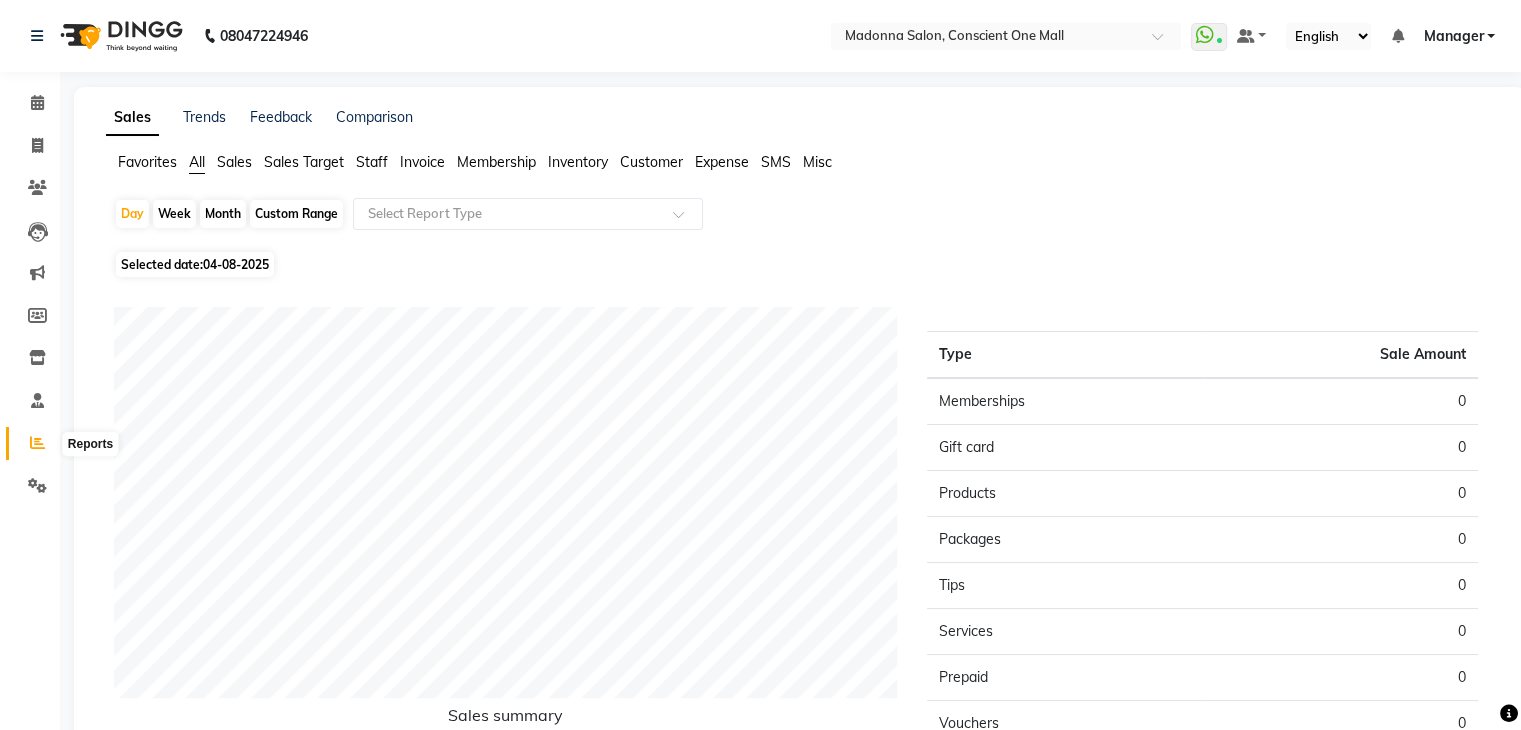 click 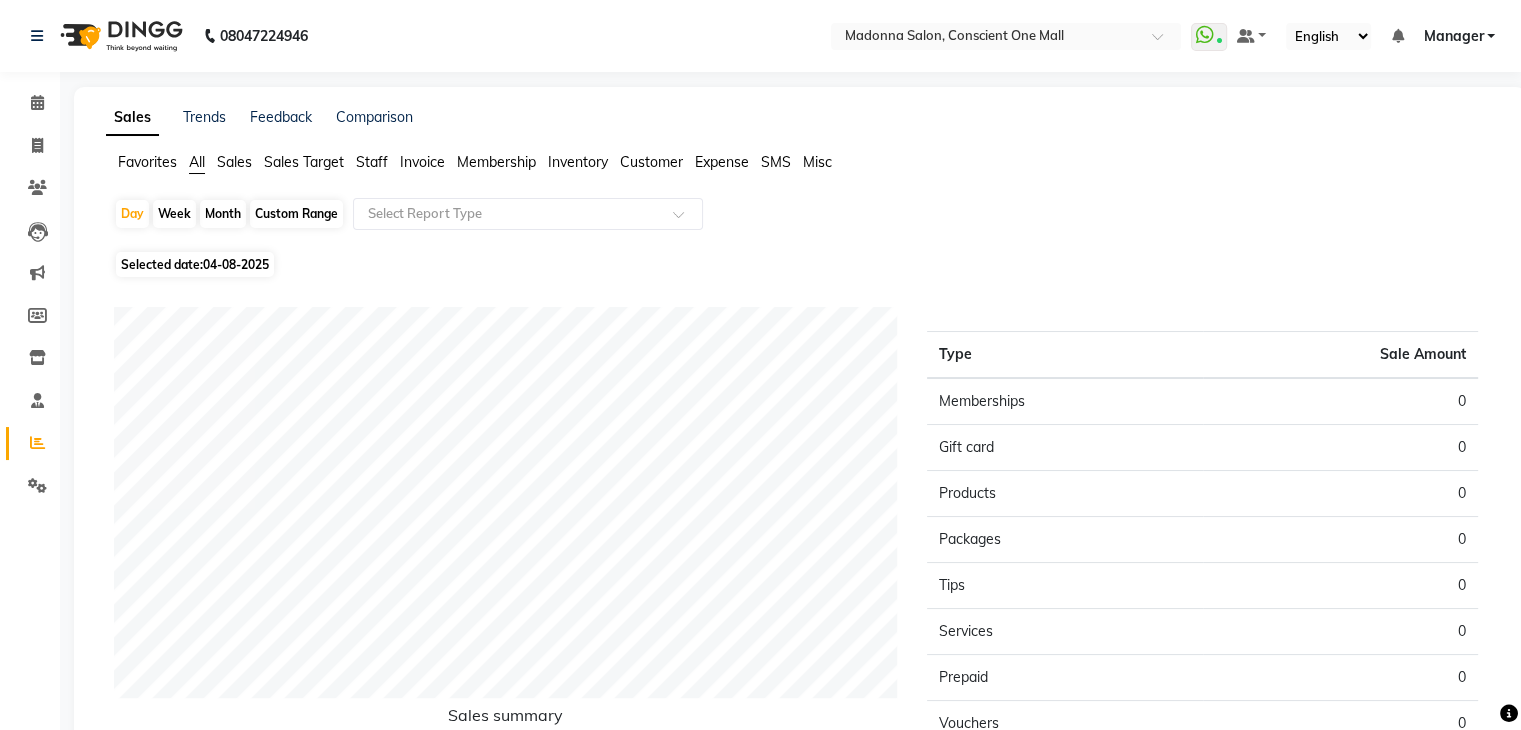 click on "Staff" 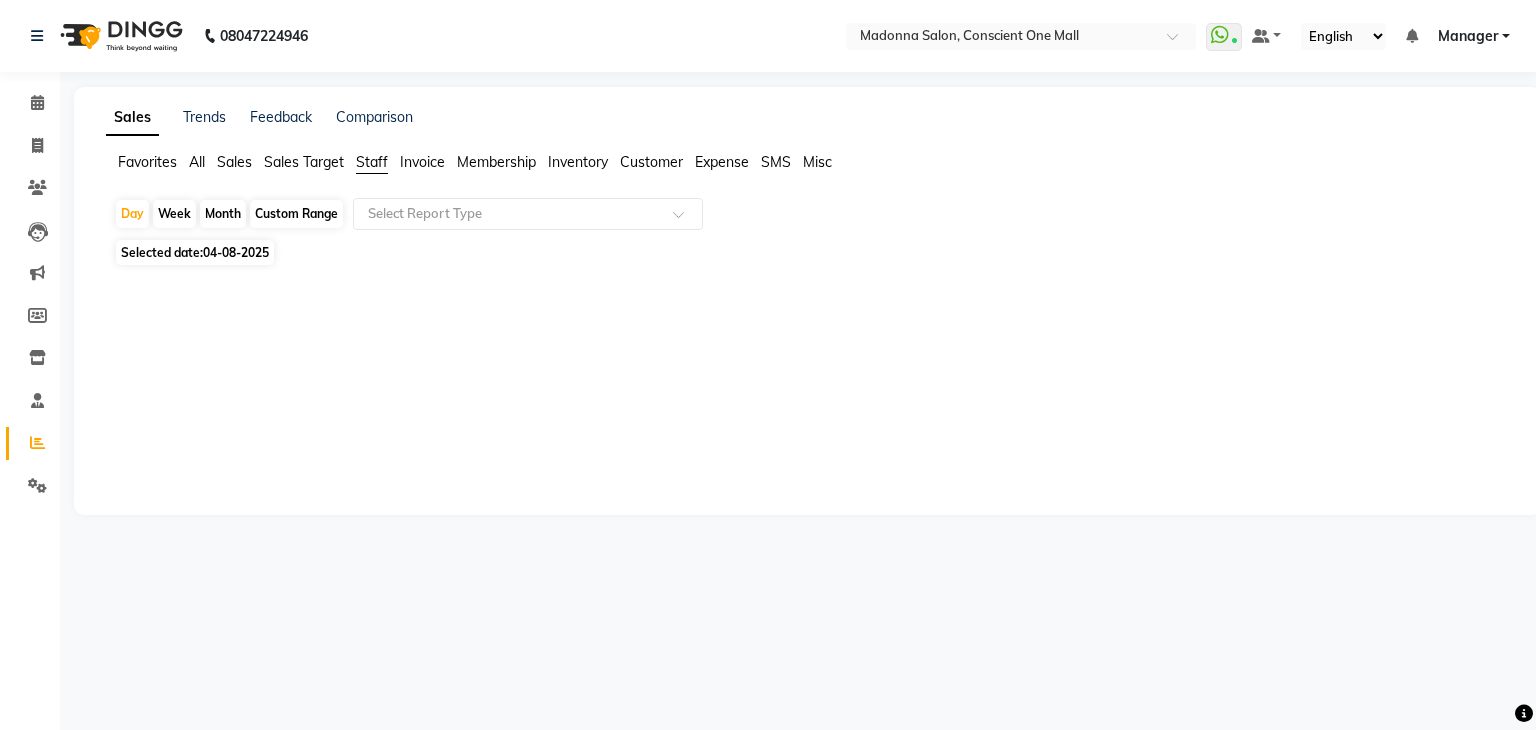 click on "Staff" 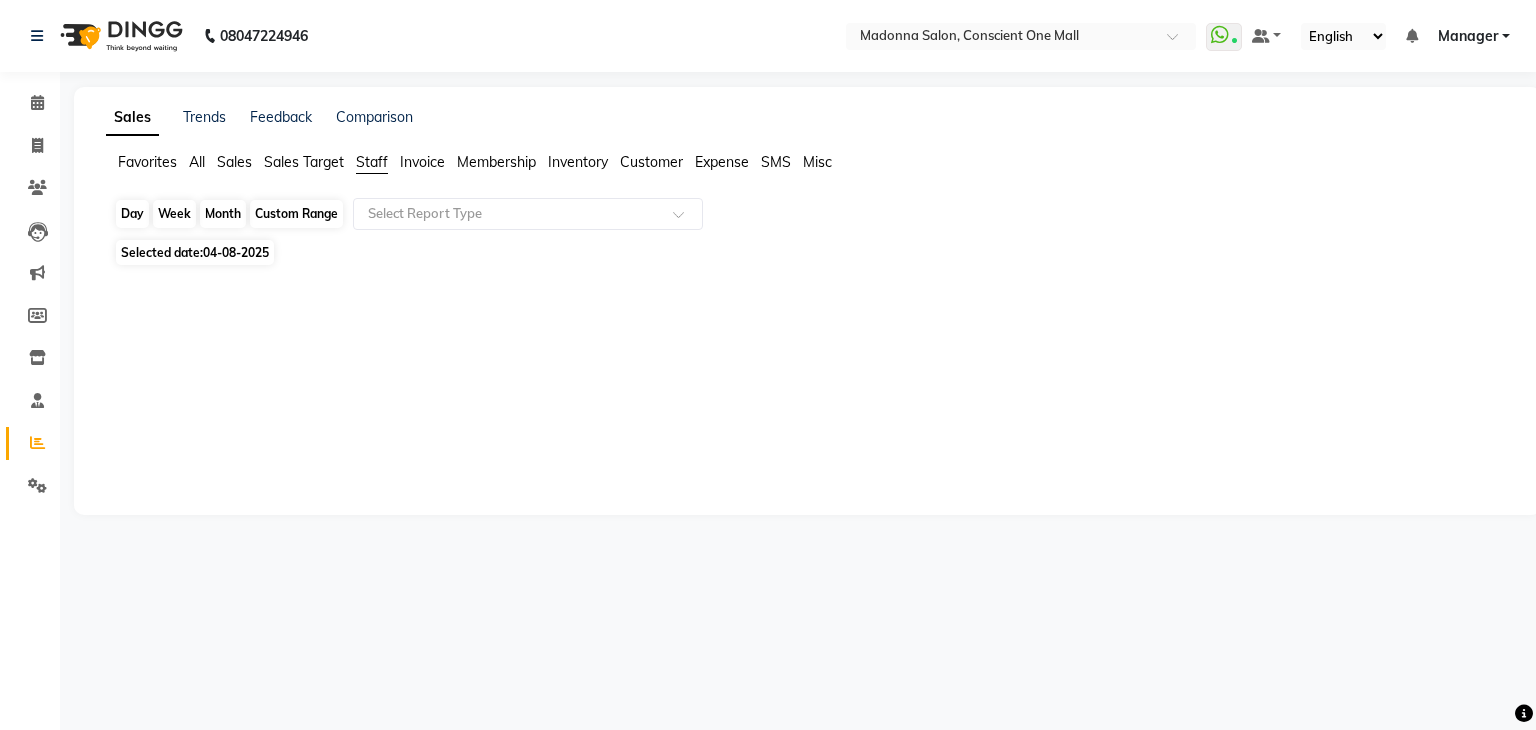 click on "Day" 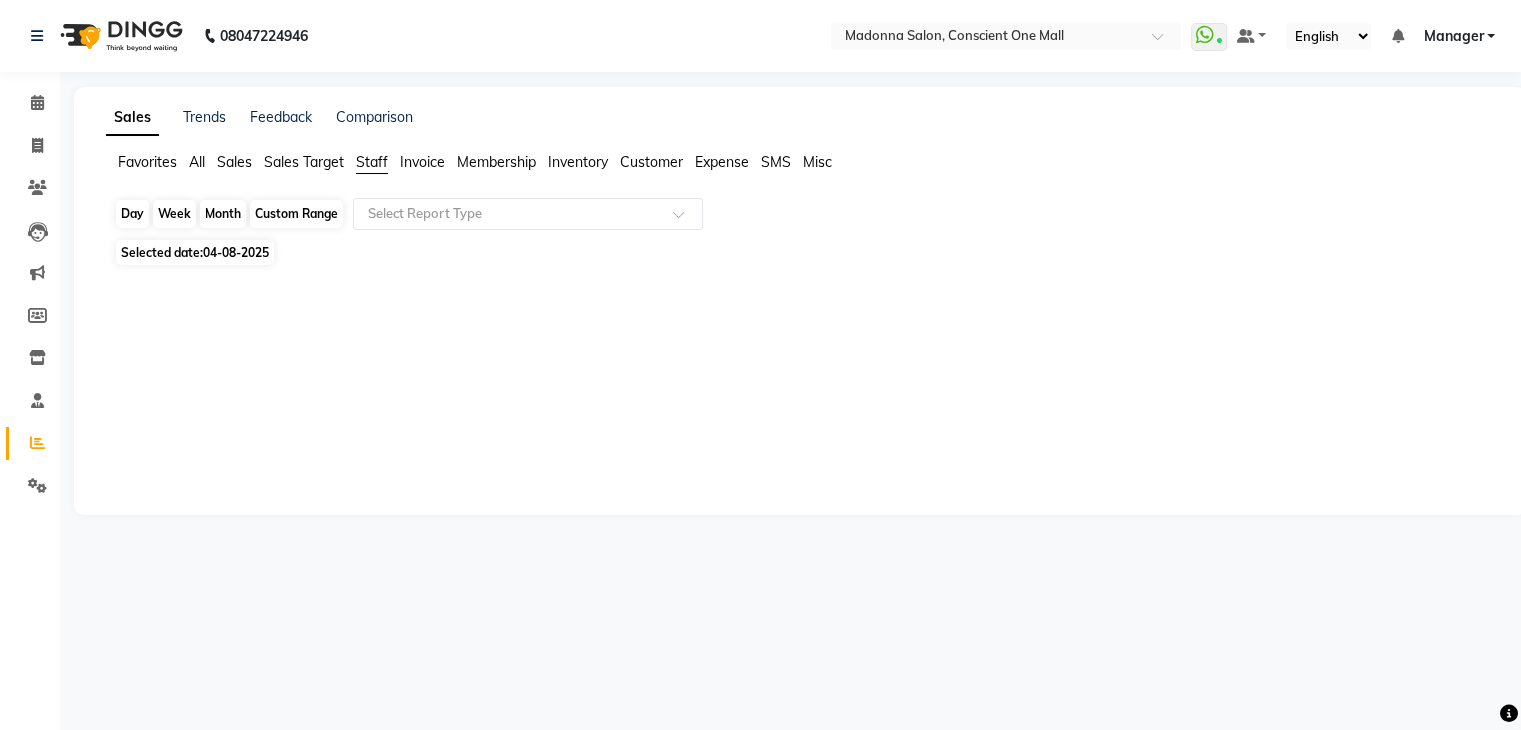 select on "8" 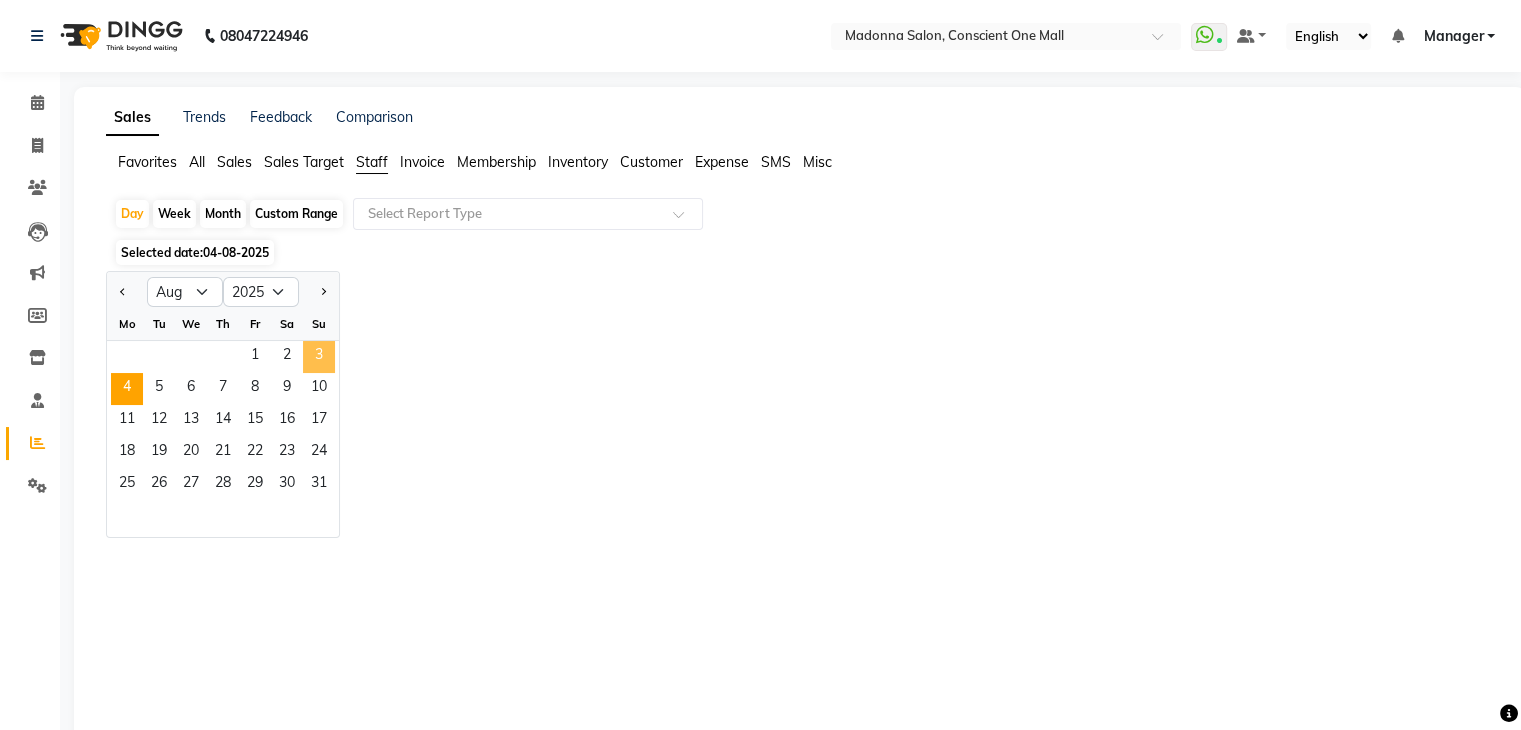 click on "3" 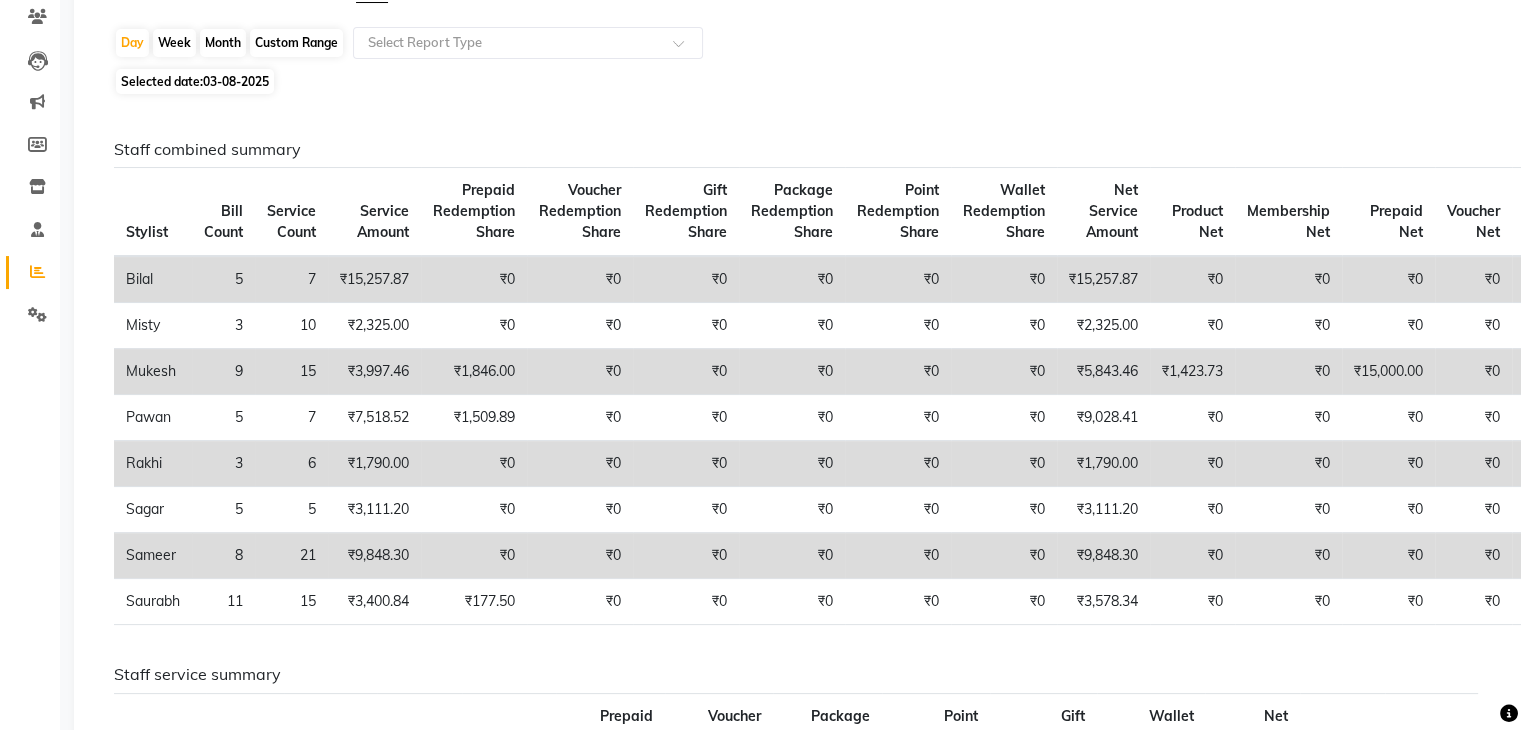 scroll, scrollTop: 174, scrollLeft: 0, axis: vertical 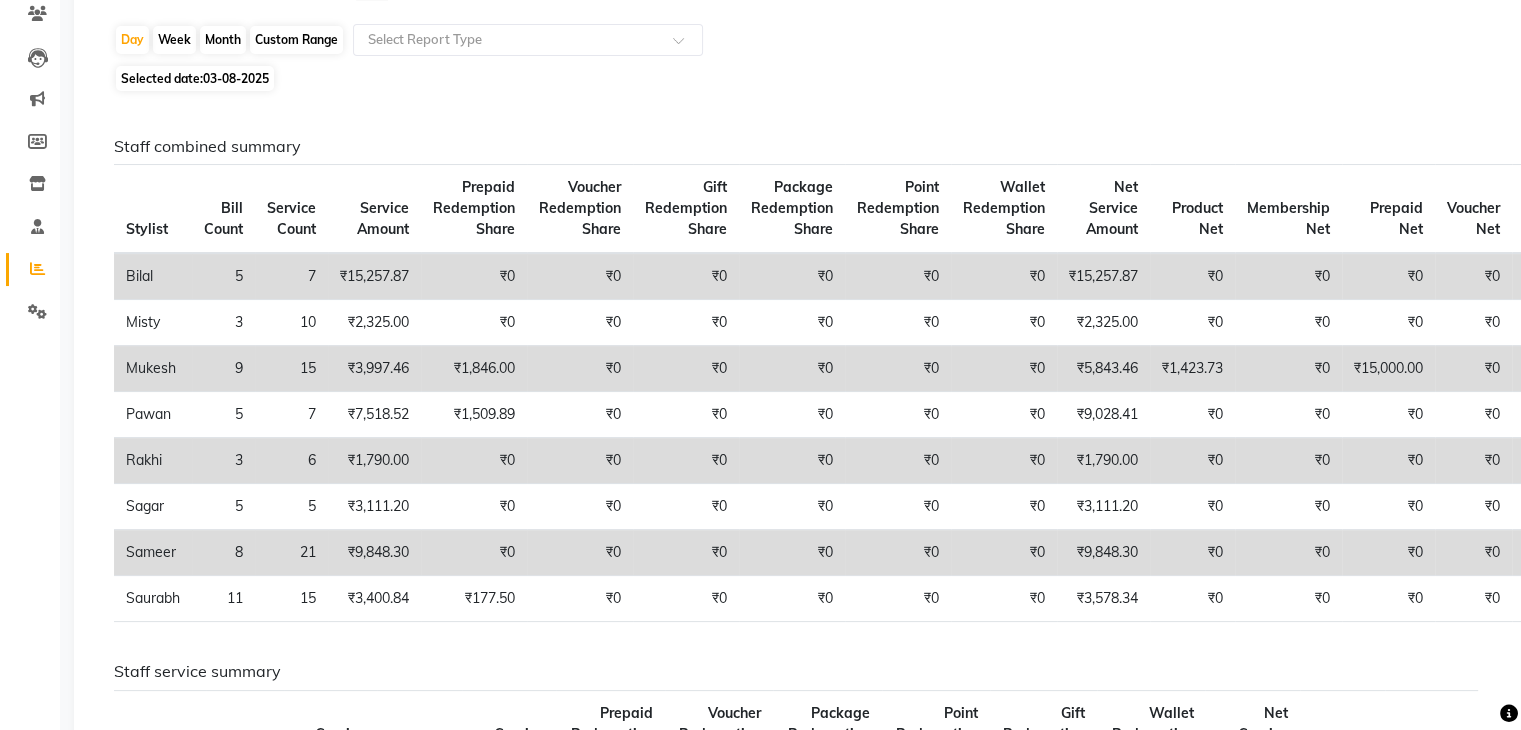 click on "Month" 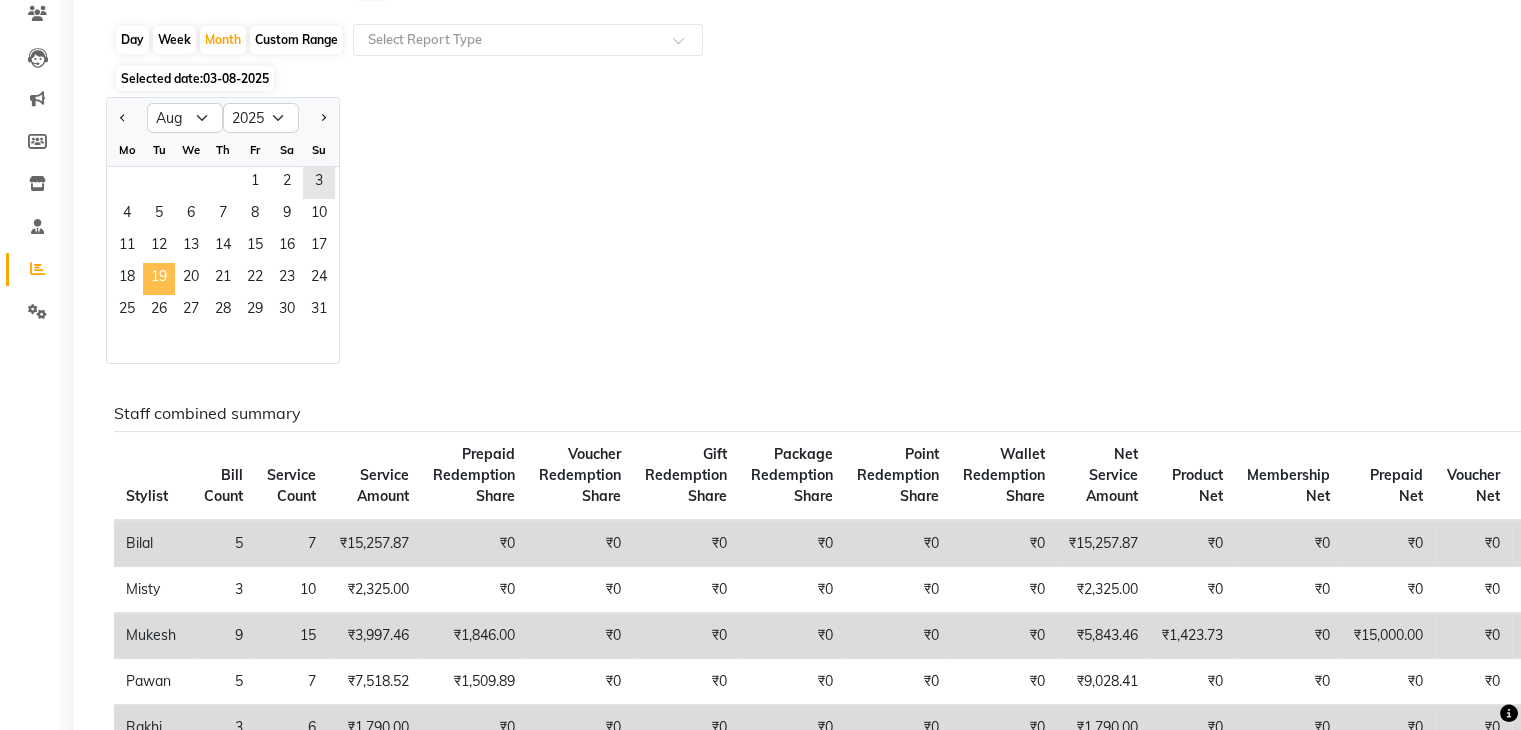 click on "19" 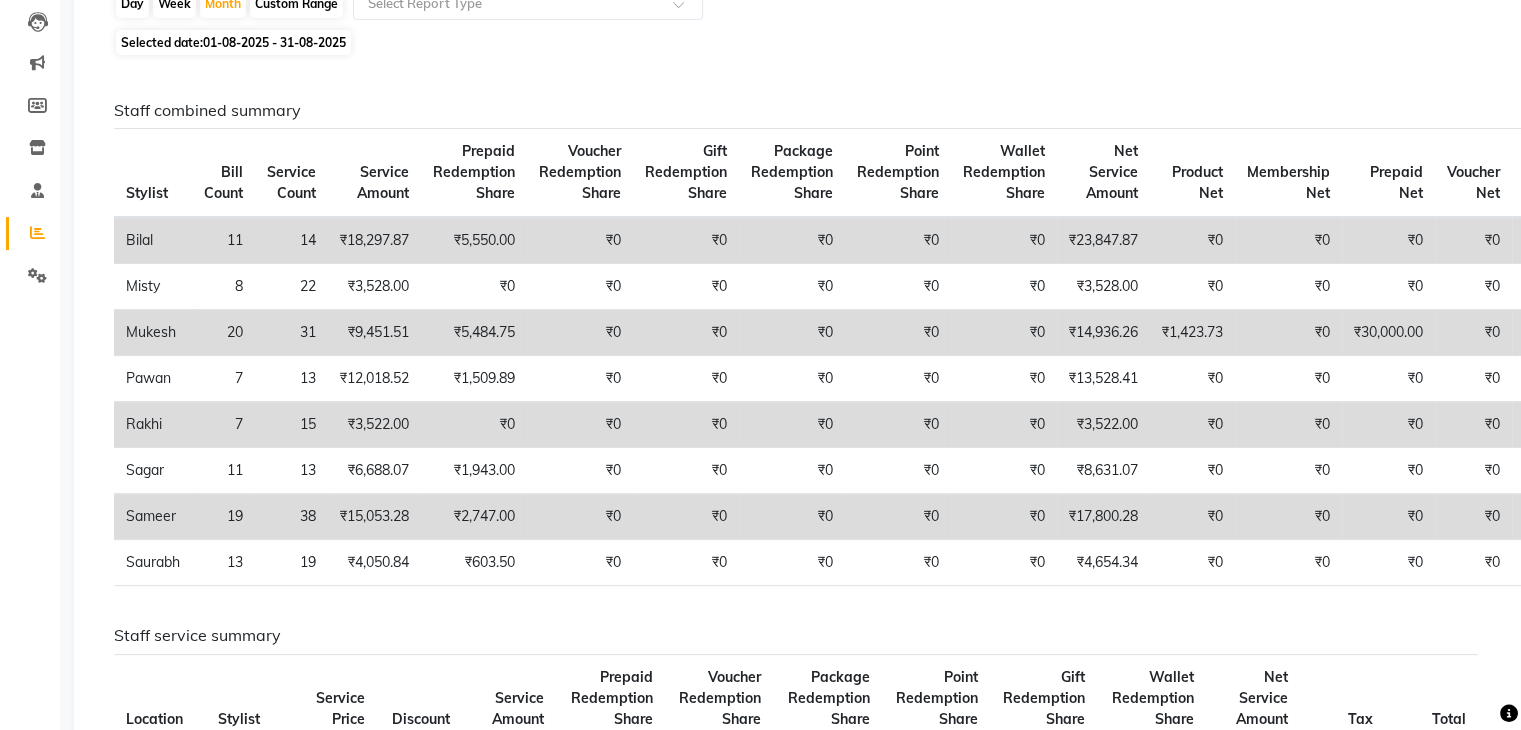 scroll, scrollTop: 221, scrollLeft: 0, axis: vertical 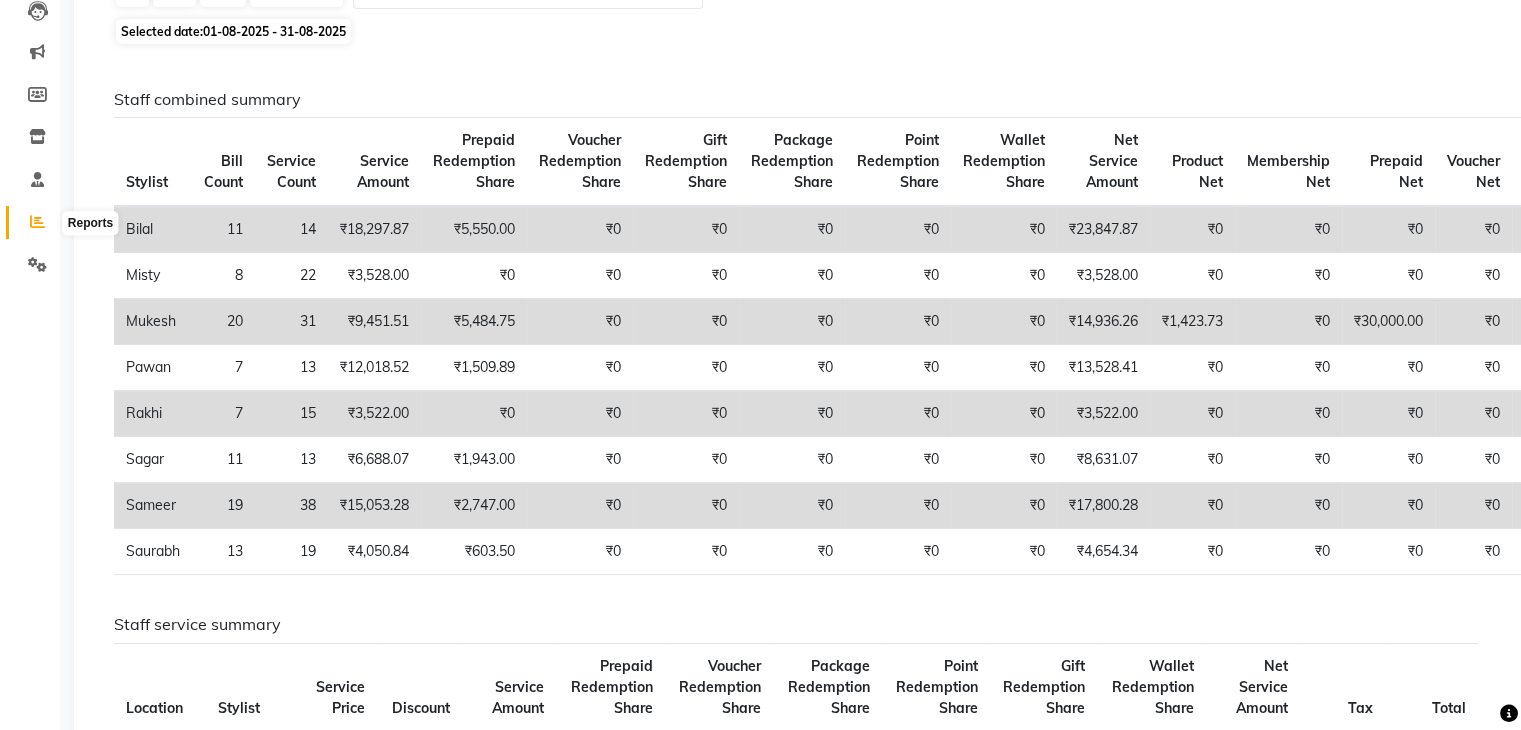 click 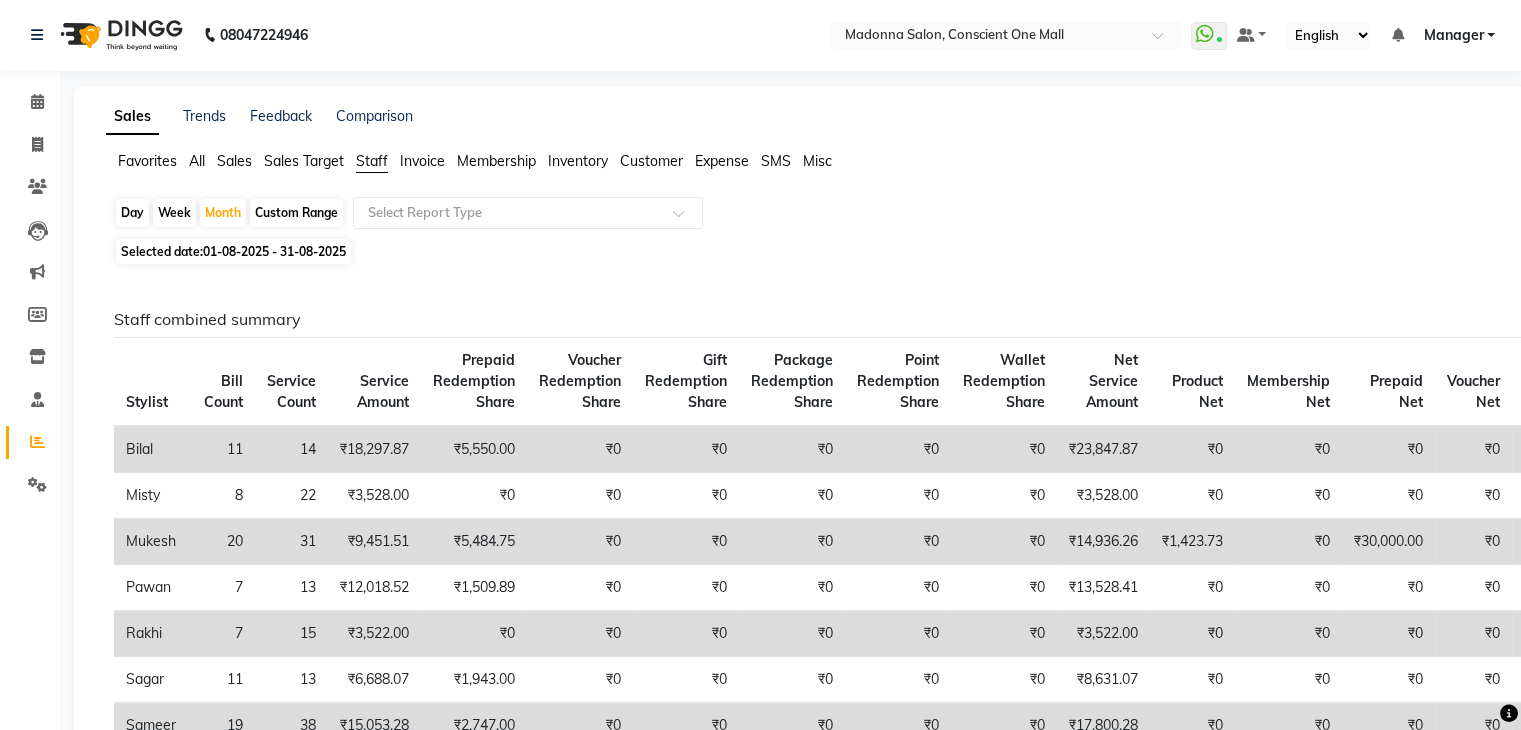 scroll, scrollTop: 7, scrollLeft: 0, axis: vertical 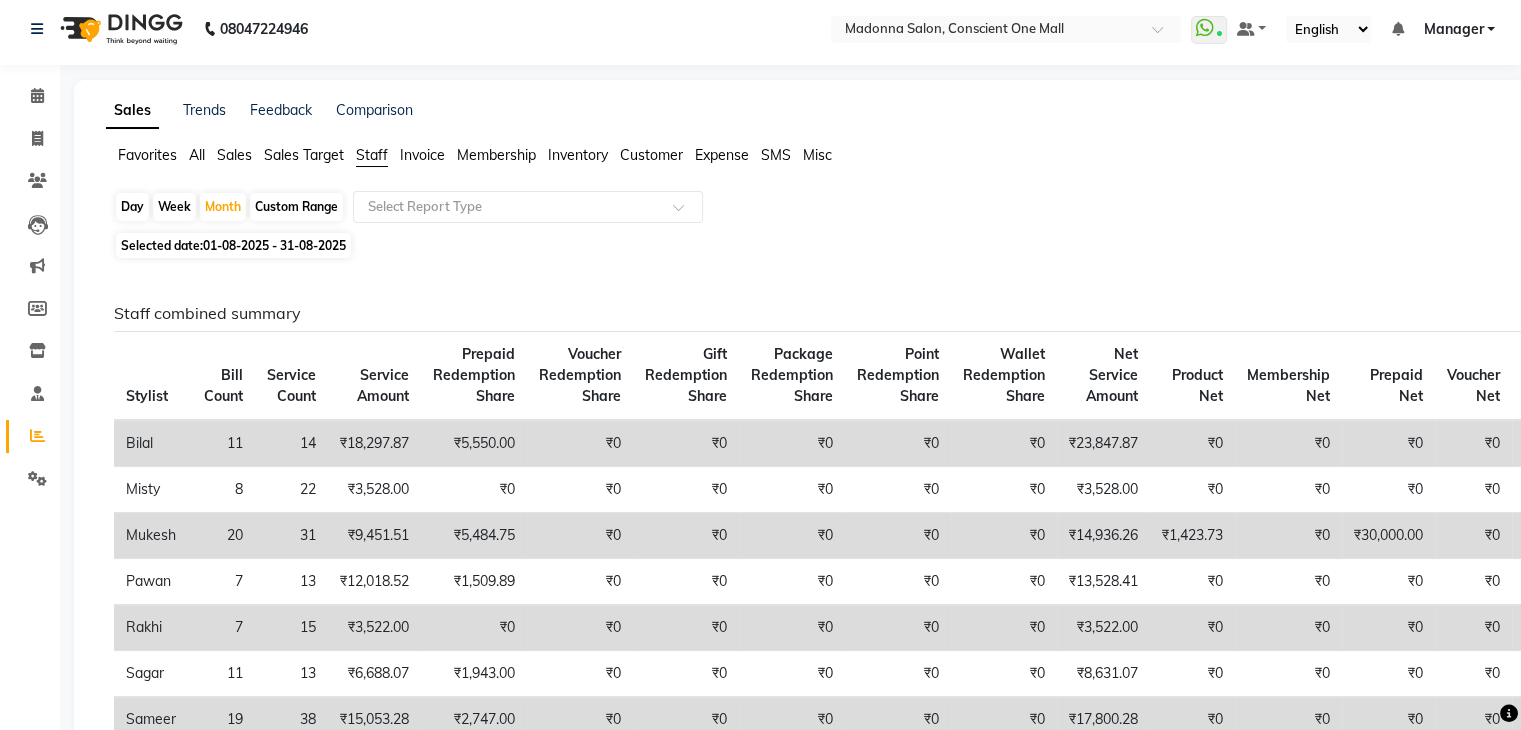 click on "Day" 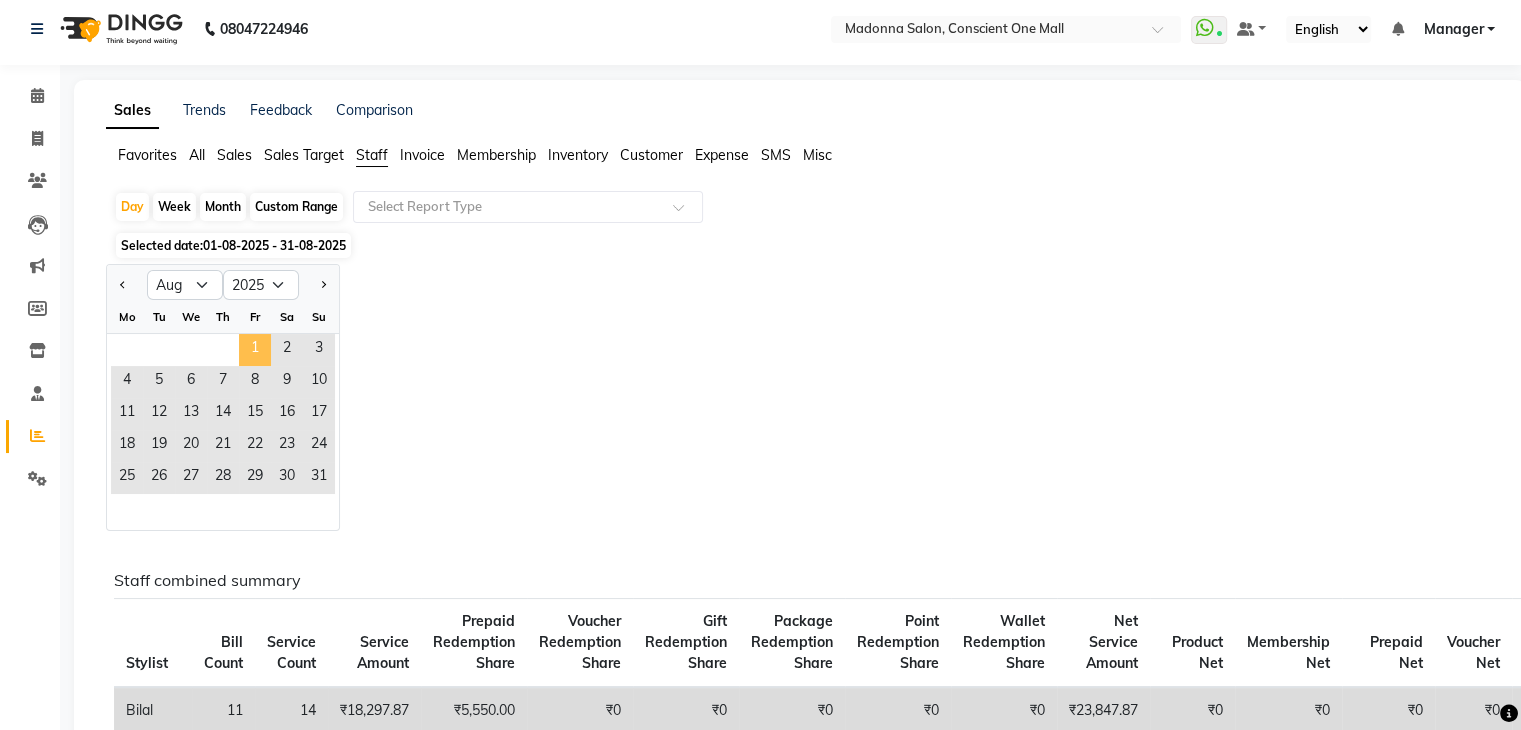 click on "1" 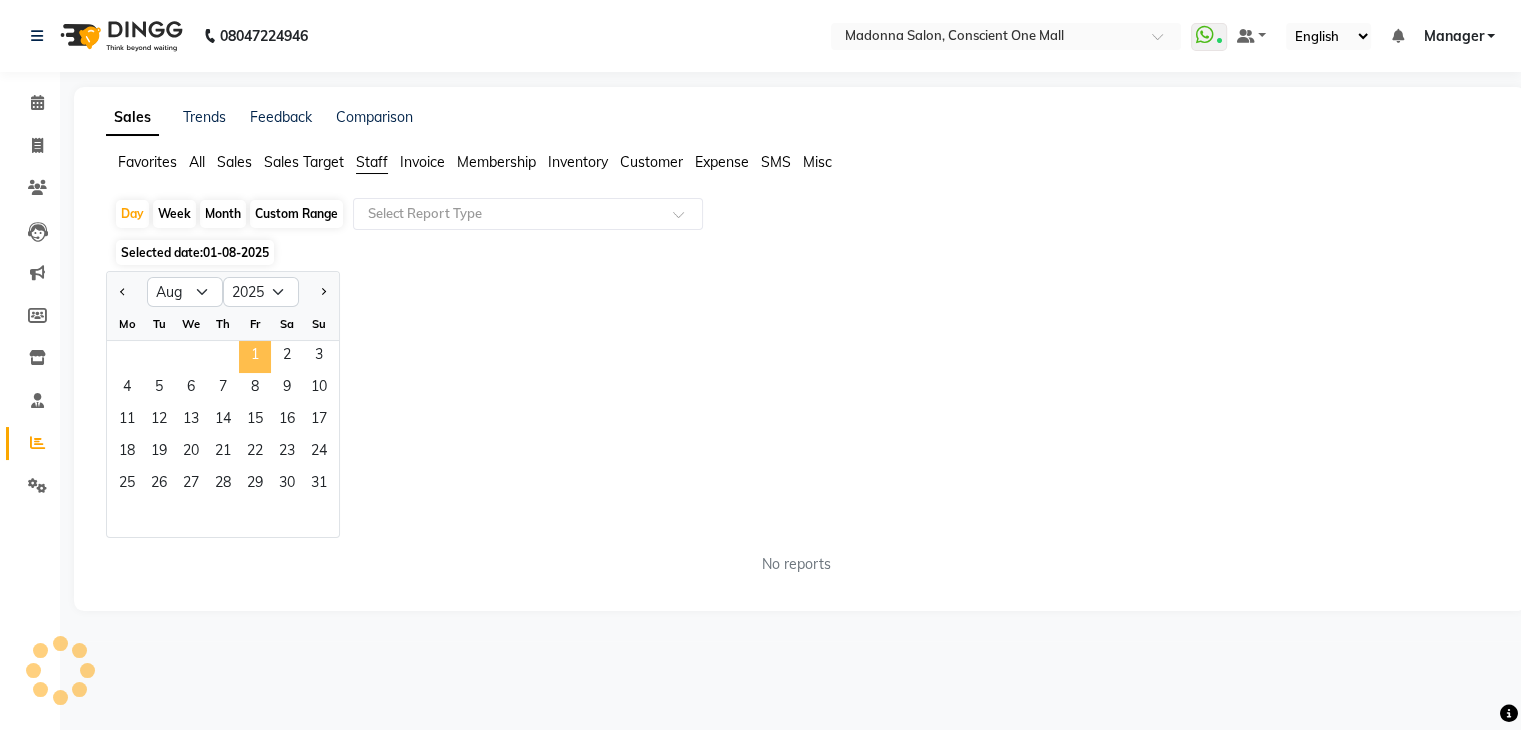 scroll, scrollTop: 0, scrollLeft: 0, axis: both 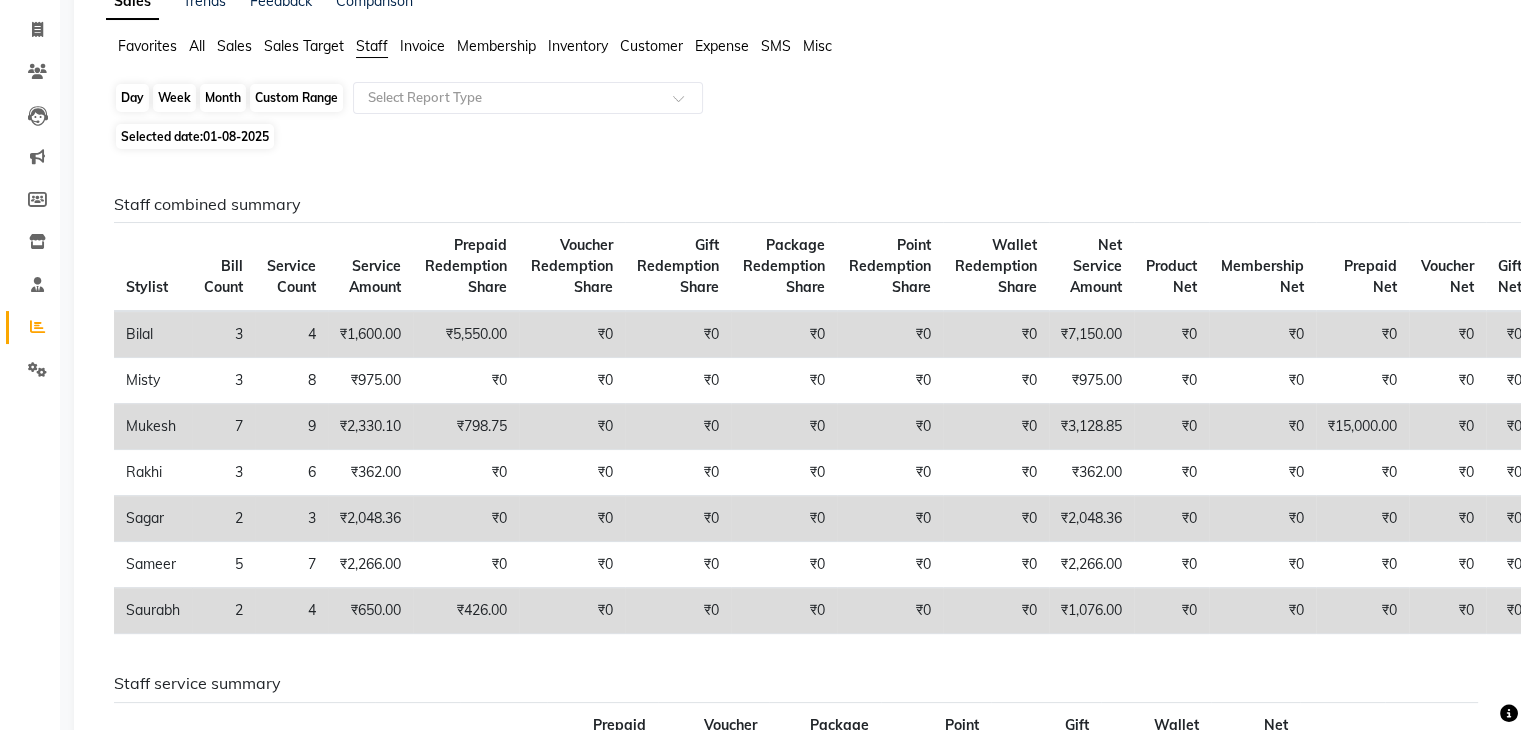 click on "Day" 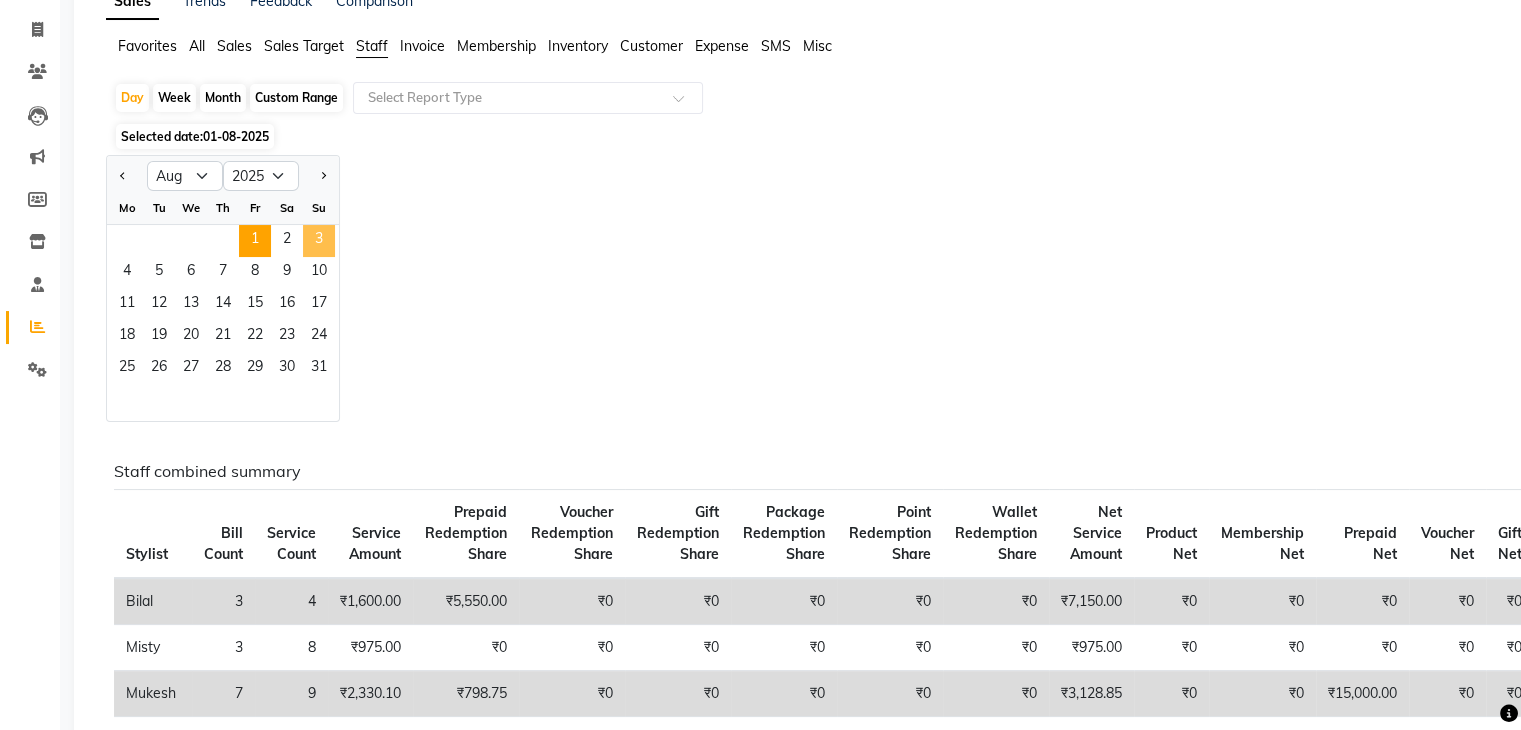 click on "3" 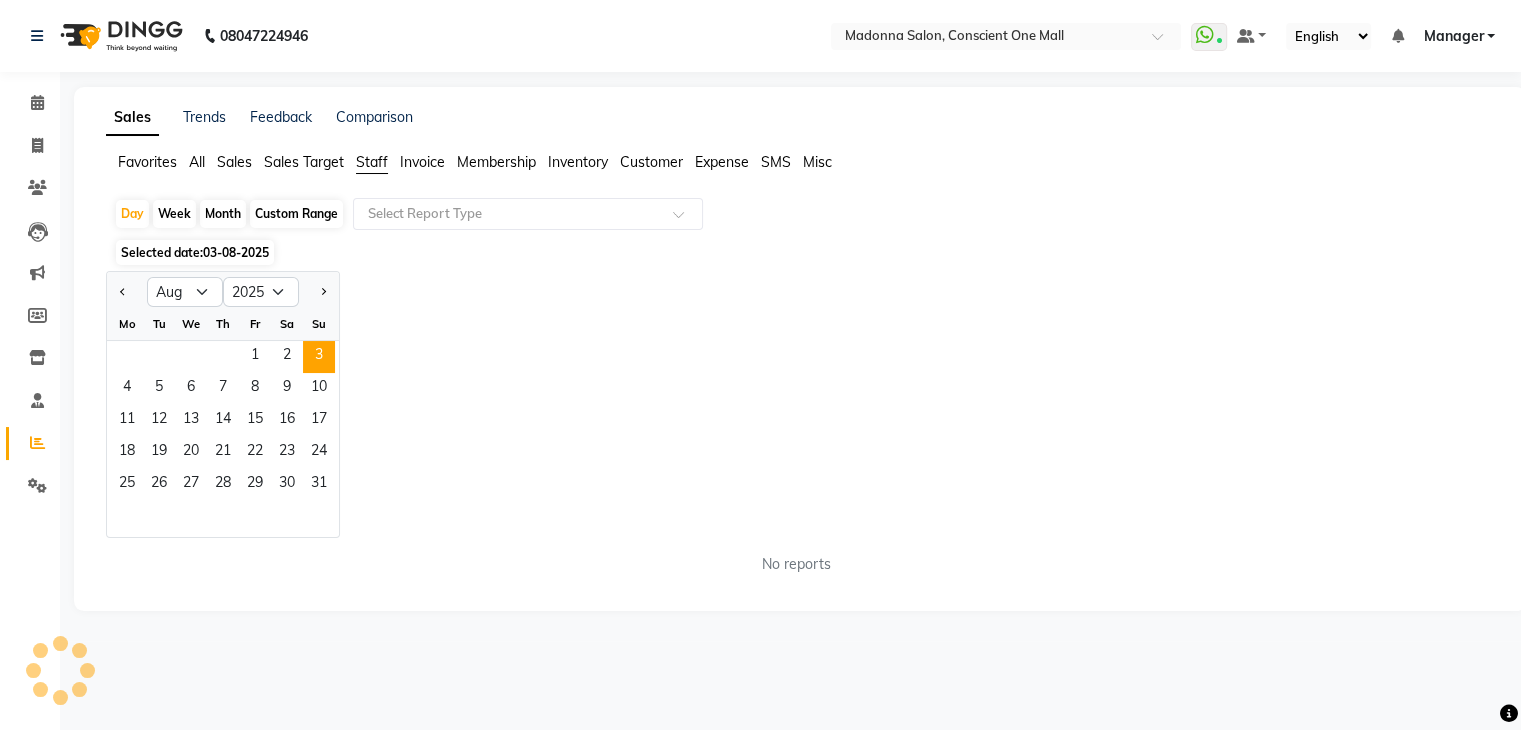 scroll, scrollTop: 0, scrollLeft: 0, axis: both 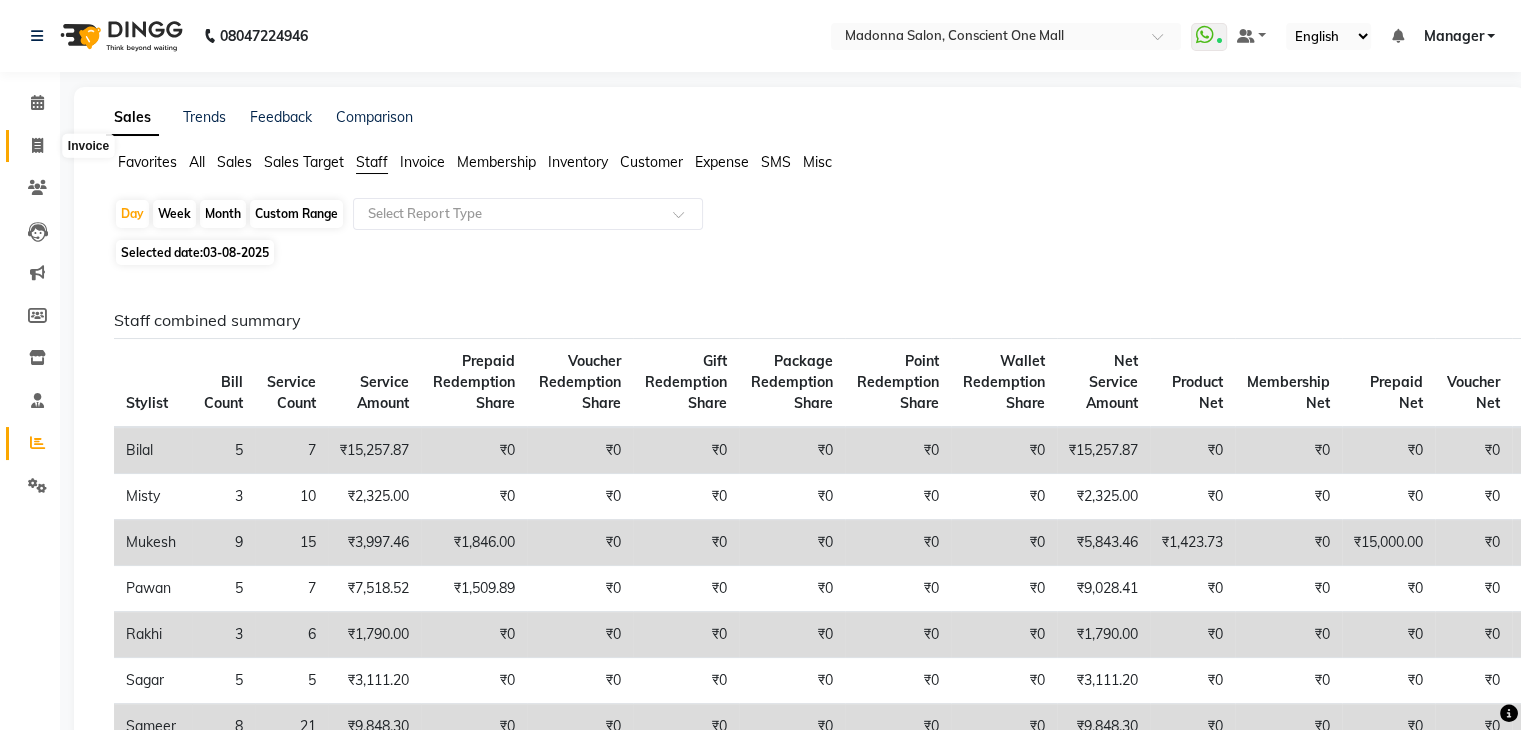 click 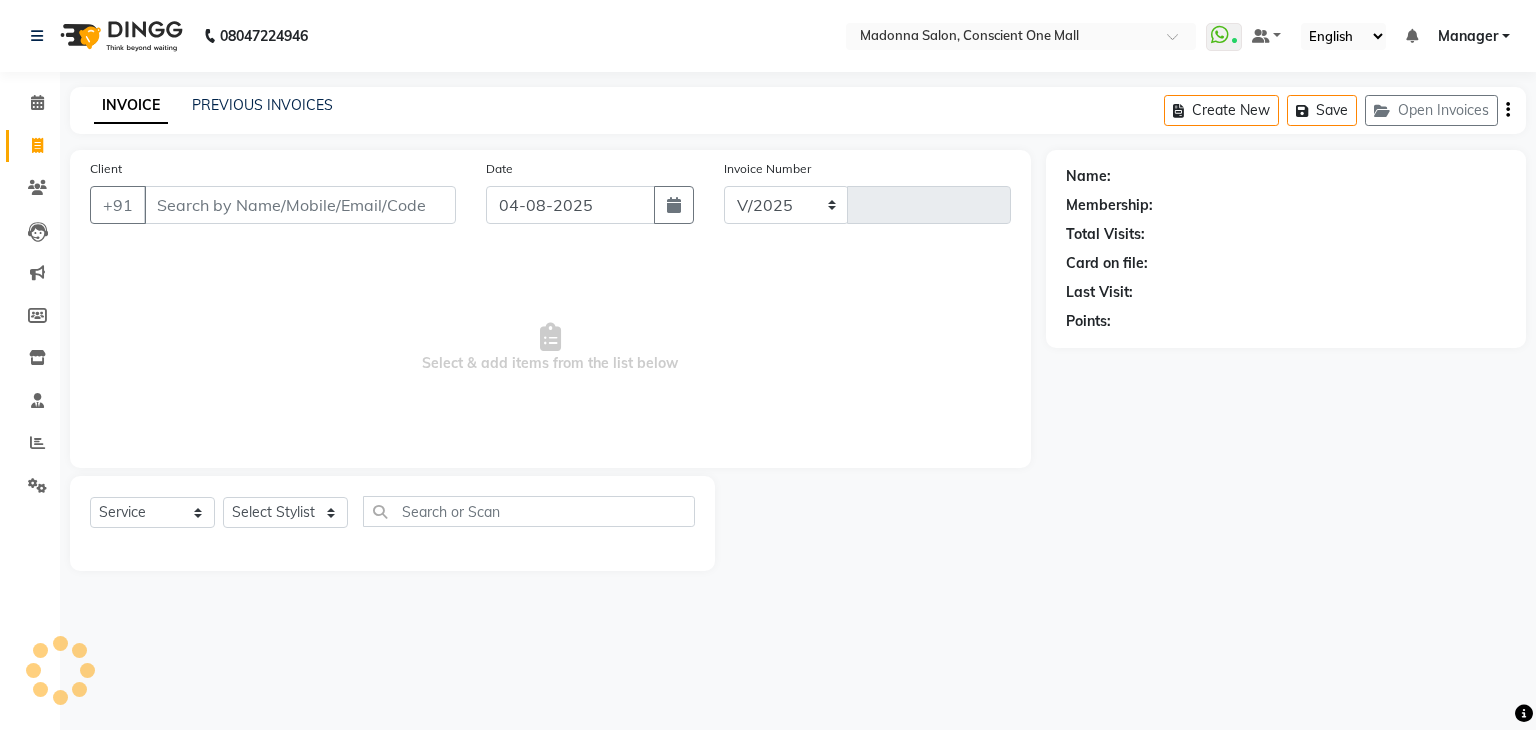 select on "7575" 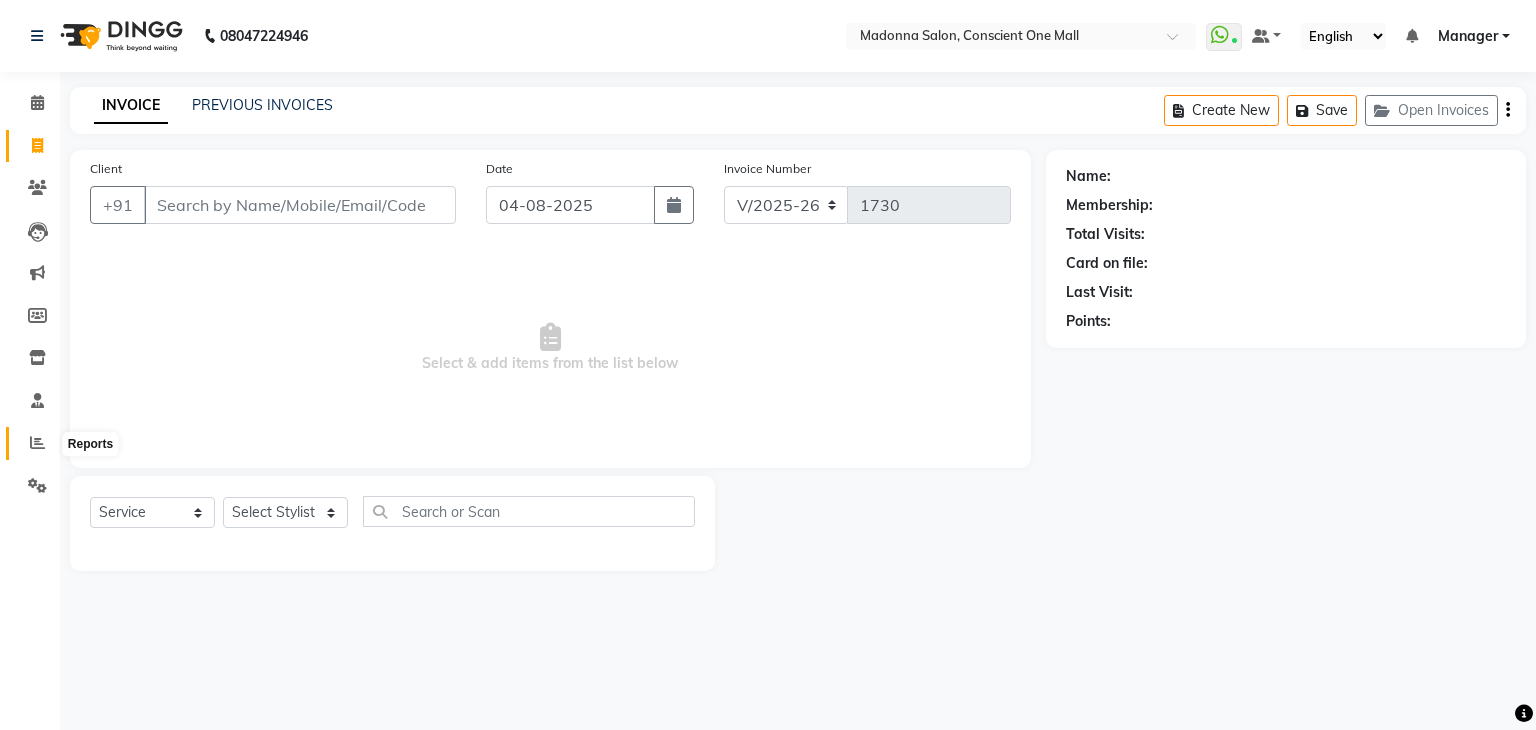 click 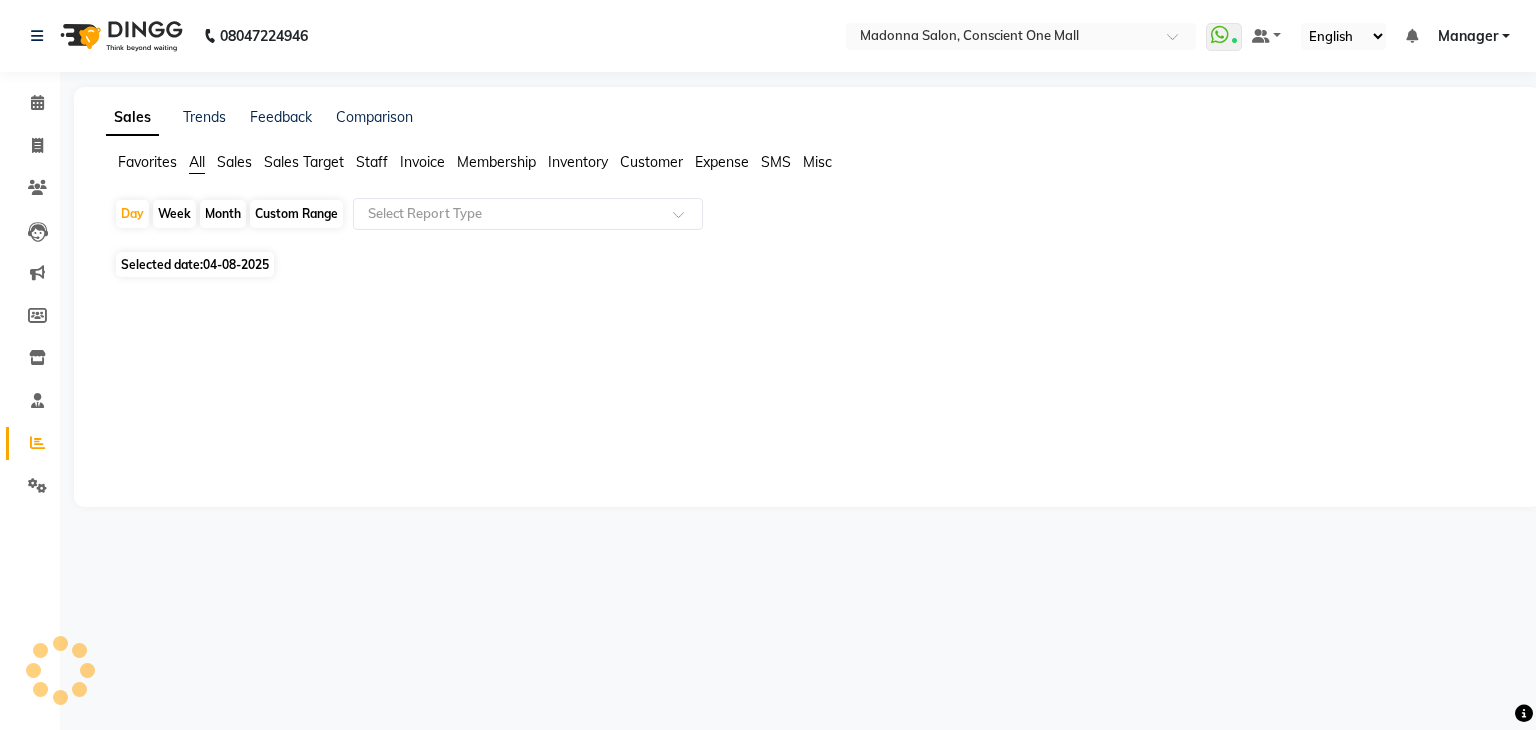 click 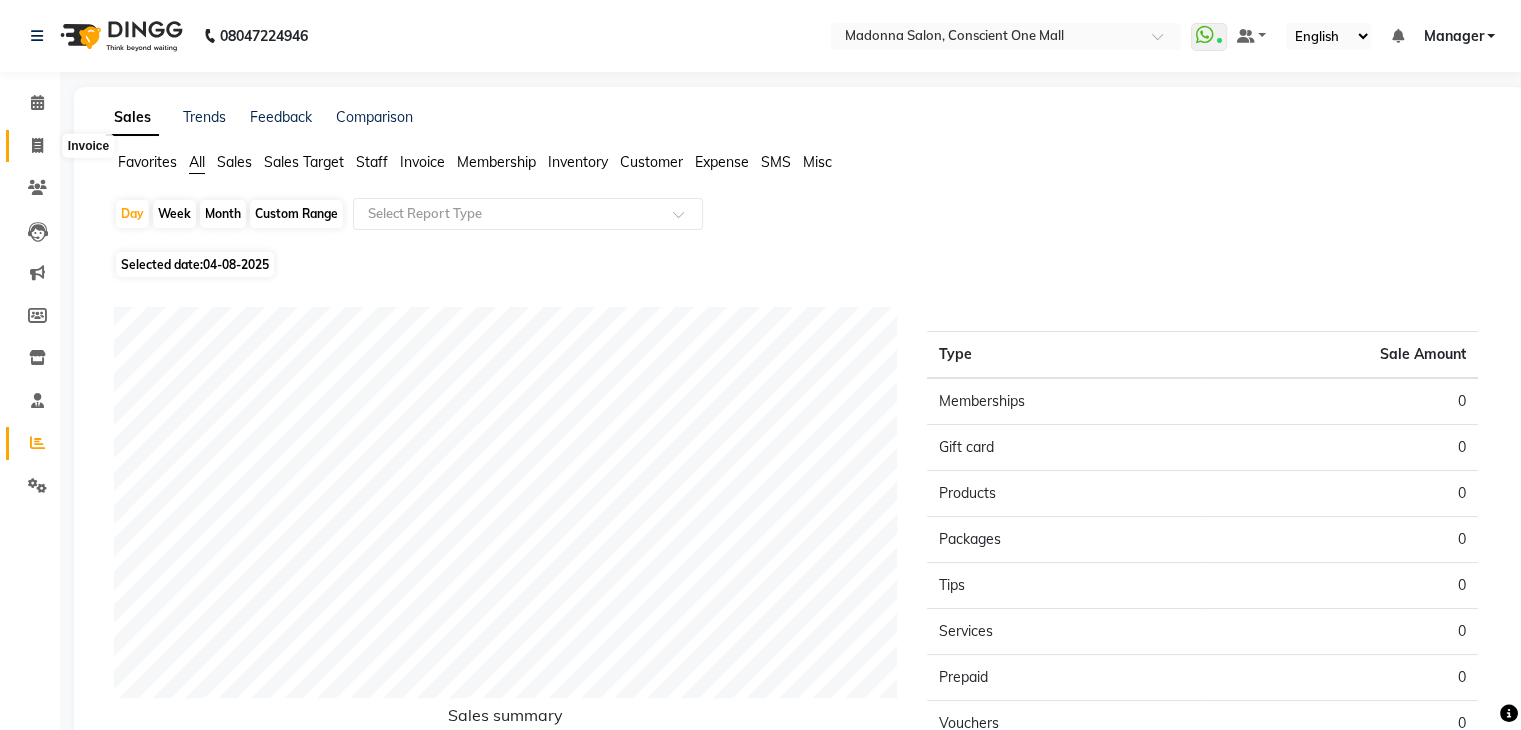 click 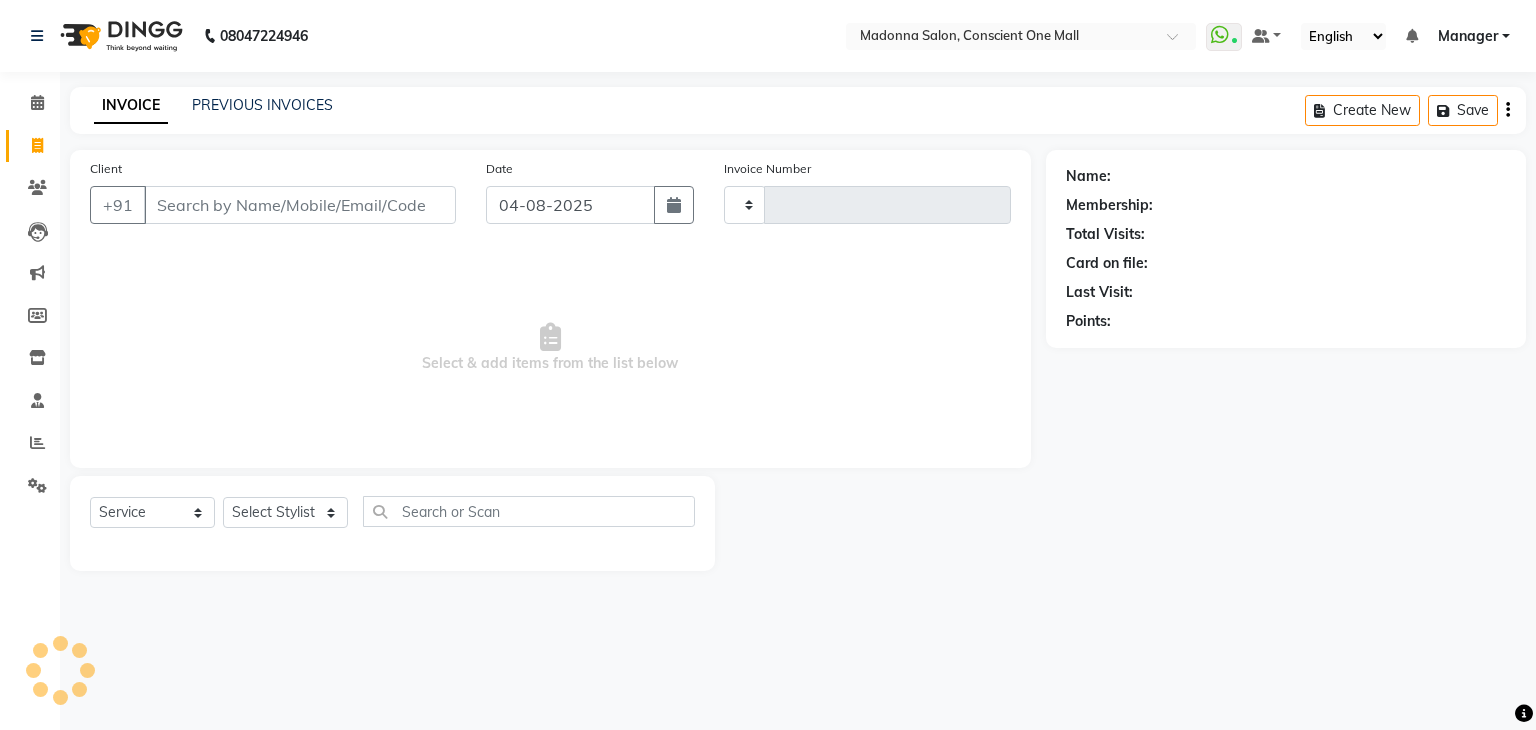 type on "1730" 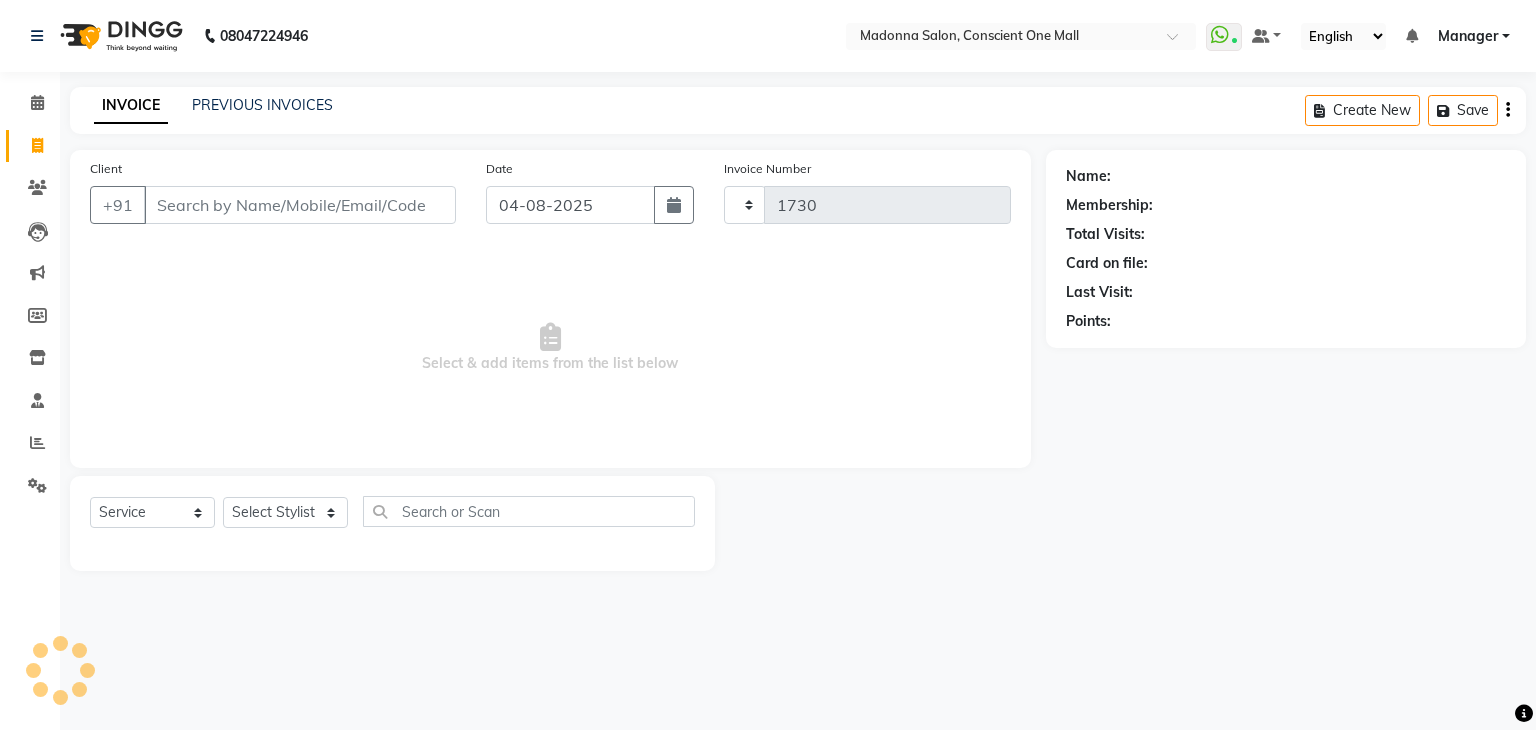 select on "7575" 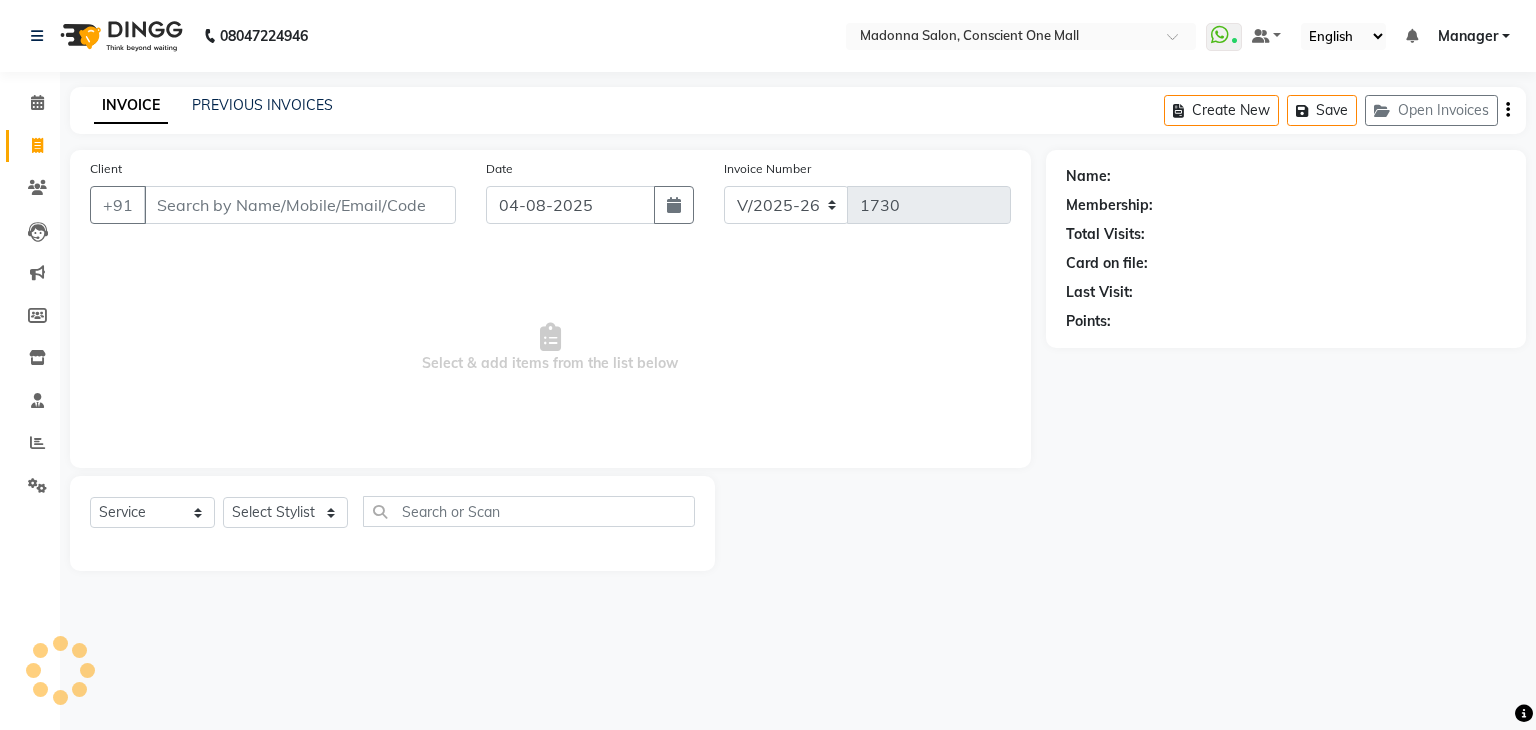 click on "Select & add items from the list below" at bounding box center (550, 348) 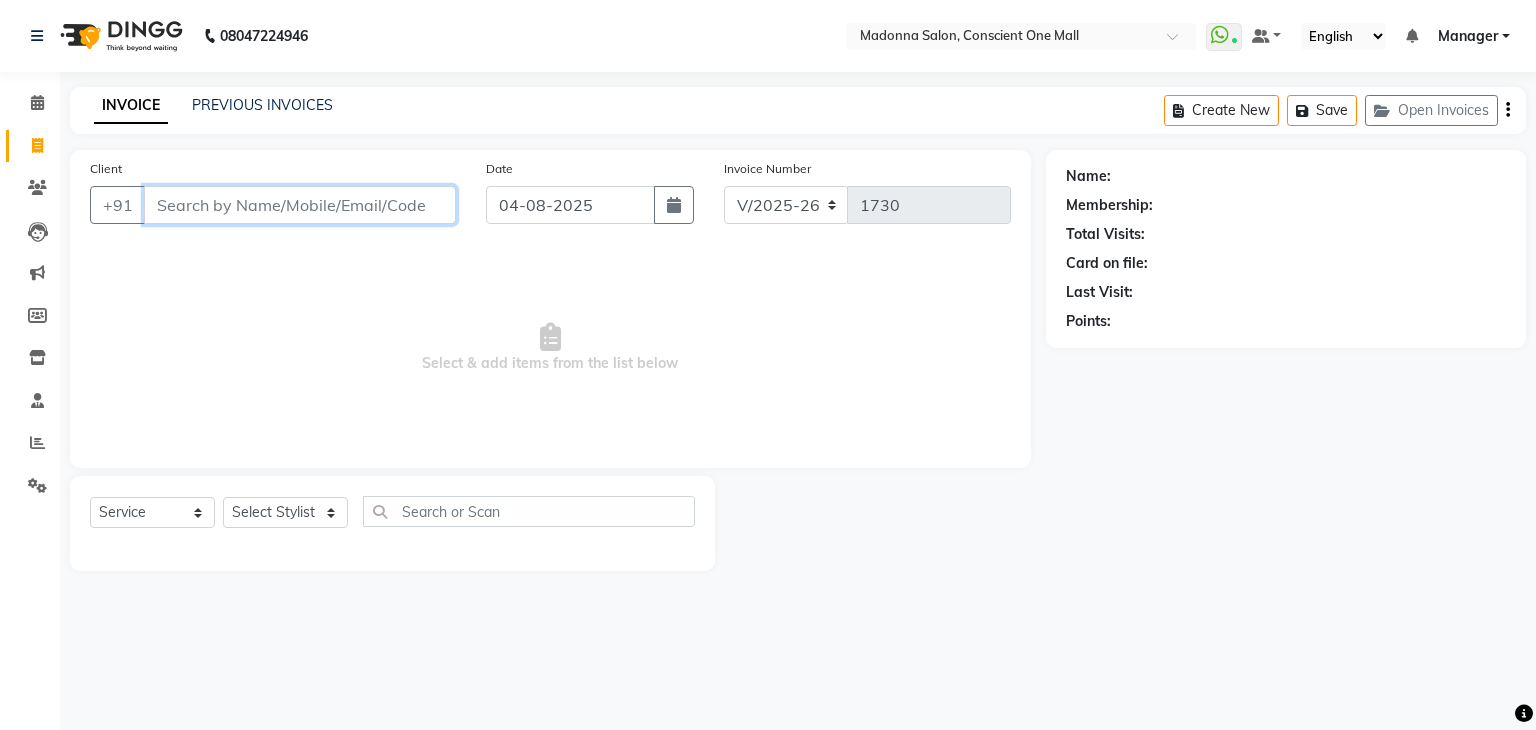 click on "Client" at bounding box center [300, 205] 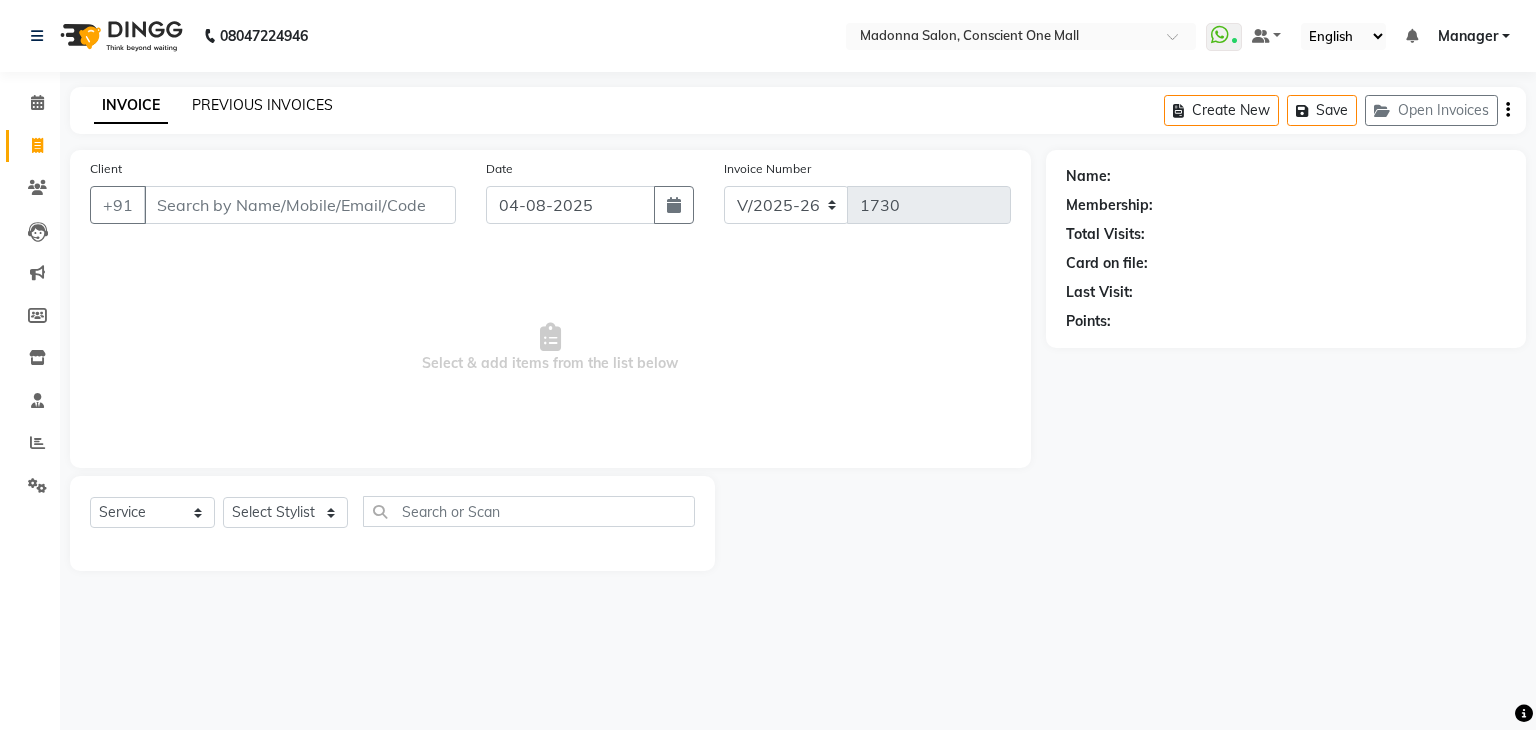 click on "PREVIOUS INVOICES" 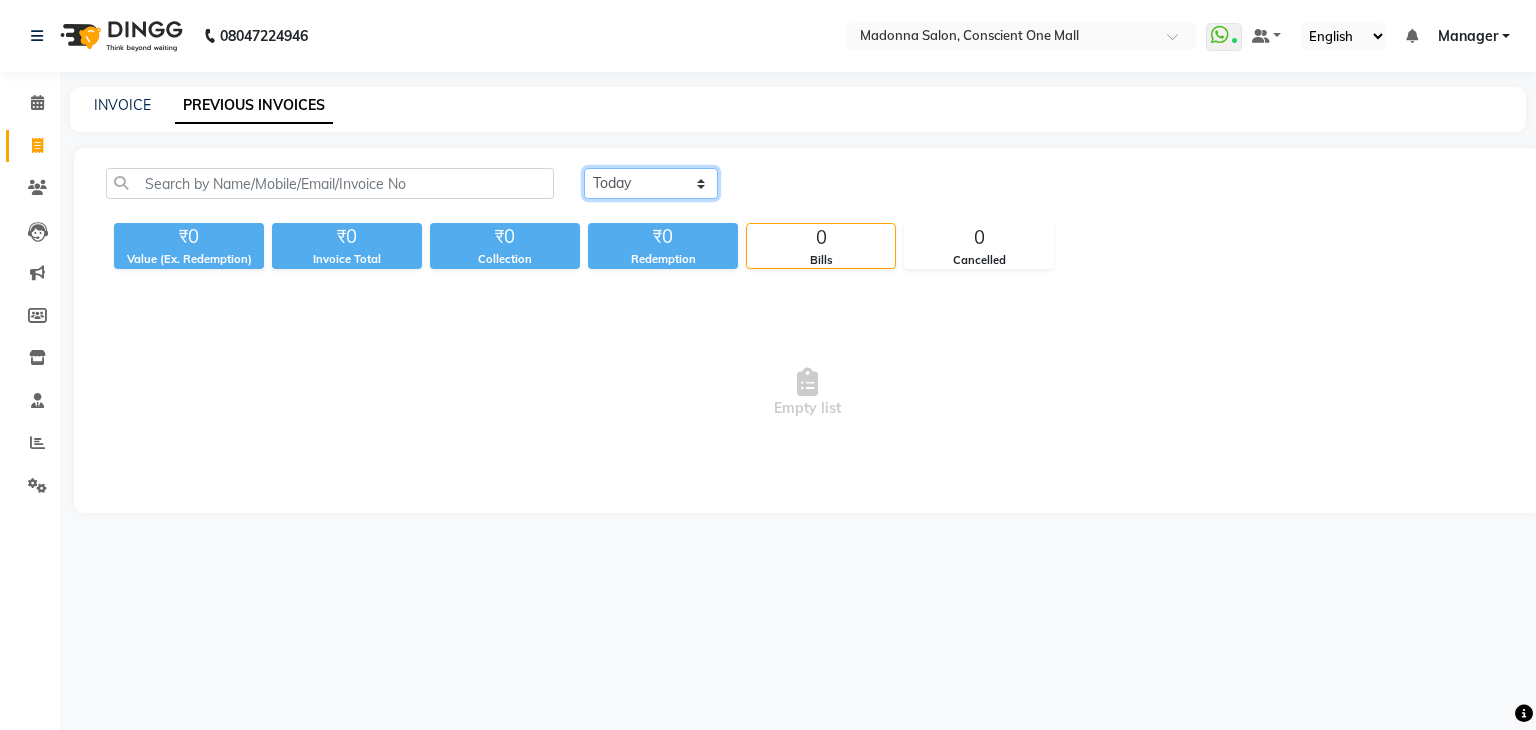 click on "Today Yesterday Custom Range" 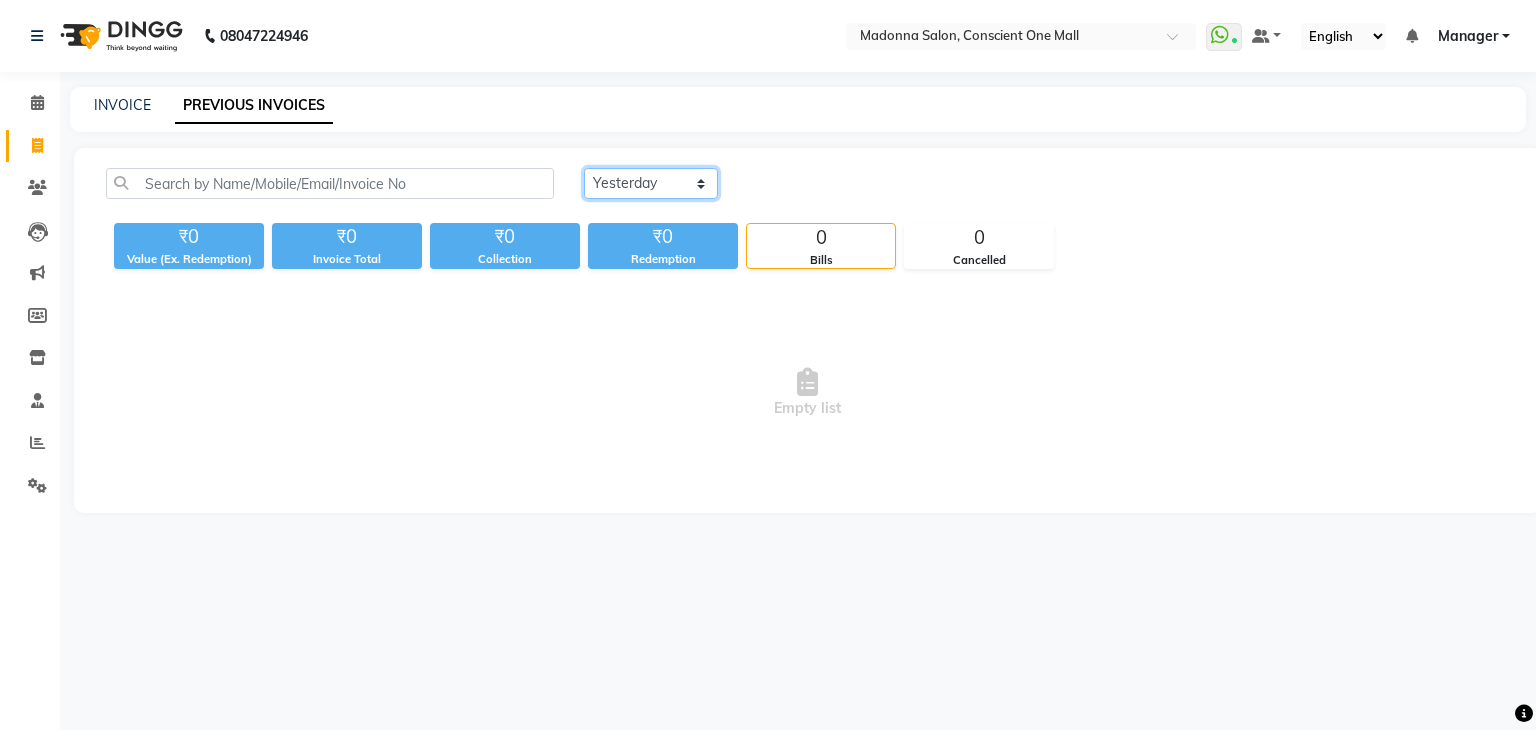 click on "Today Yesterday Custom Range" 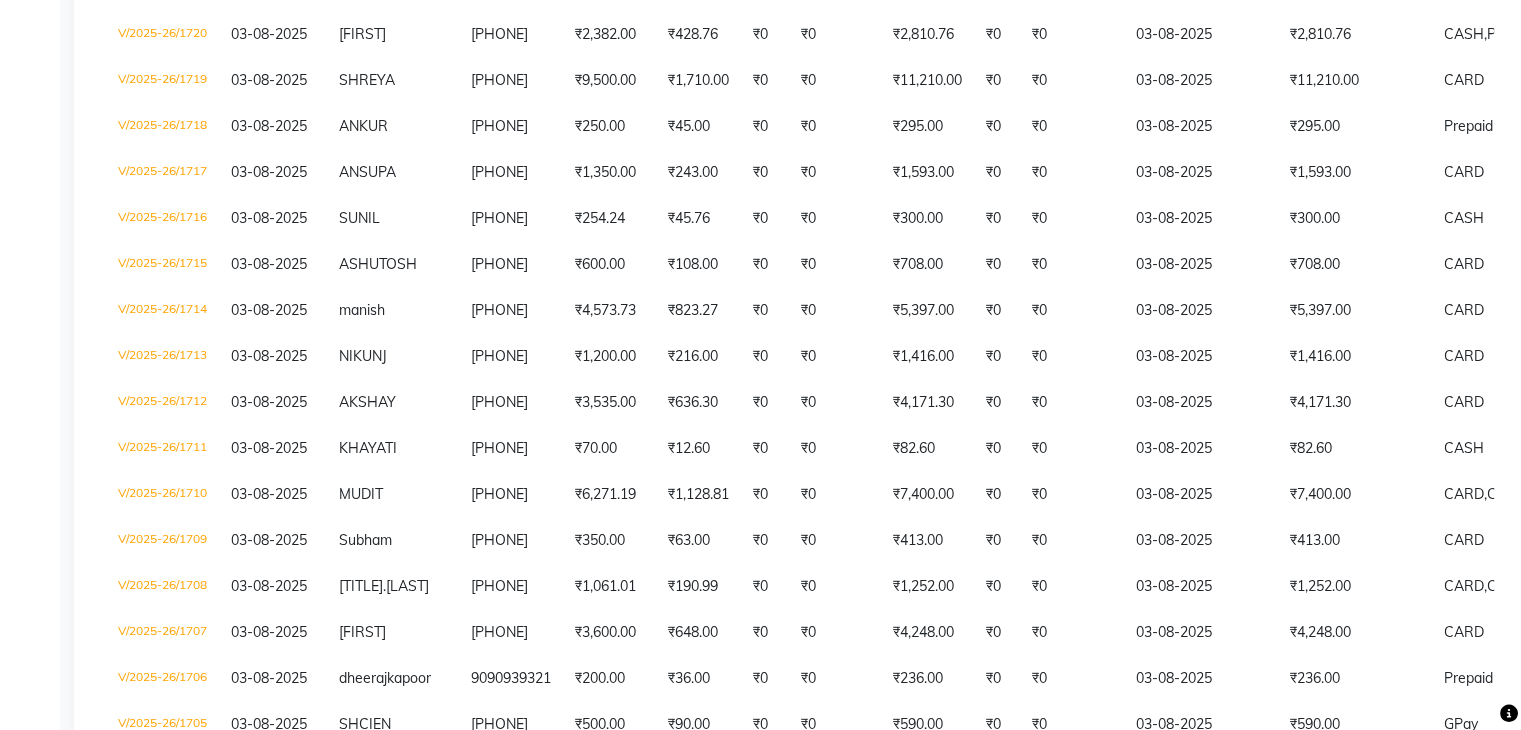 scroll, scrollTop: 800, scrollLeft: 0, axis: vertical 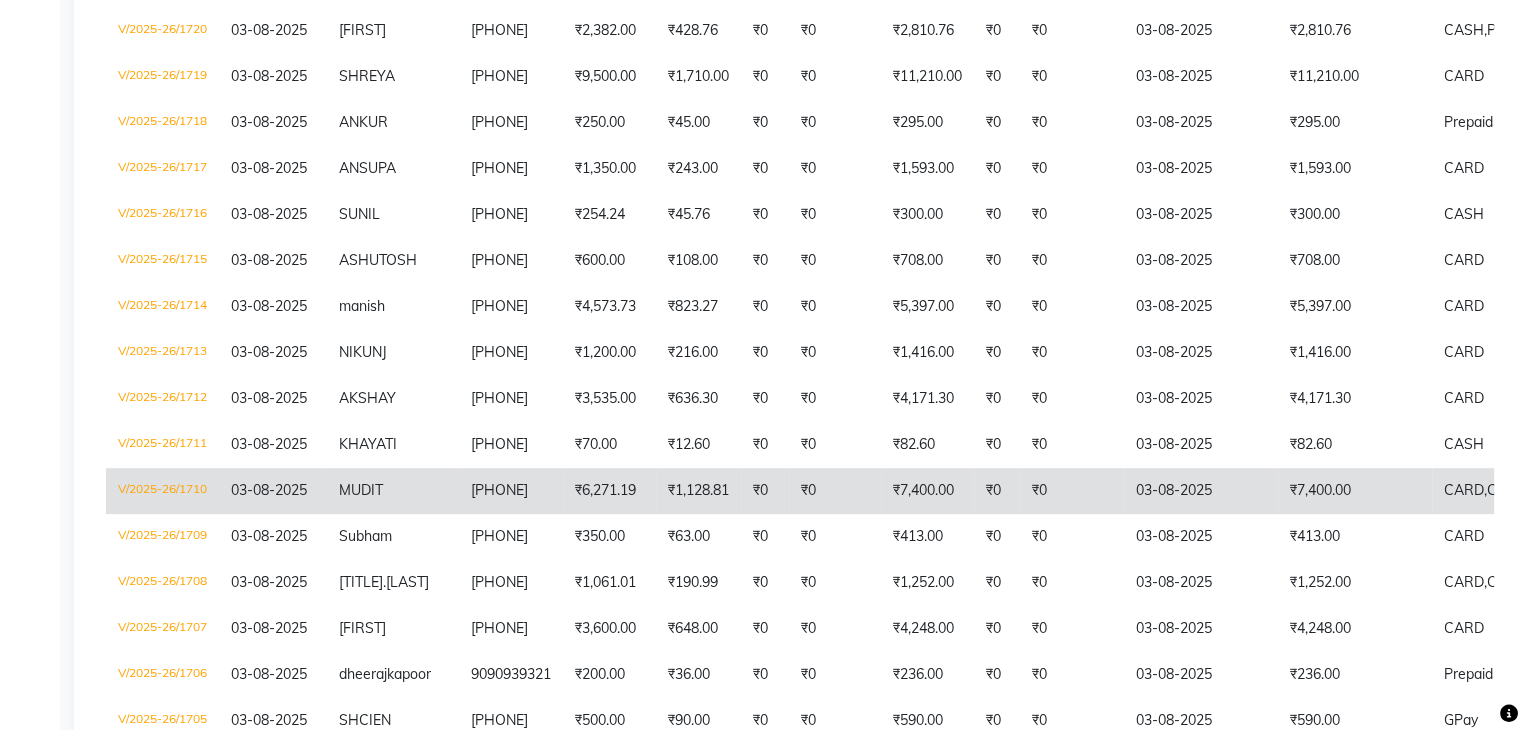 click on "₹7,400.00" 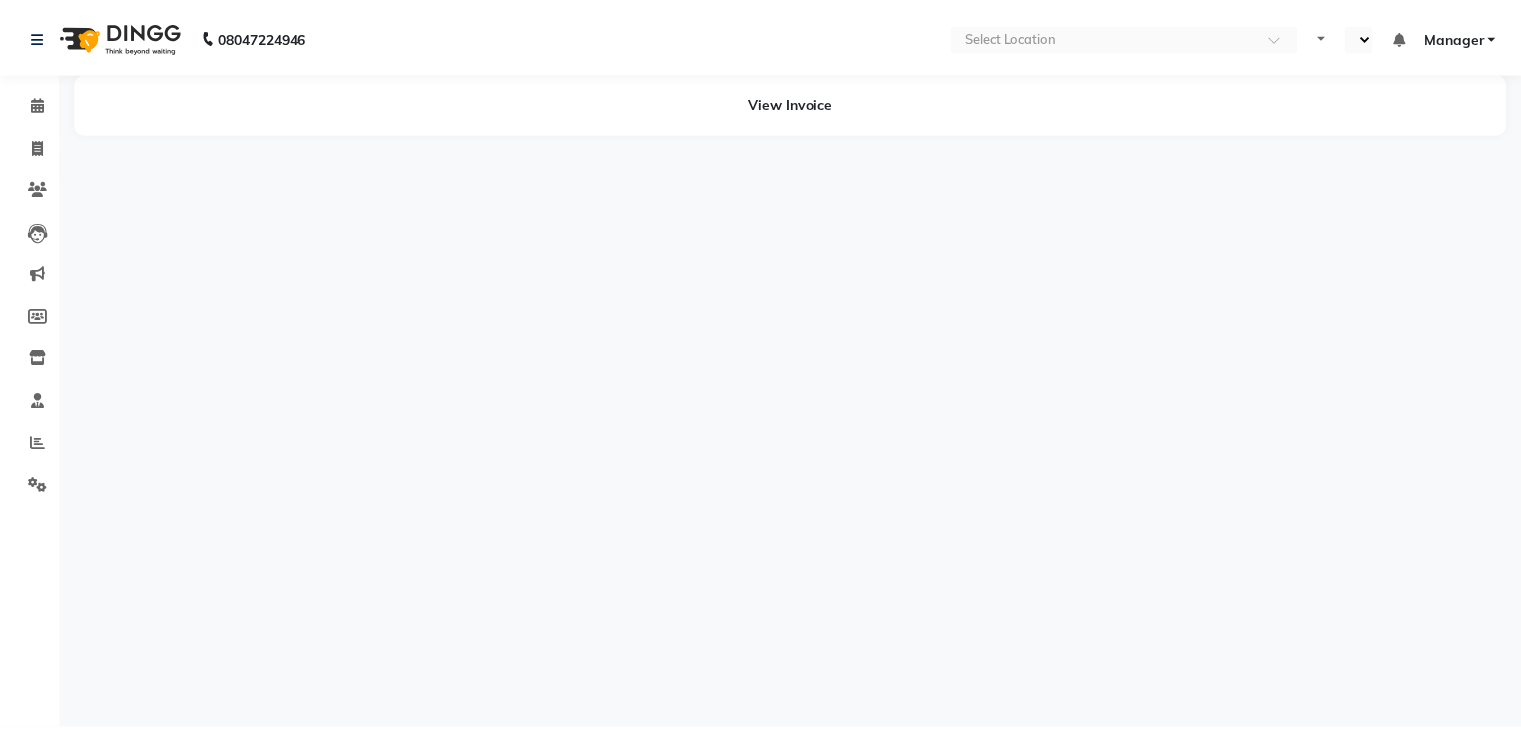 scroll, scrollTop: 0, scrollLeft: 0, axis: both 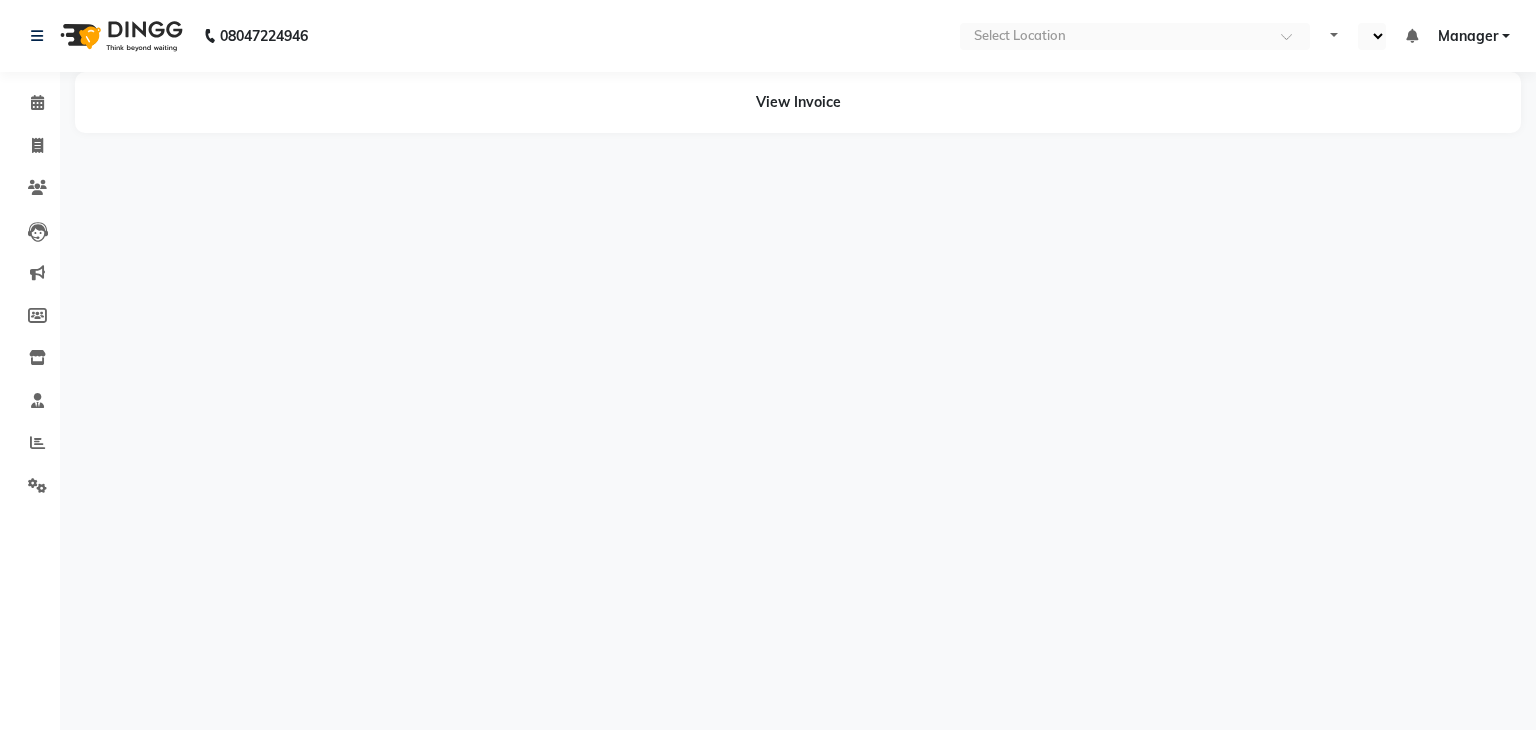 select on "en" 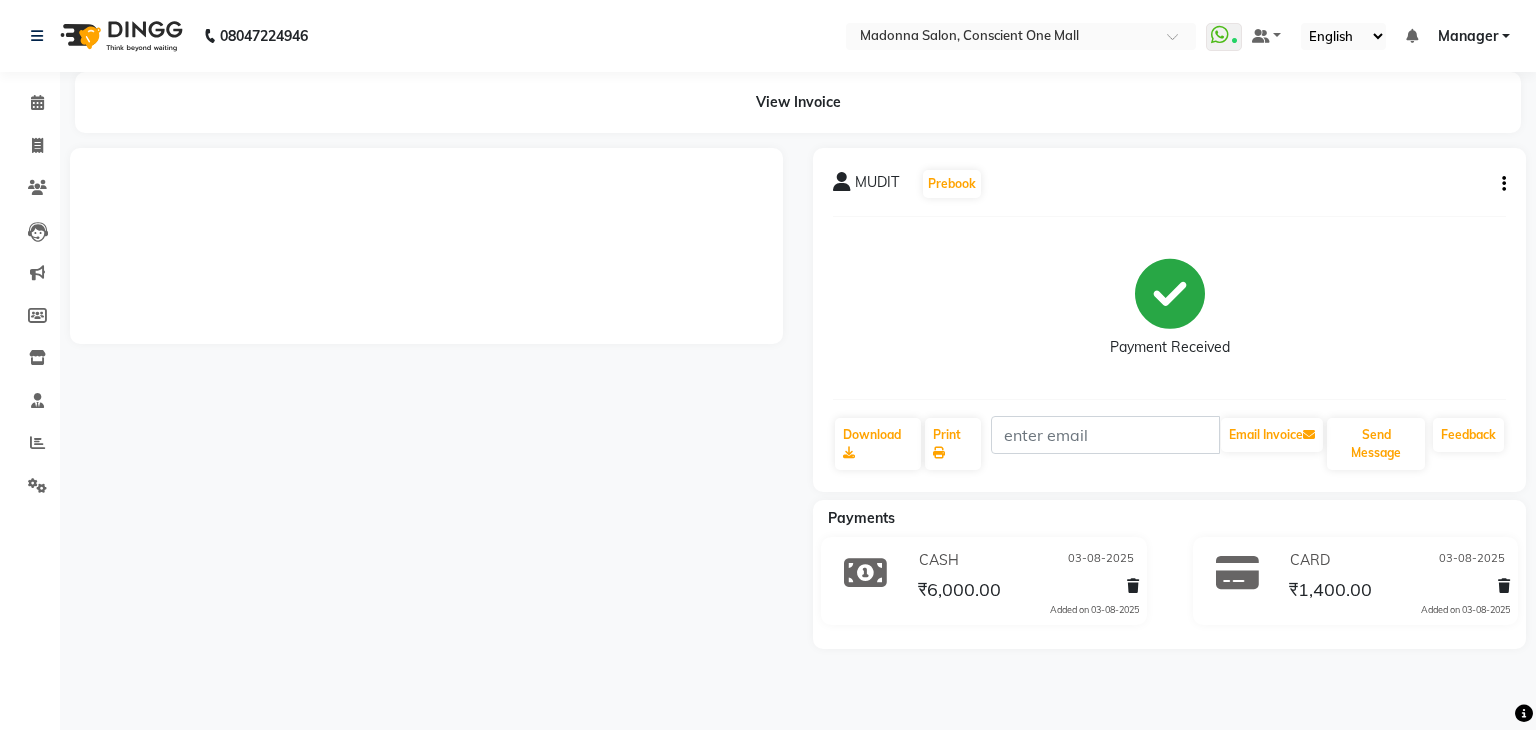 click on "MUDIT   Prebook   Payment Received  Download  Print   Email Invoice   Send Message Feedback" 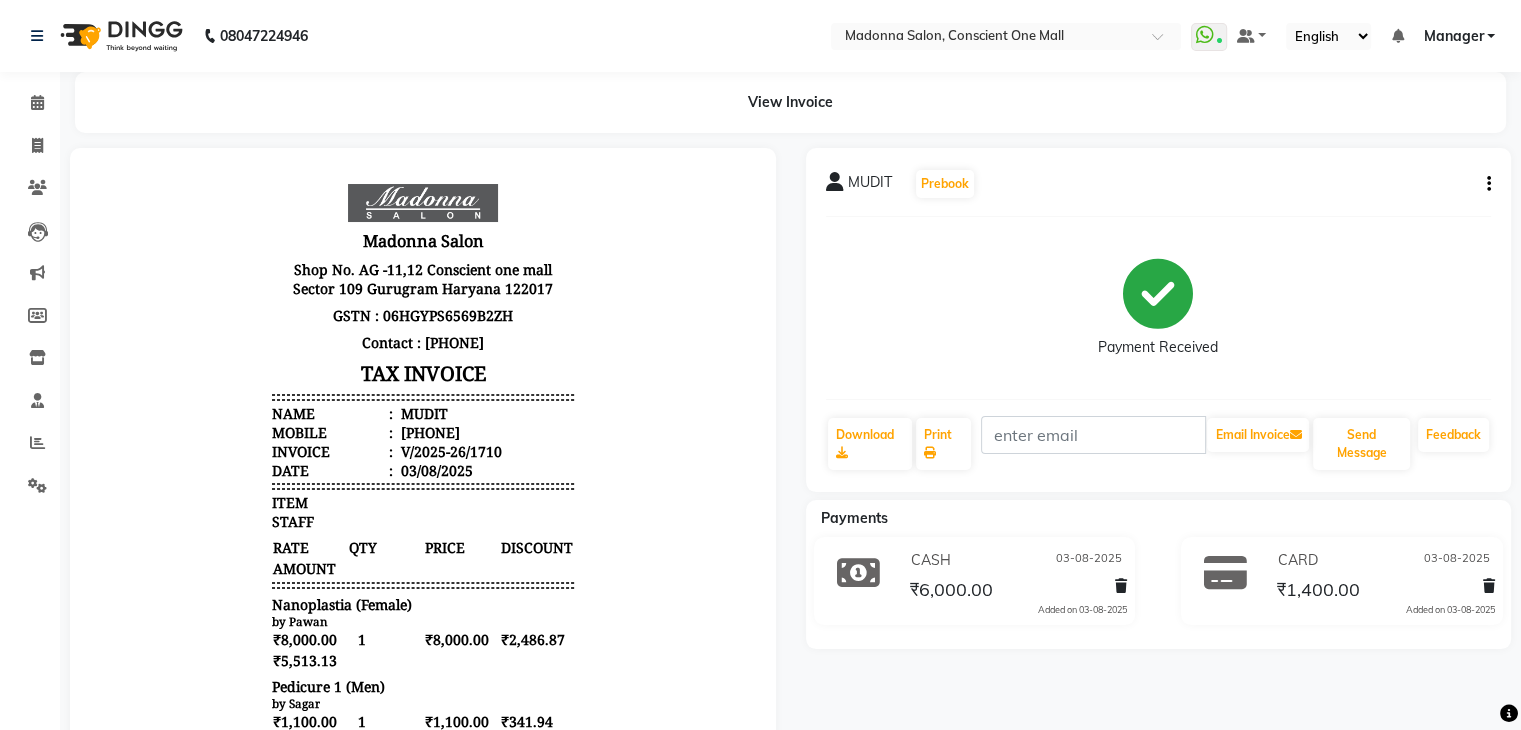 scroll, scrollTop: 0, scrollLeft: 0, axis: both 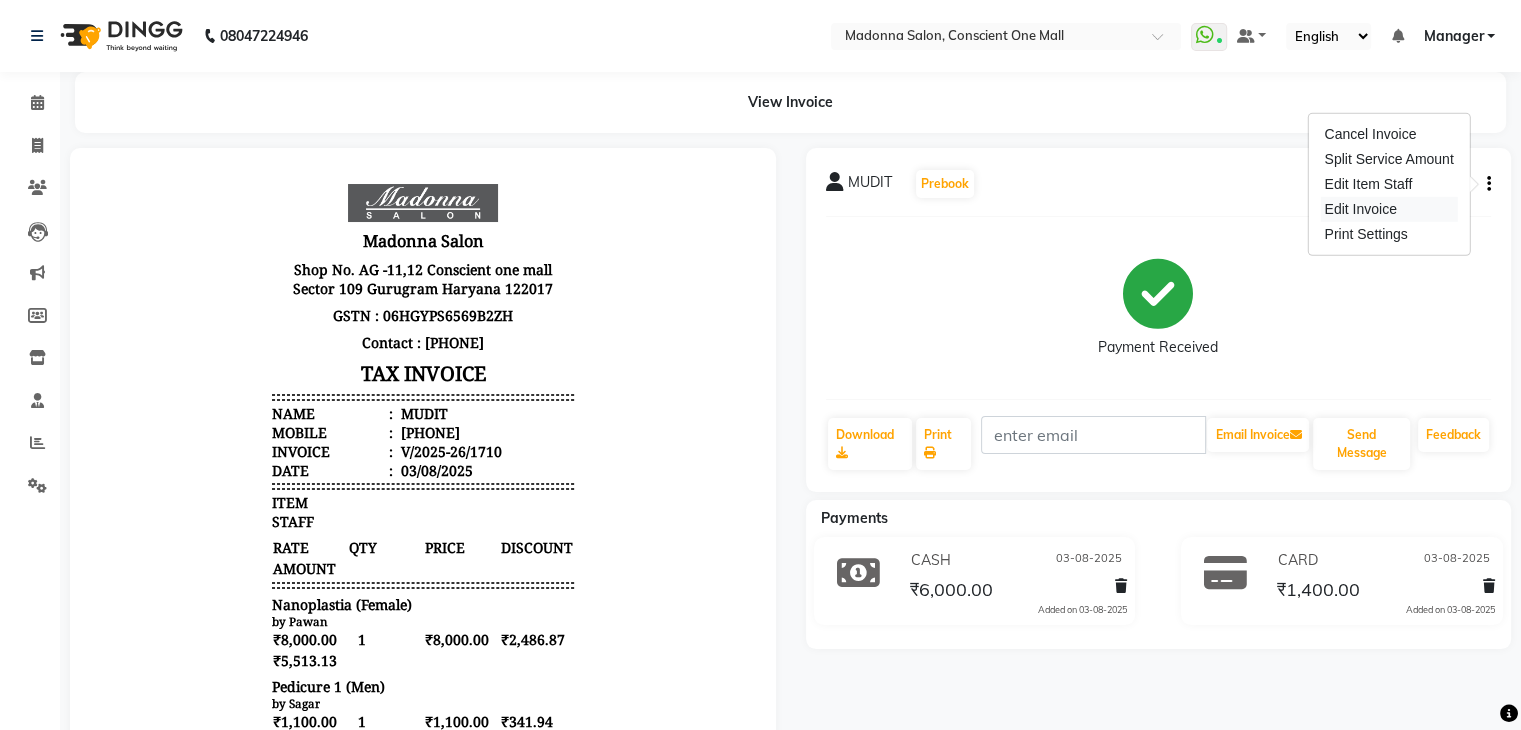 click on "Edit Invoice" at bounding box center [1388, 209] 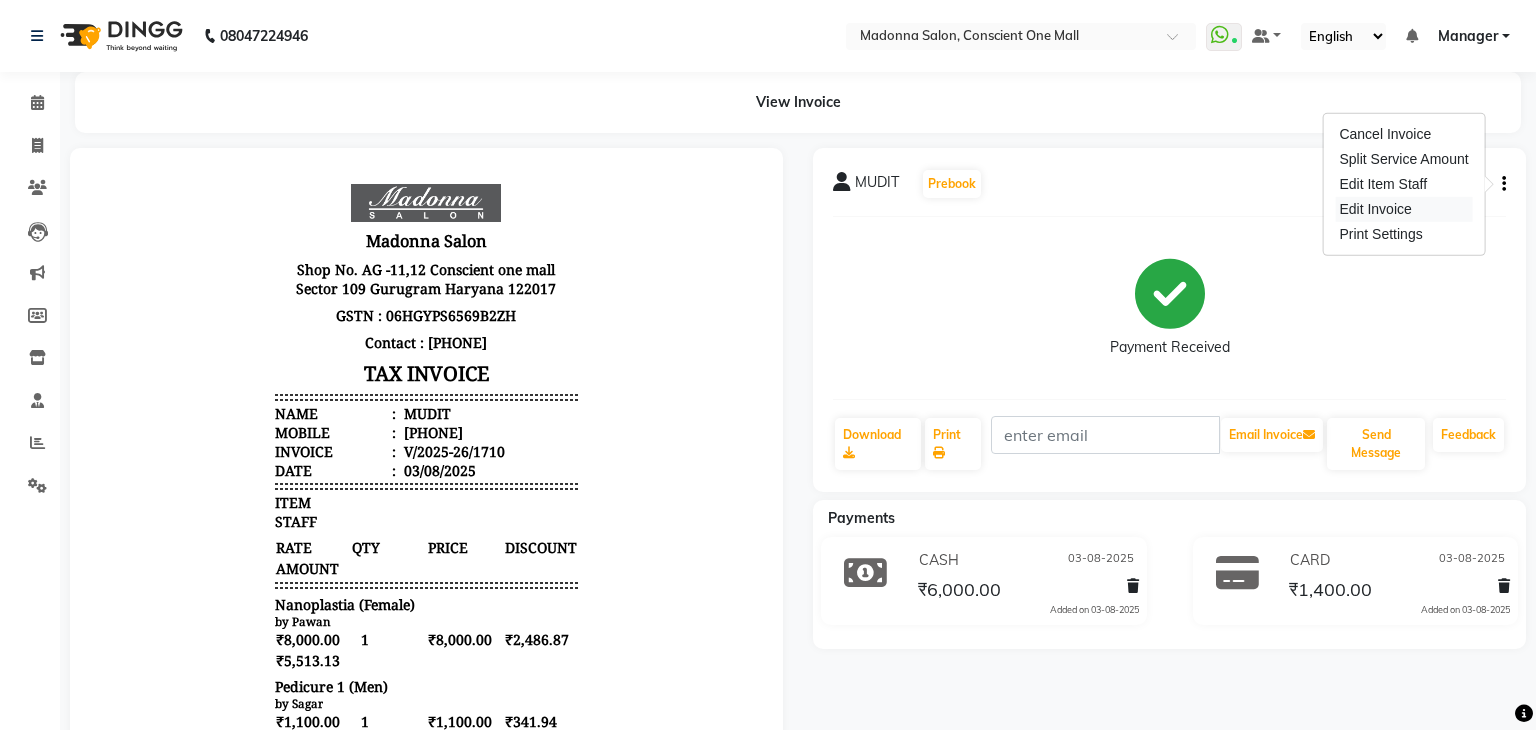 select on "service" 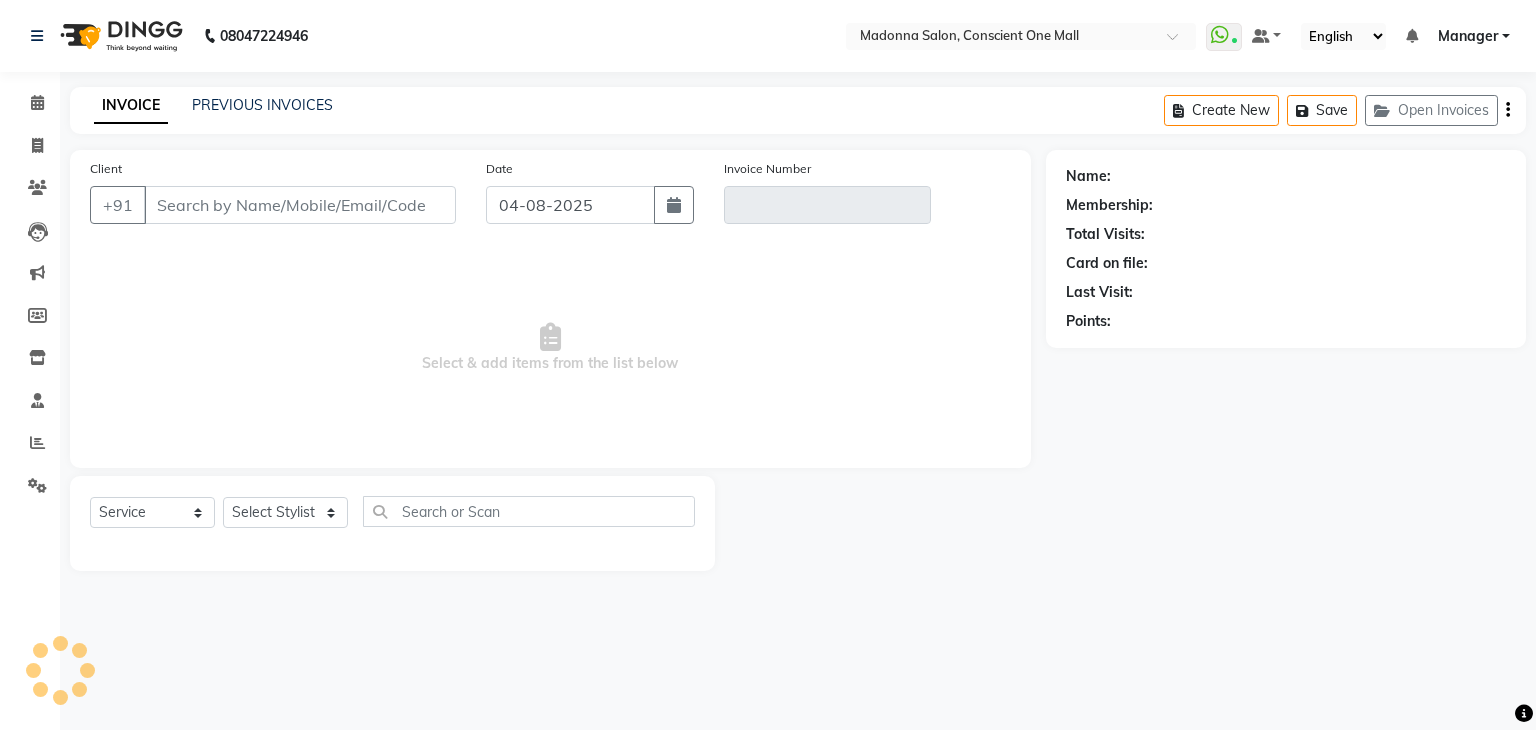 type on "9999091470" 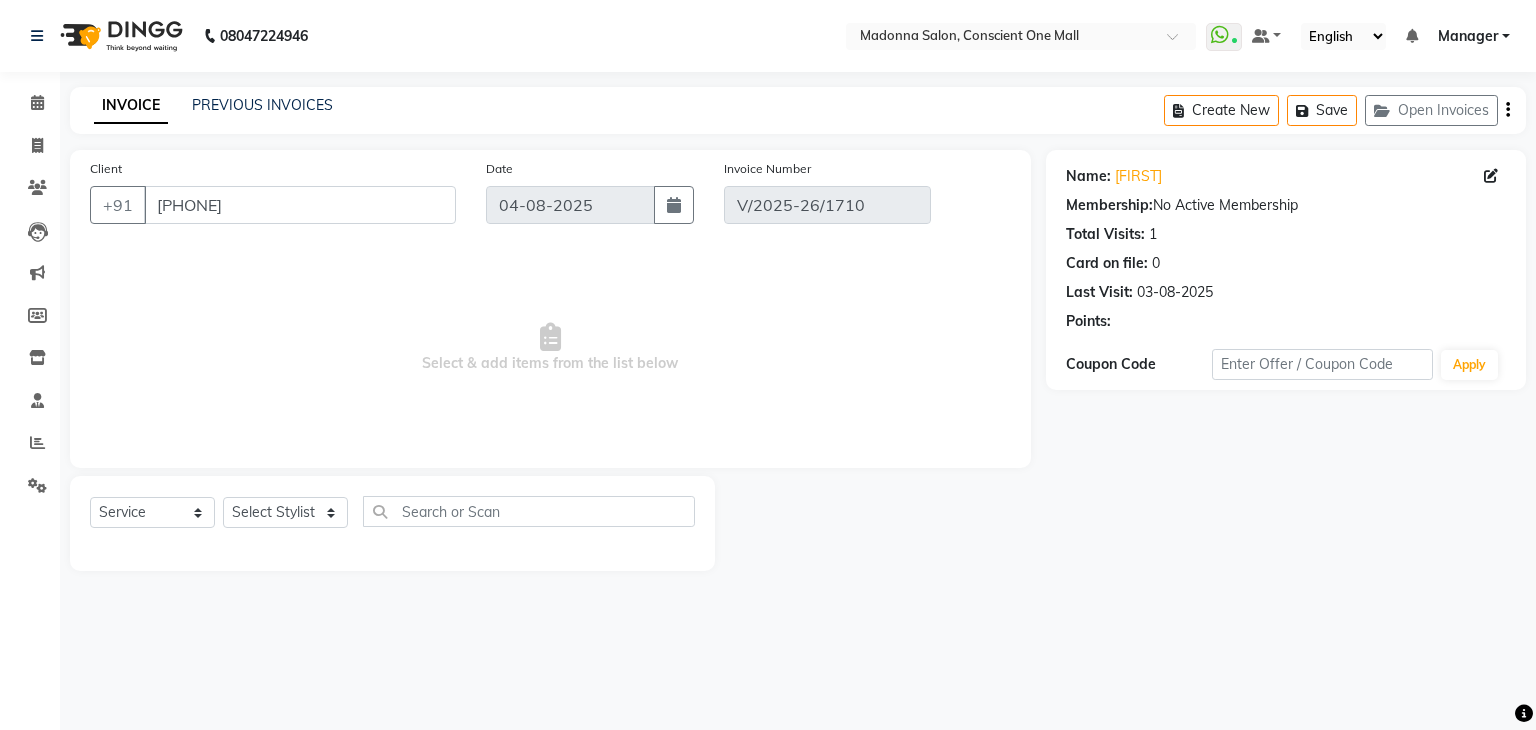 type on "03-08-2025" 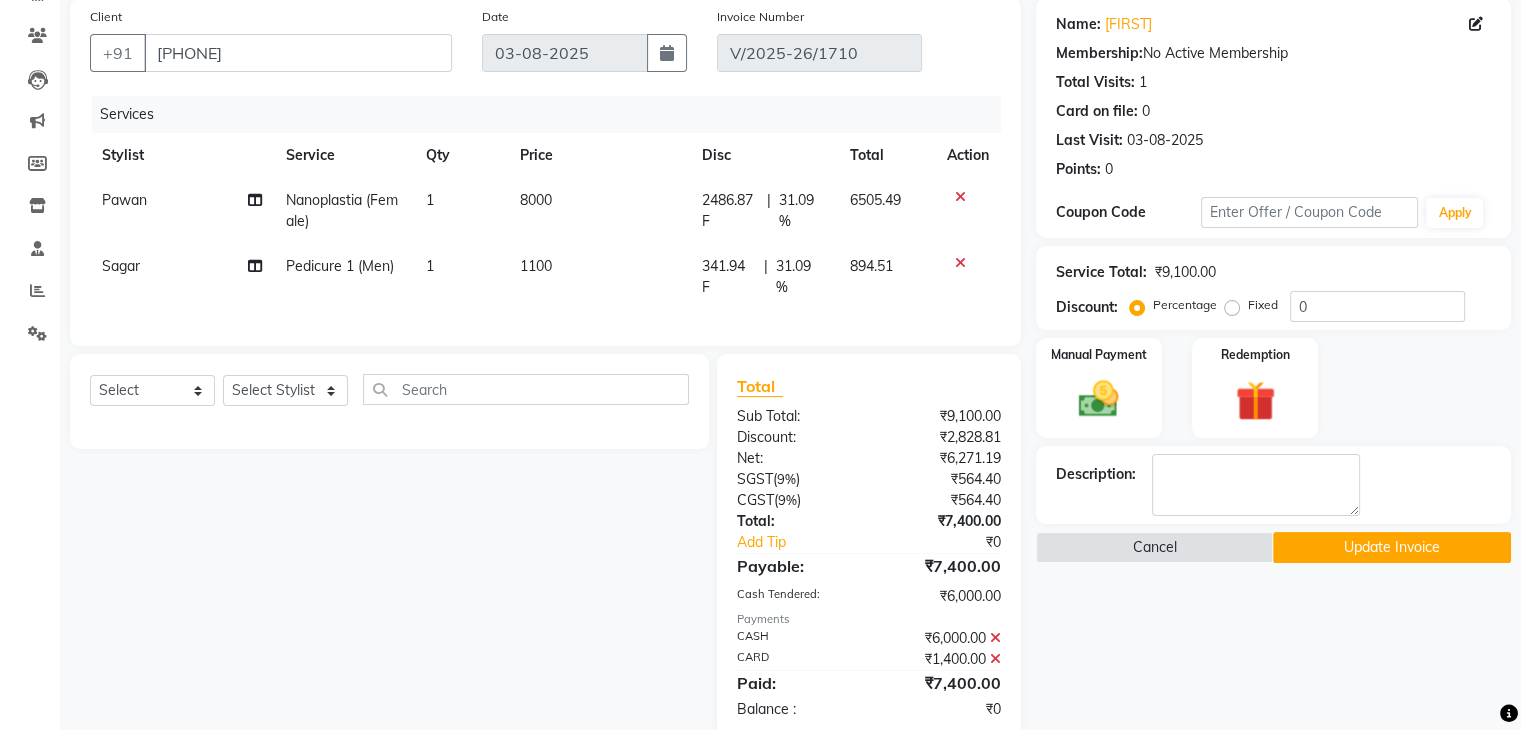 scroll, scrollTop: 160, scrollLeft: 0, axis: vertical 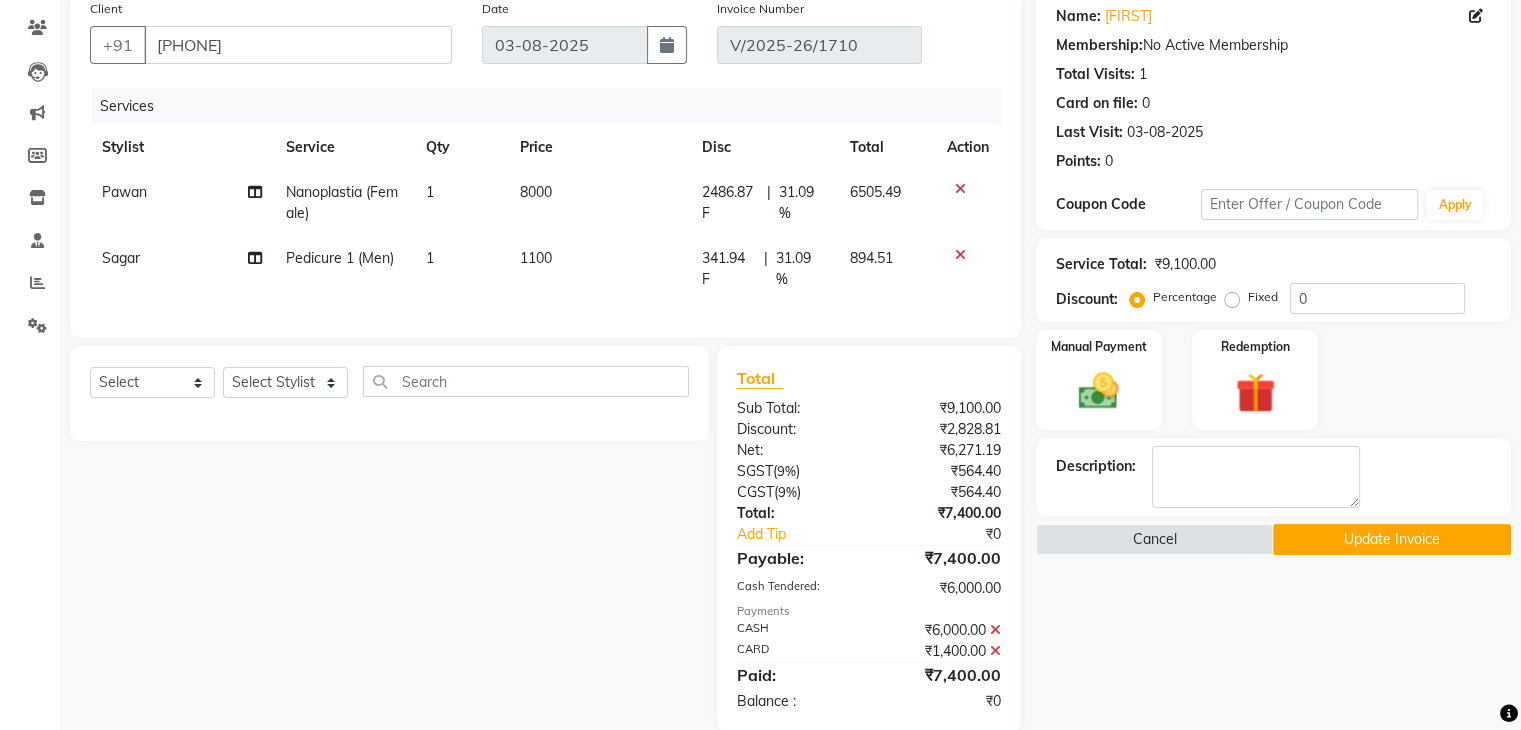 click on "8000" 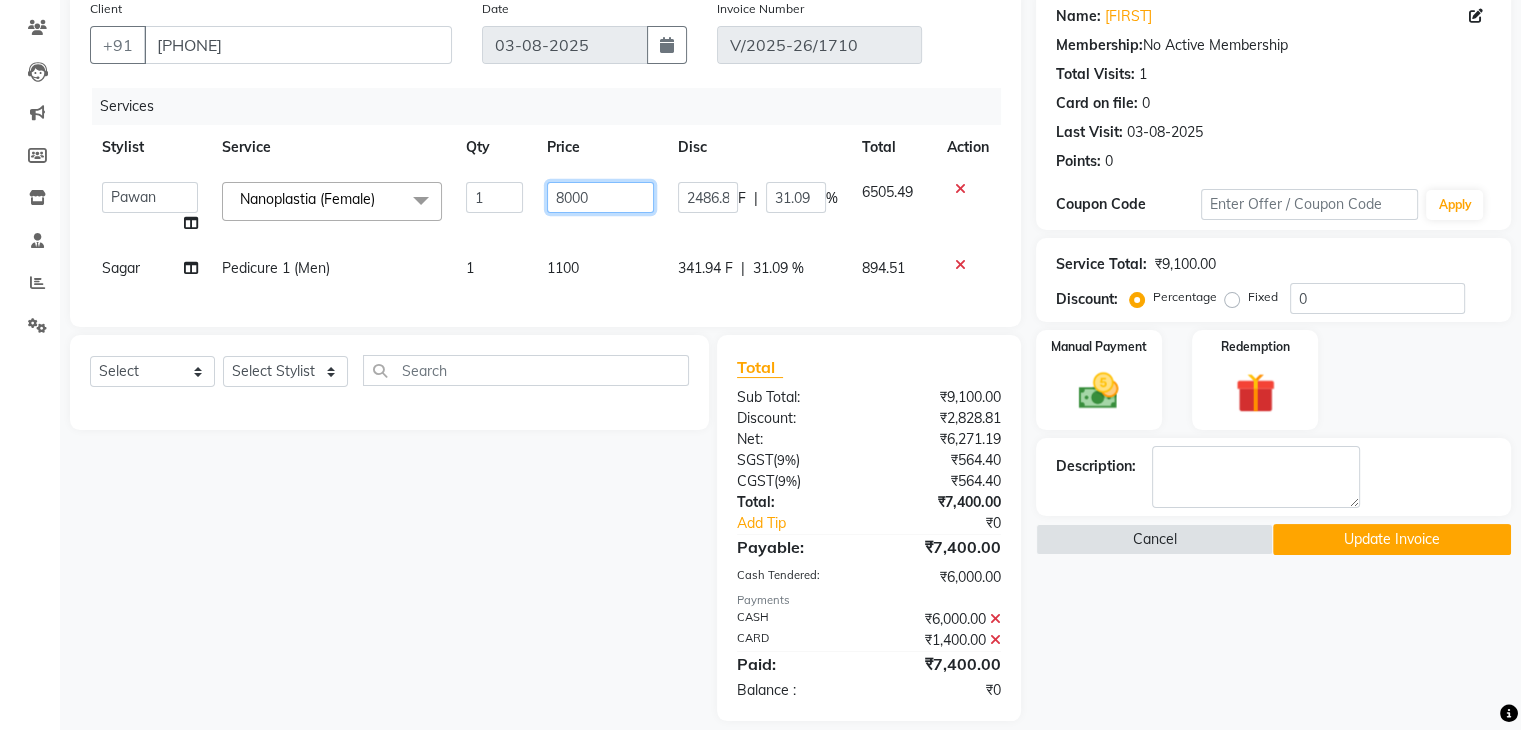click on "8000" 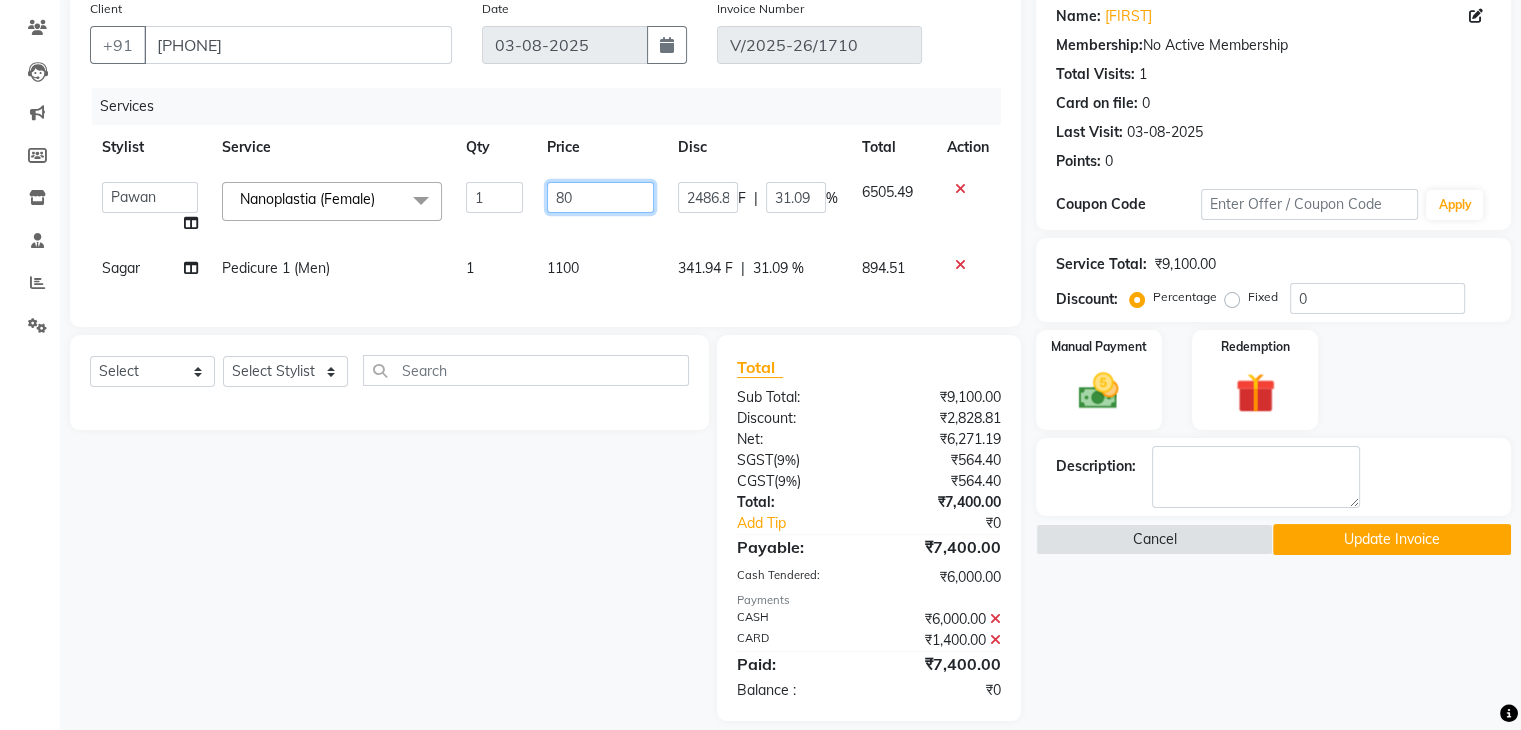 type on "8" 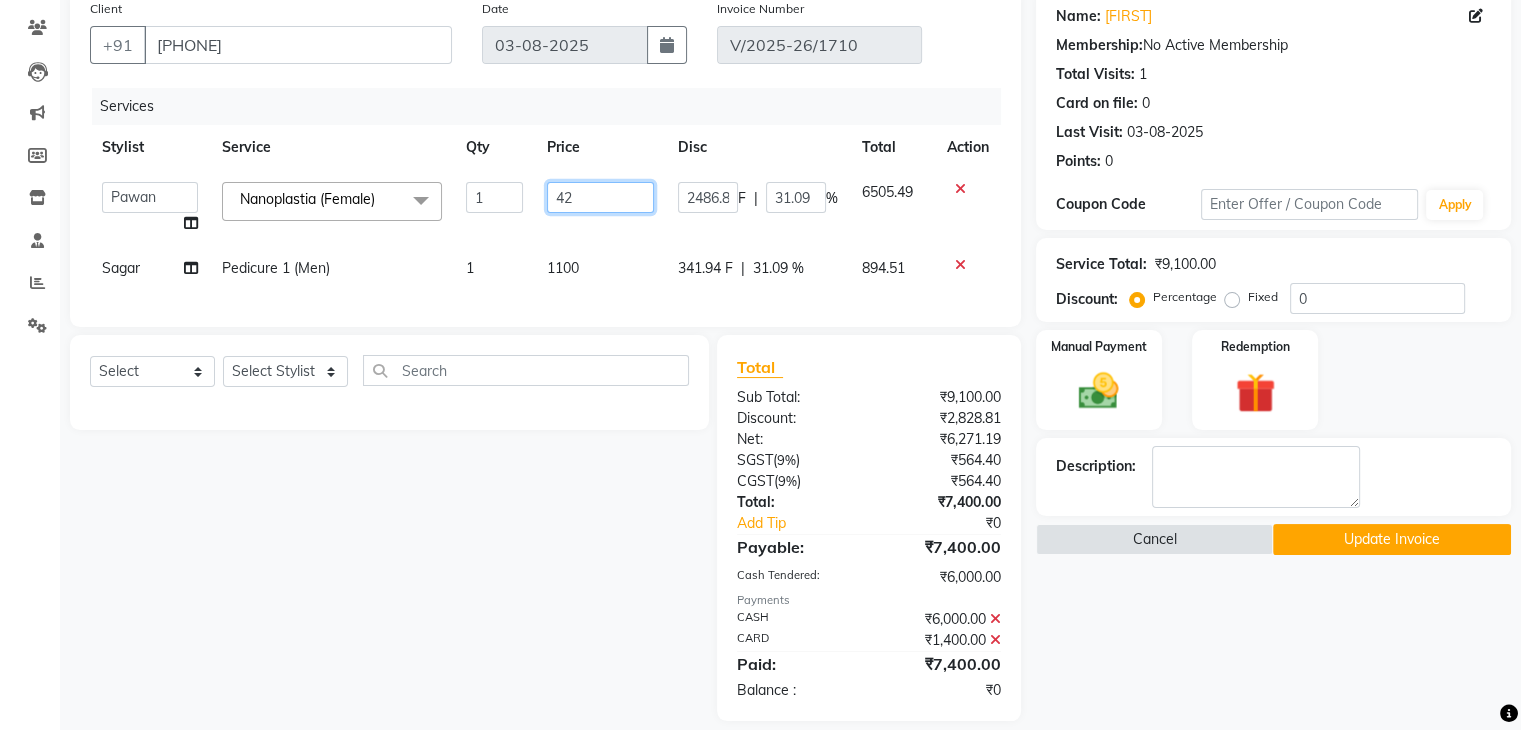 type on "420" 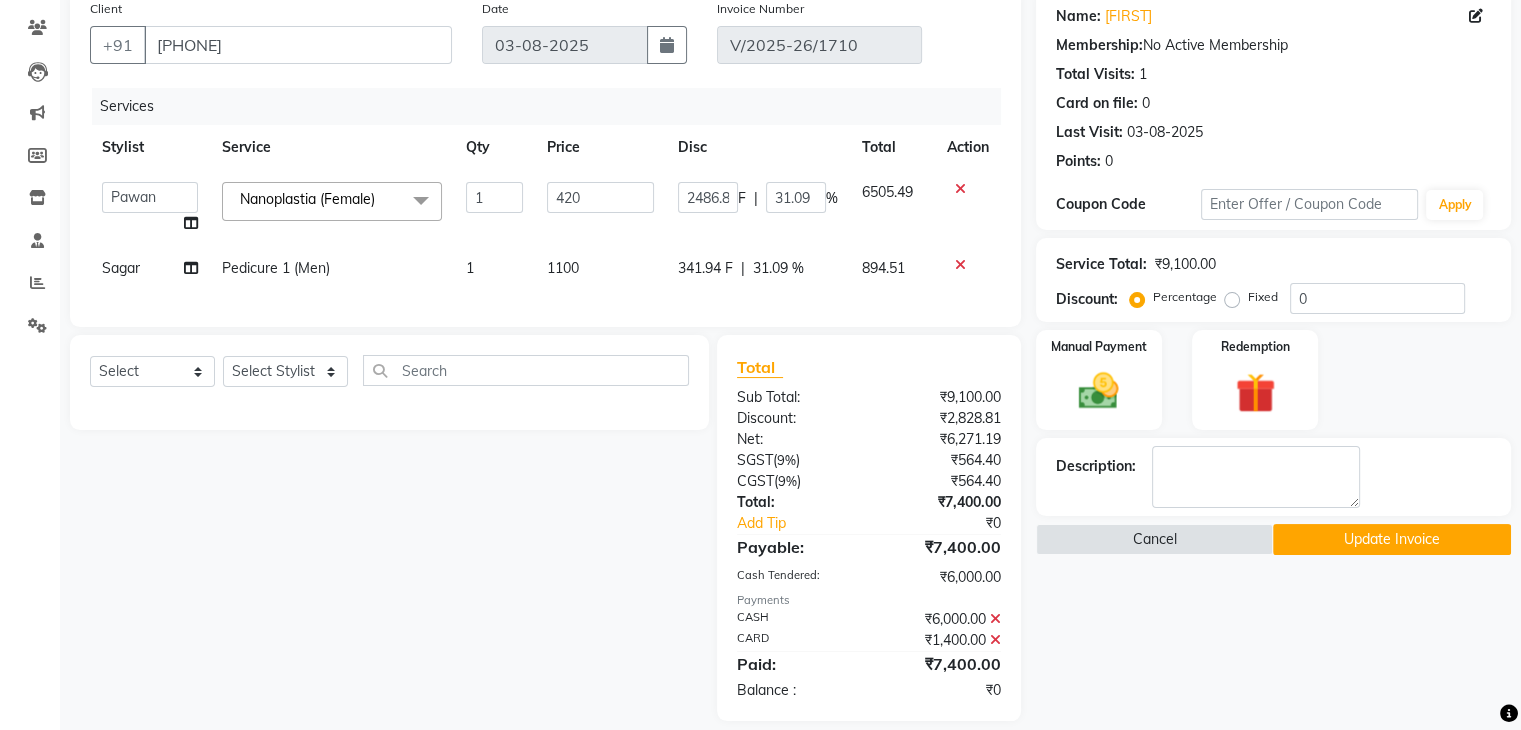 click on "AJAD   AMIT   ANSHU   Bilal   Harry   himanshi   HIMANSHU   Janvi   JAY   Khusboo   Manager   misty   Mukesh   Naeem   Navjot Kaur   neha   Pawan   RAKHI   Ripa   Sachin   Sagar    SAMEER   Sanjeev   Saurabh  Nanoplastia (Female)  x Shampoo (Men) Shampoo 1 (Men) Condtioner 1 (Men) Condtioner (Men) Tonsure (Men) Haircut (Men) Beard Styling (Men) Shave (Men) Oil Massage (Men) Plex Treatment (Men) Hair Spa (Men) Color (Men) Beard Color (Men) Highlights (Men) Rebonding (Men) Smoothening (Men) Keratin  (Men) Botox (Men) Perming (Men) Shampoo (Female) Shampoo 1 (Female) Conditoner (Female) Conditoner 1 (Female) Haircut (Female) Blow Dry (Female) Change Of Style (Female) Ironing  (Female) Iron Curls/Tong Curls (Female) Hair Do (Female) Oil Massage (Female) Plex Treatment (Female) Hairspa (Female) Hairspa 1 (Female) Hairspa 2 (Female) Color Touch-Up (Female) Color Touch-Up 1 (Female) Highlights (Female) Global Color (Female) Rebonding (Female) Smoothning (Female) Keratin (Female) Botox (Female) Balayage (Female) 1" 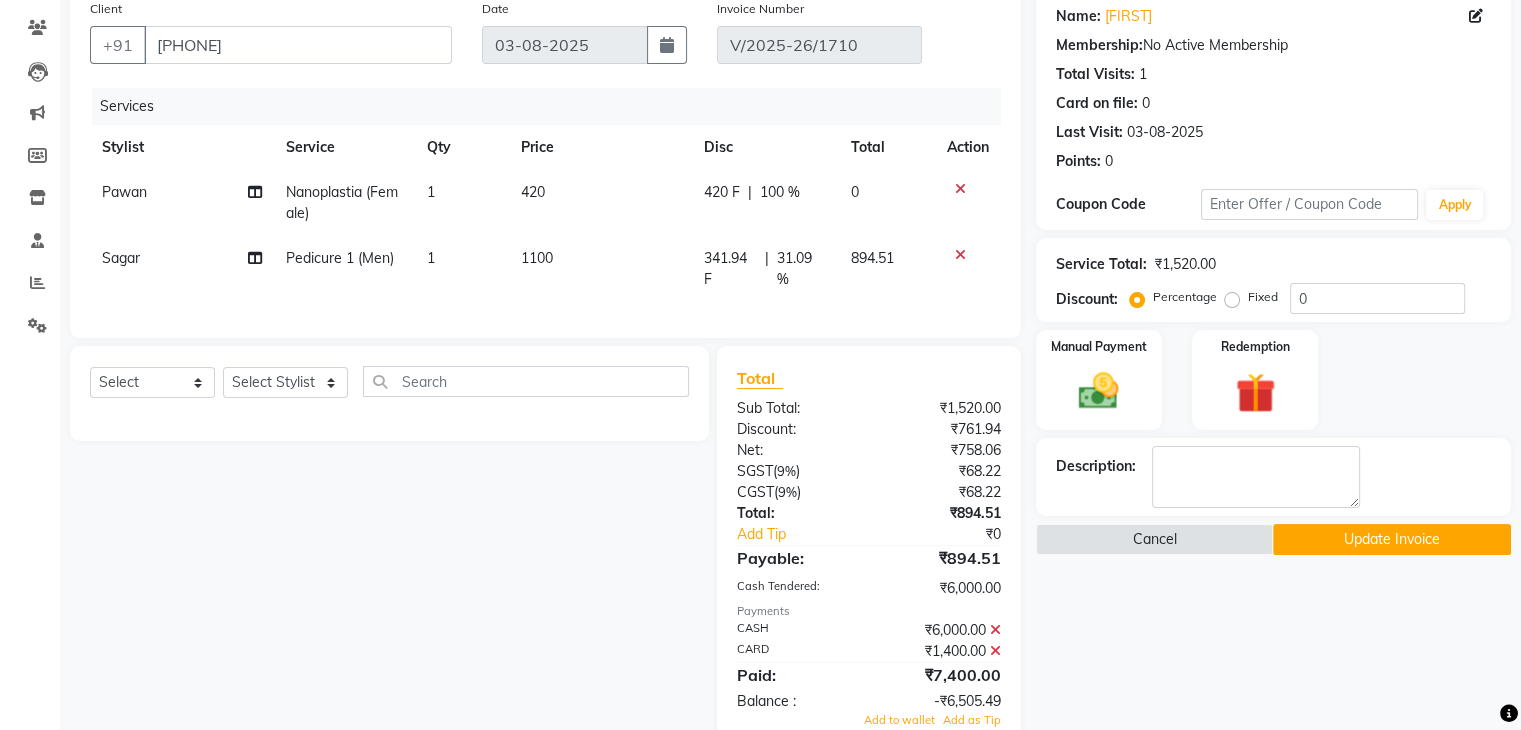 click on "Name: Mudit  Membership:  No Active Membership  Total Visits:  1 Card on file:  0 Last Visit:   03-08-2025 Points:   0  Coupon Code Apply Service Total:  ₹1,520.00  Discount:  Percentage   Fixed  0 Manual Payment Redemption Description:                   Cancel   Update Invoice" 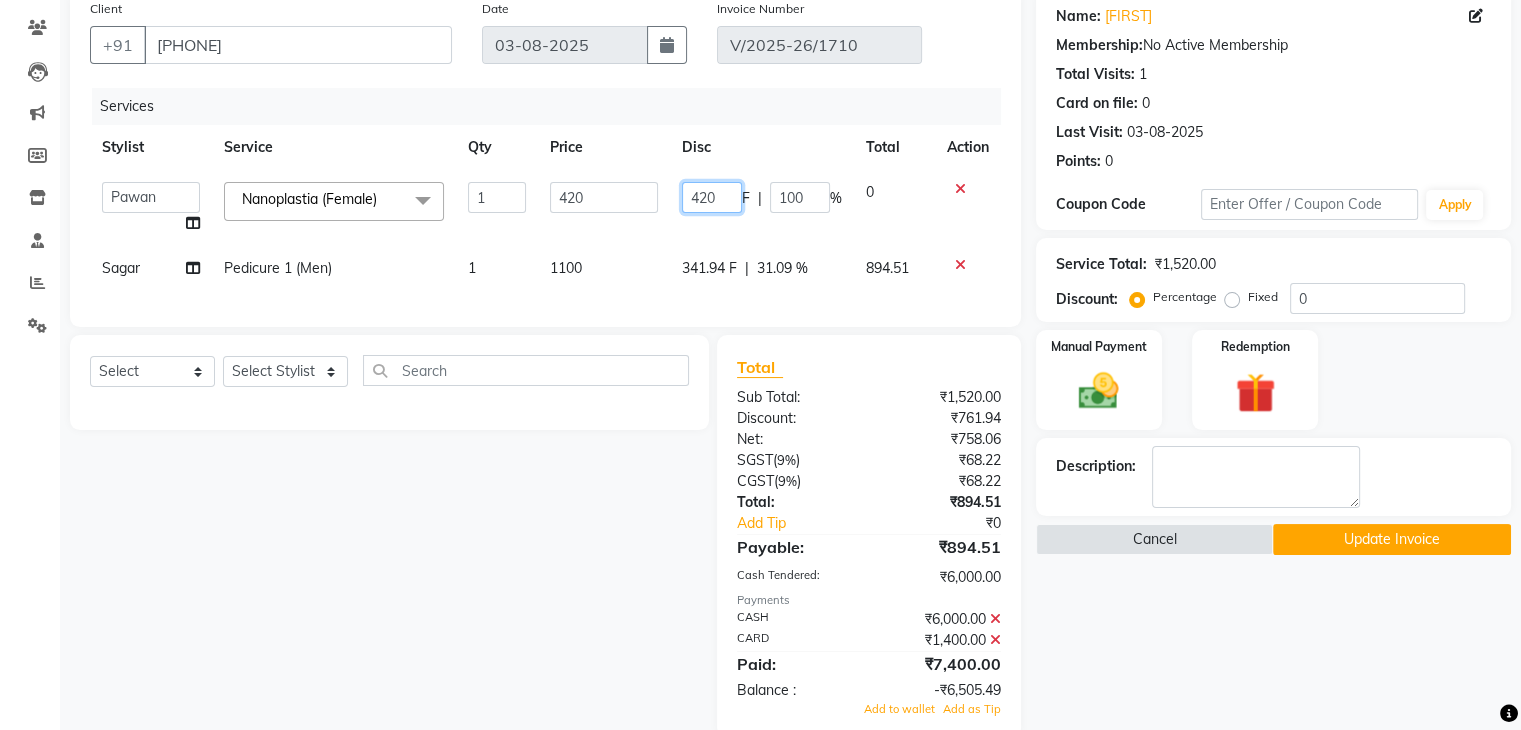 click on "420" 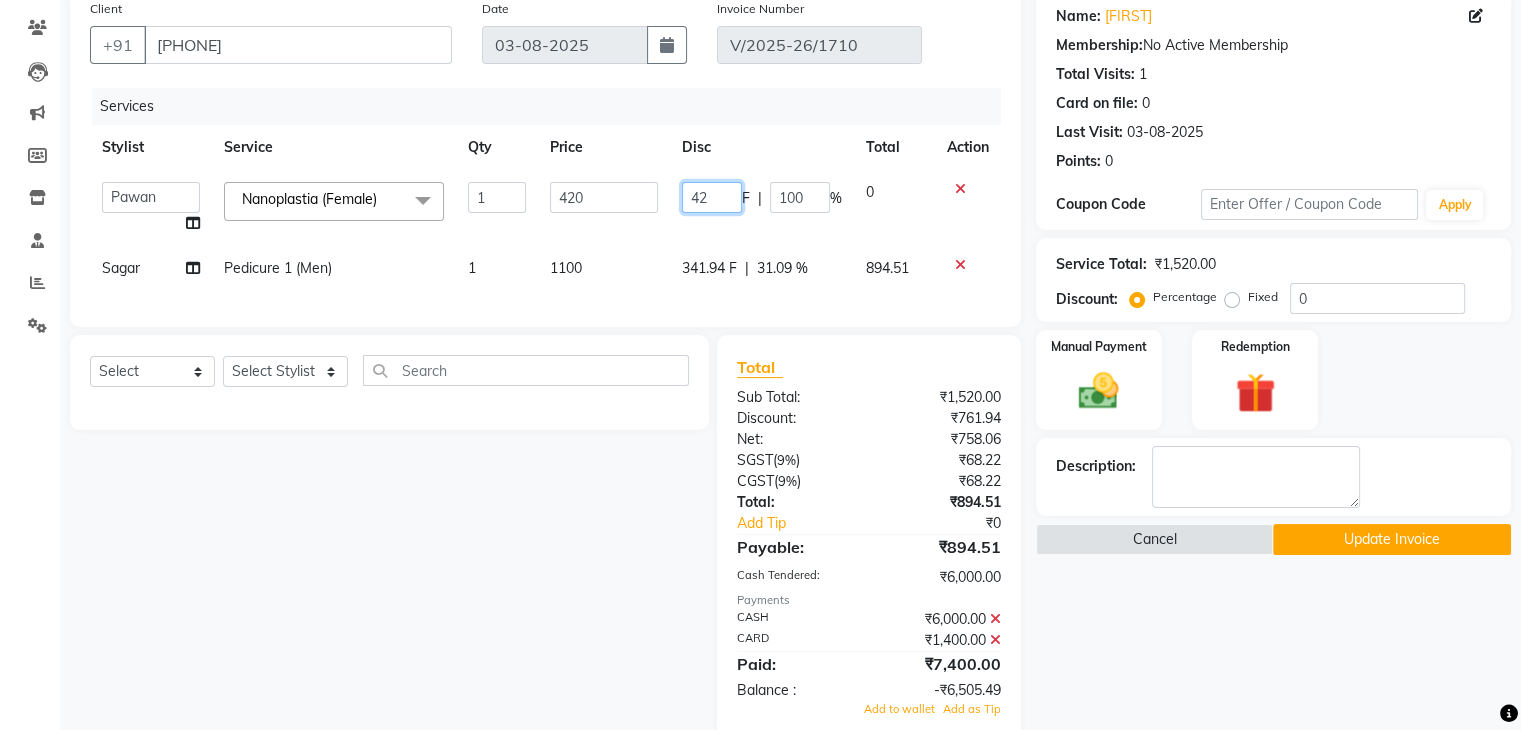 type on "4" 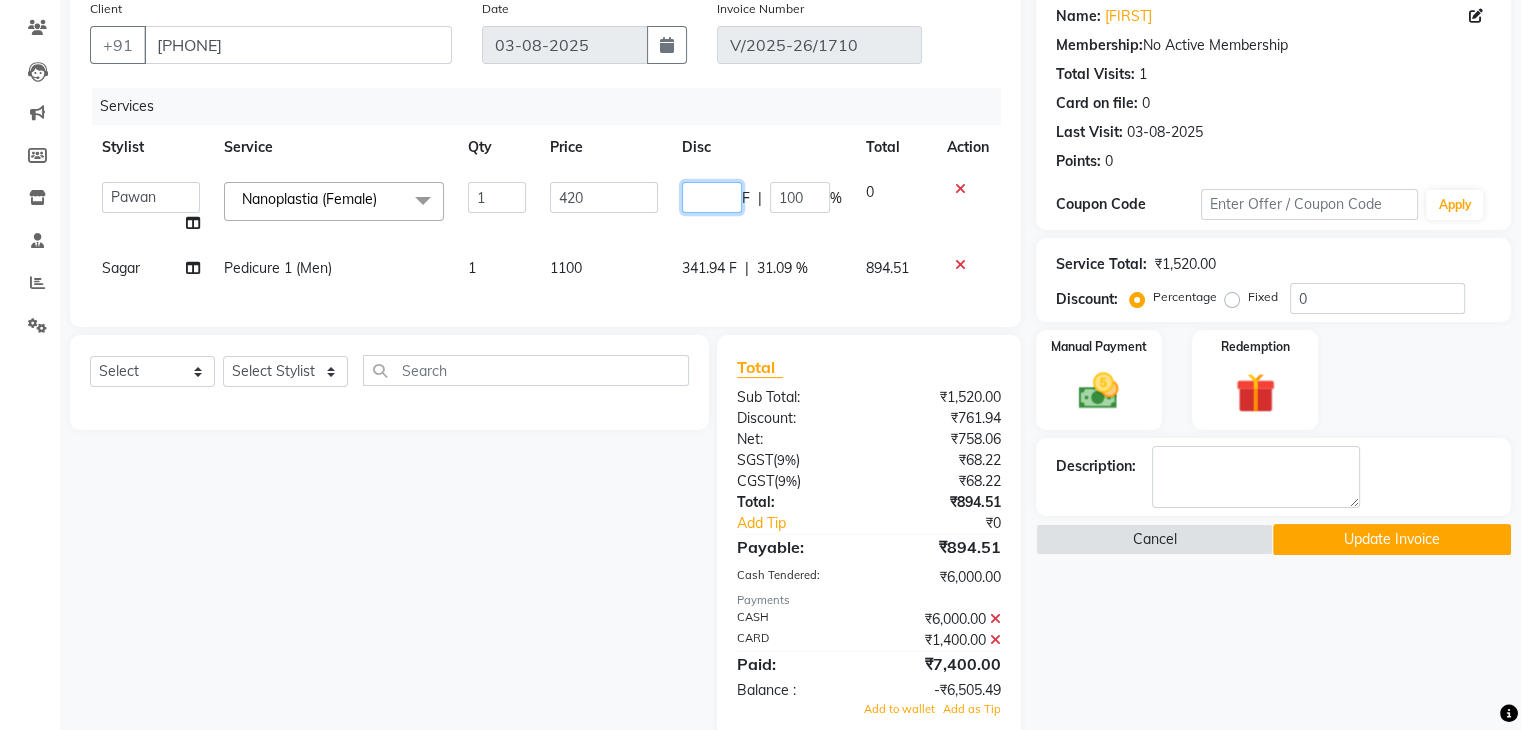 type on "0" 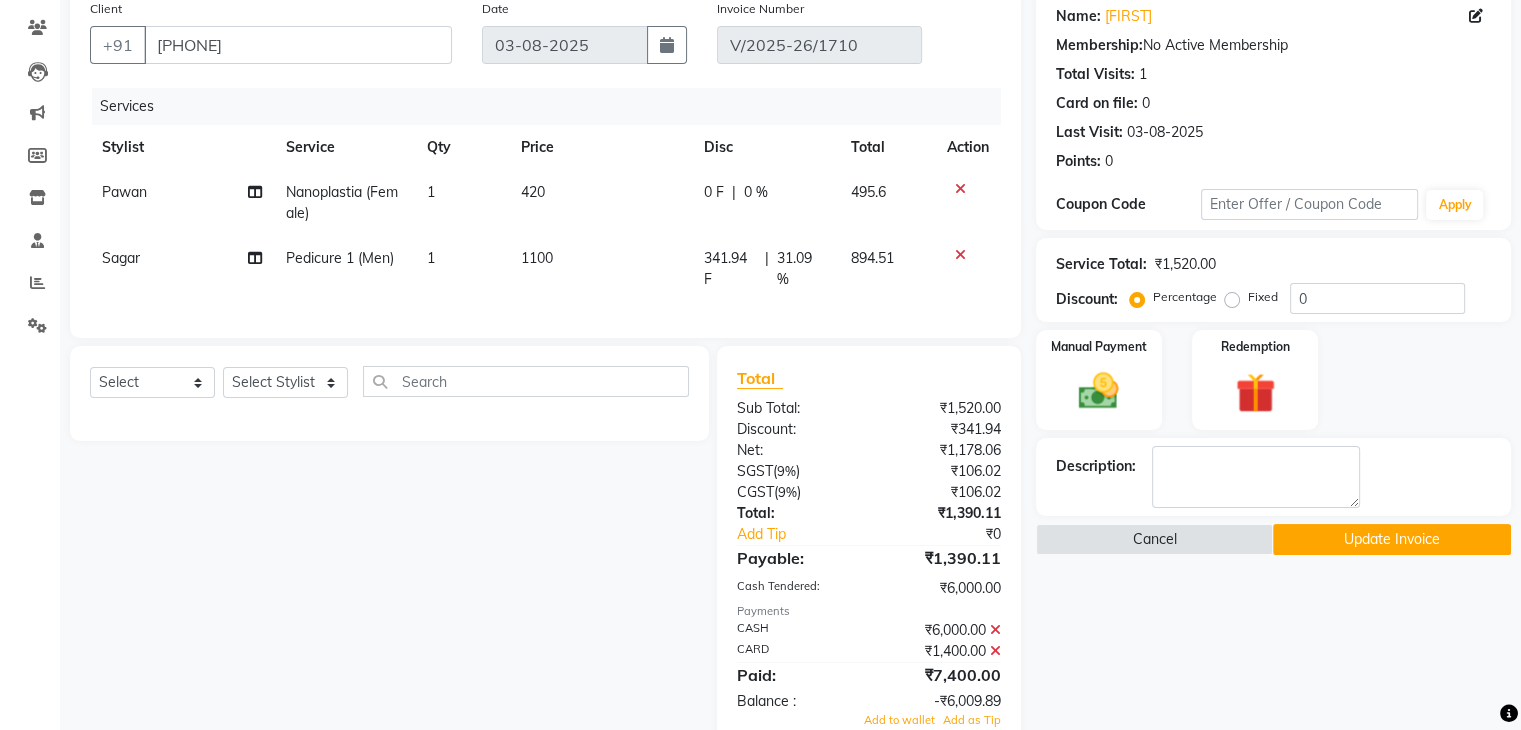 click on "Name: Mudit  Membership:  No Active Membership  Total Visits:  1 Card on file:  0 Last Visit:   03-08-2025 Points:   0  Coupon Code Apply Service Total:  ₹1,520.00  Discount:  Percentage   Fixed  0 Manual Payment Redemption Description:                   Cancel   Update Invoice" 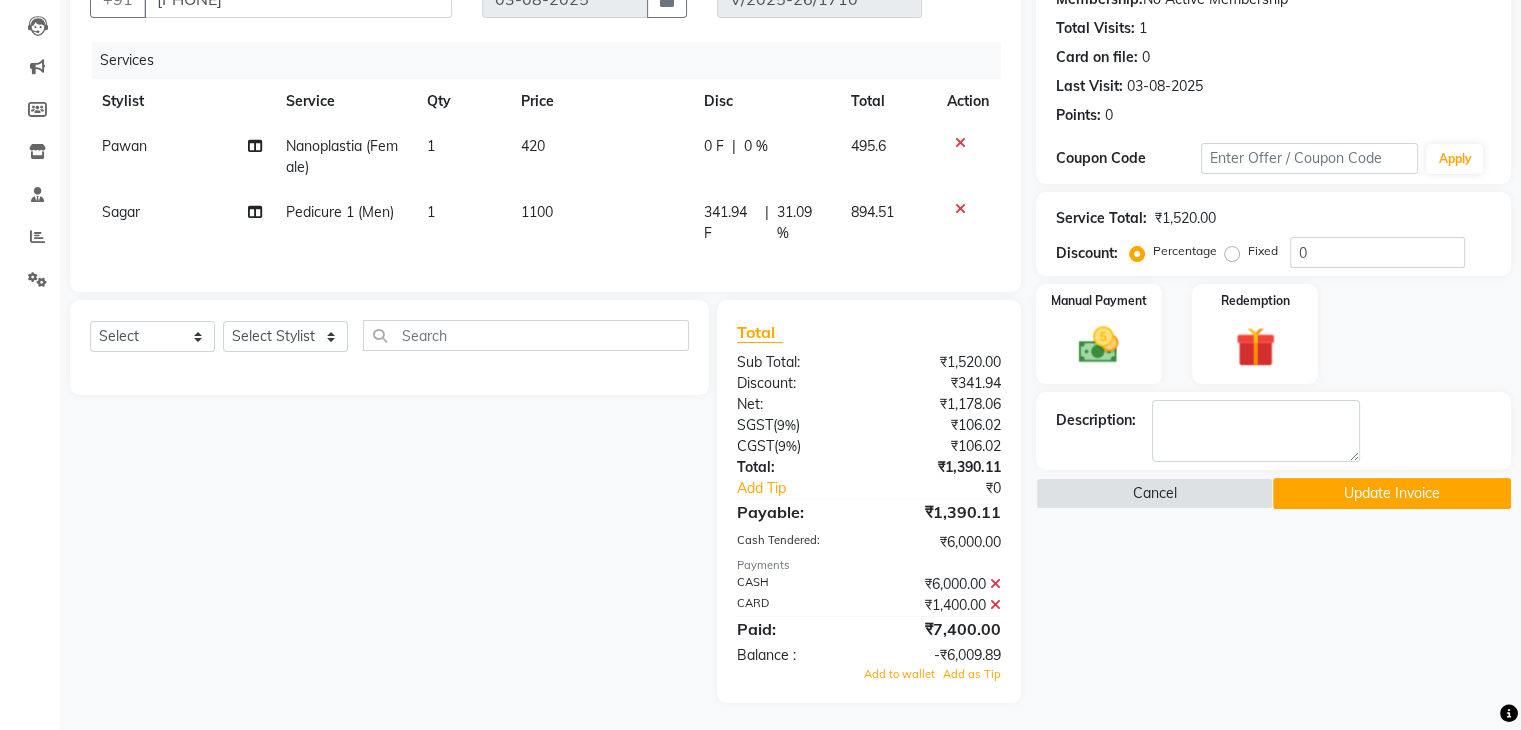scroll, scrollTop: 224, scrollLeft: 0, axis: vertical 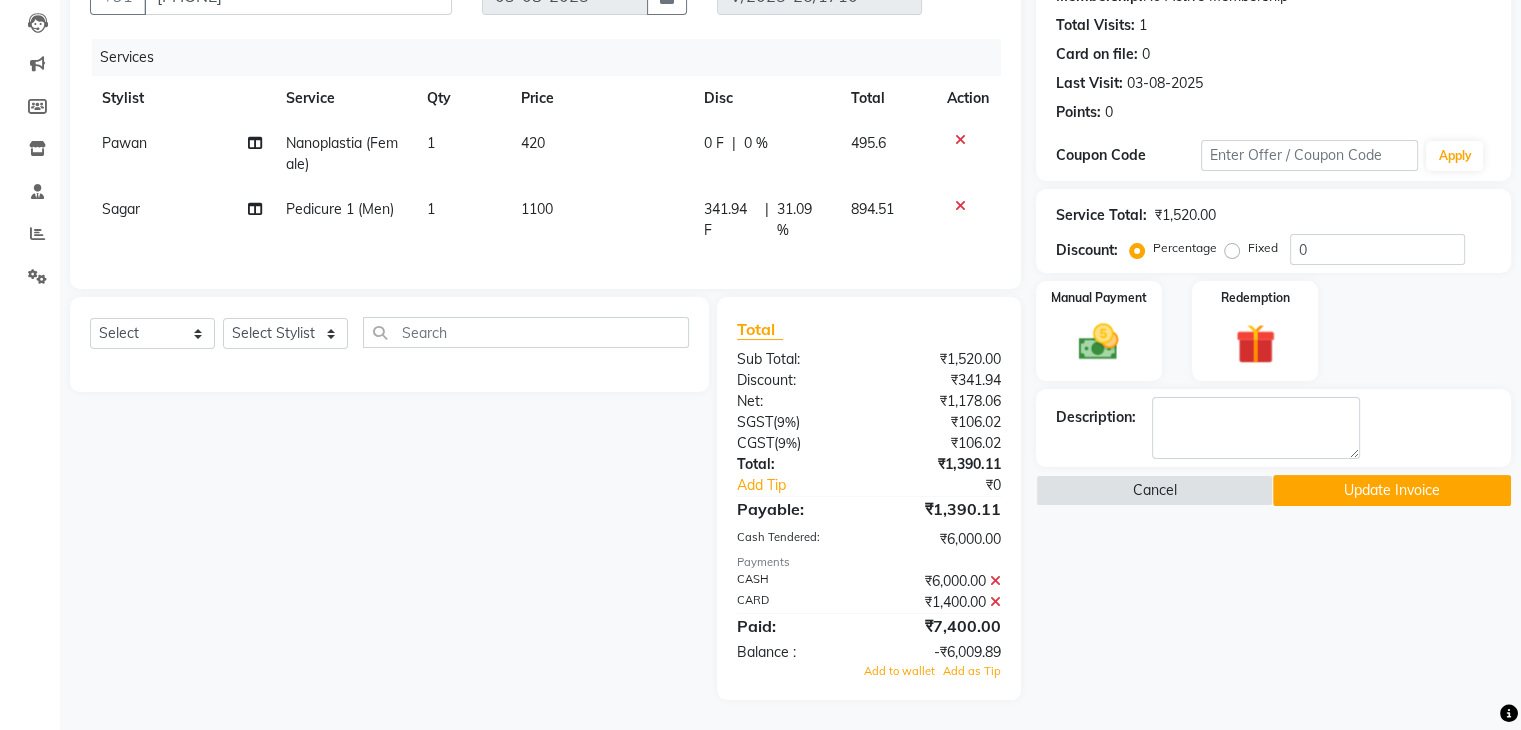 click 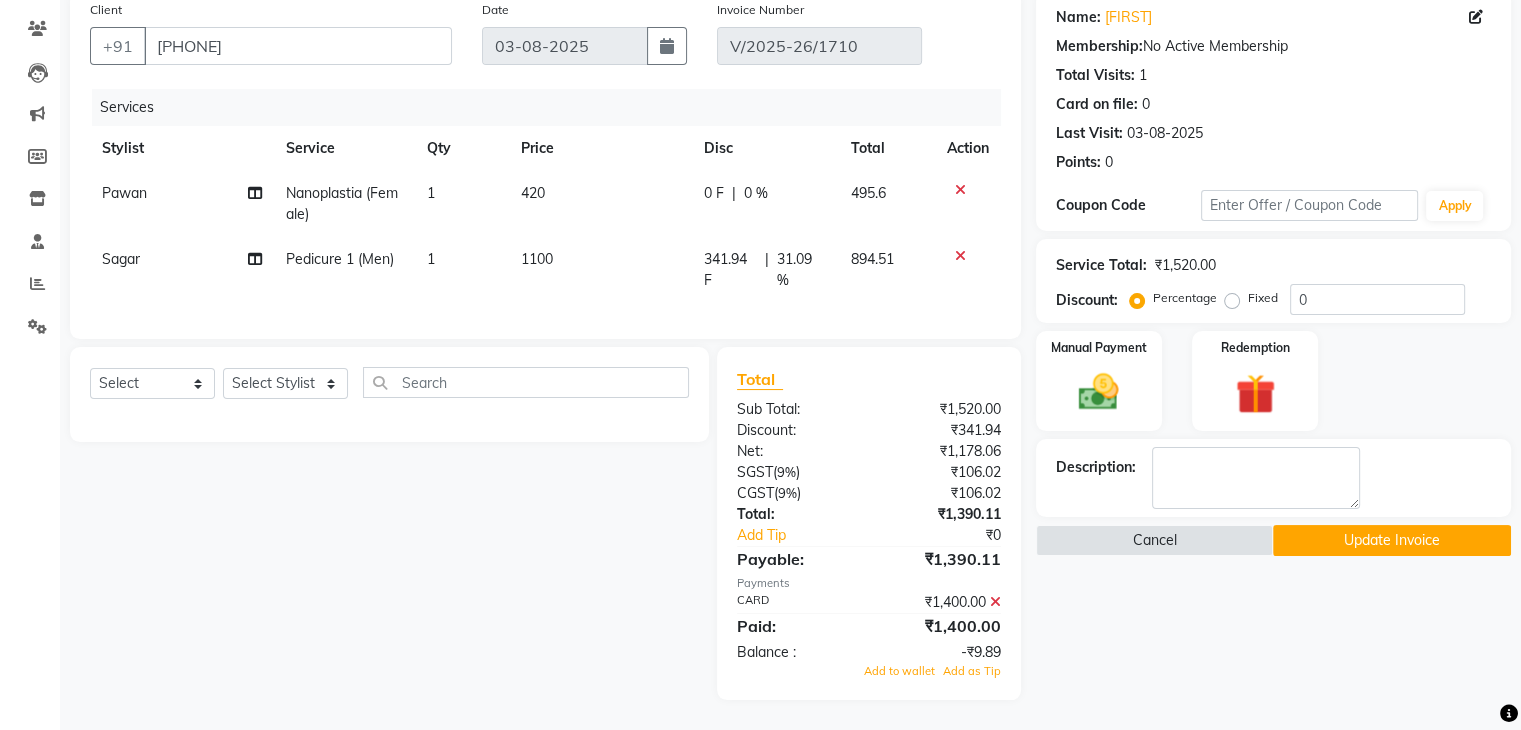 click on "Update Invoice" 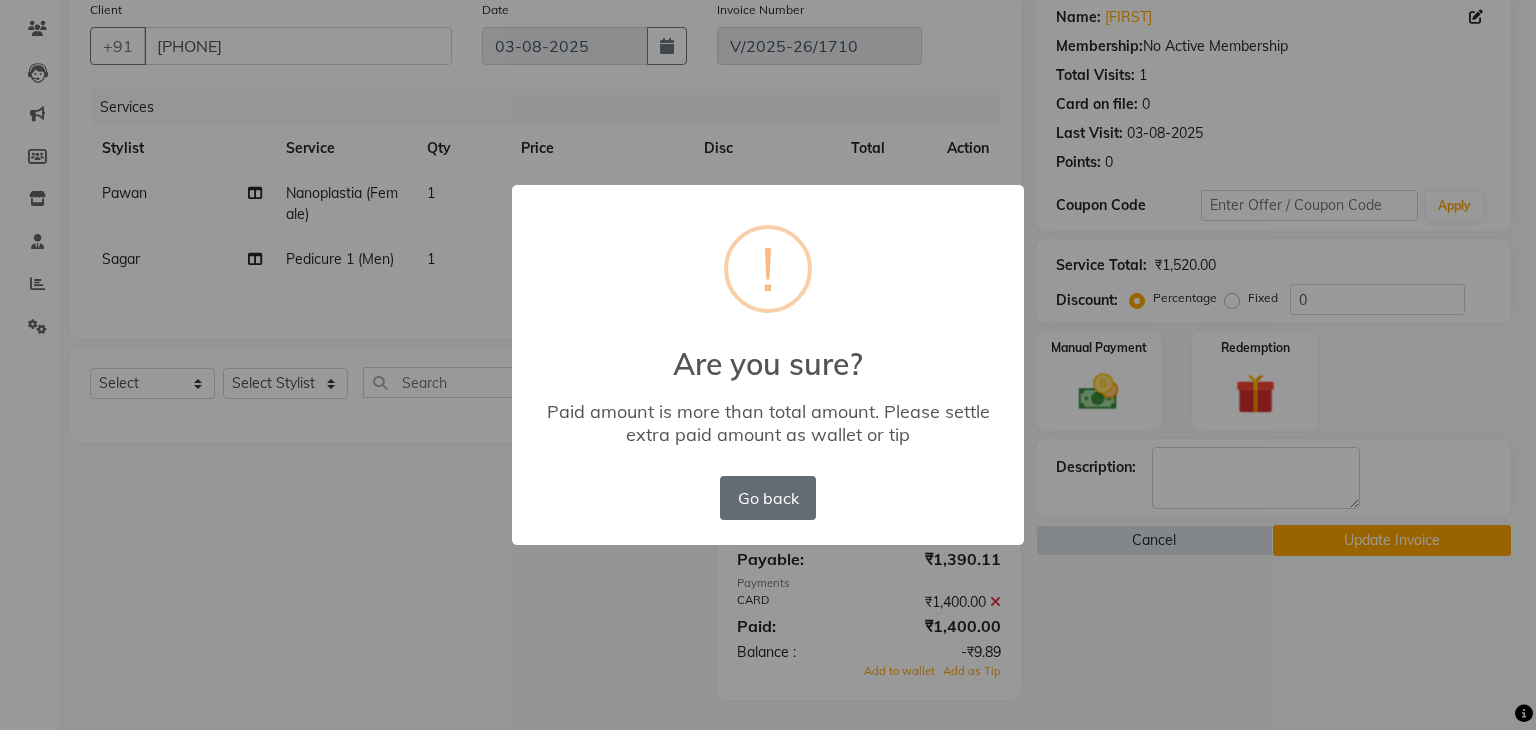 click on "Go back" at bounding box center (768, 498) 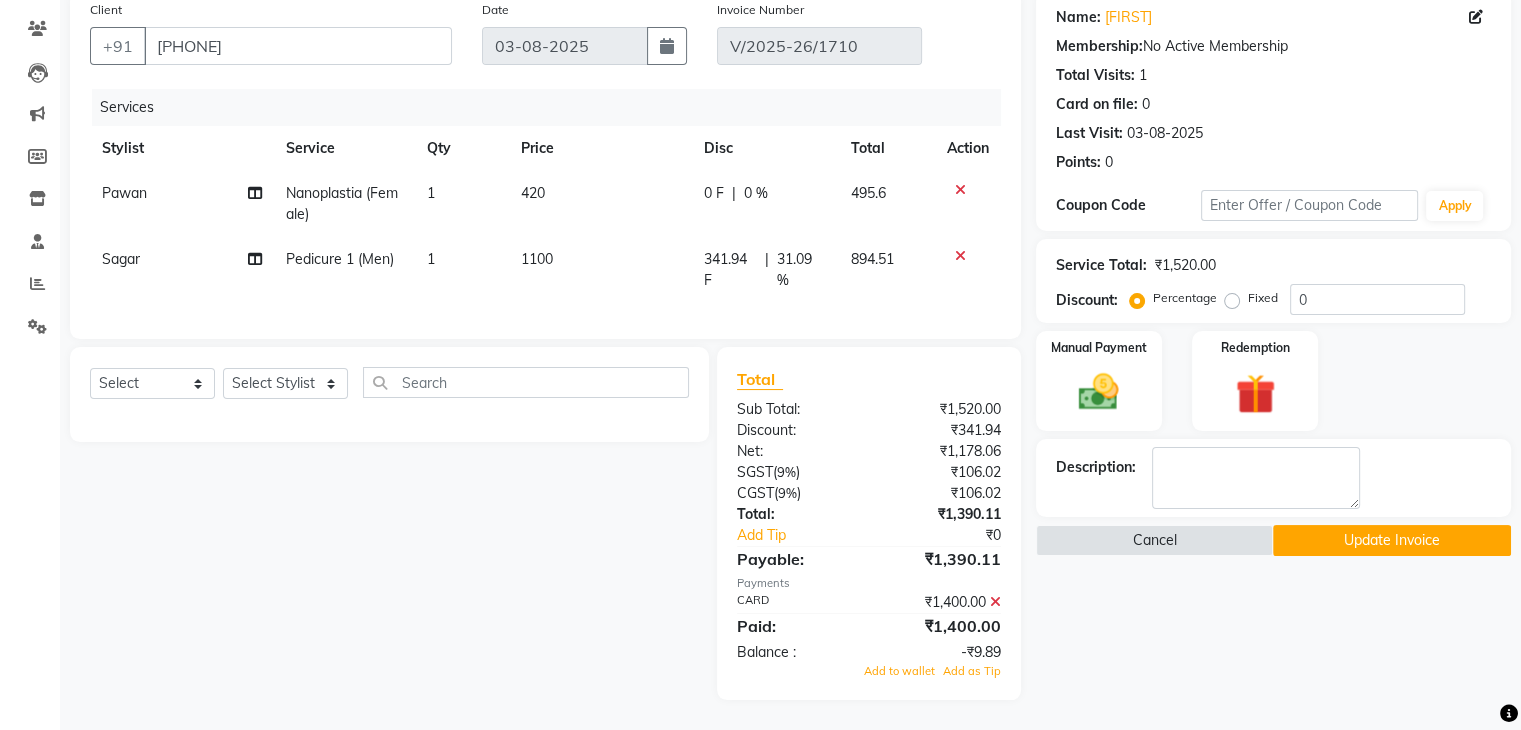 click 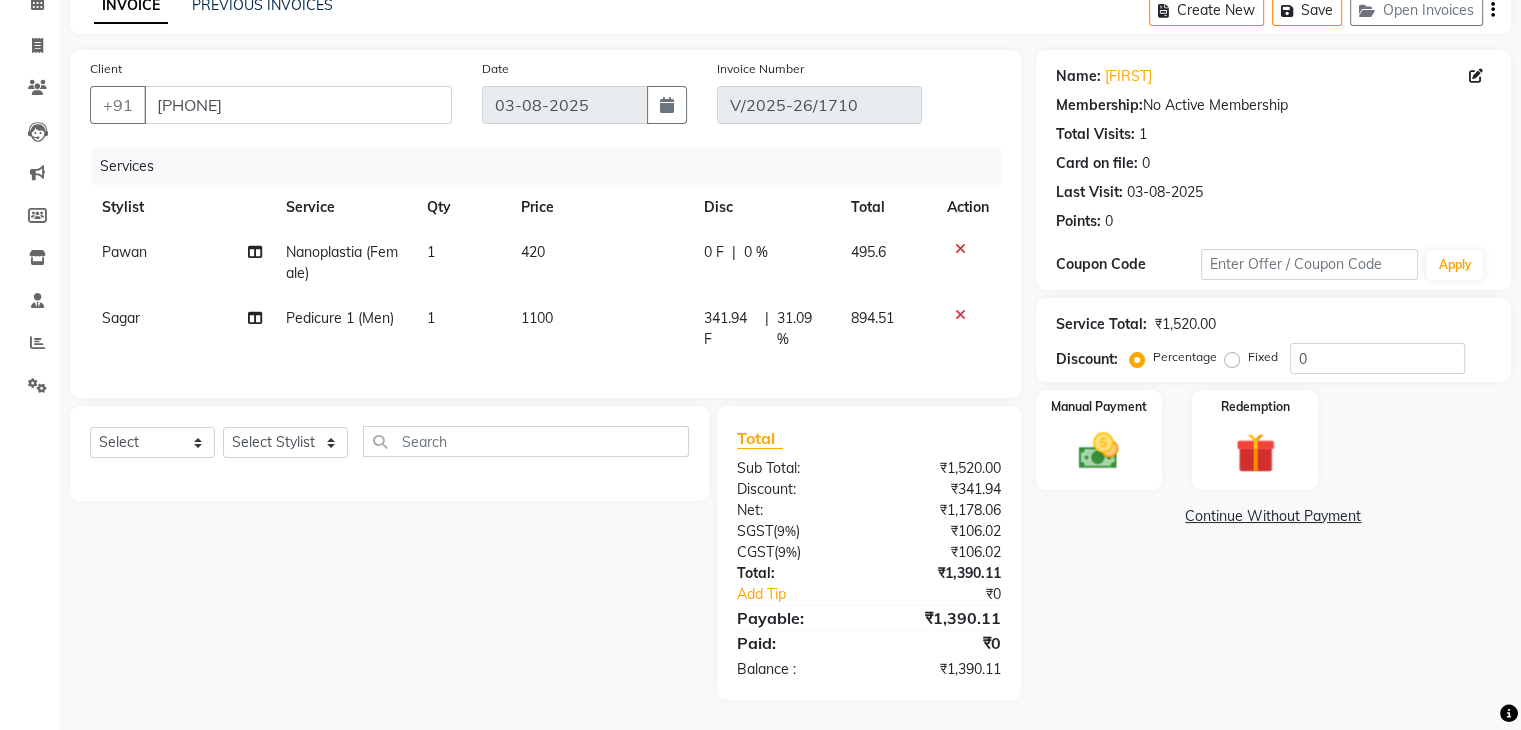 scroll, scrollTop: 116, scrollLeft: 0, axis: vertical 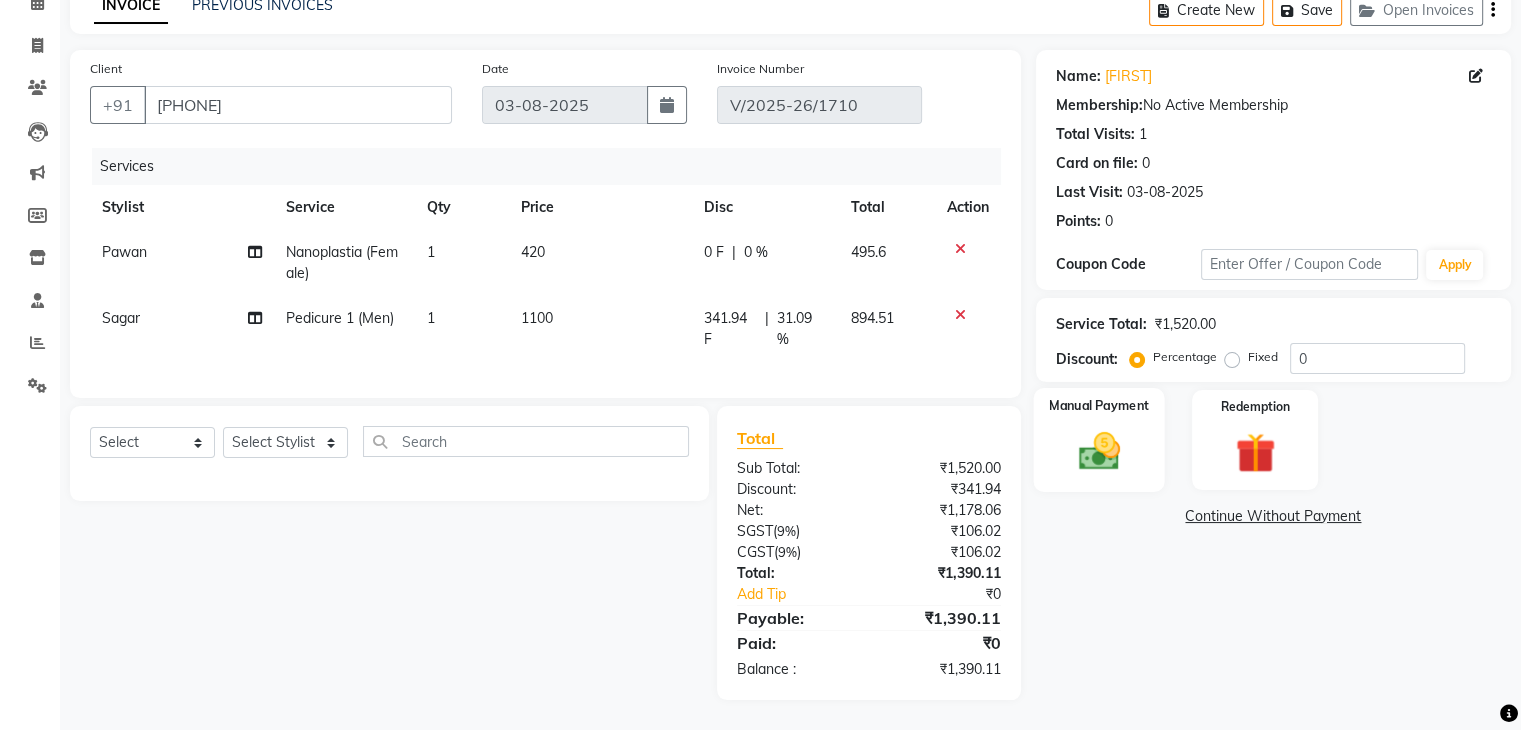 click 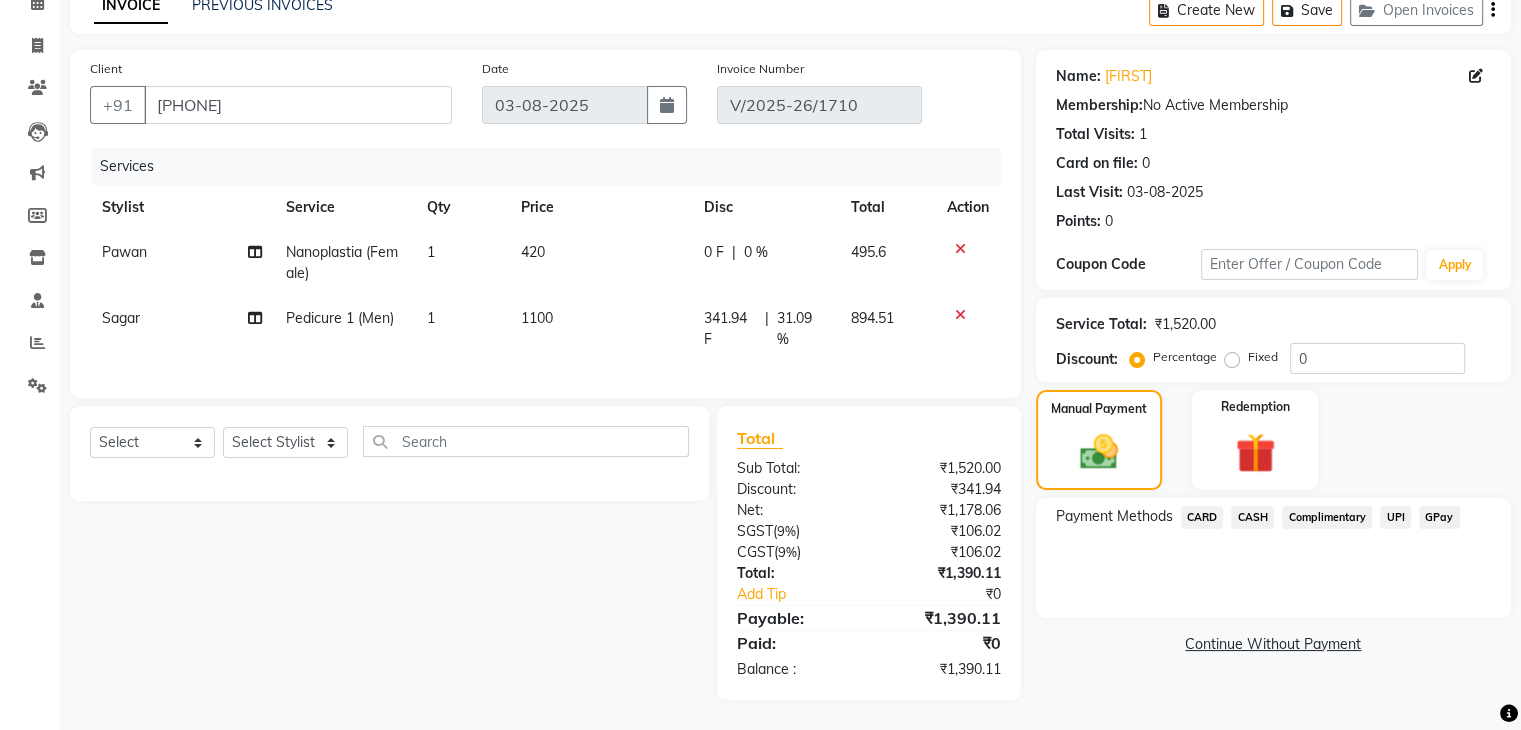click on "CARD" 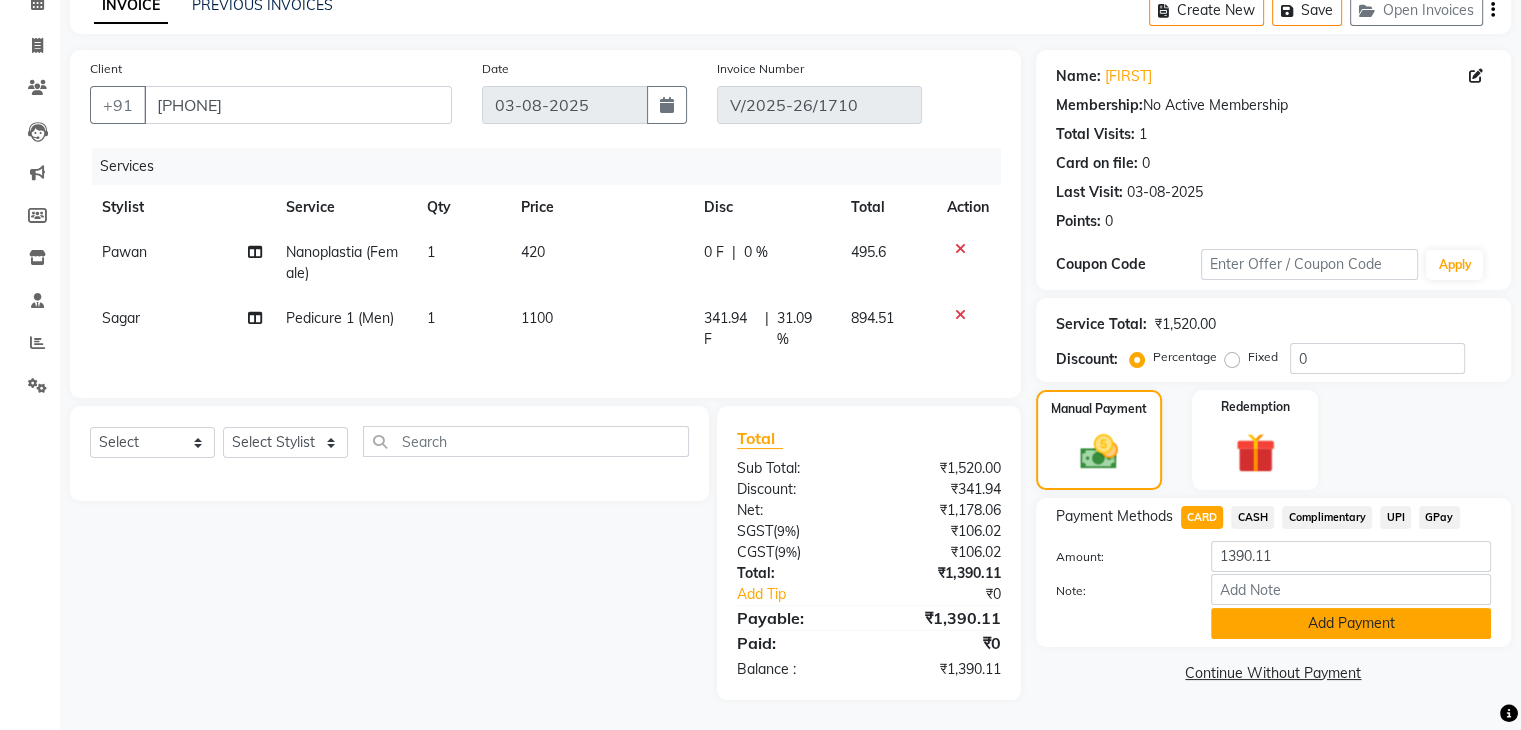 click on "Add Payment" 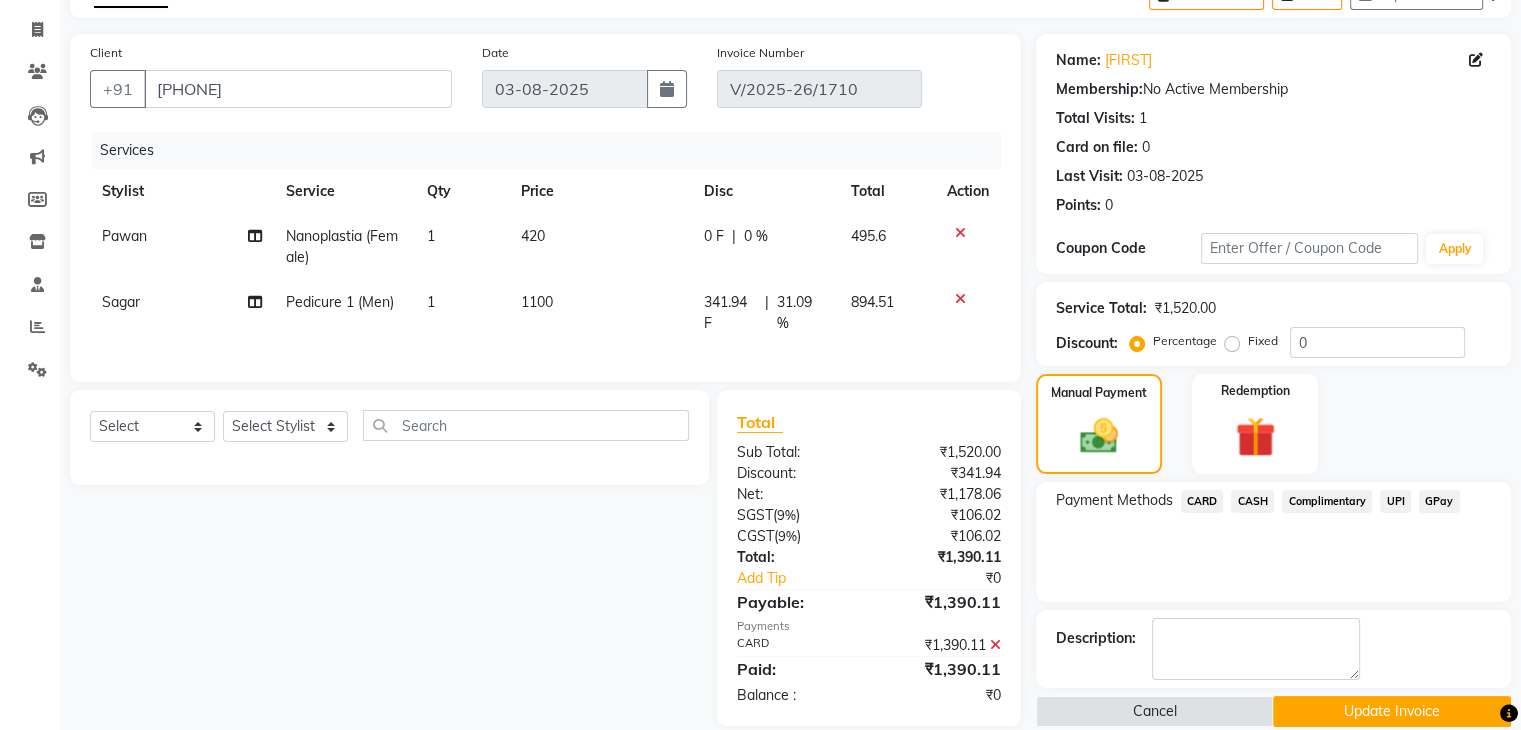 scroll, scrollTop: 158, scrollLeft: 0, axis: vertical 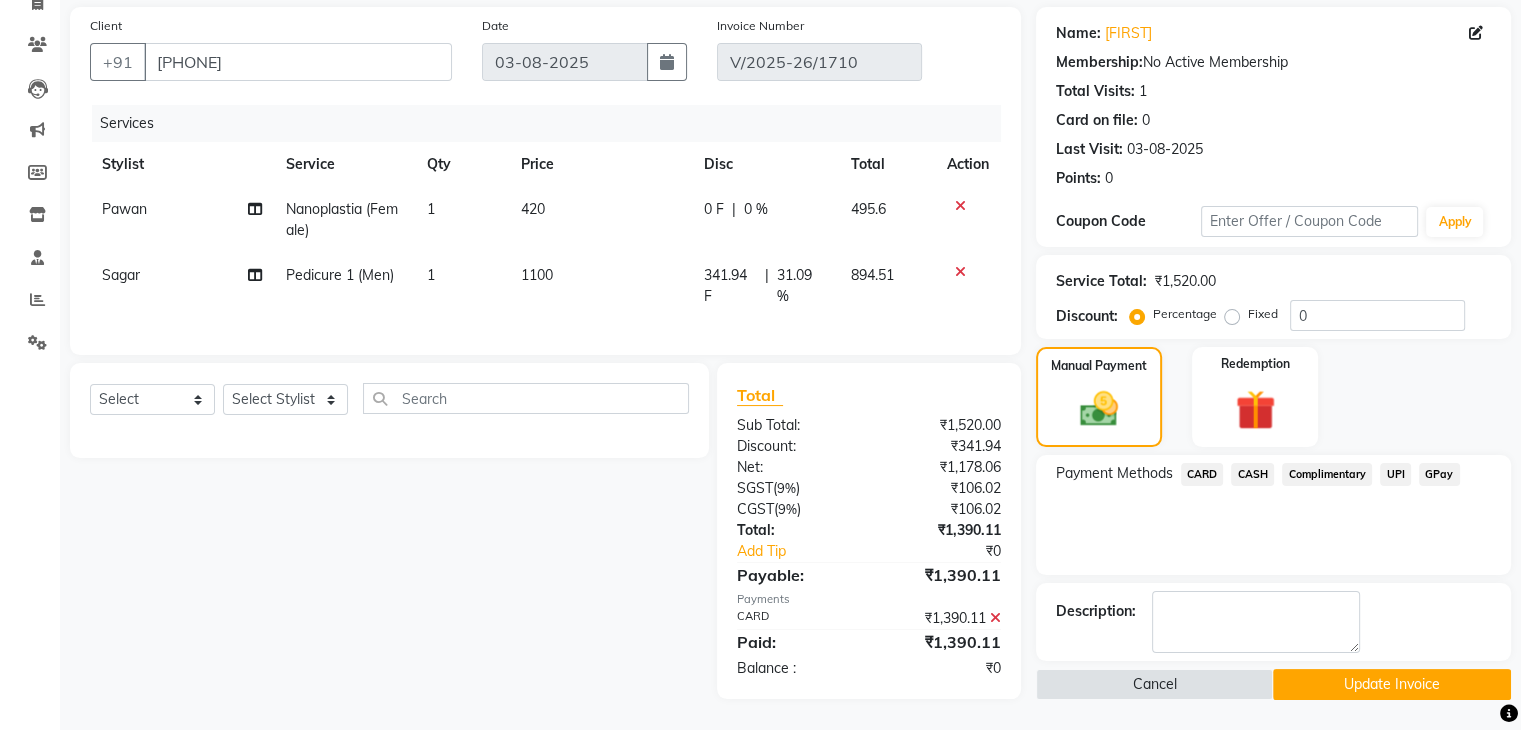click on "Update Invoice" 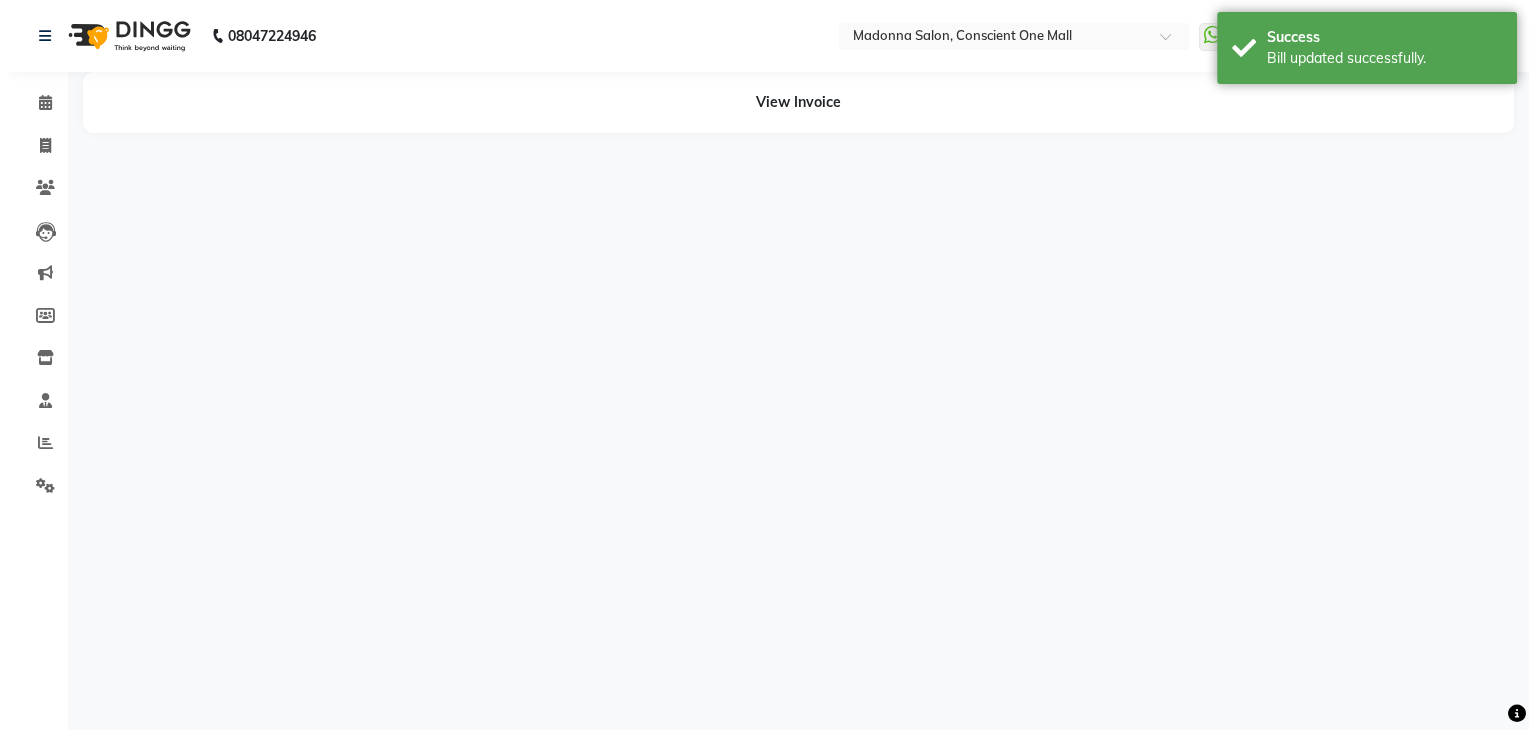 scroll, scrollTop: 0, scrollLeft: 0, axis: both 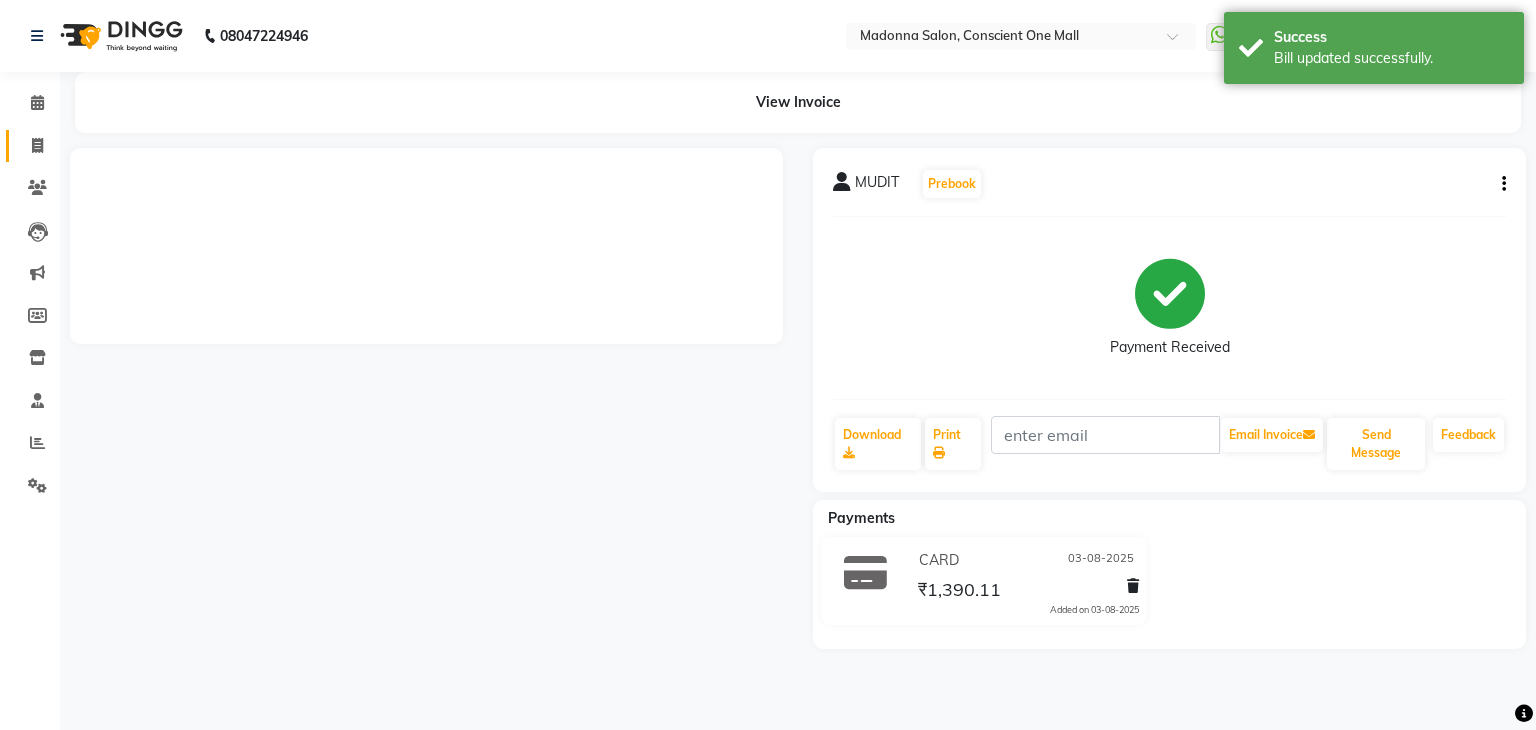 click 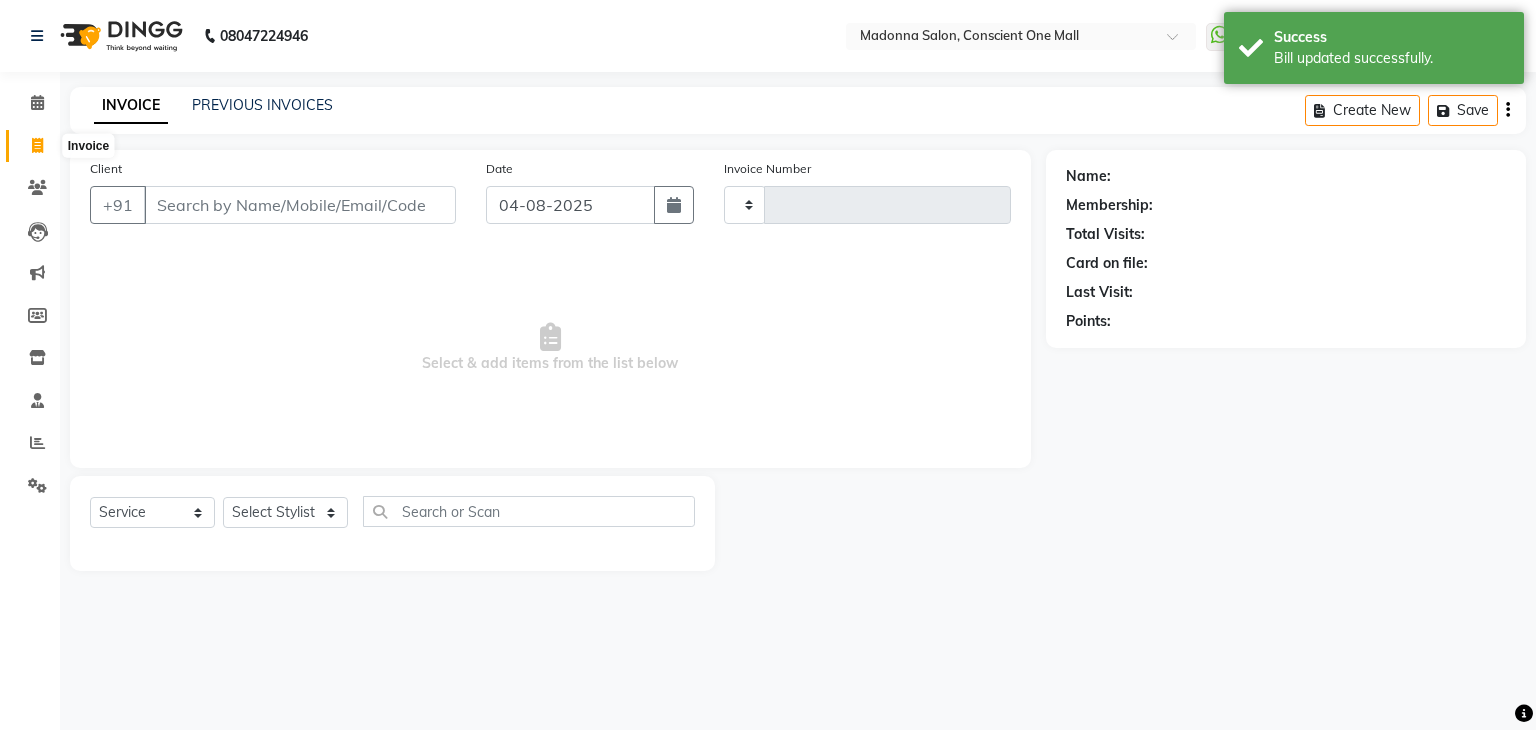 type on "1730" 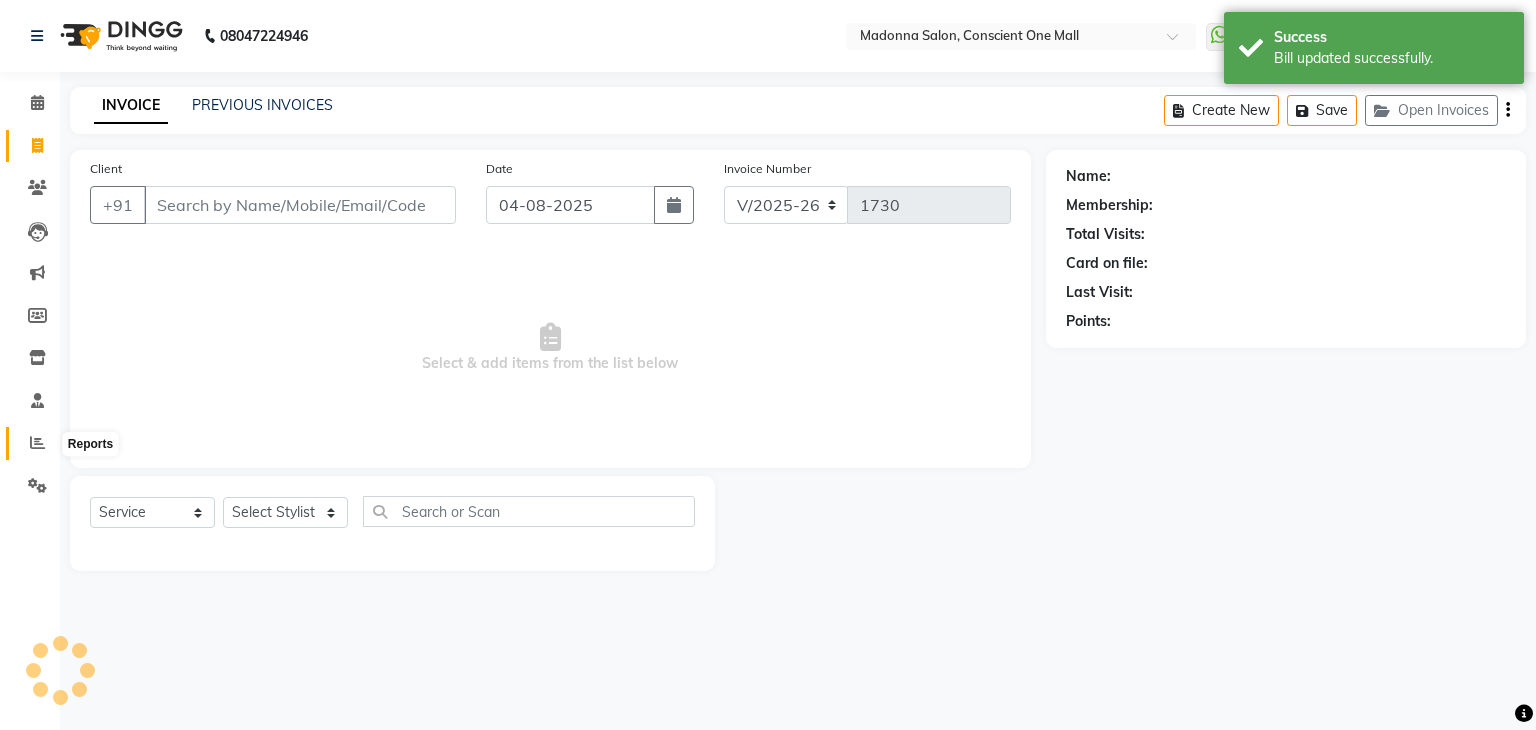 click 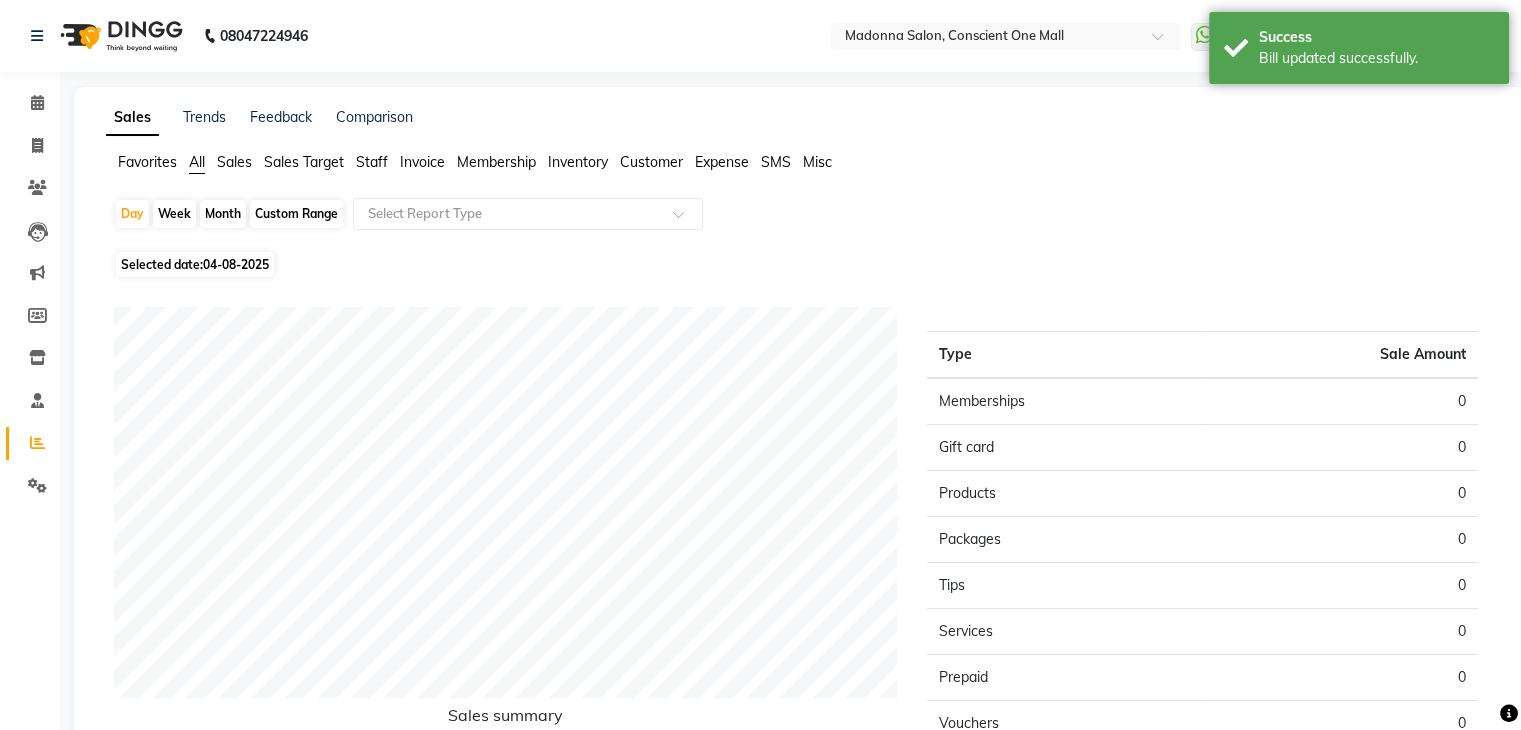 click on "Sales" 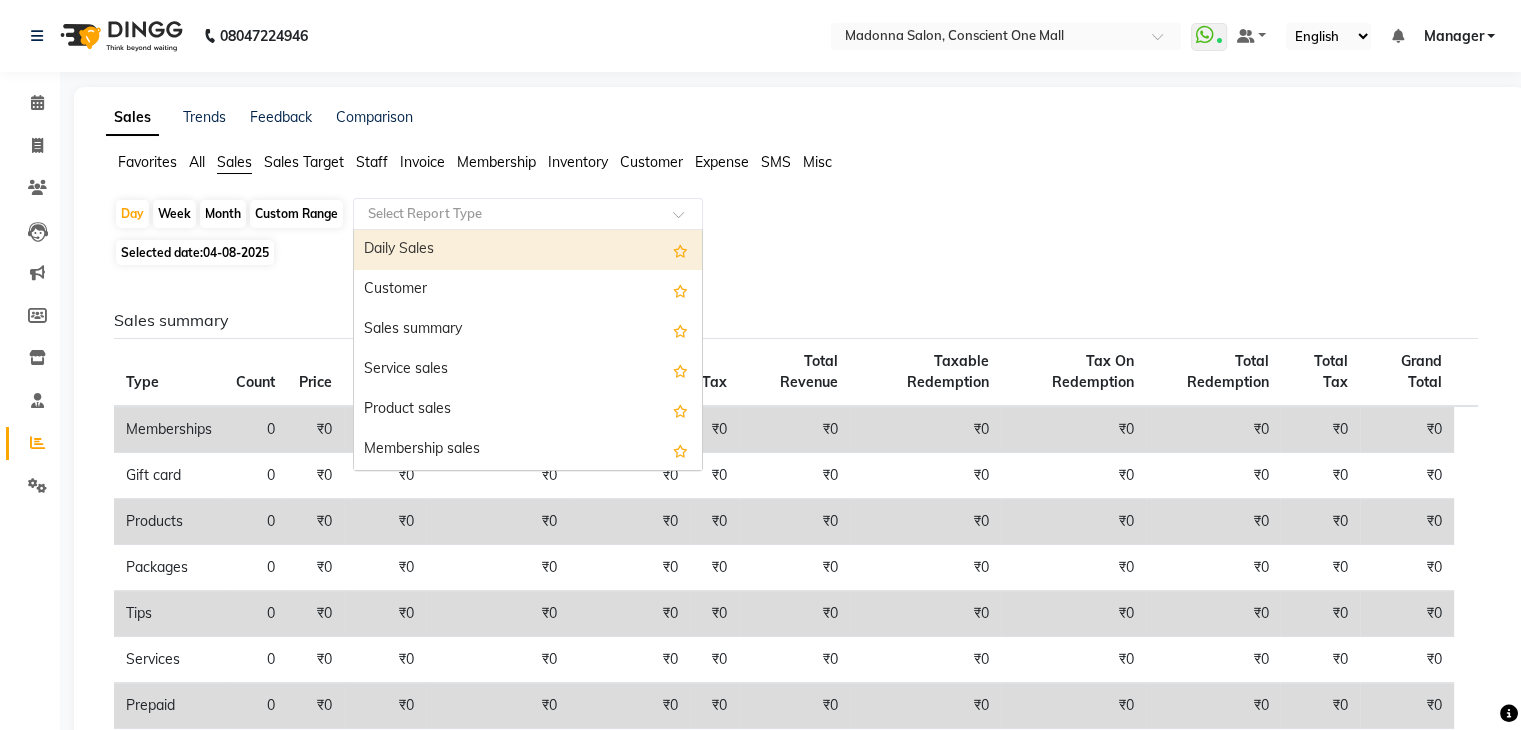 click 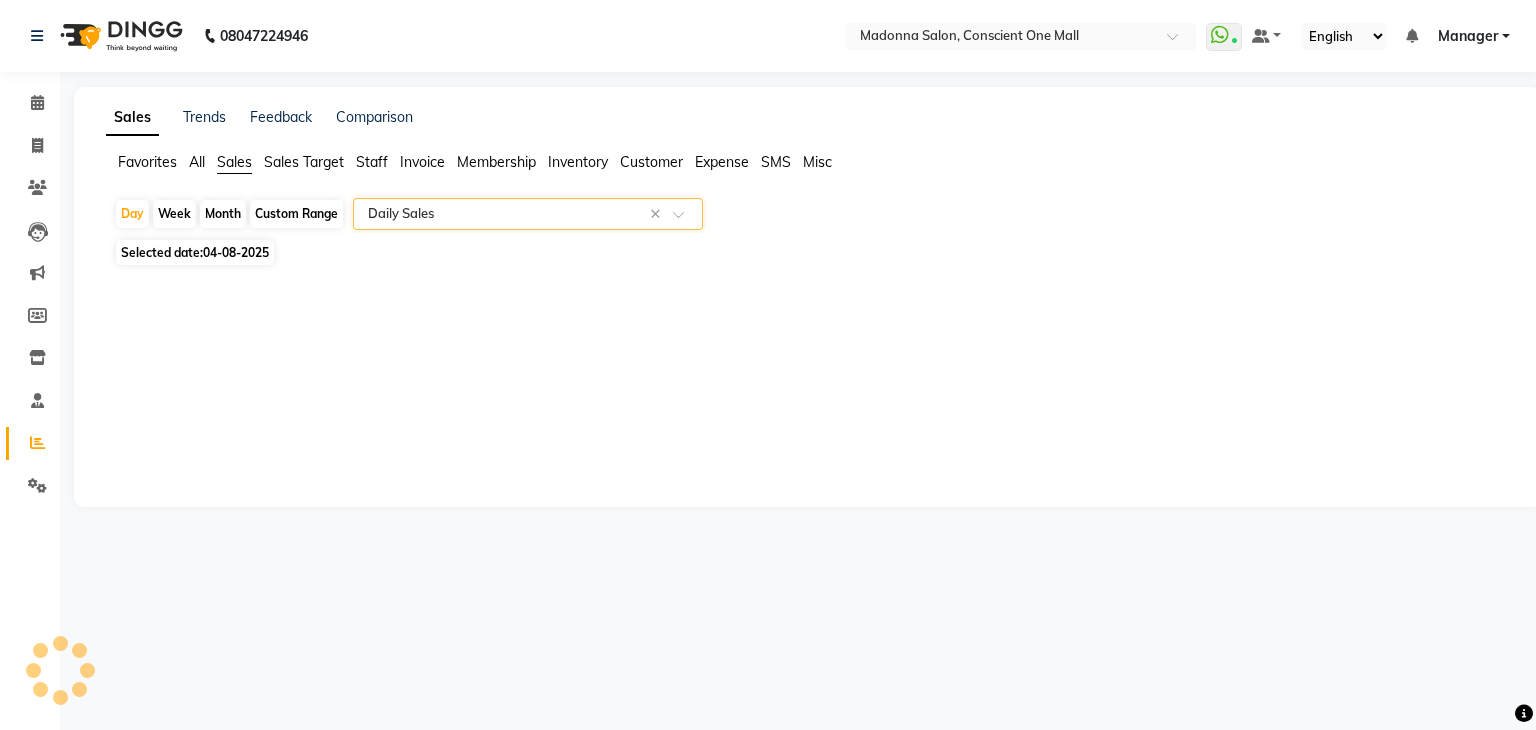 select on "csv" 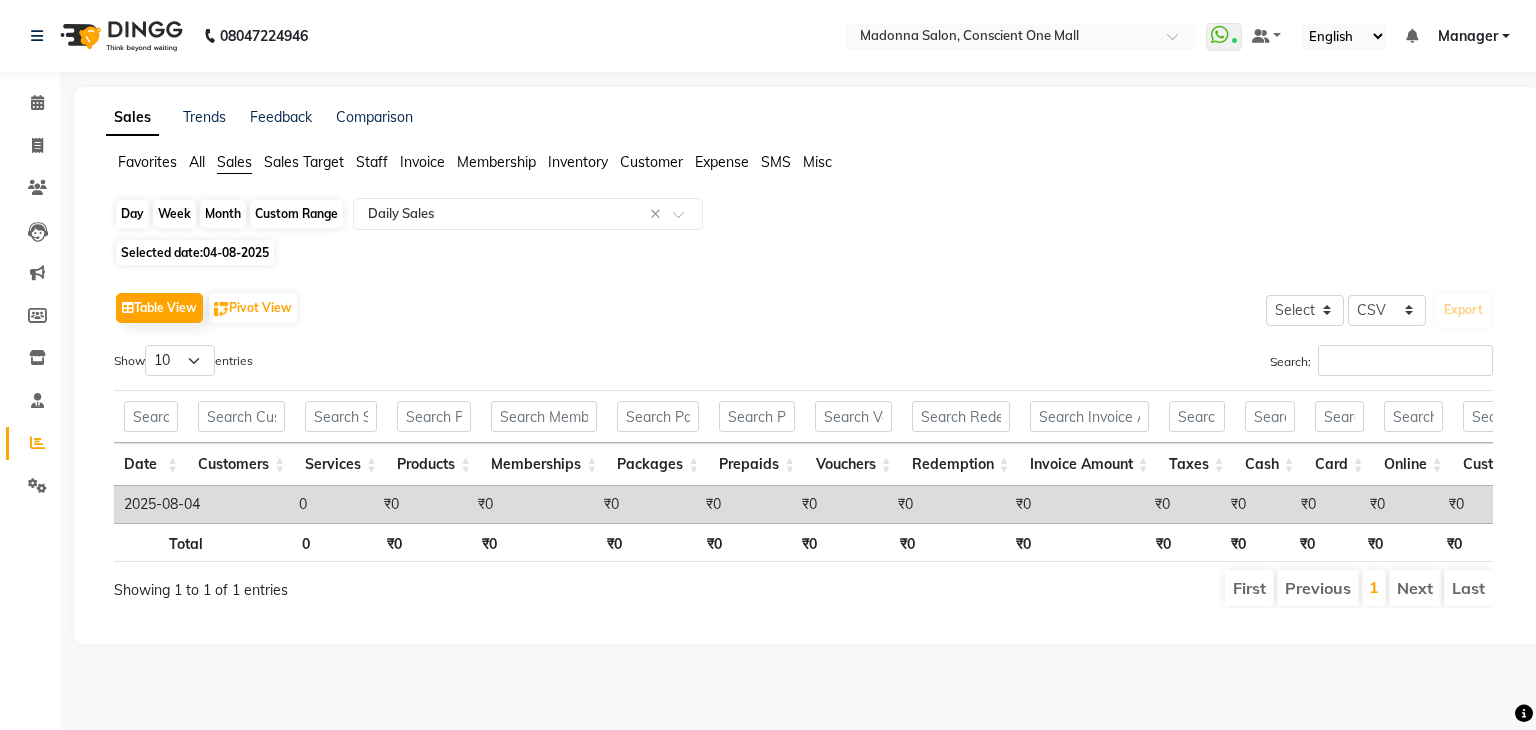click on "Day" 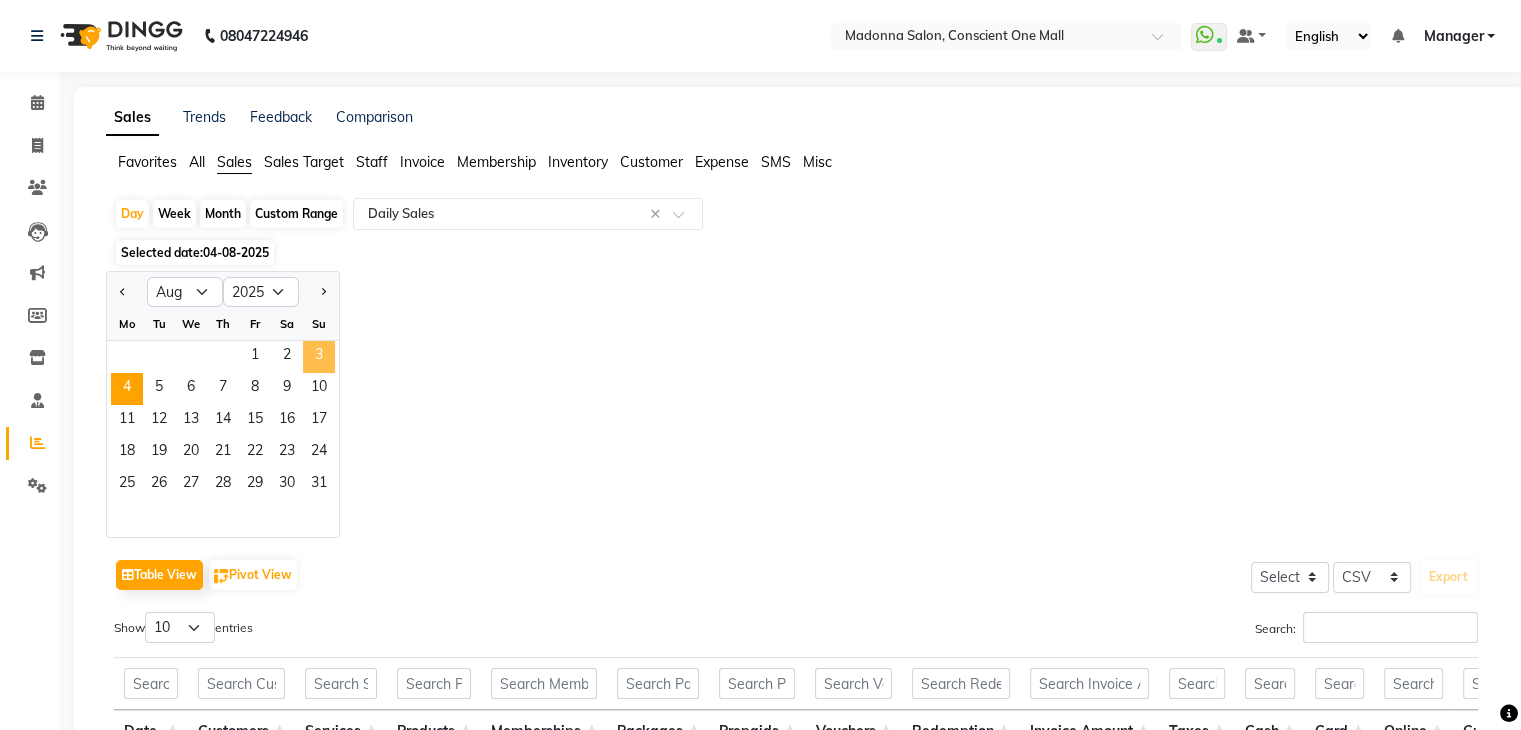 click on "3" 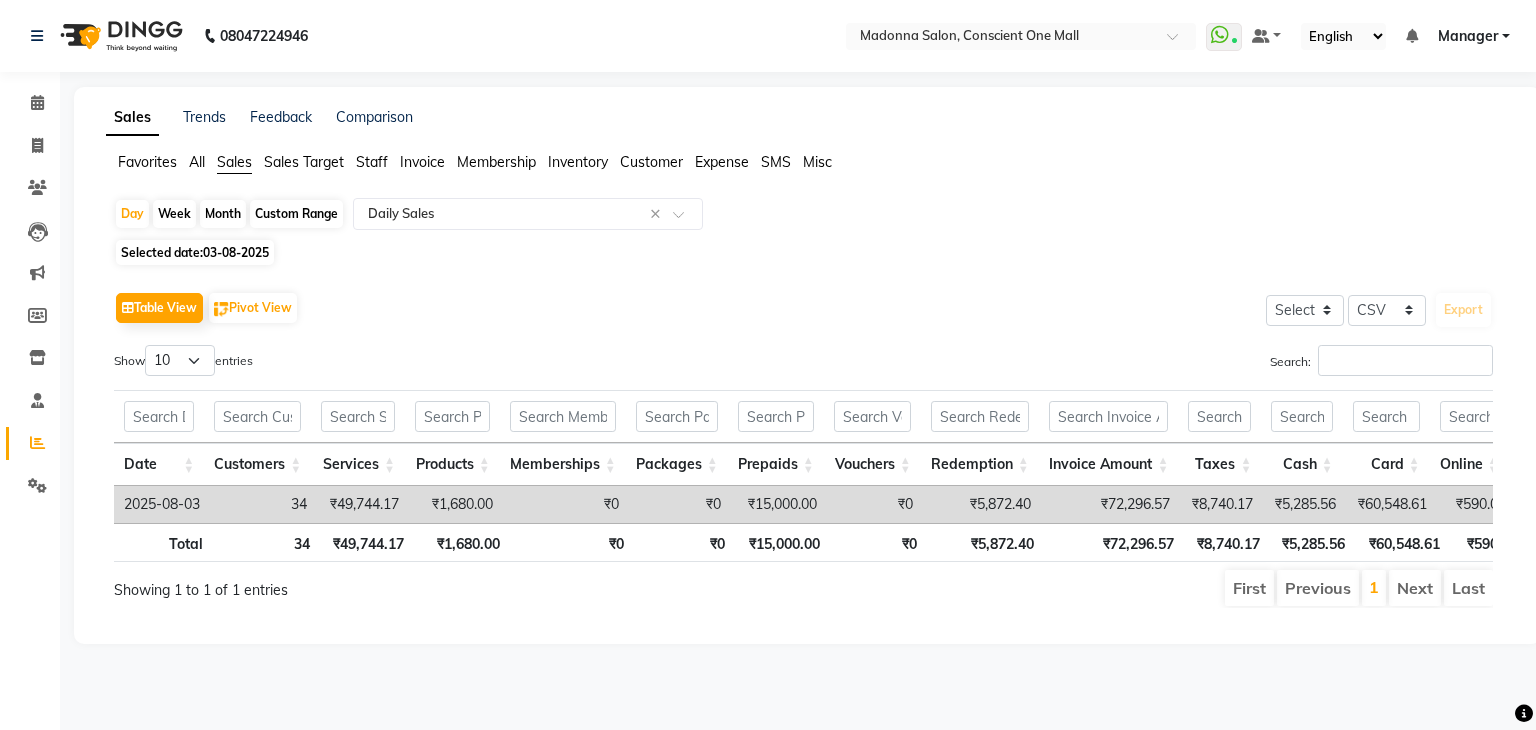 scroll, scrollTop: 0, scrollLeft: 49, axis: horizontal 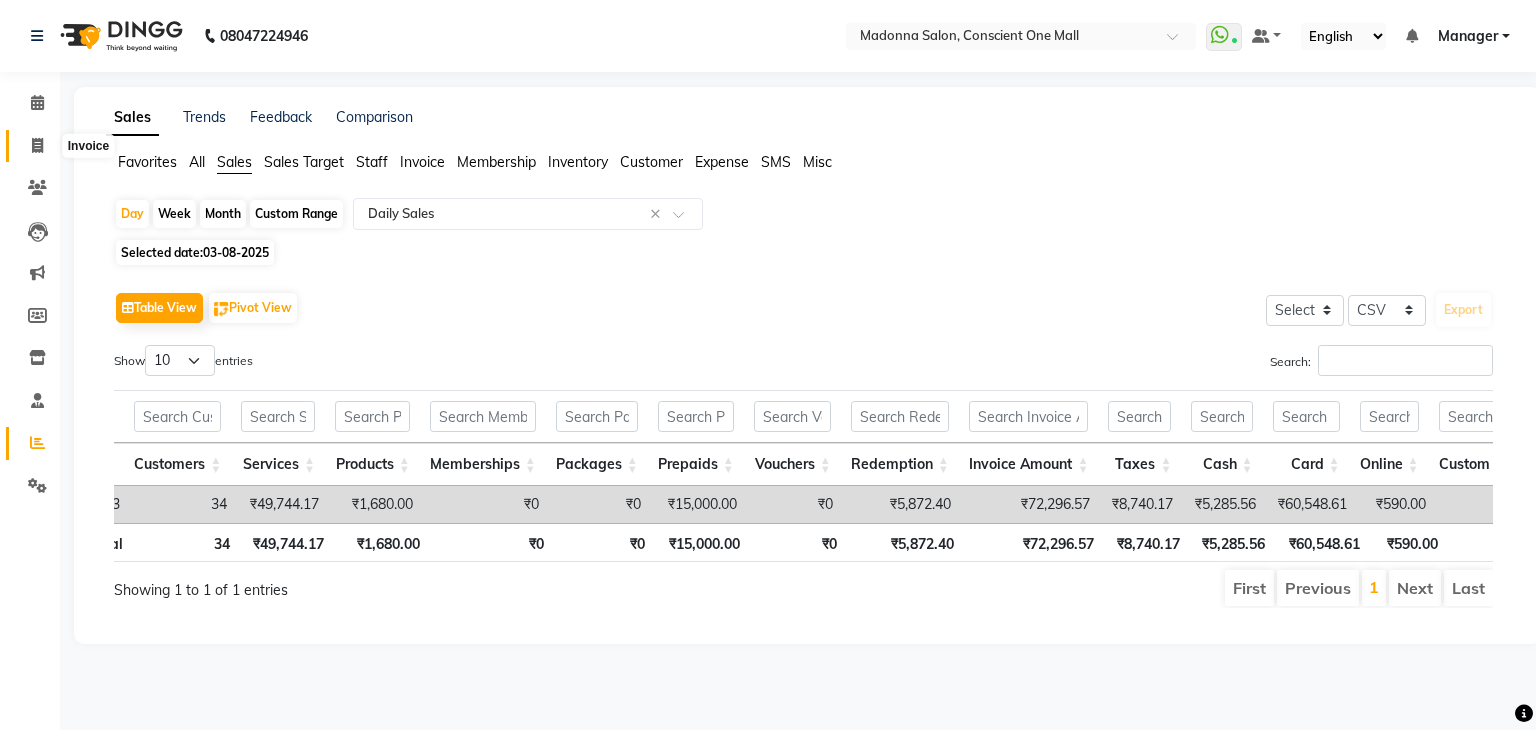 click 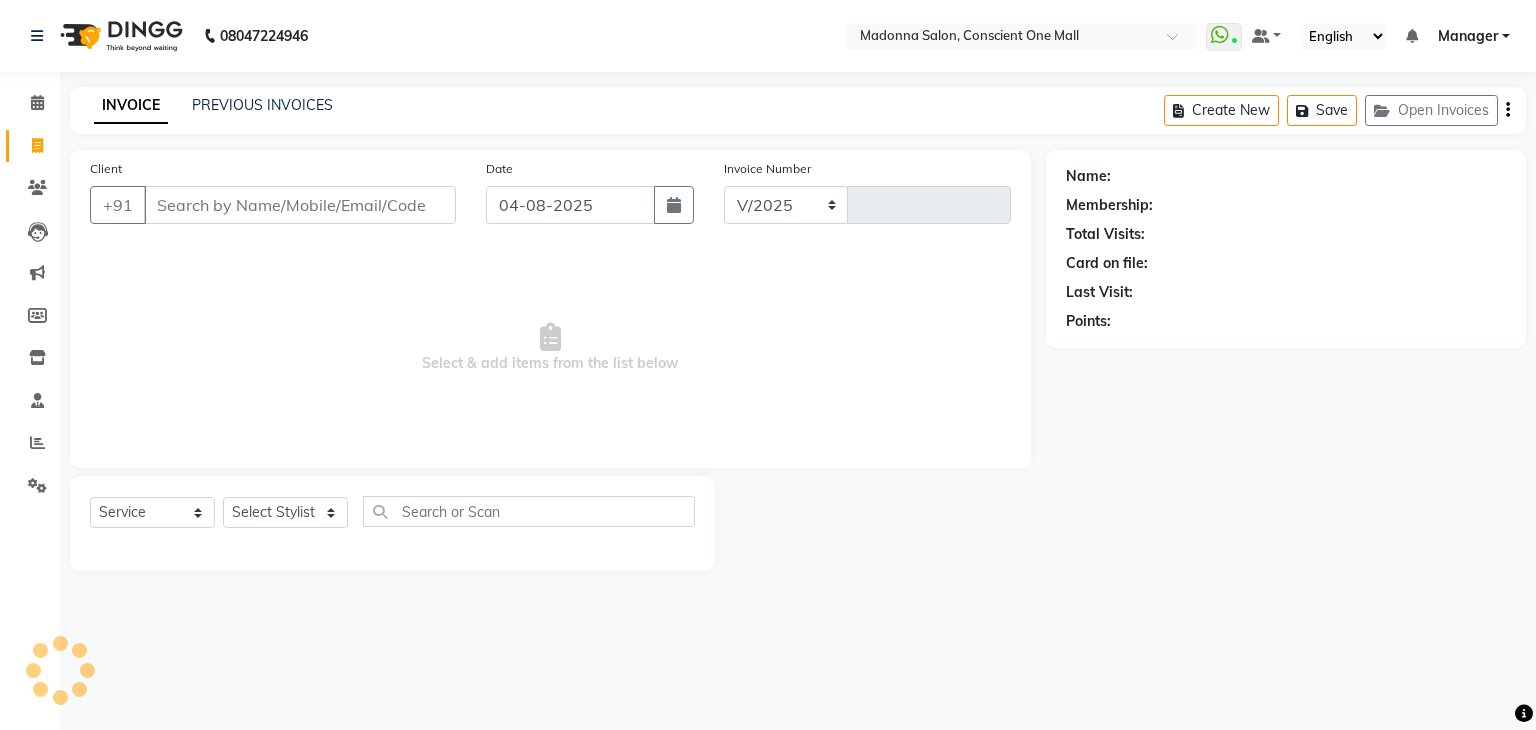 select on "7575" 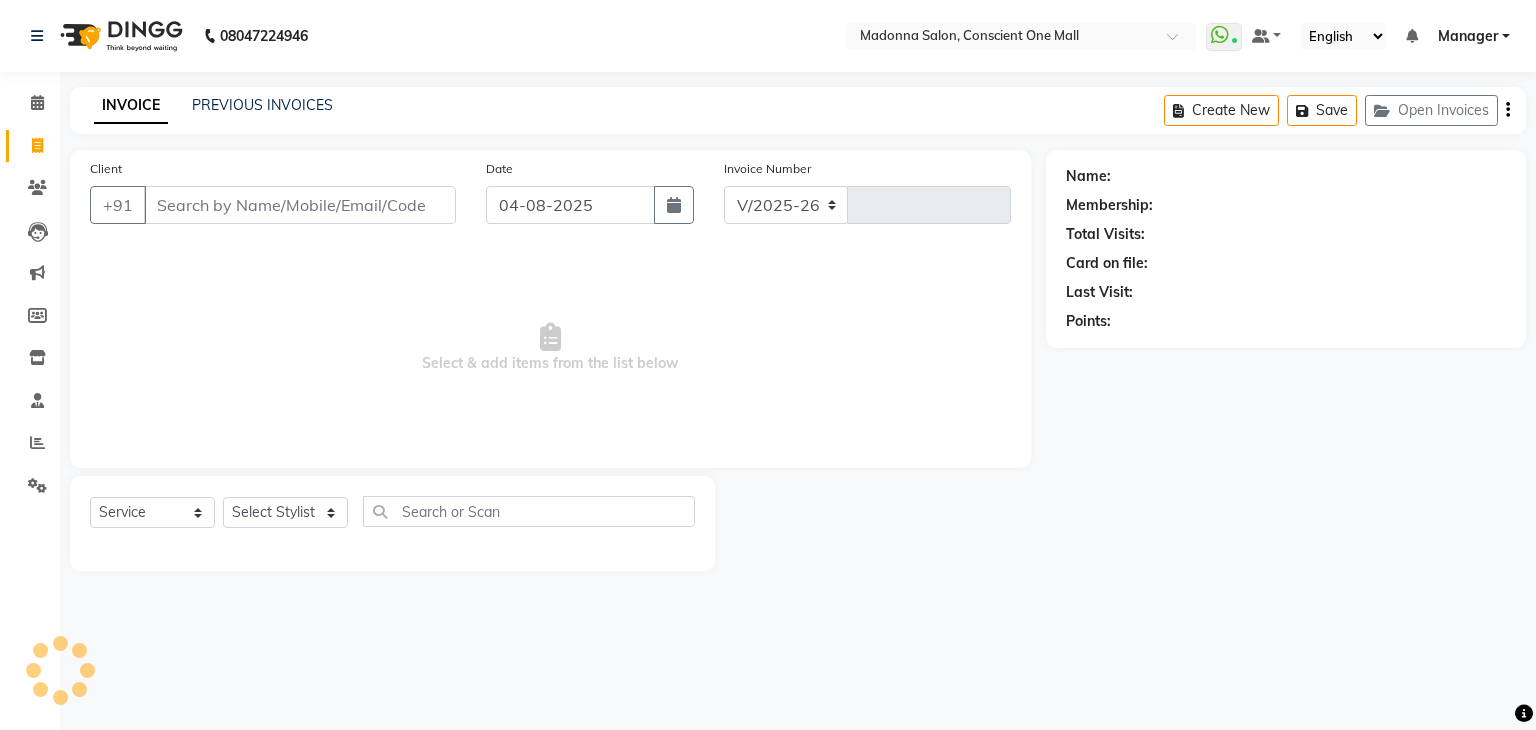 type on "1730" 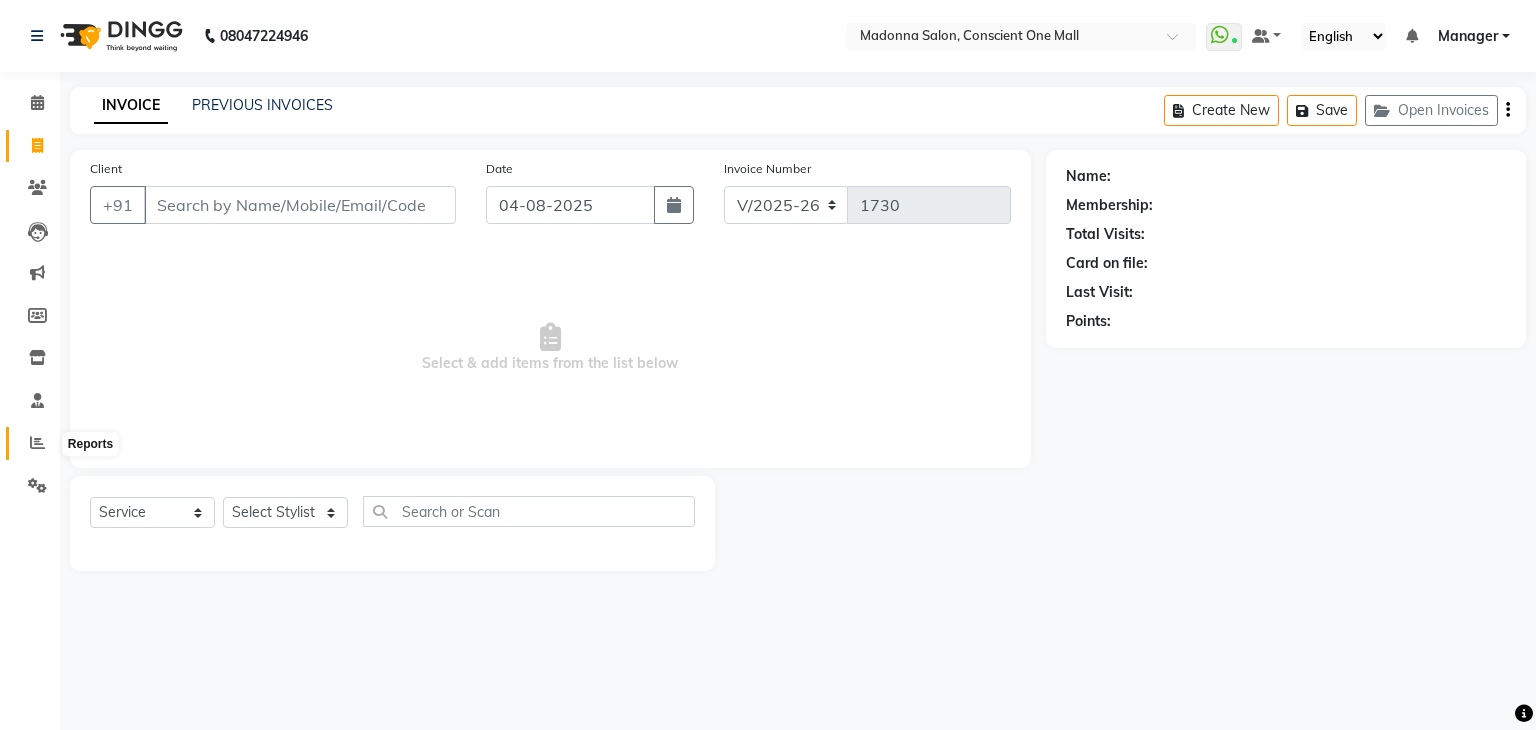 click 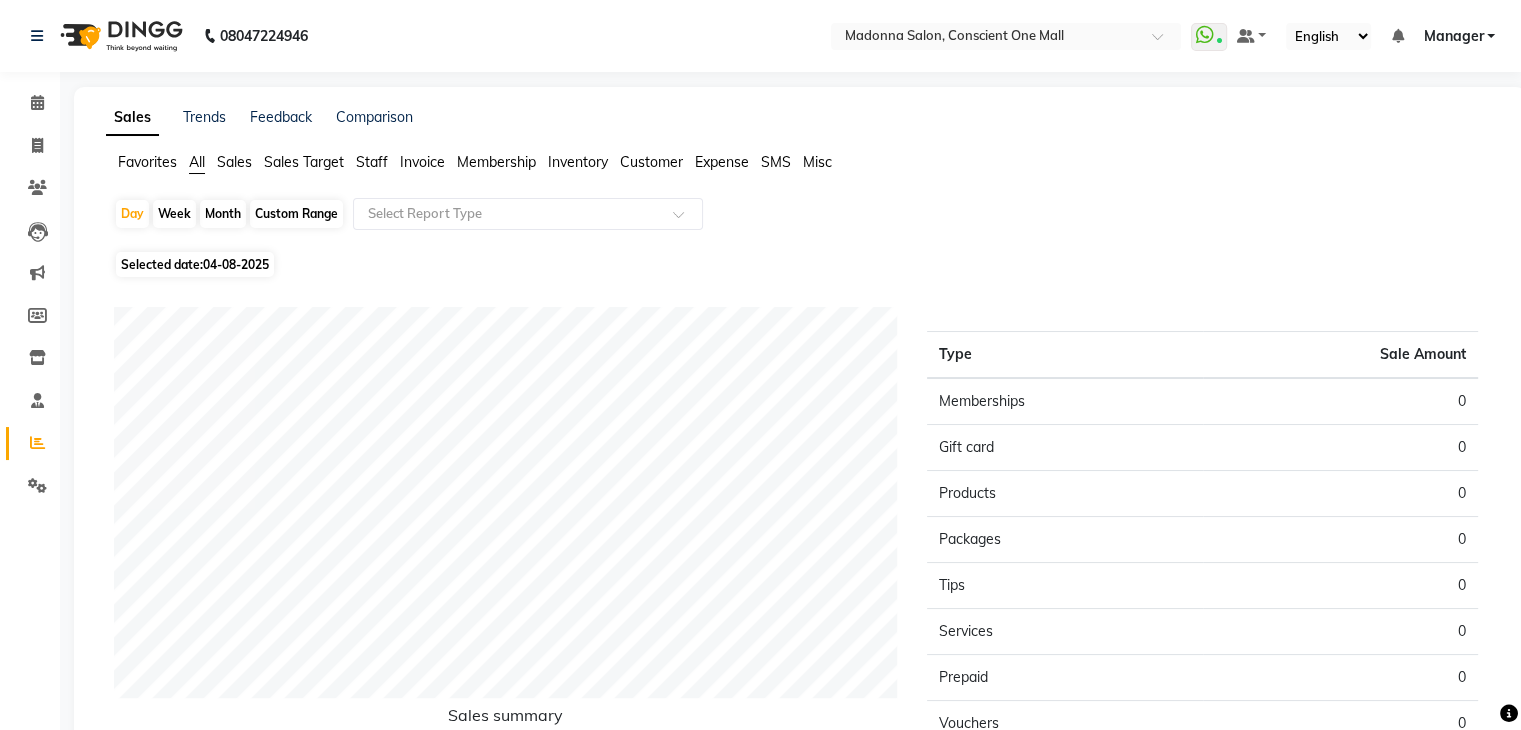 click on "Sales" 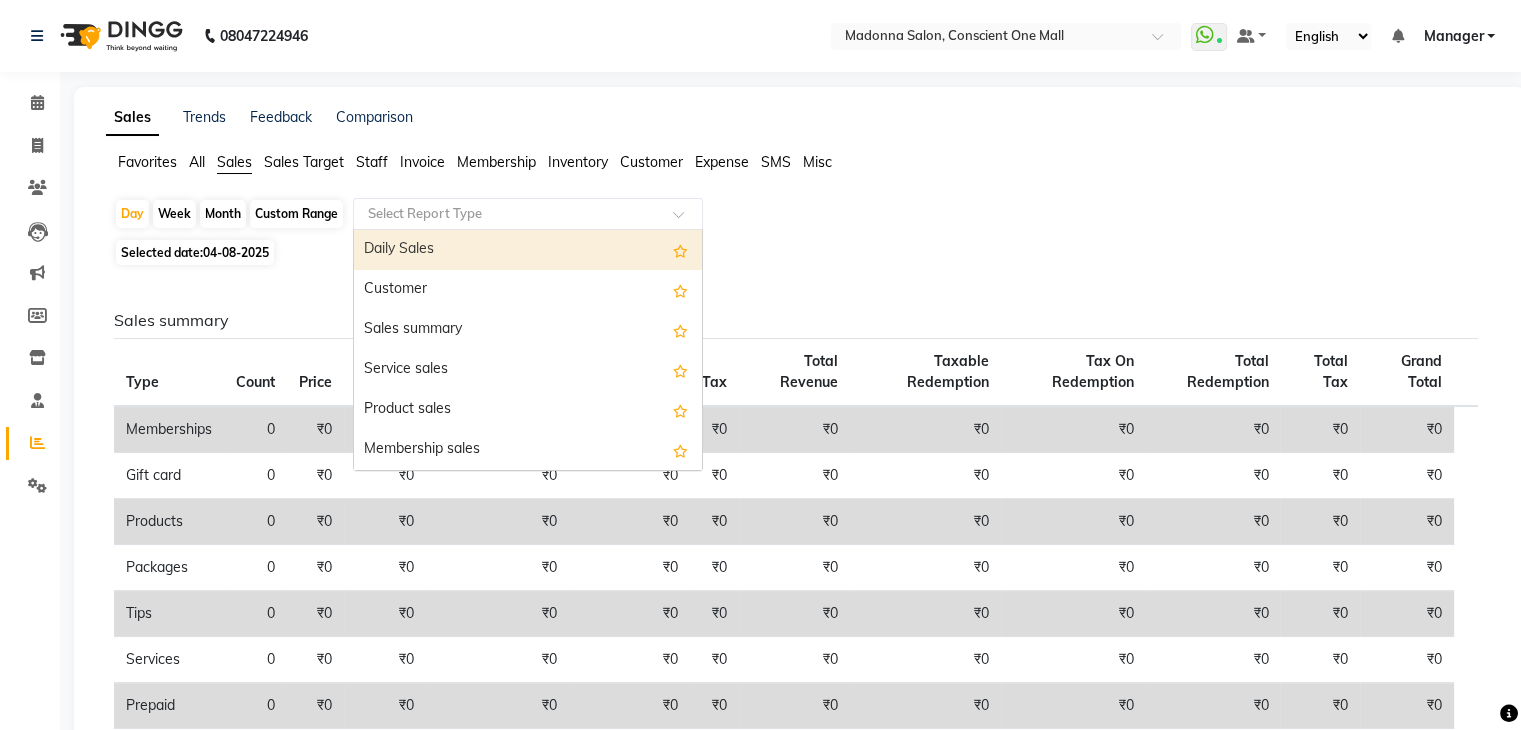 drag, startPoint x: 391, startPoint y: 213, endPoint x: 423, endPoint y: 251, distance: 49.67897 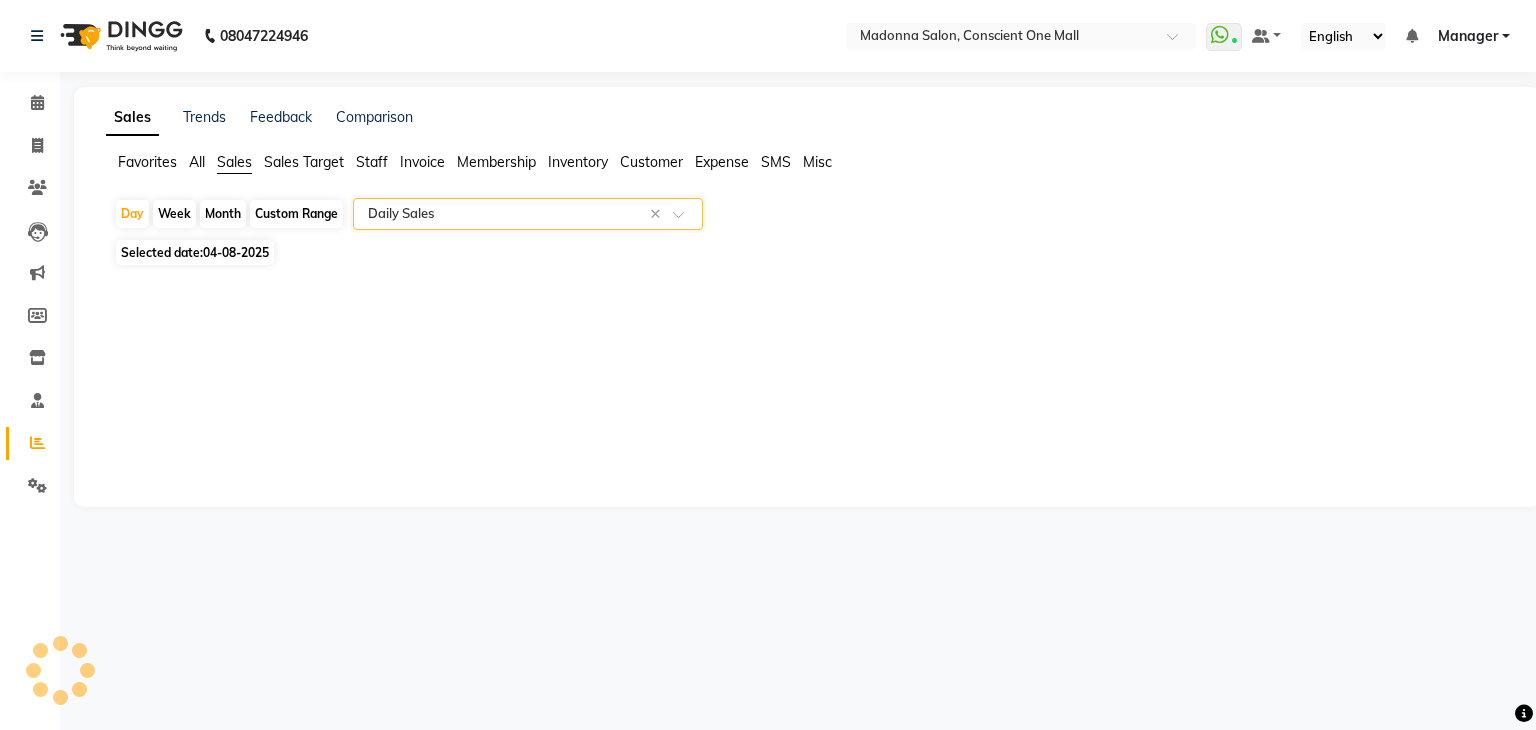 select on "csv" 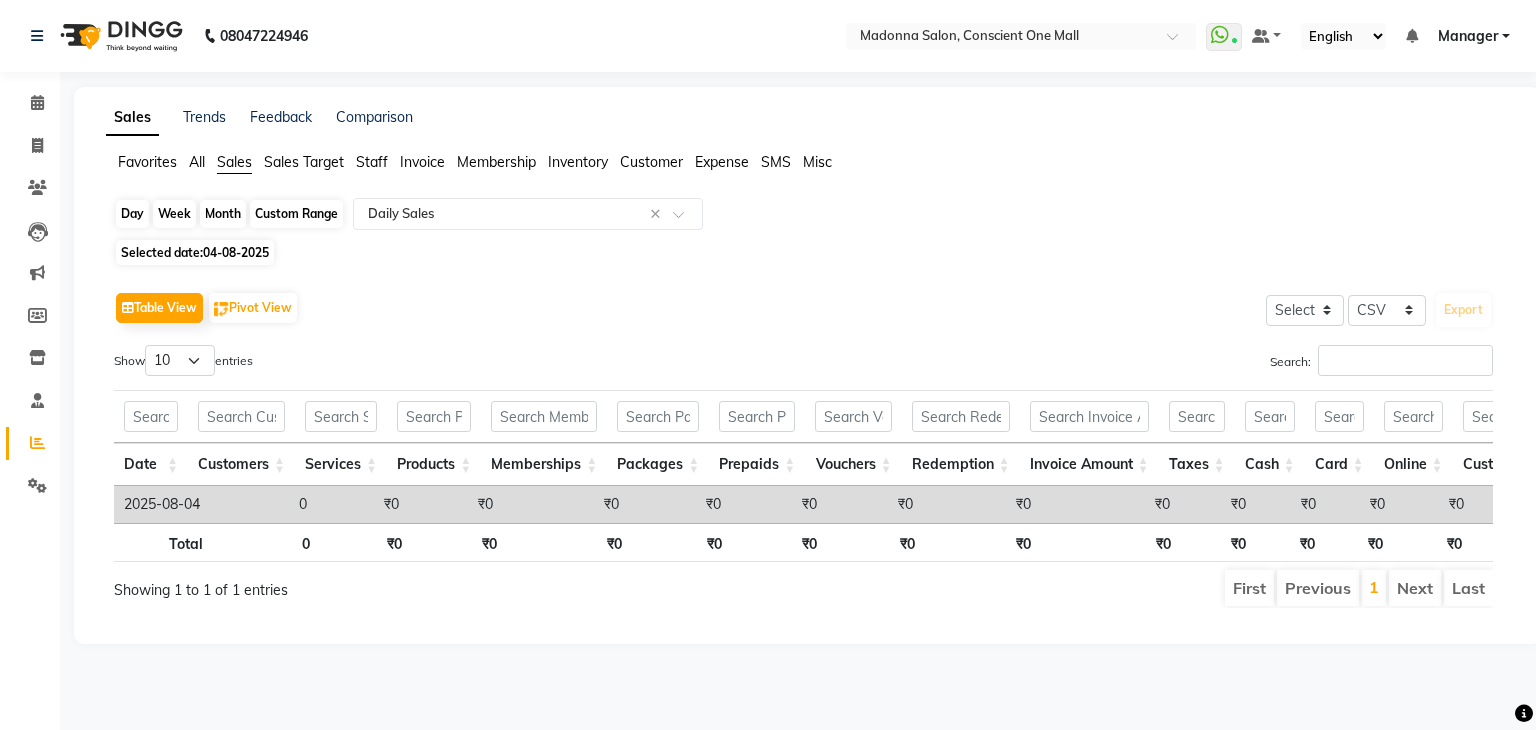 click on "Day" 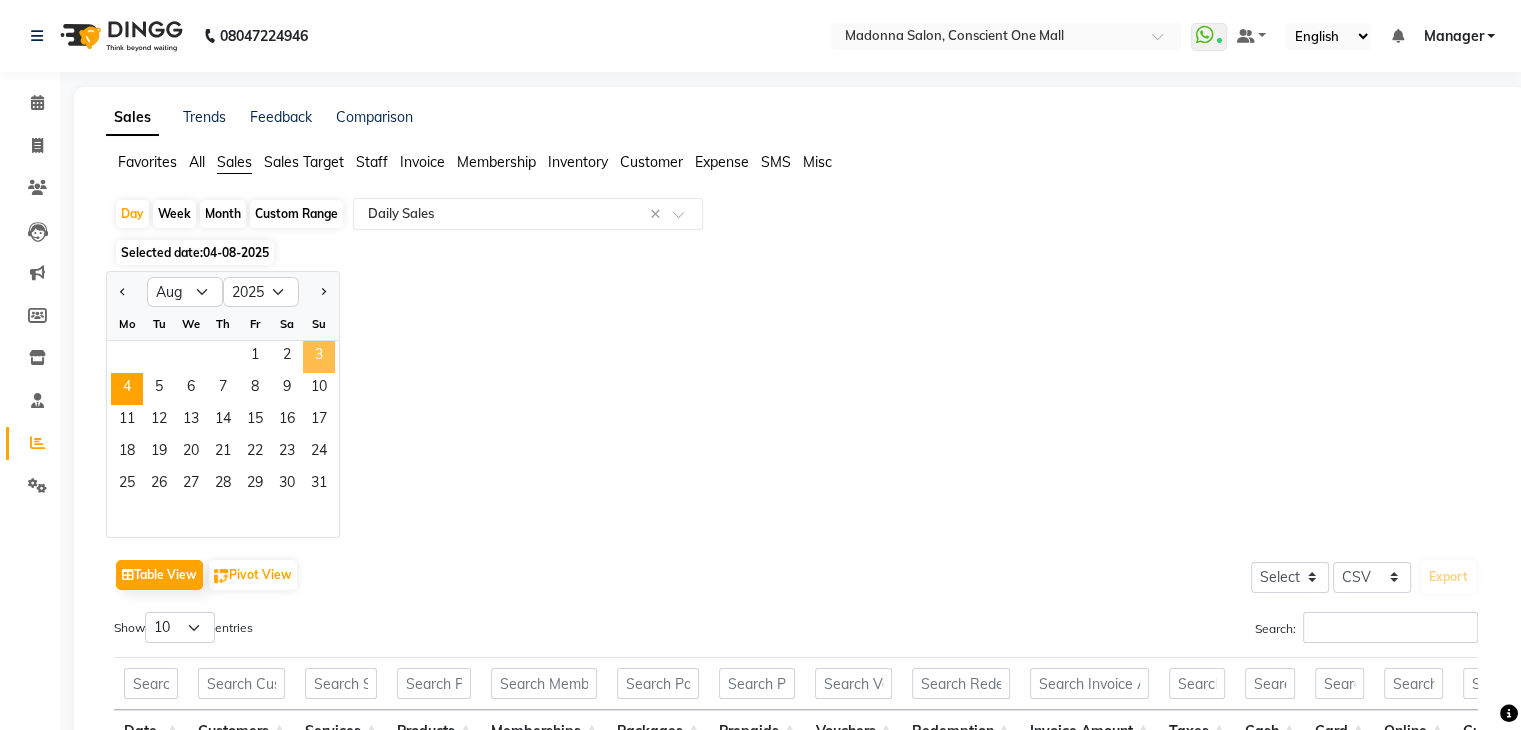 click on "3" 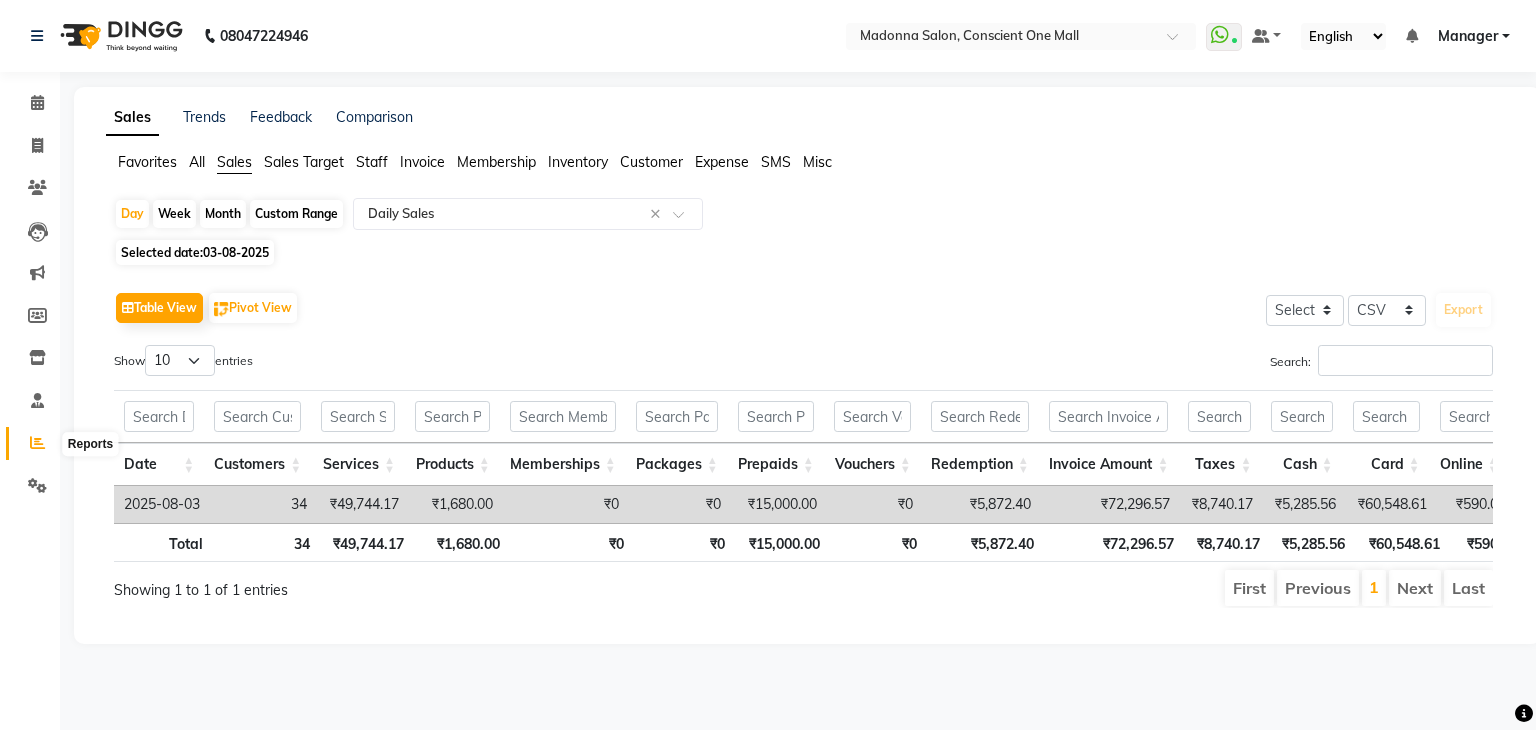 click 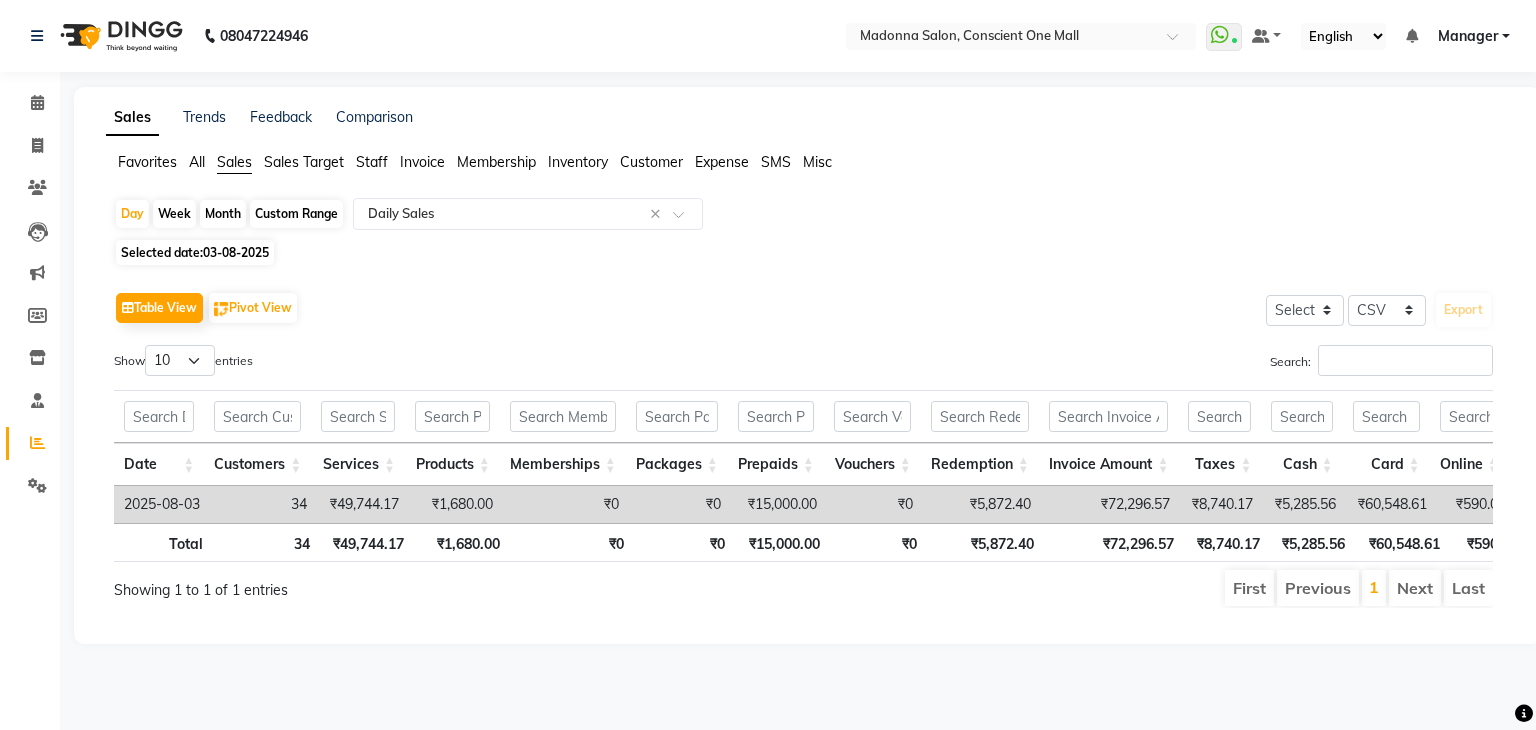 click on "Staff" 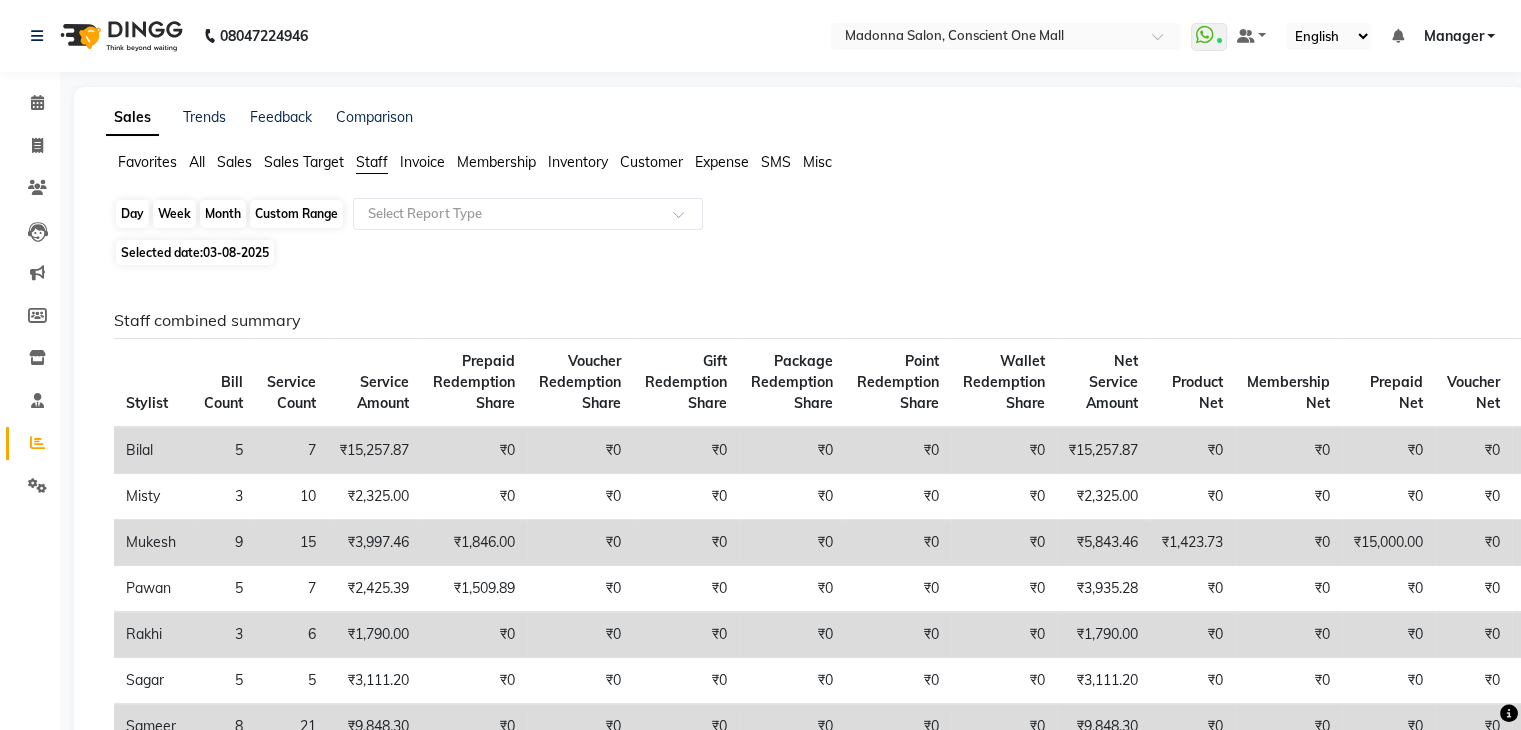 click on "Day" 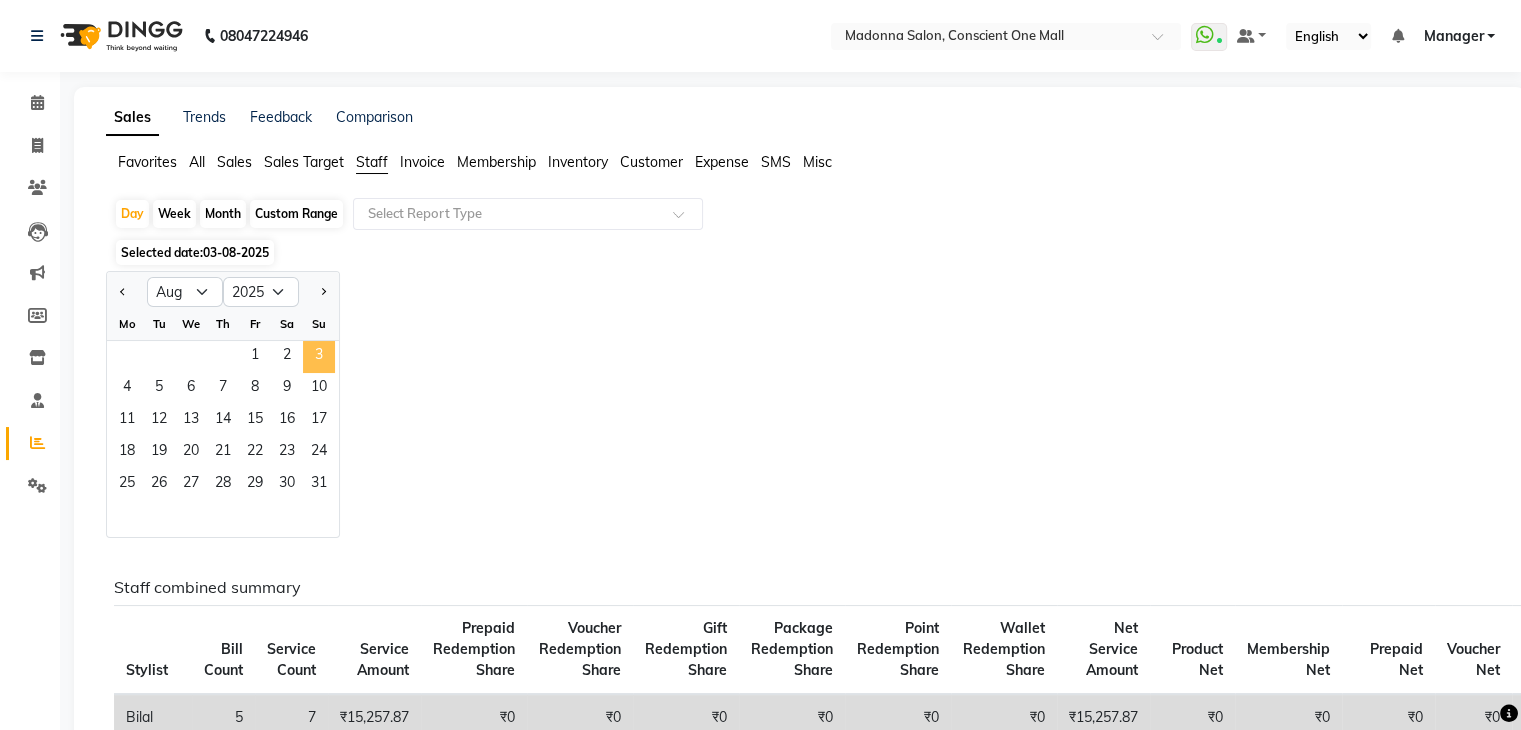 click on "3" 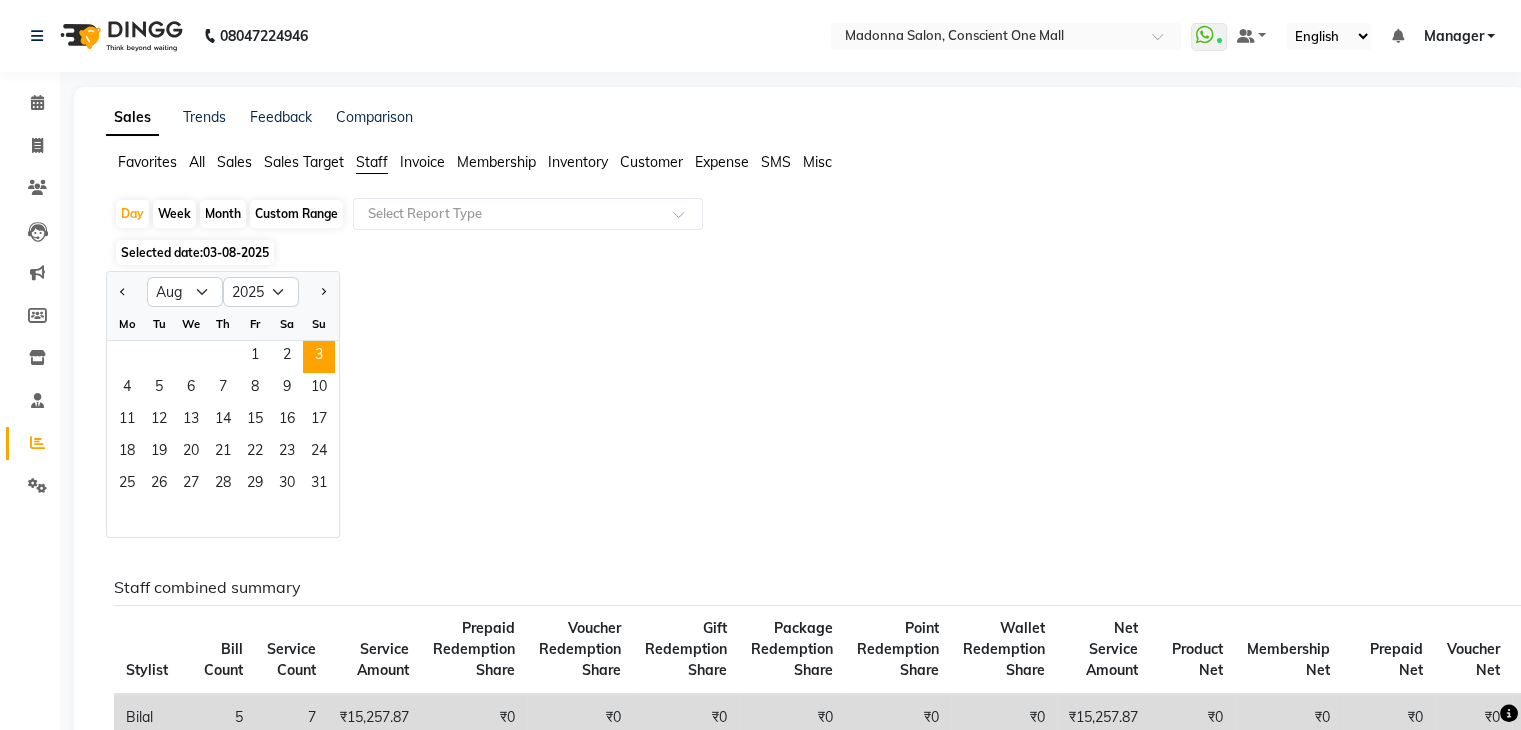 click on "Jan Feb Mar Apr May Jun Jul Aug Sep Oct Nov Dec 2015 2016 2017 2018 2019 2020 2021 2022 2023 2024 2025 2026 2027 2028 2029 2030 2031 2032 2033 2034 2035 Mo Tu We Th Fr Sa Su  1   2   3   4   5   6   7   8   9   10   11   12   13   14   15   16   17   18   19   20   21   22   23   24   25   26   27   28   29   30   31" 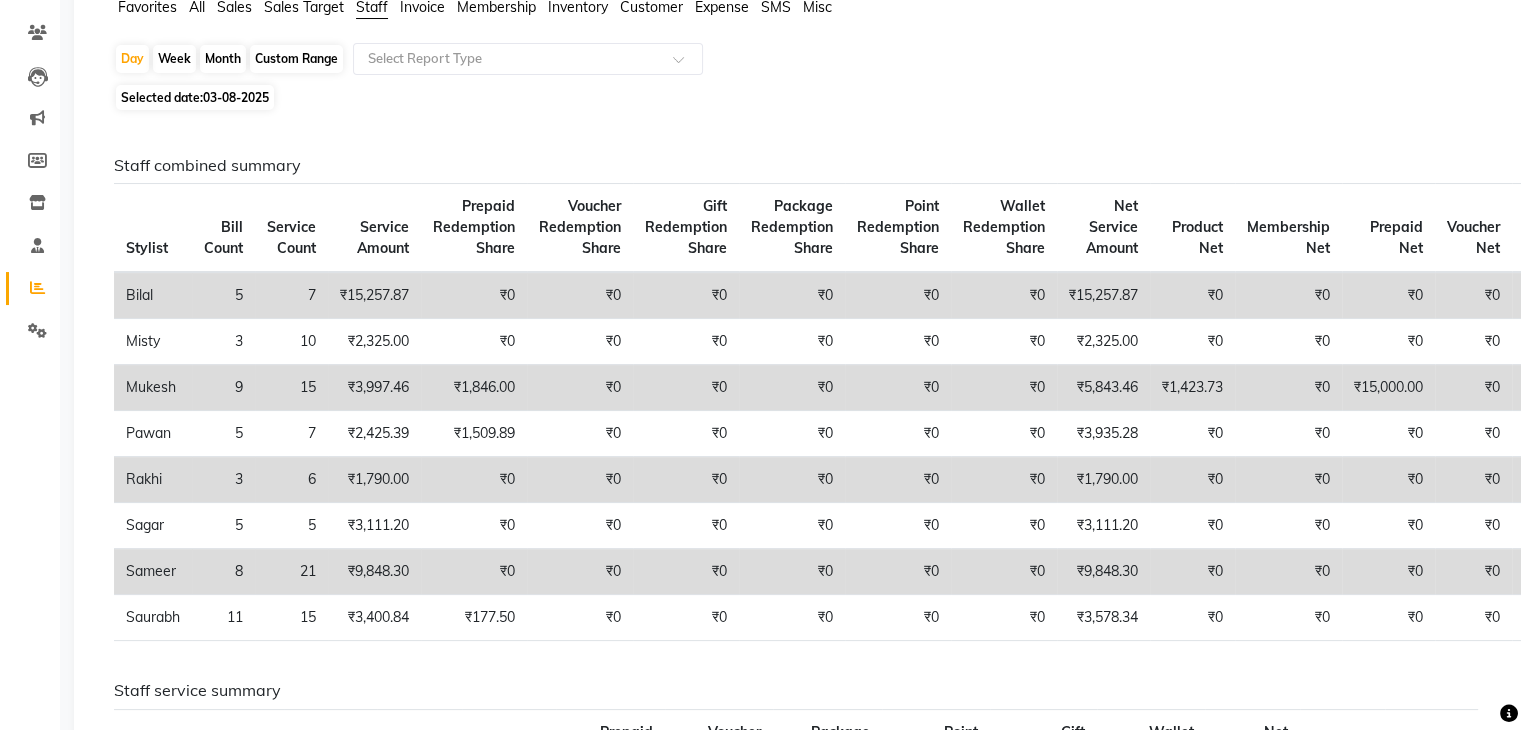 scroll, scrollTop: 160, scrollLeft: 0, axis: vertical 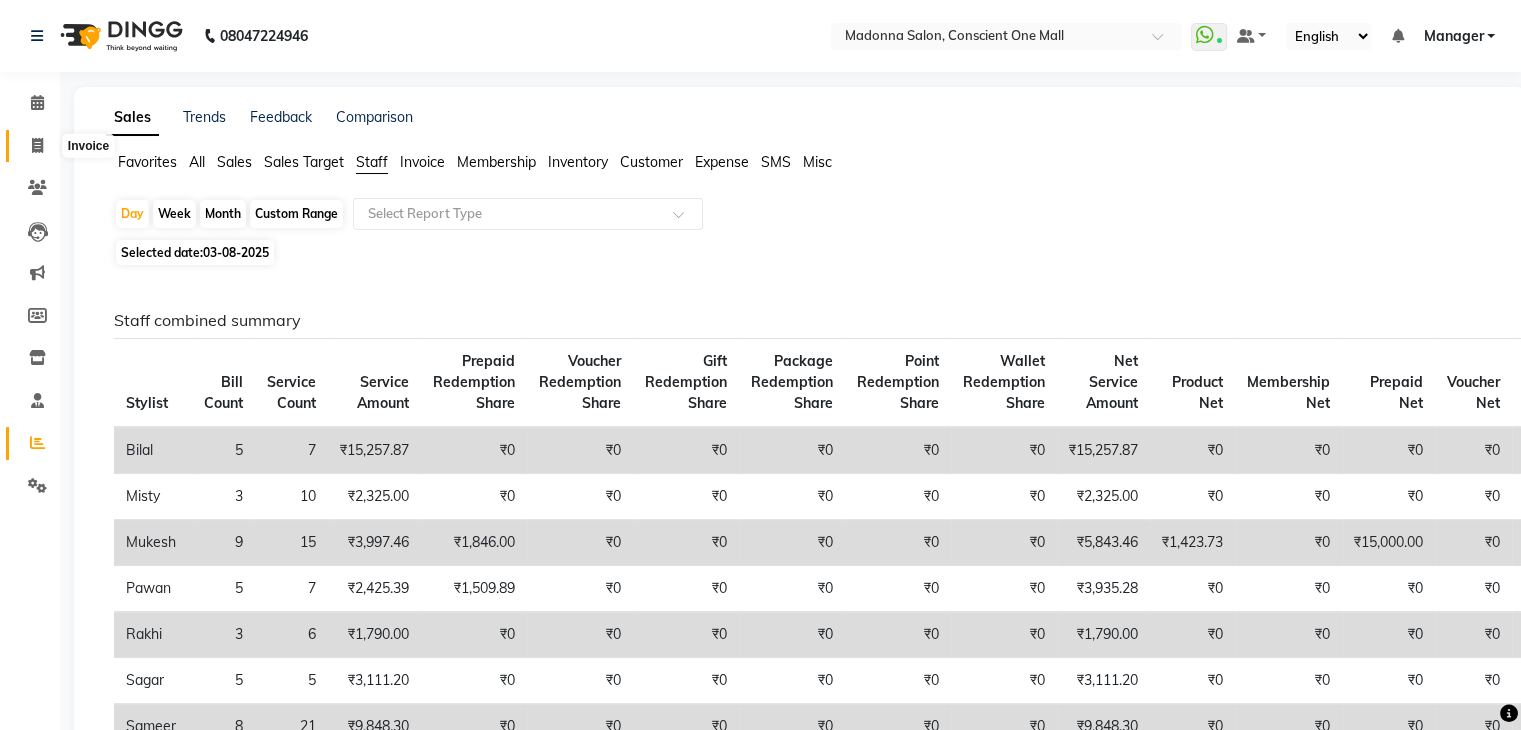 click 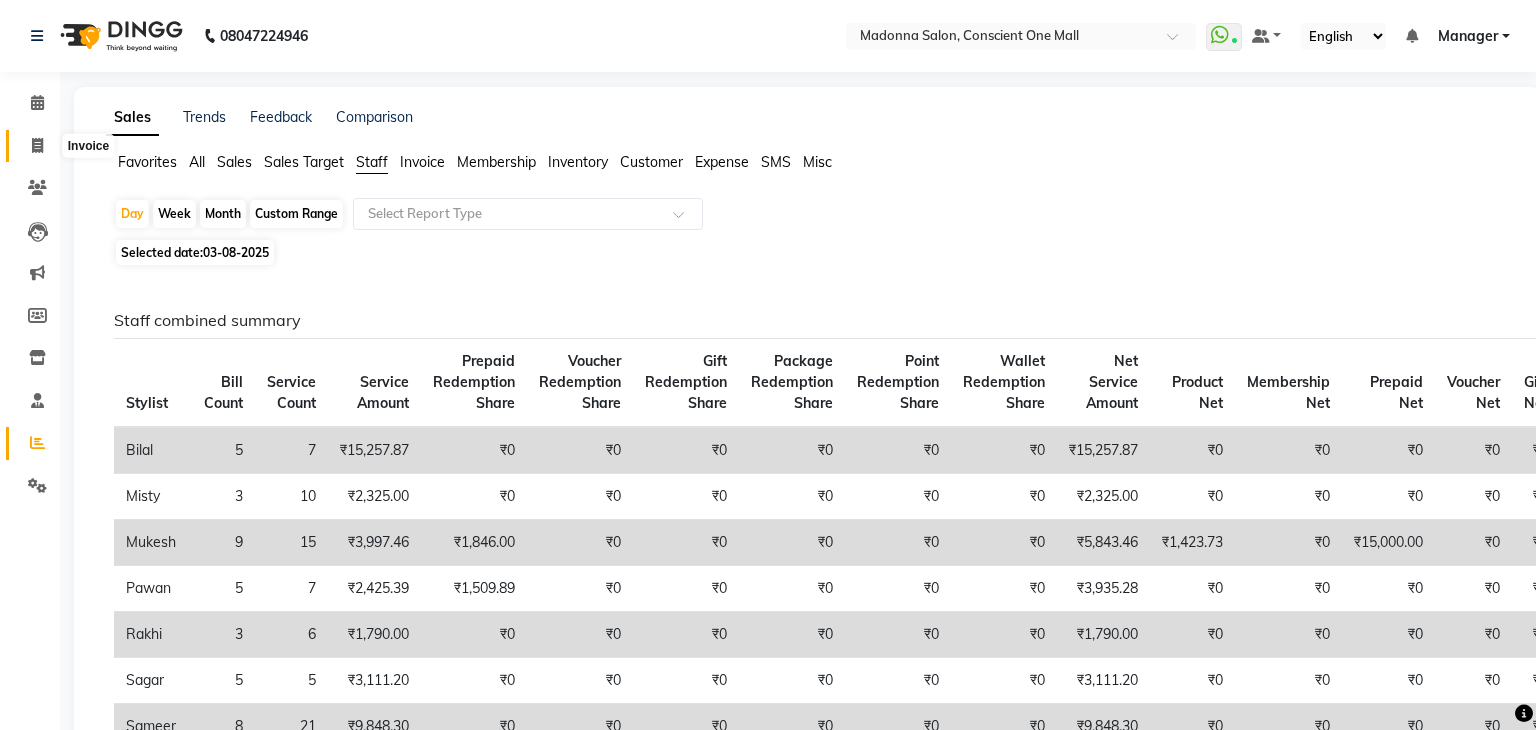 select on "service" 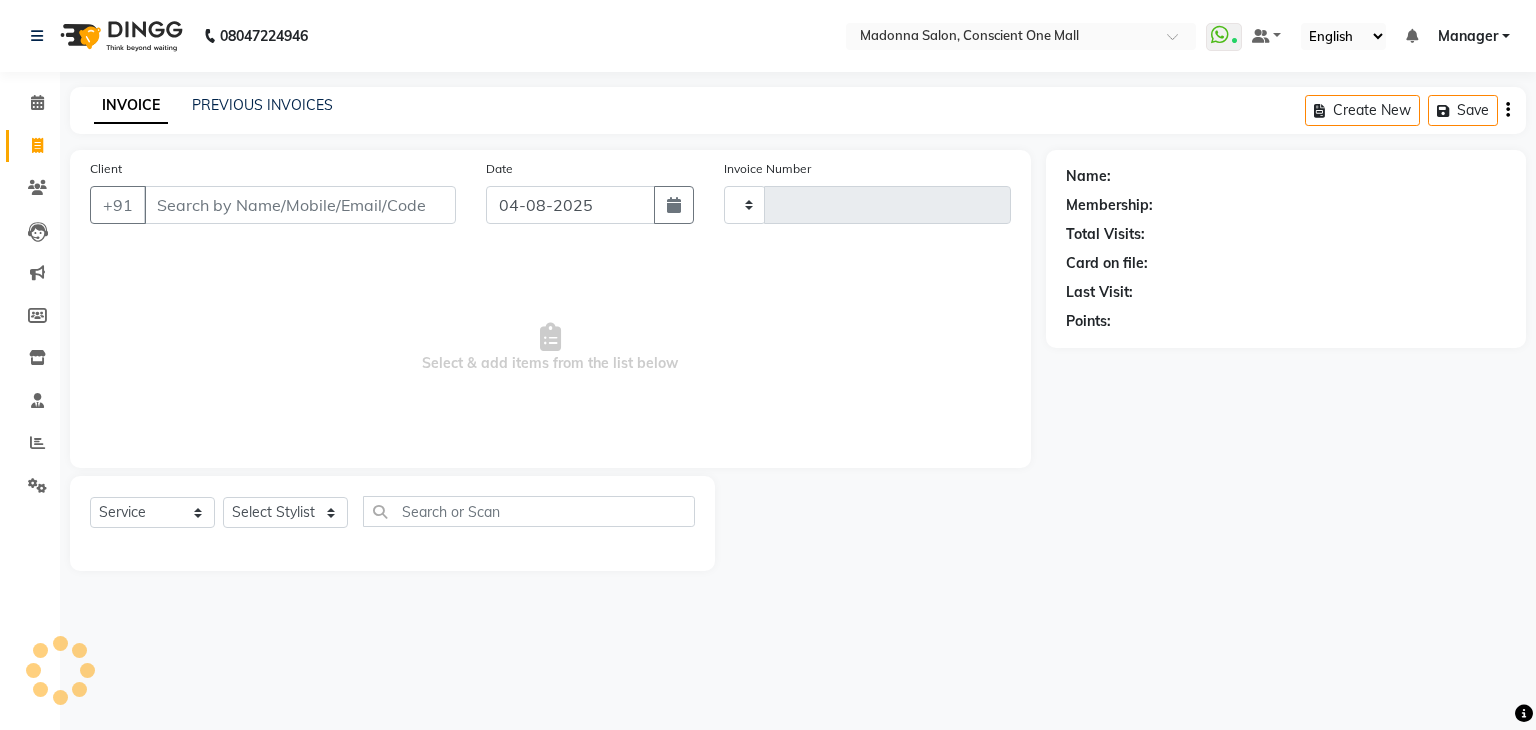 type on "1730" 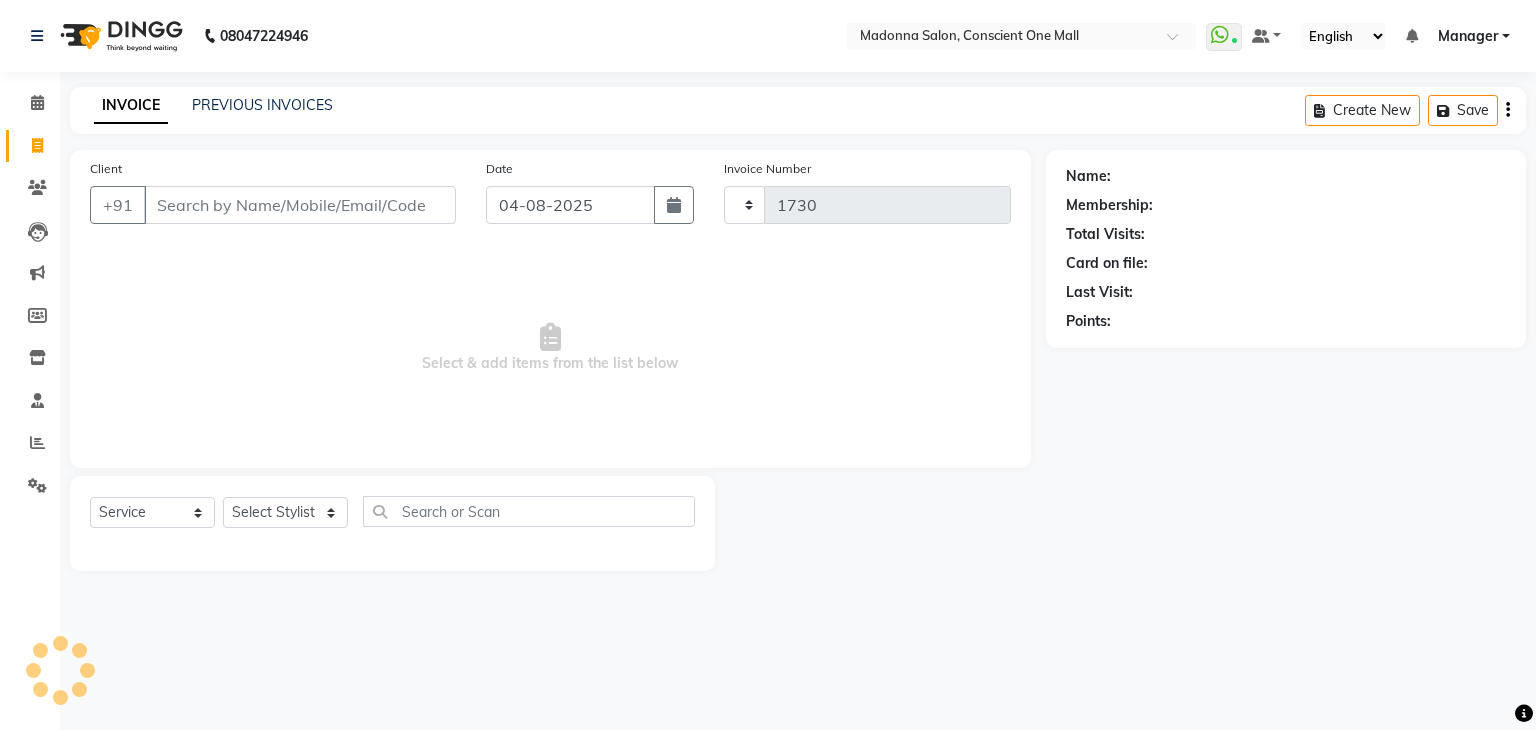 select on "7575" 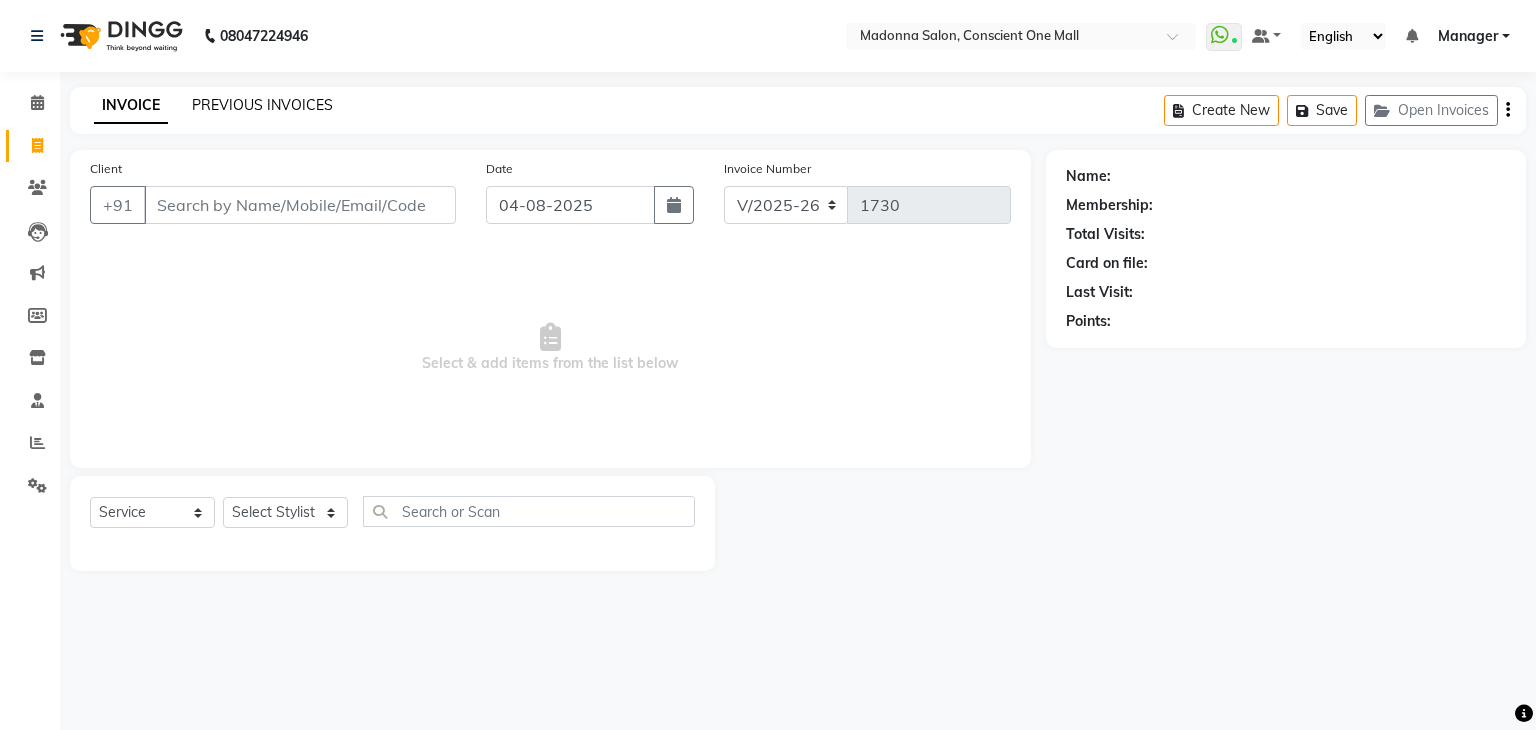 click on "PREVIOUS INVOICES" 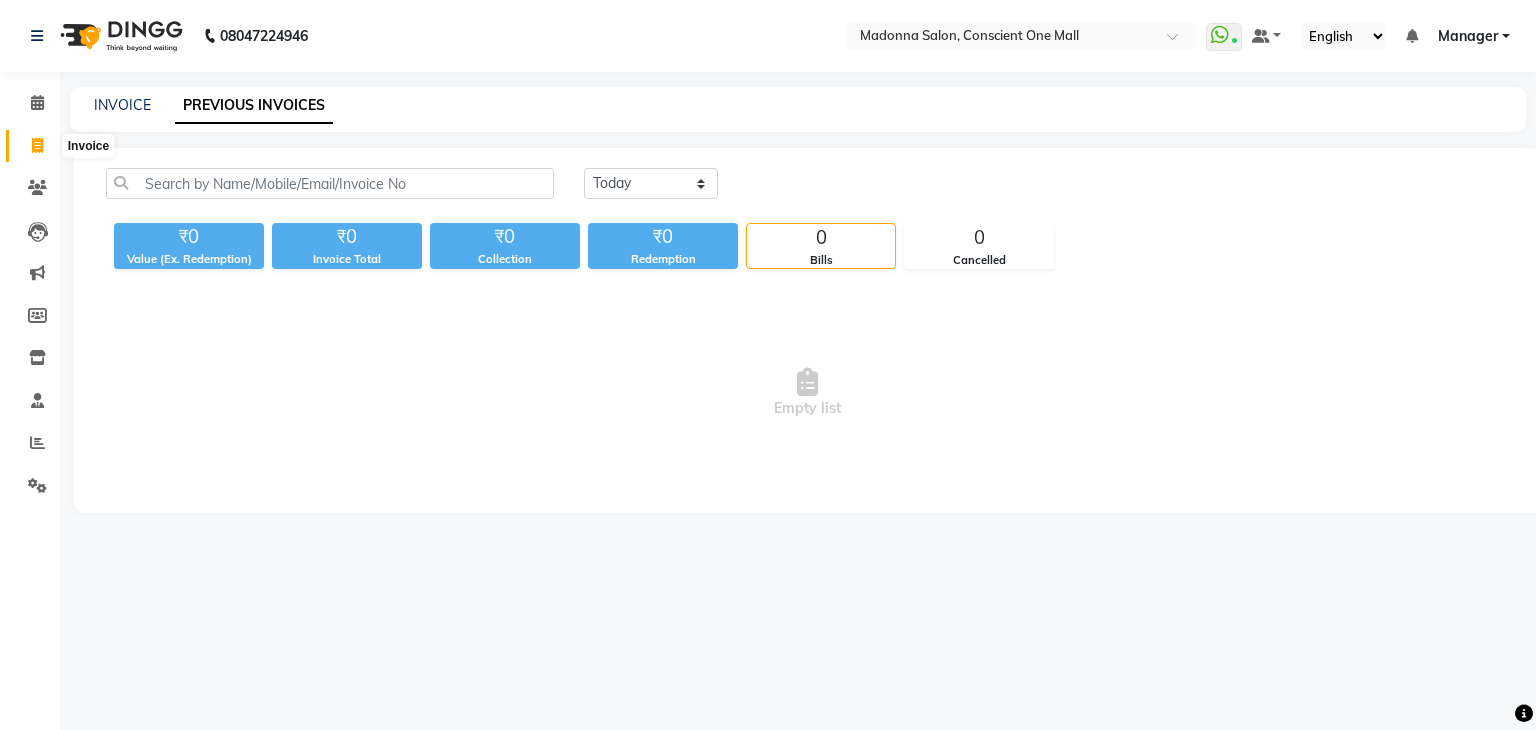 click 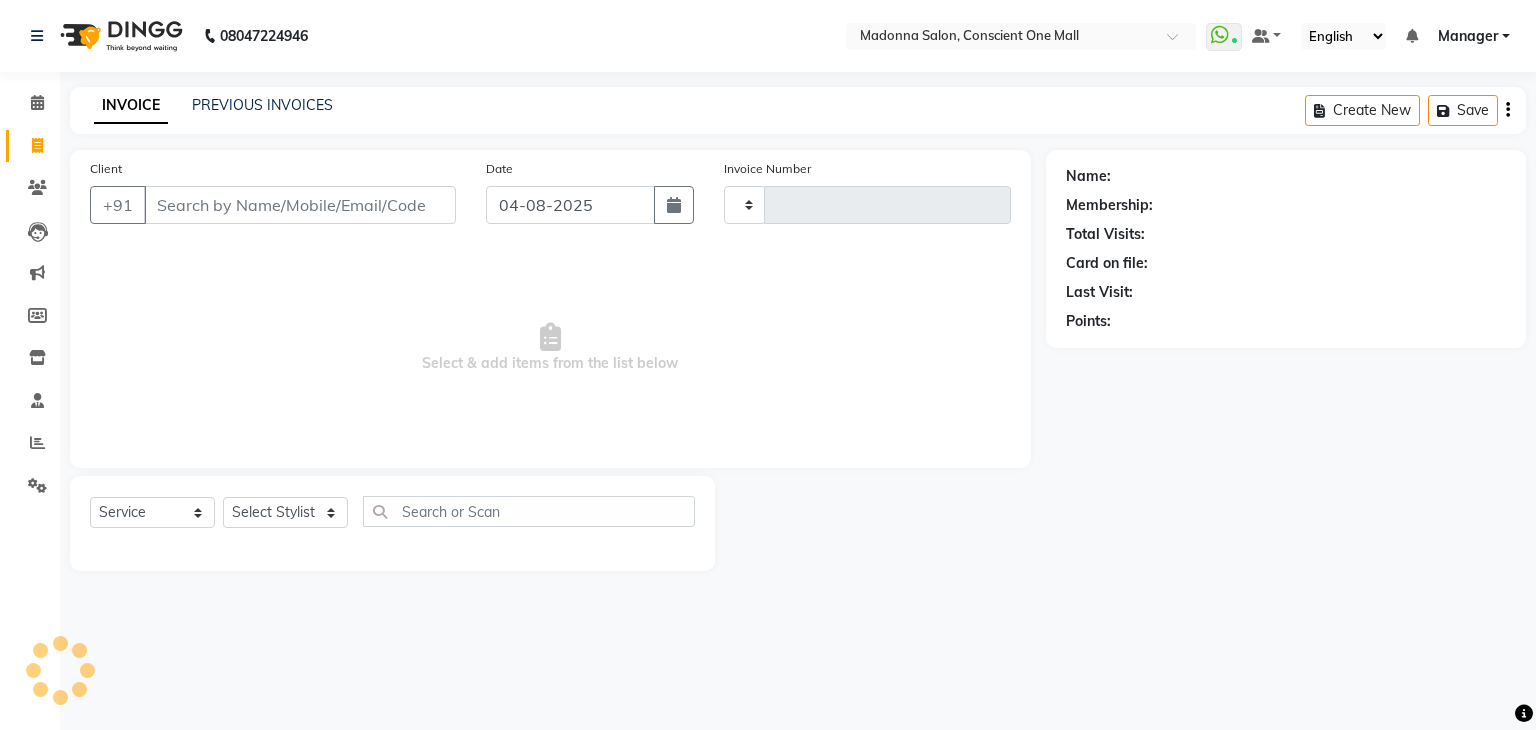 type on "1730" 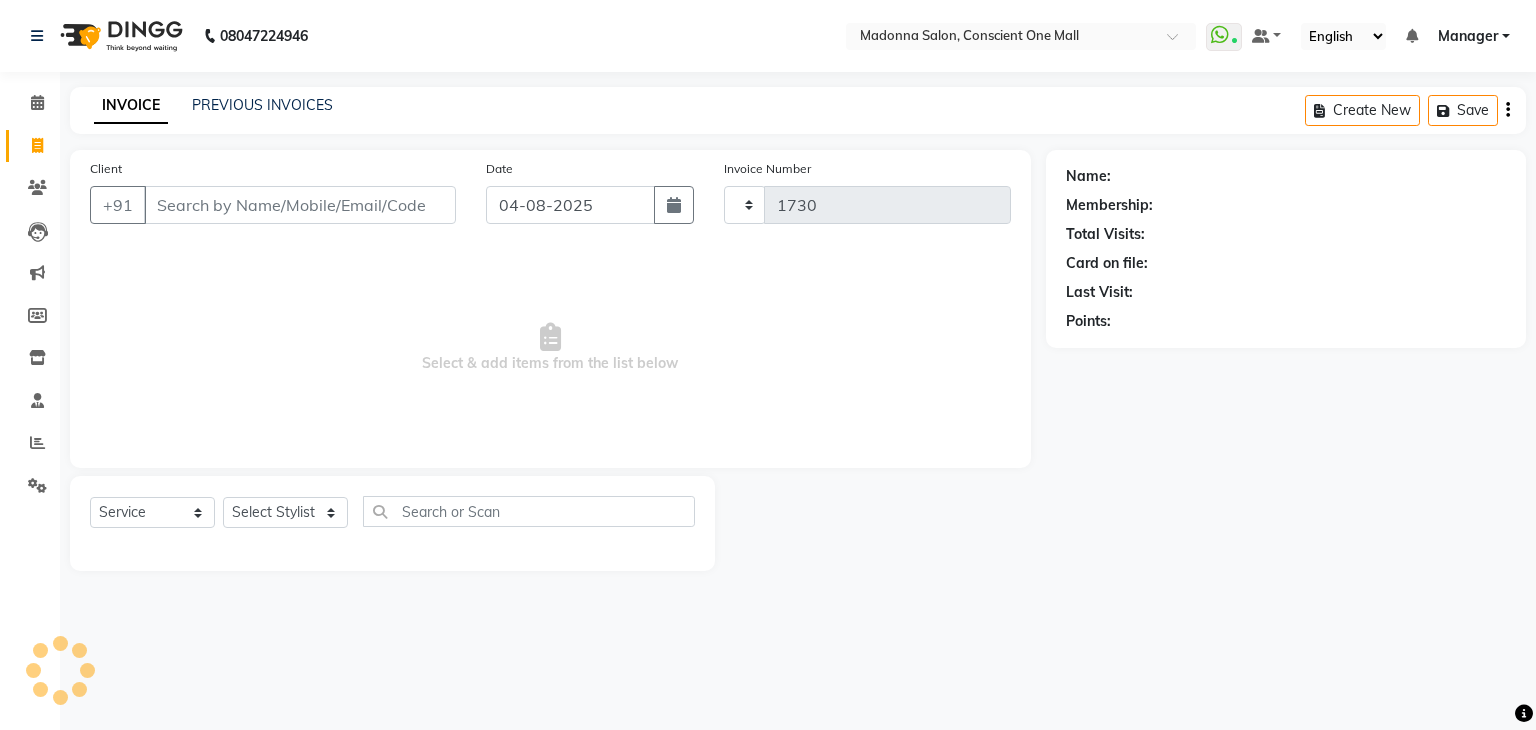 select on "7575" 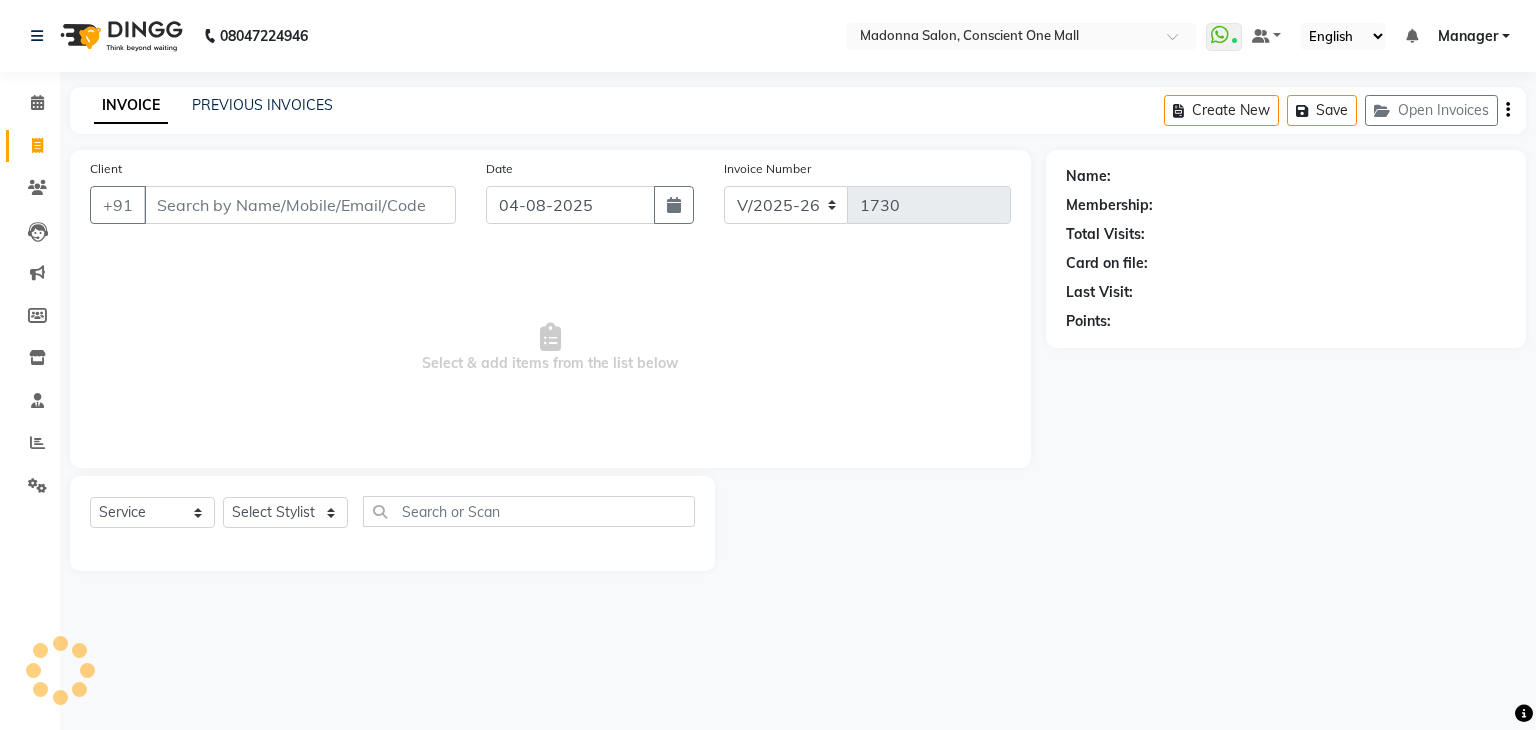 click on "Select & add items from the list below" at bounding box center [550, 348] 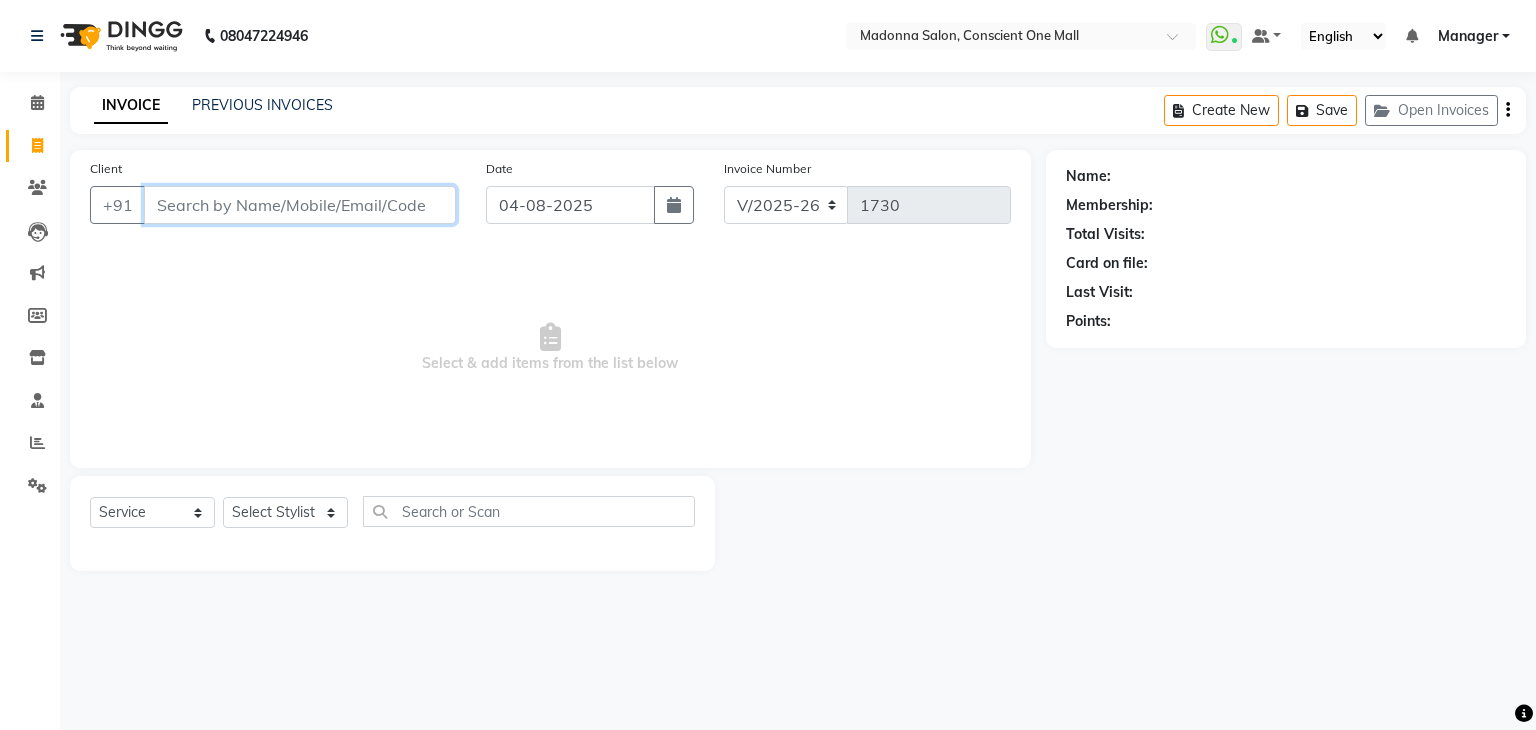 drag, startPoint x: 243, startPoint y: 195, endPoint x: 313, endPoint y: 374, distance: 192.20041 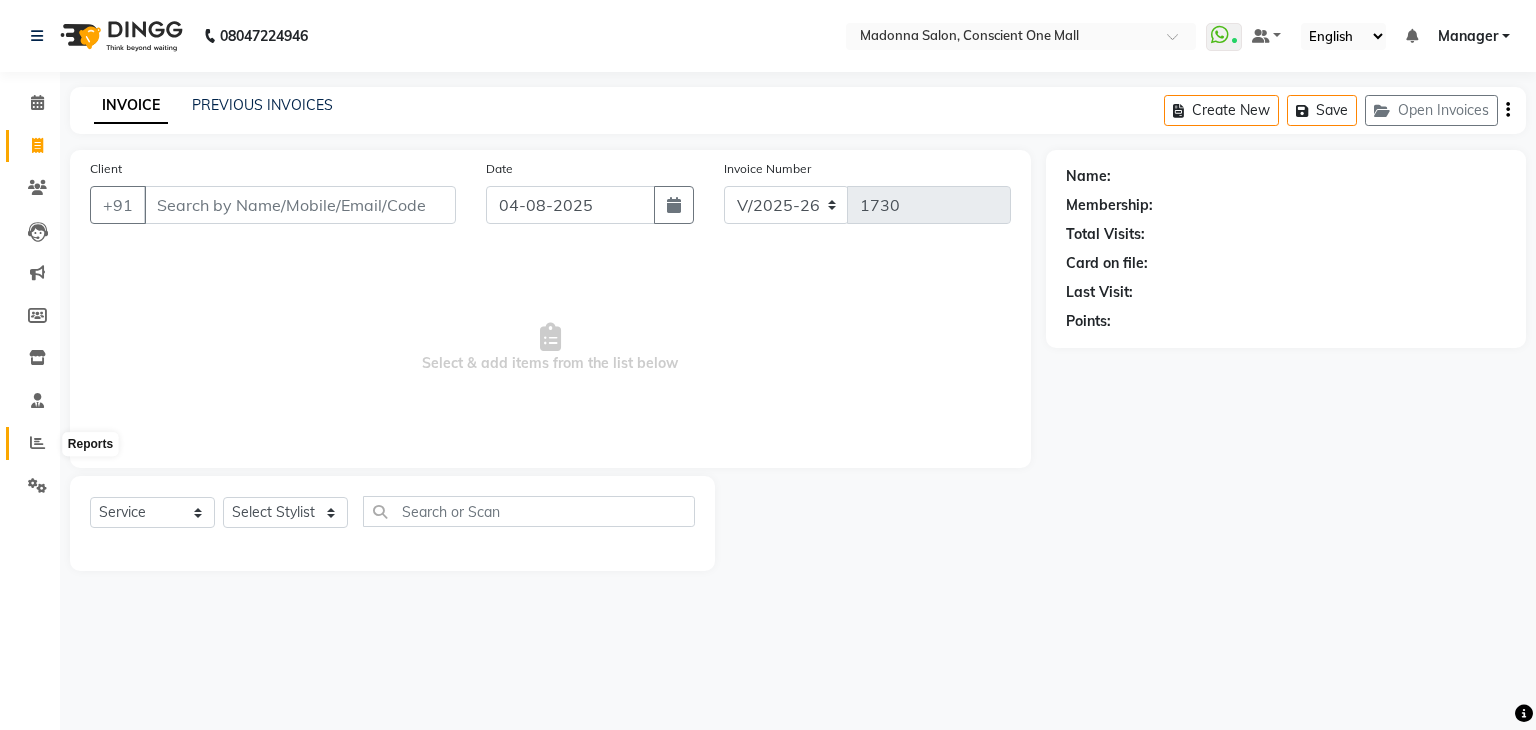 click 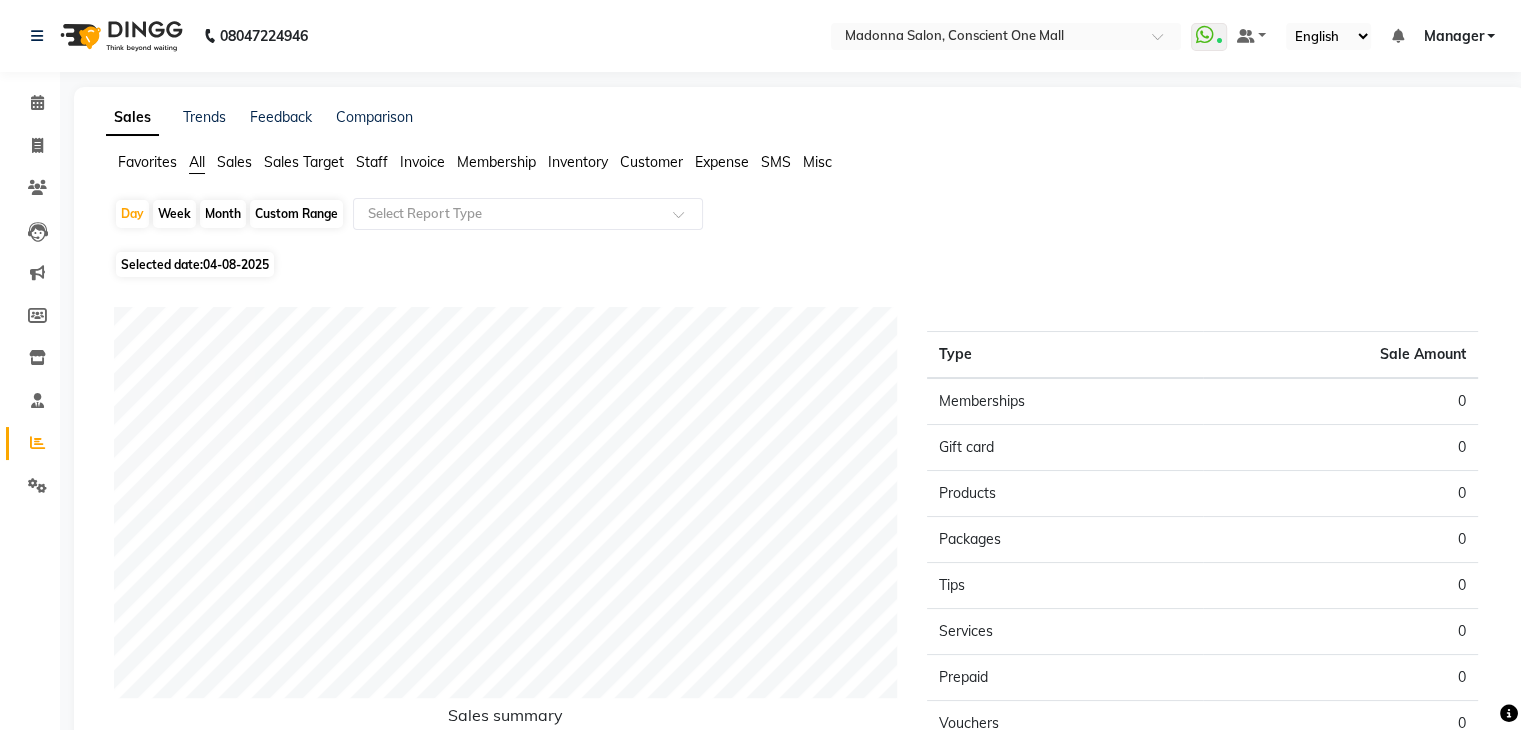 click on "Sales" 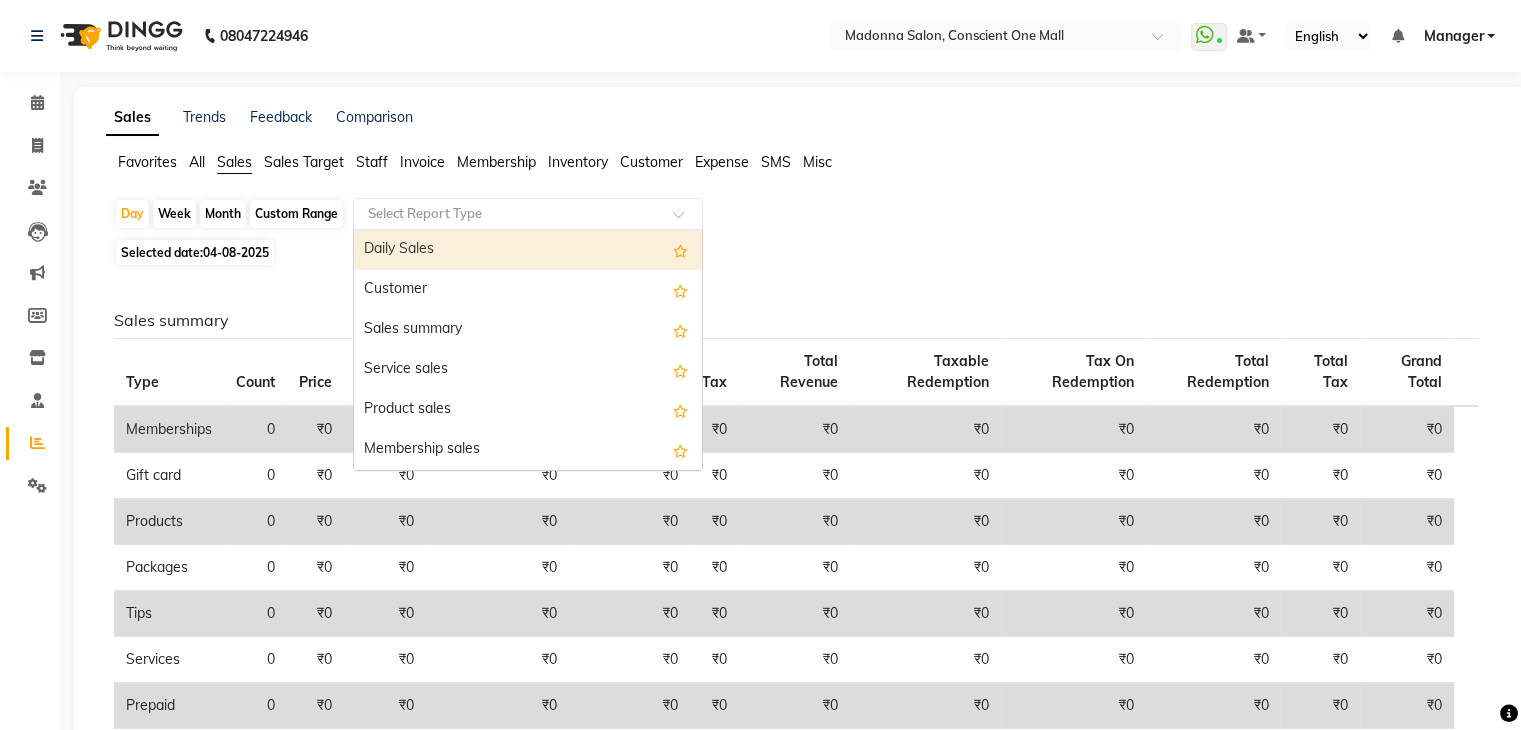 click 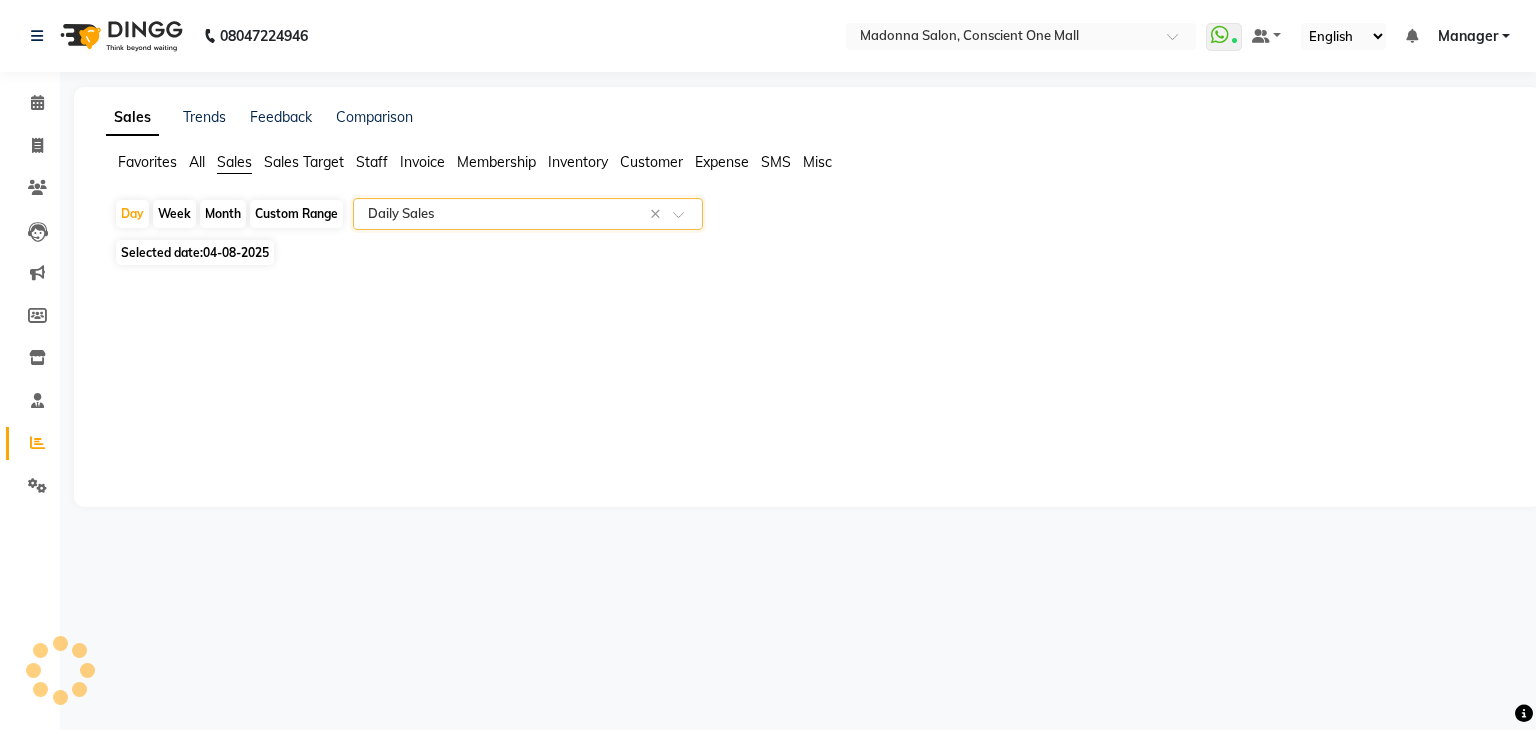 select on "csv" 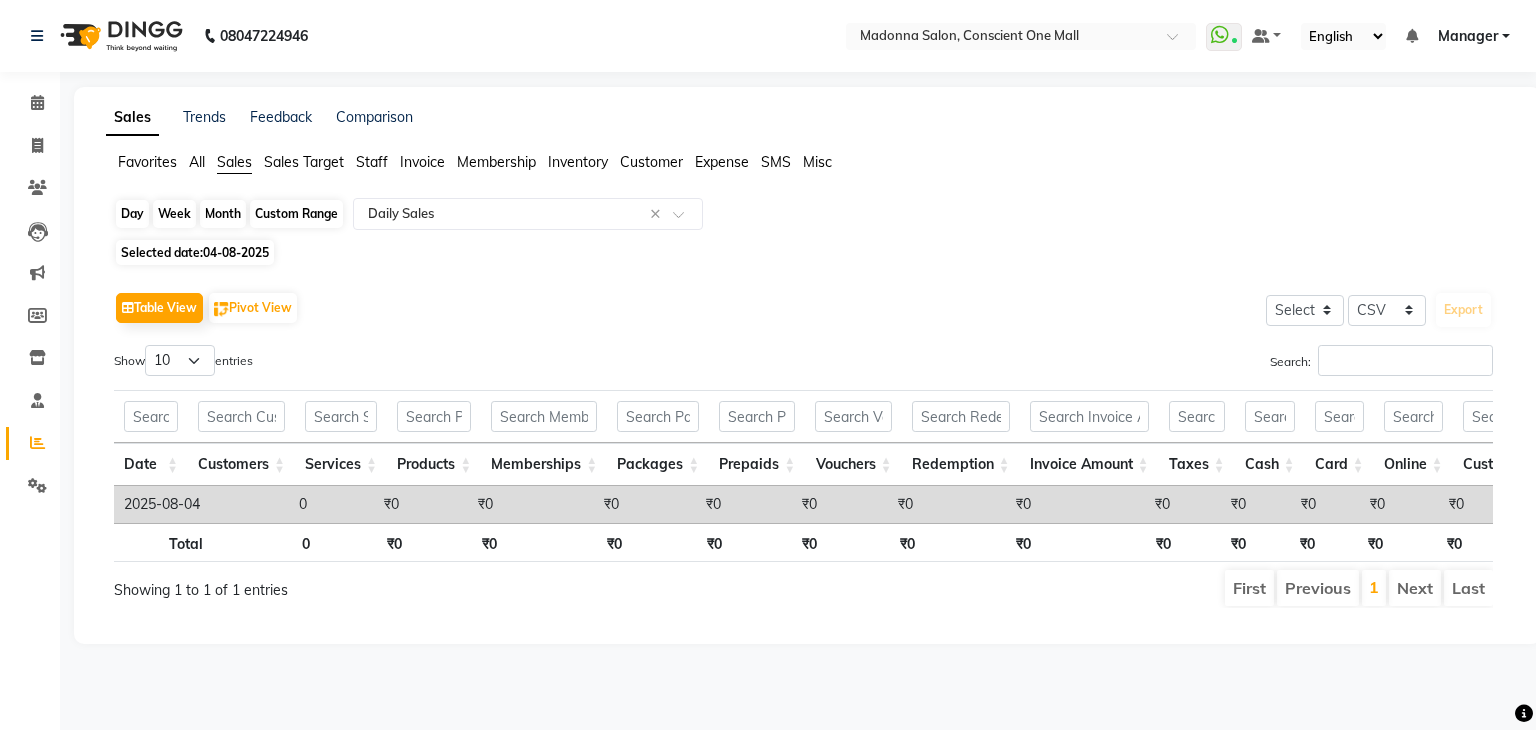 click on "Day" 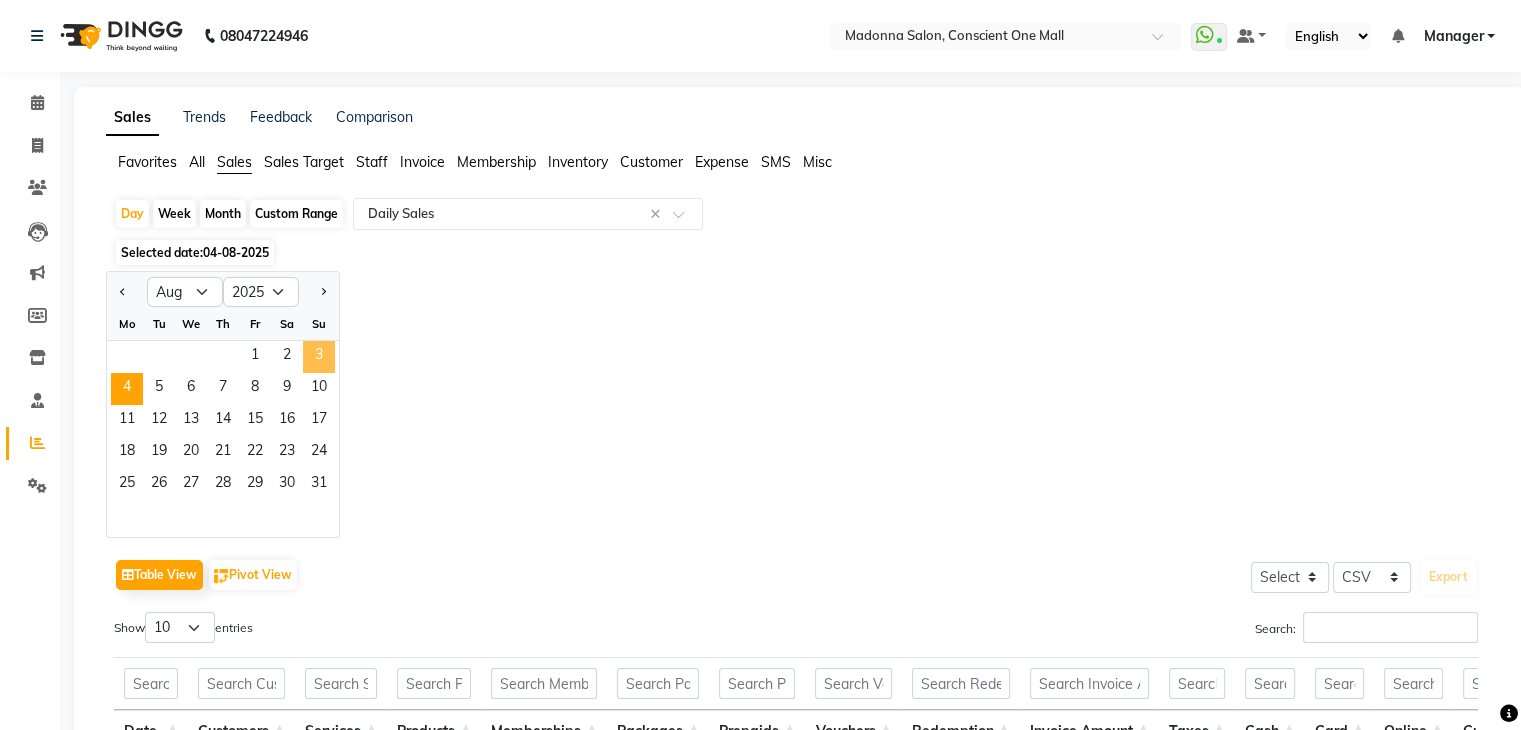 click on "3" 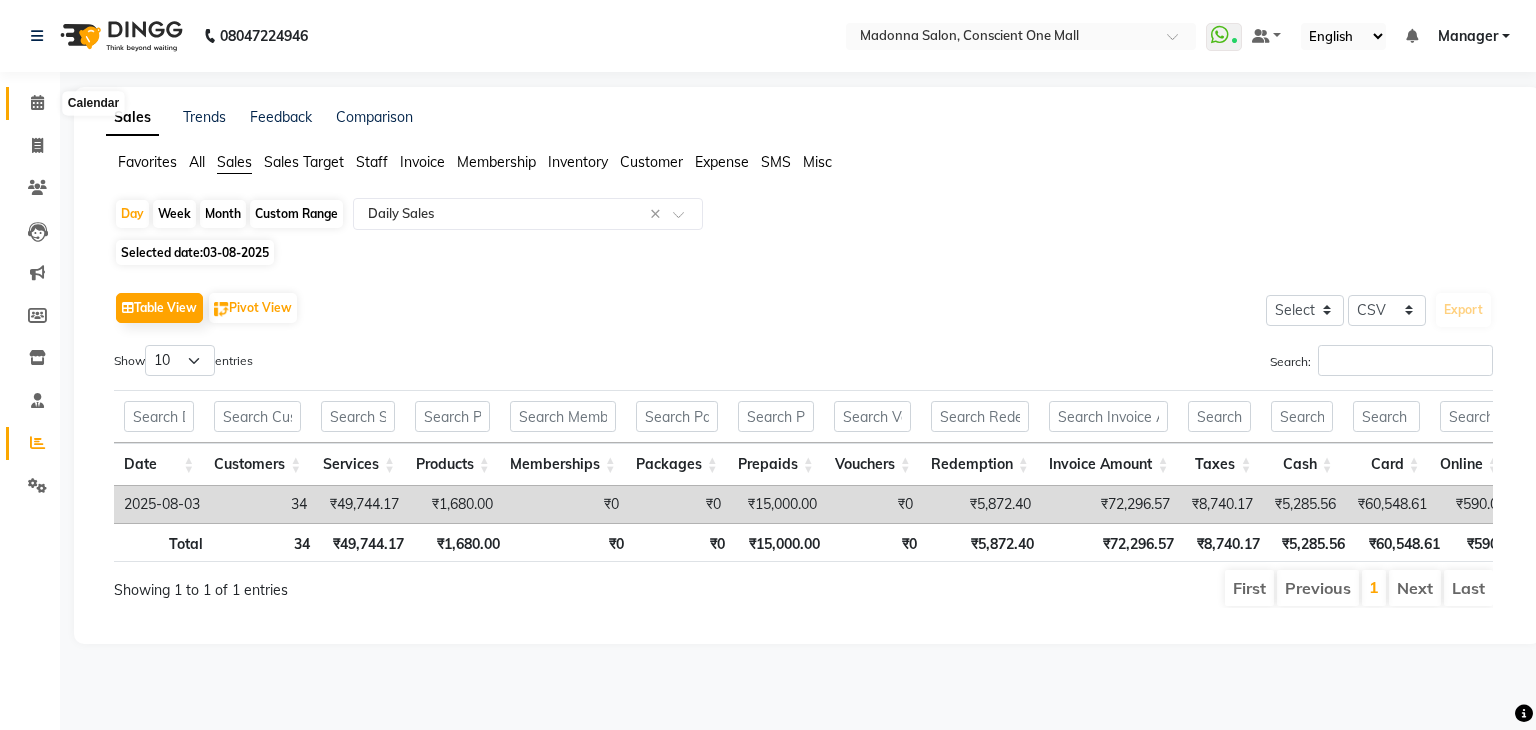 click 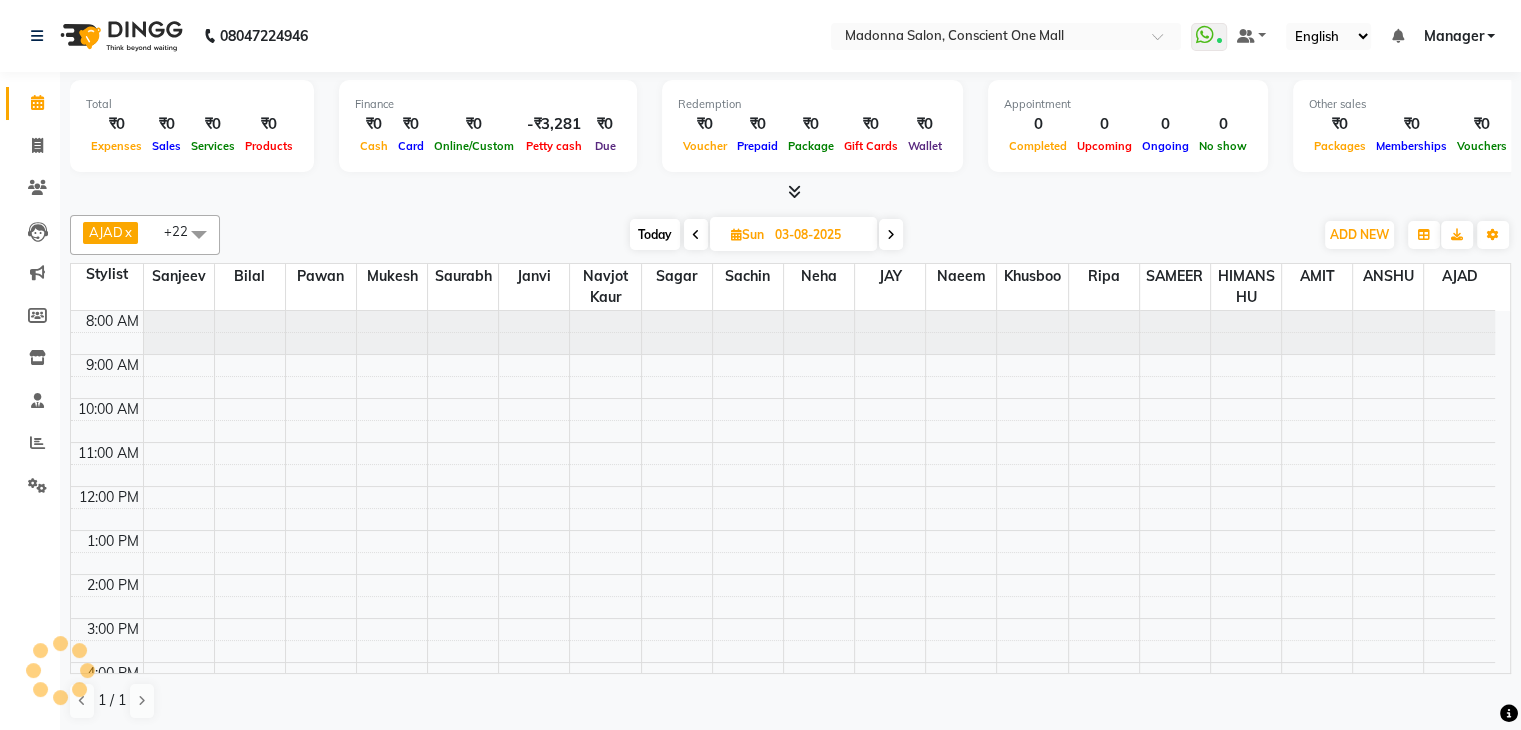 scroll, scrollTop: 0, scrollLeft: 0, axis: both 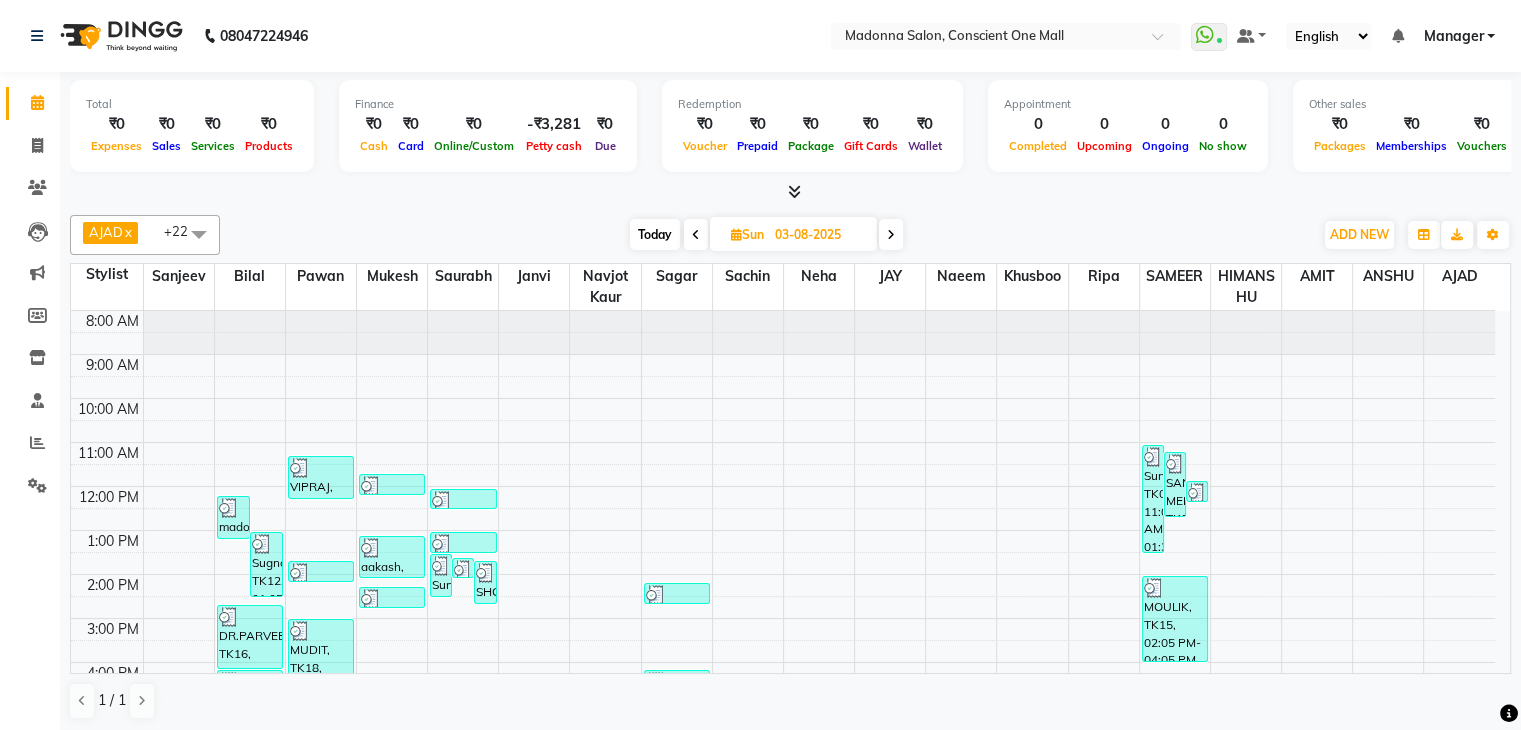 click at bounding box center [794, 191] 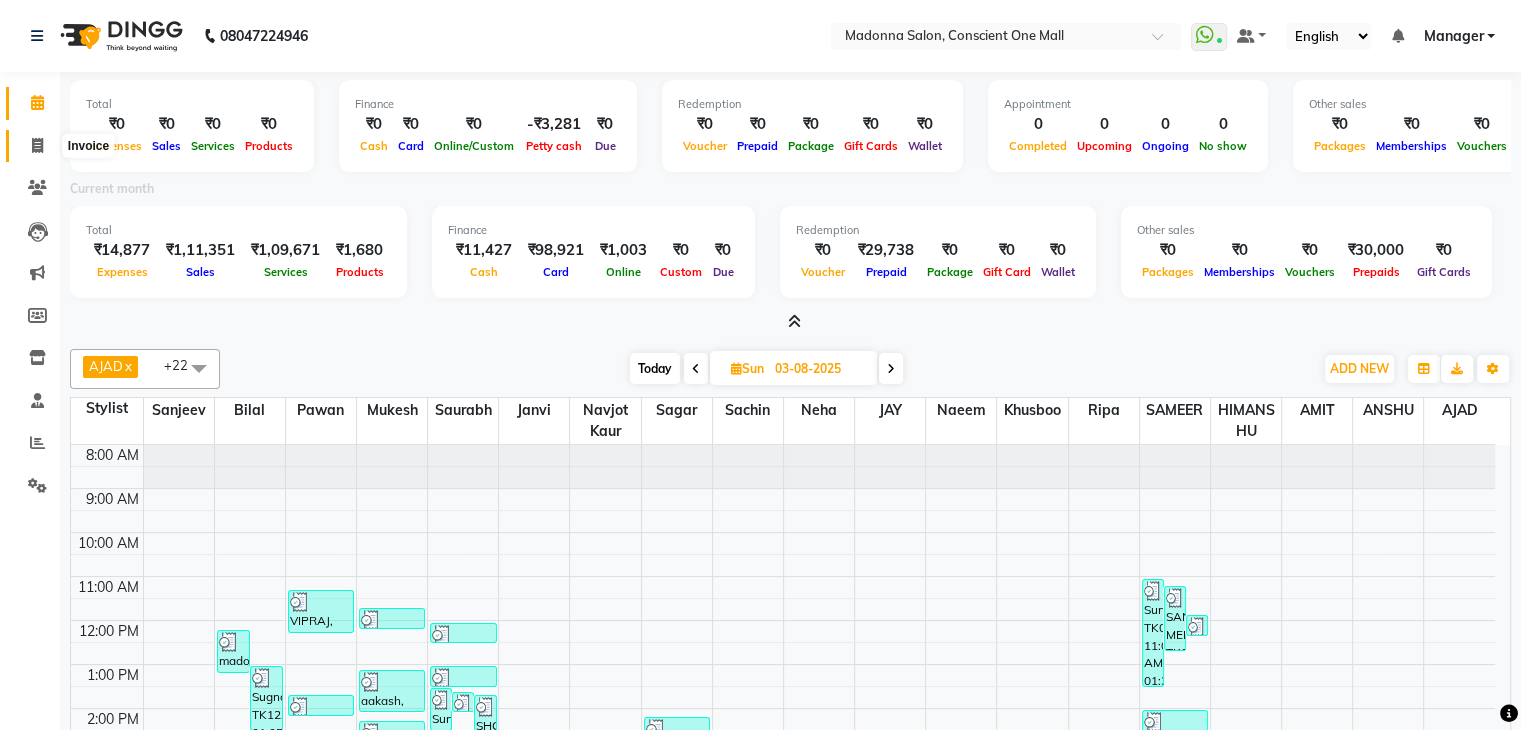 click 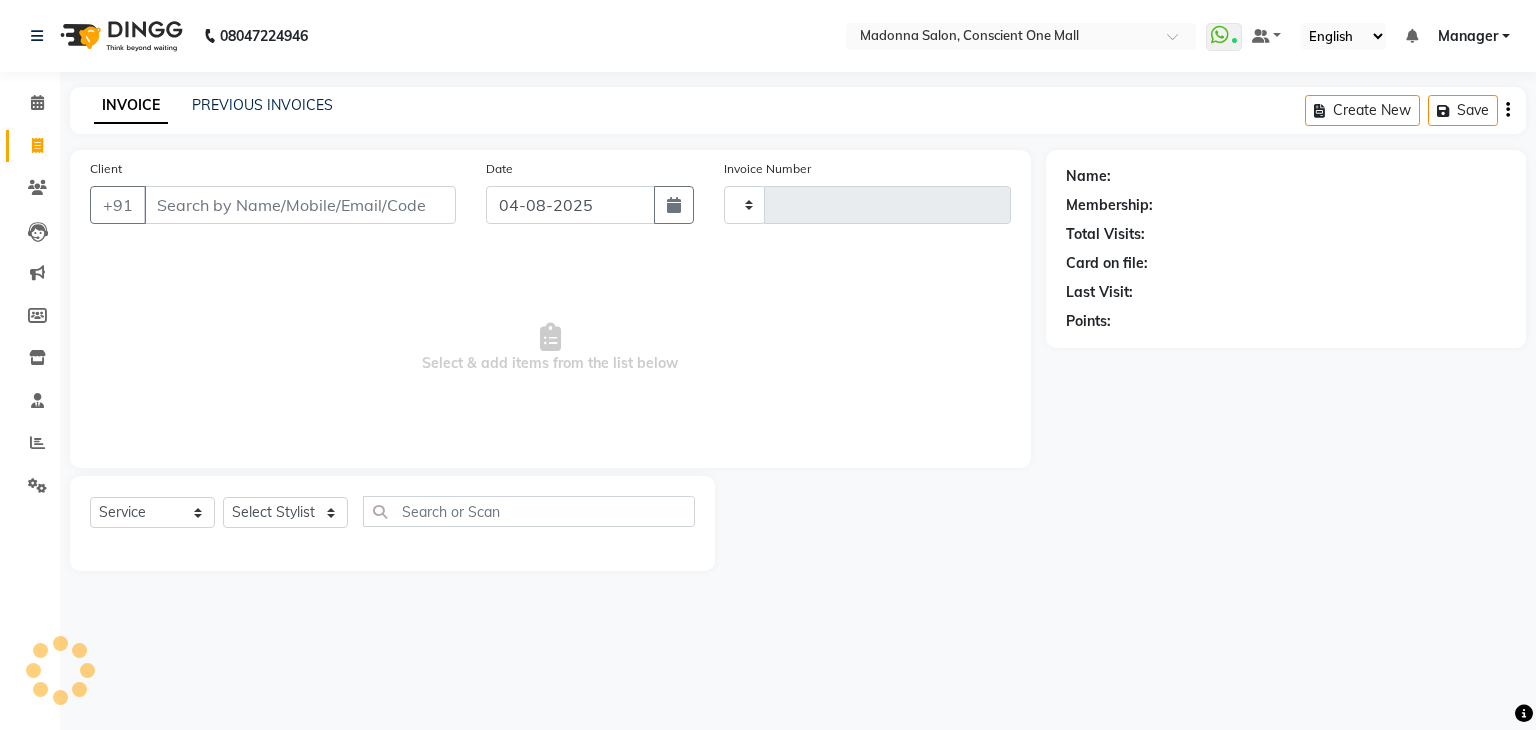 type on "1730" 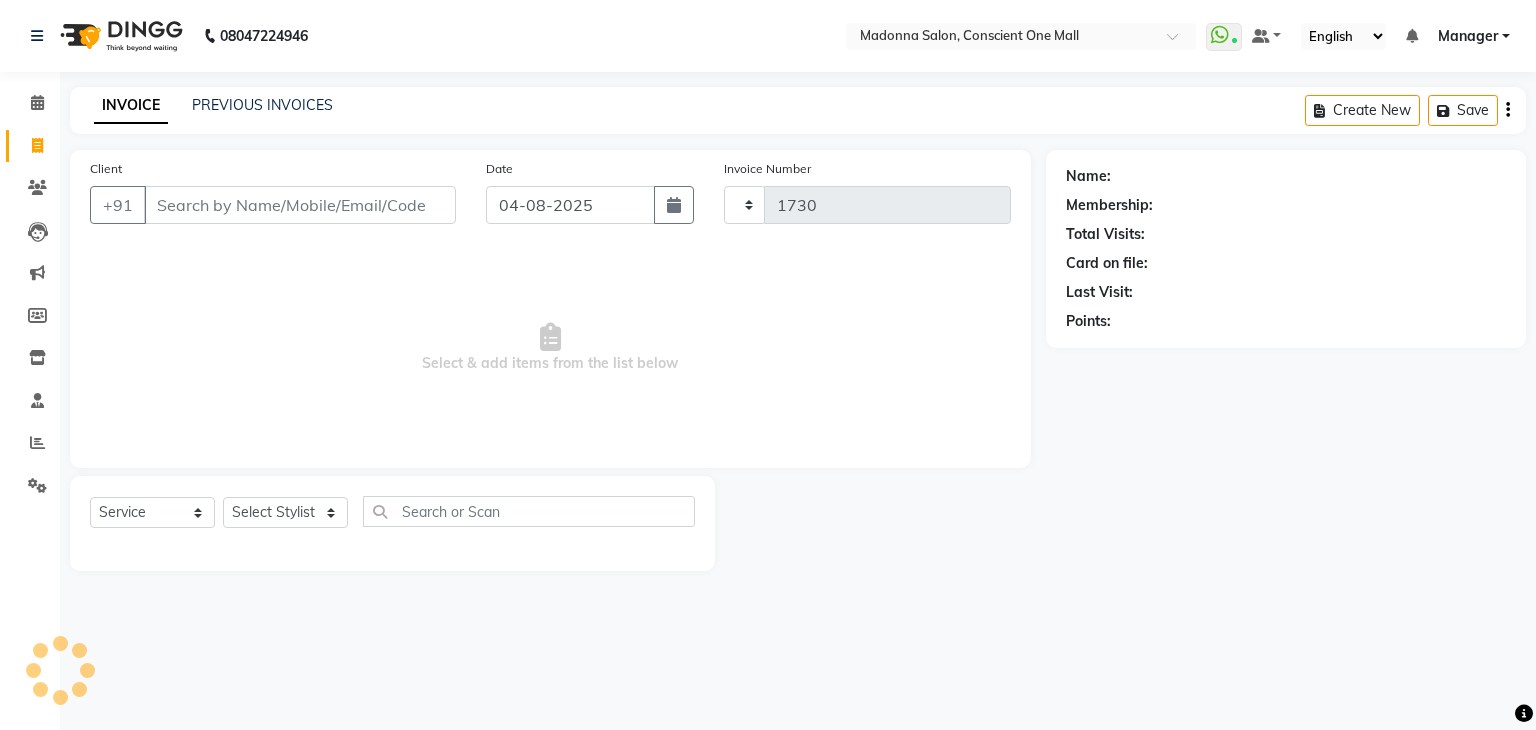 select on "7575" 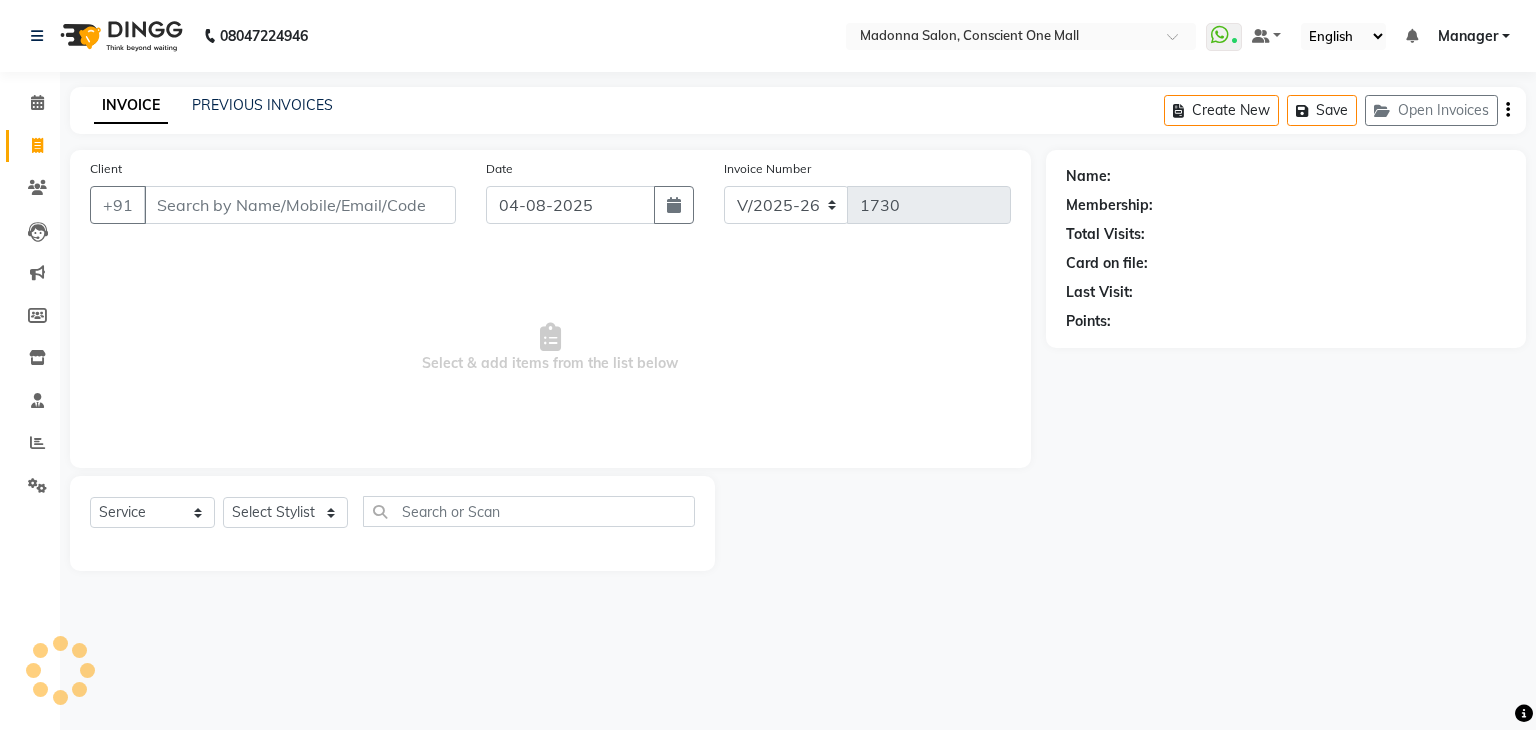 click on "Select & add items from the list below" at bounding box center (550, 348) 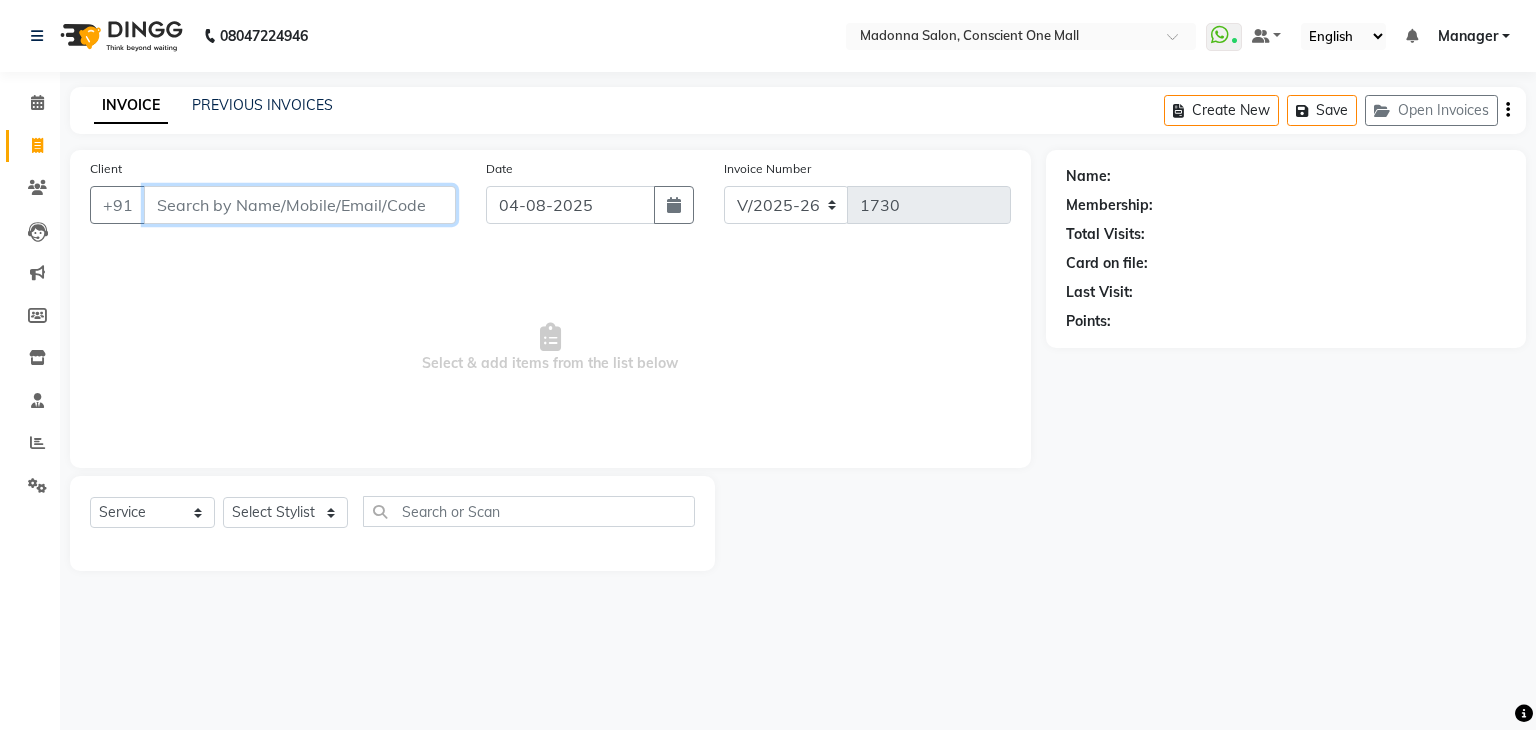 click on "Client" at bounding box center [300, 205] 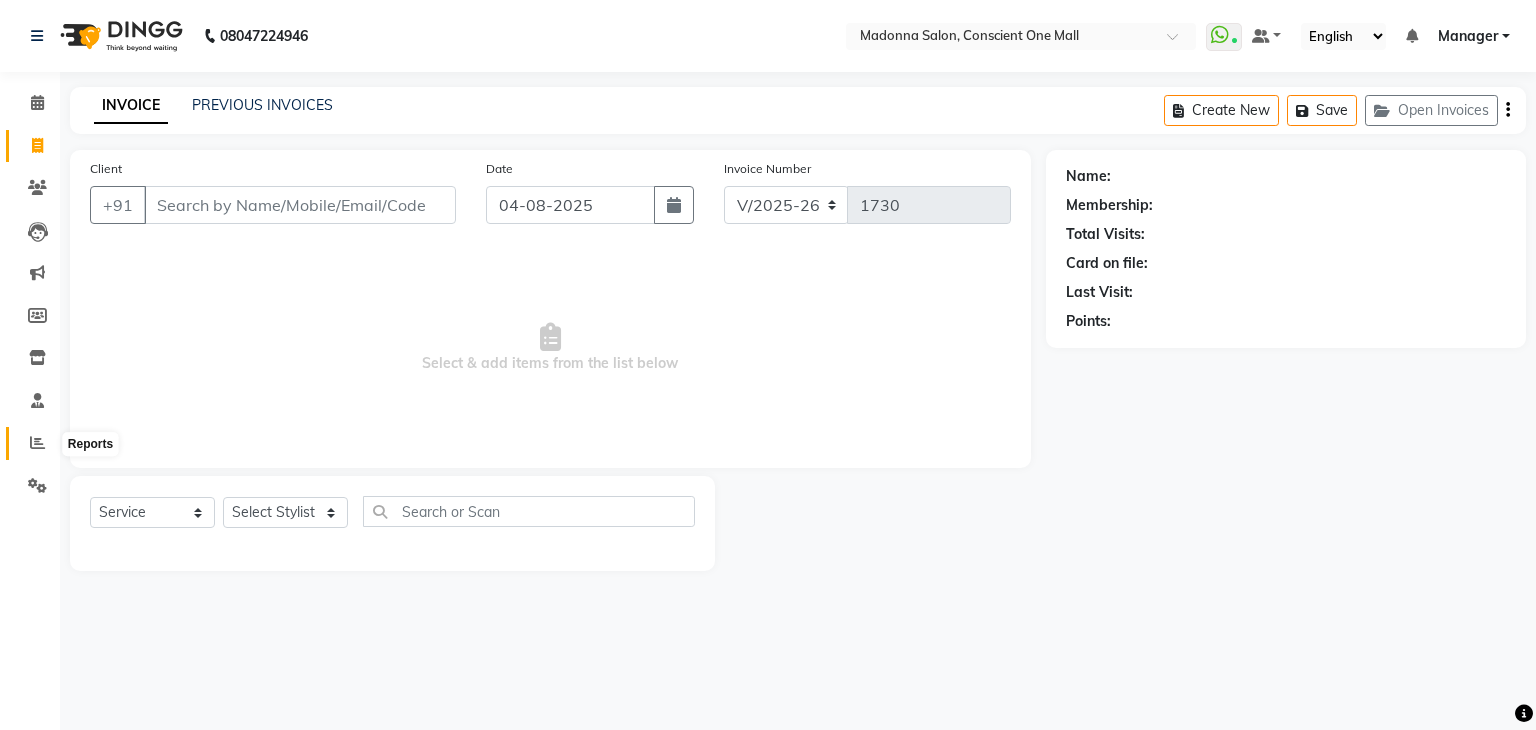 click 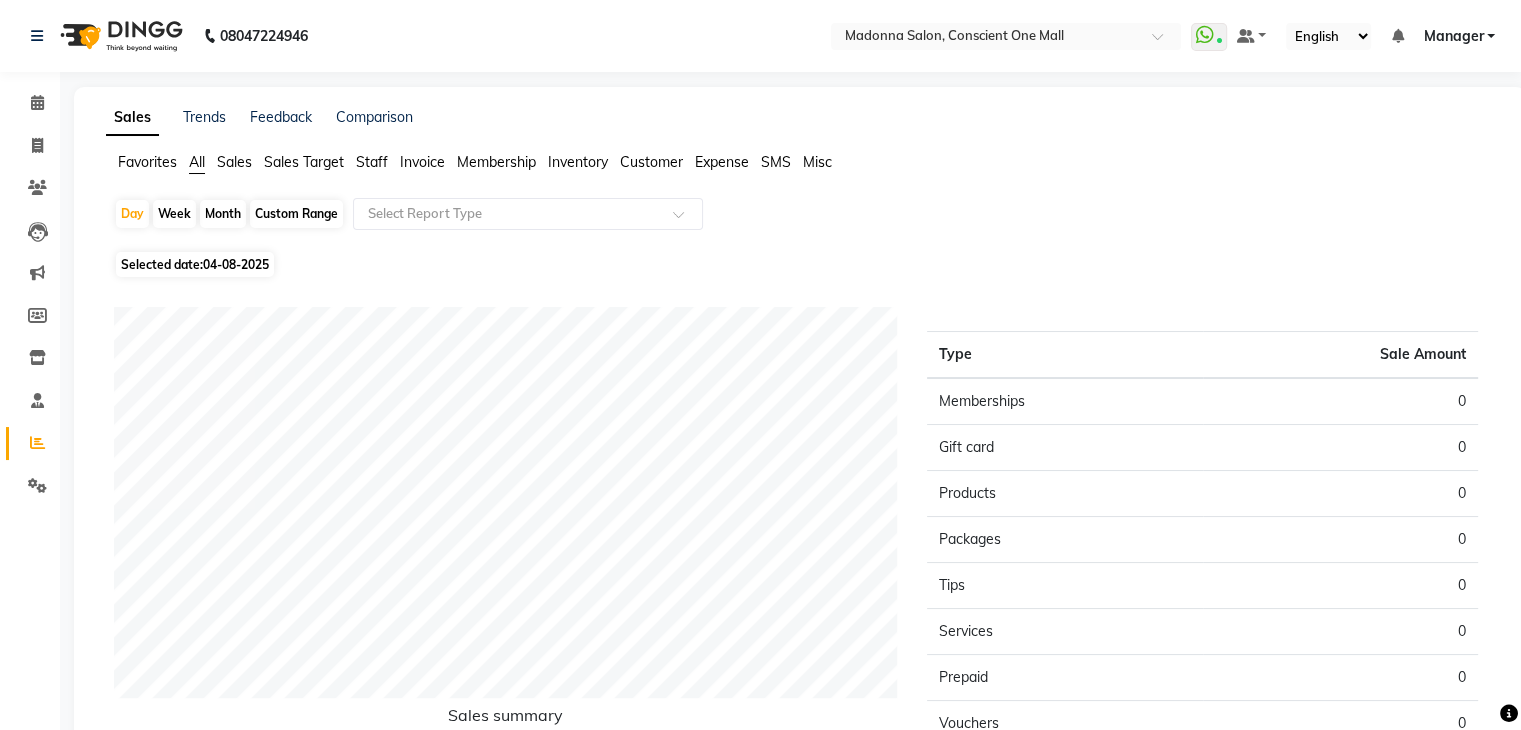 click on "Staff" 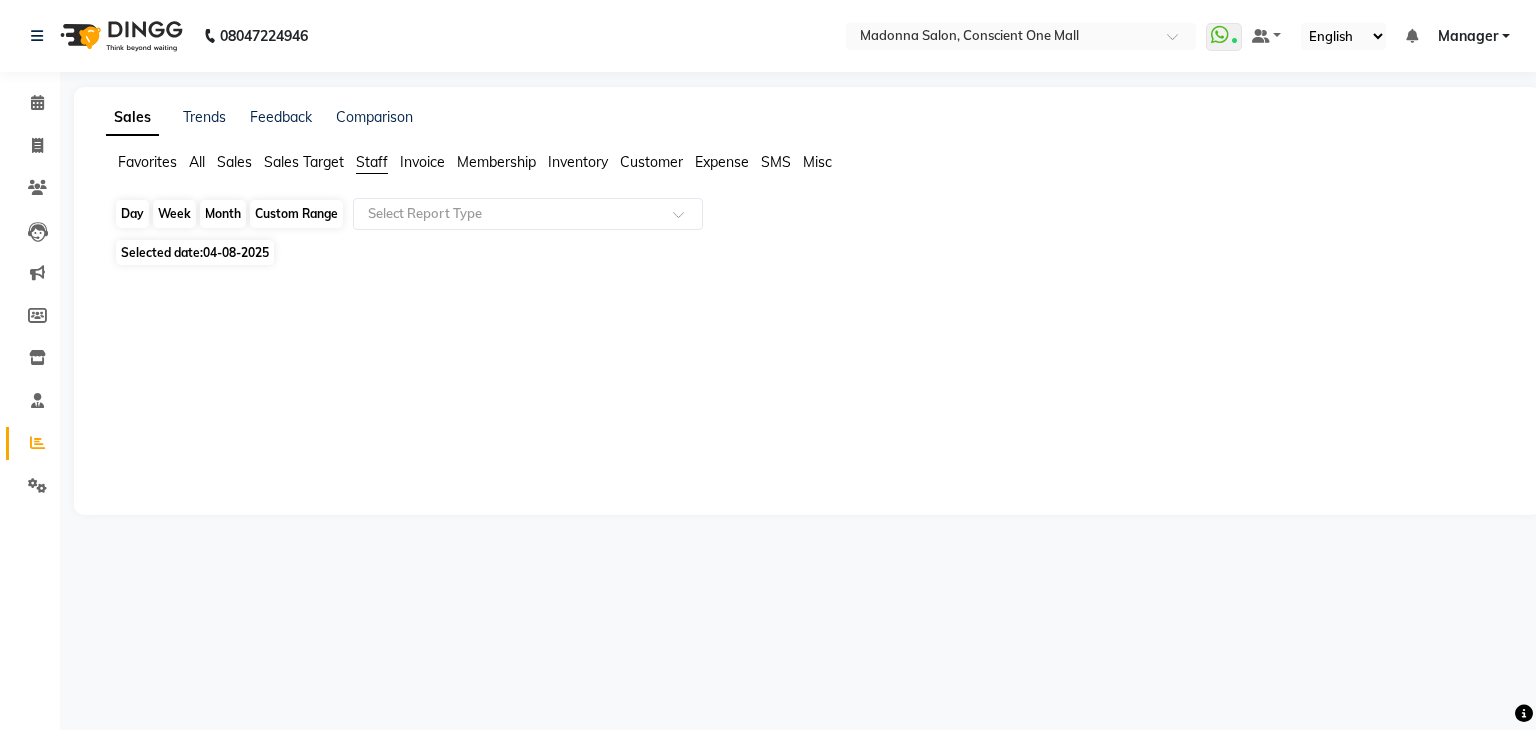 click on "Day" 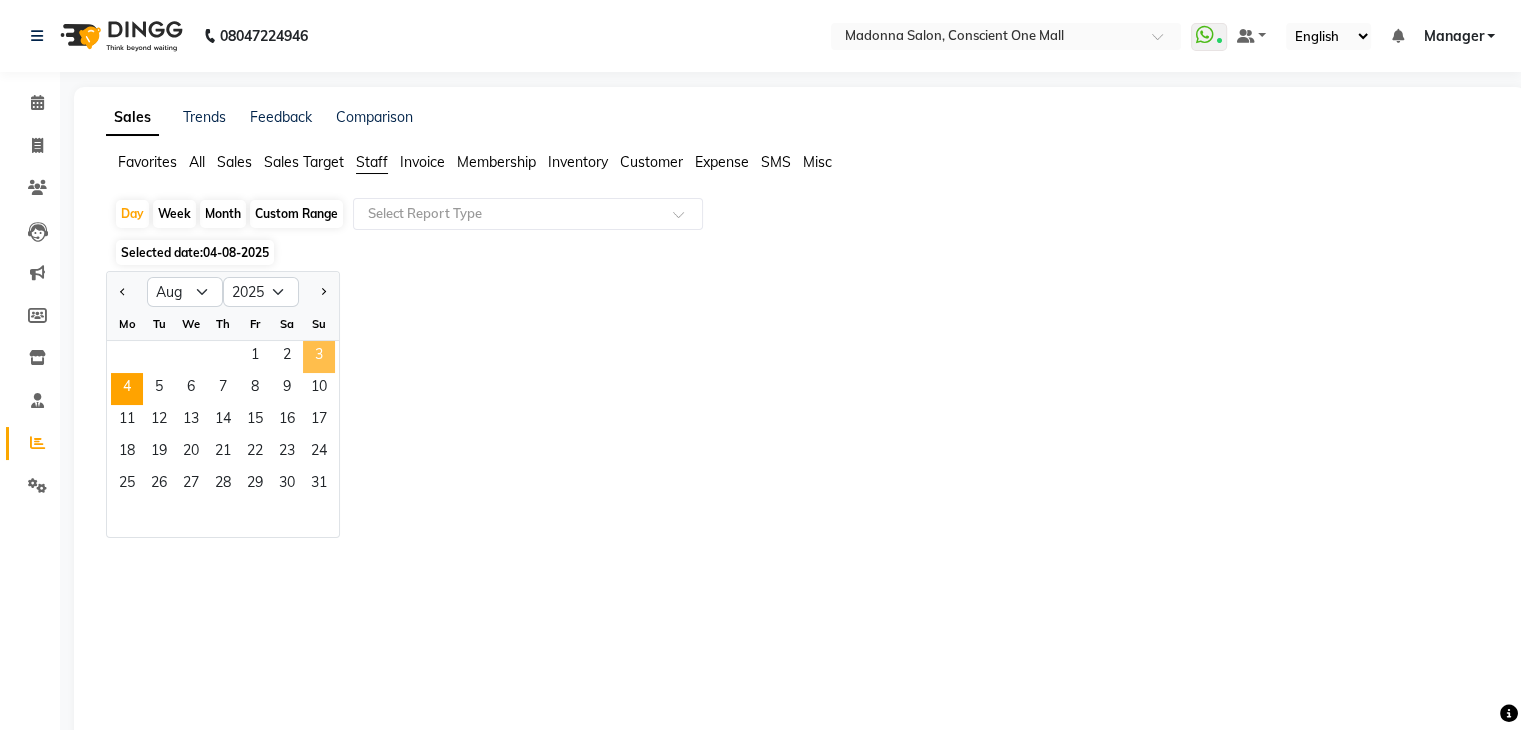 click on "3" 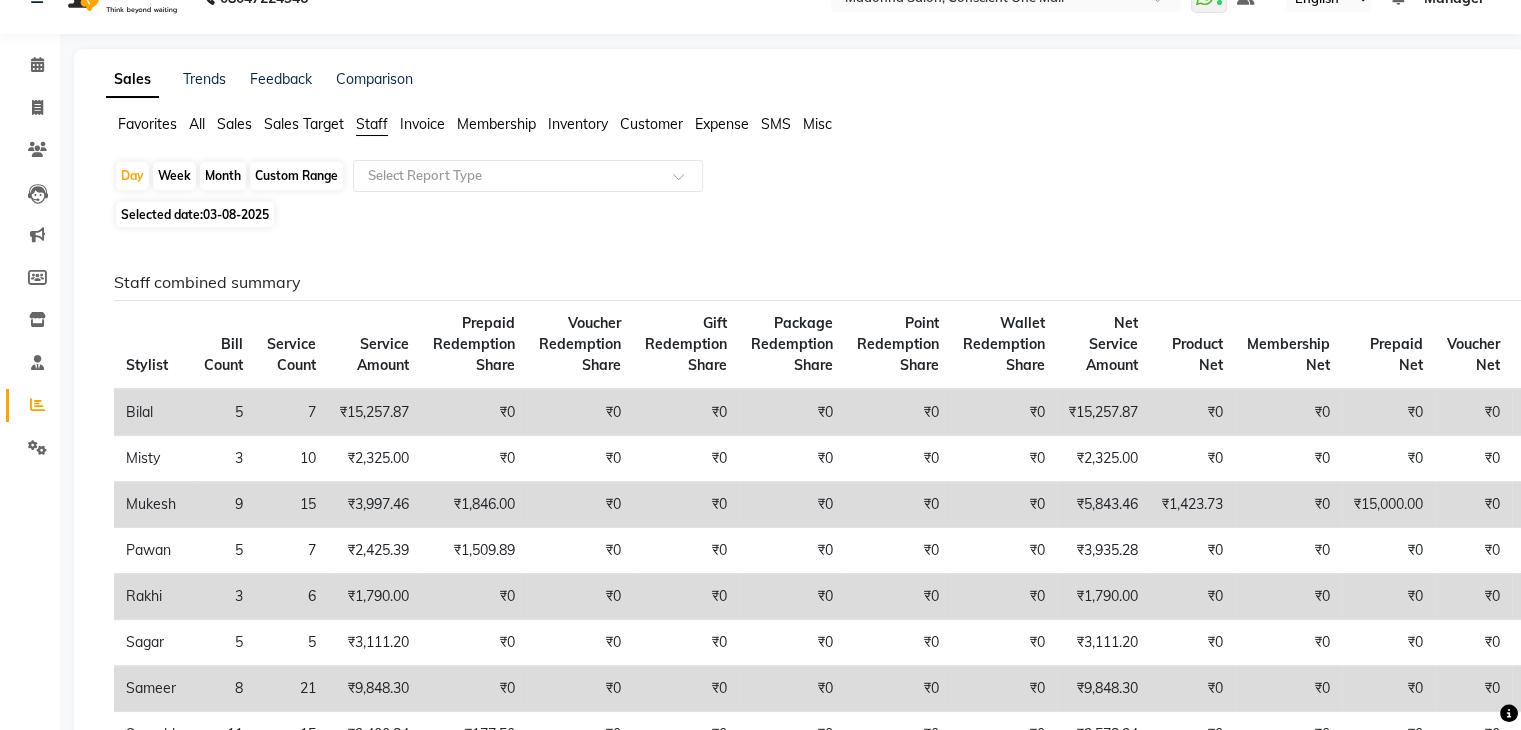 scroll, scrollTop: 36, scrollLeft: 0, axis: vertical 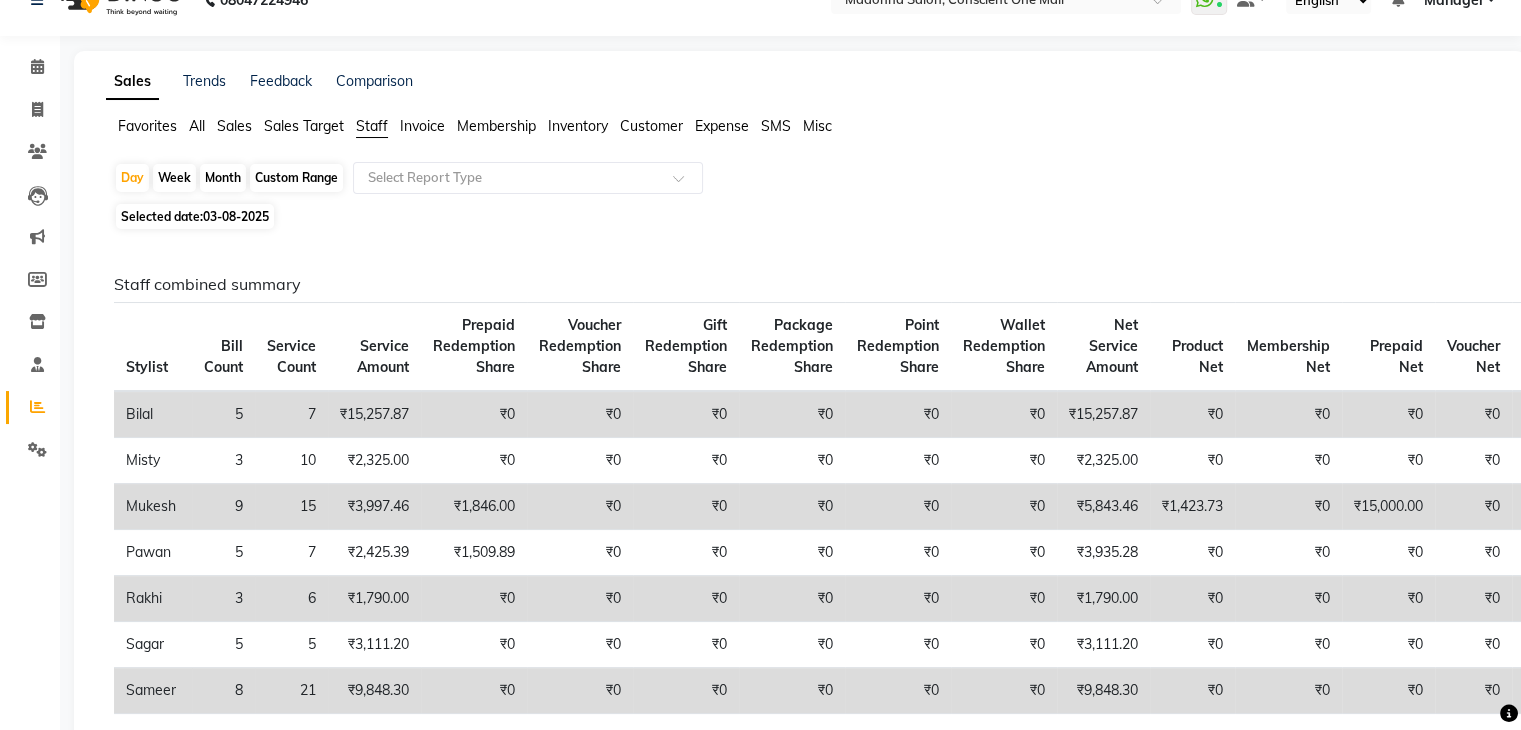click on "Month" 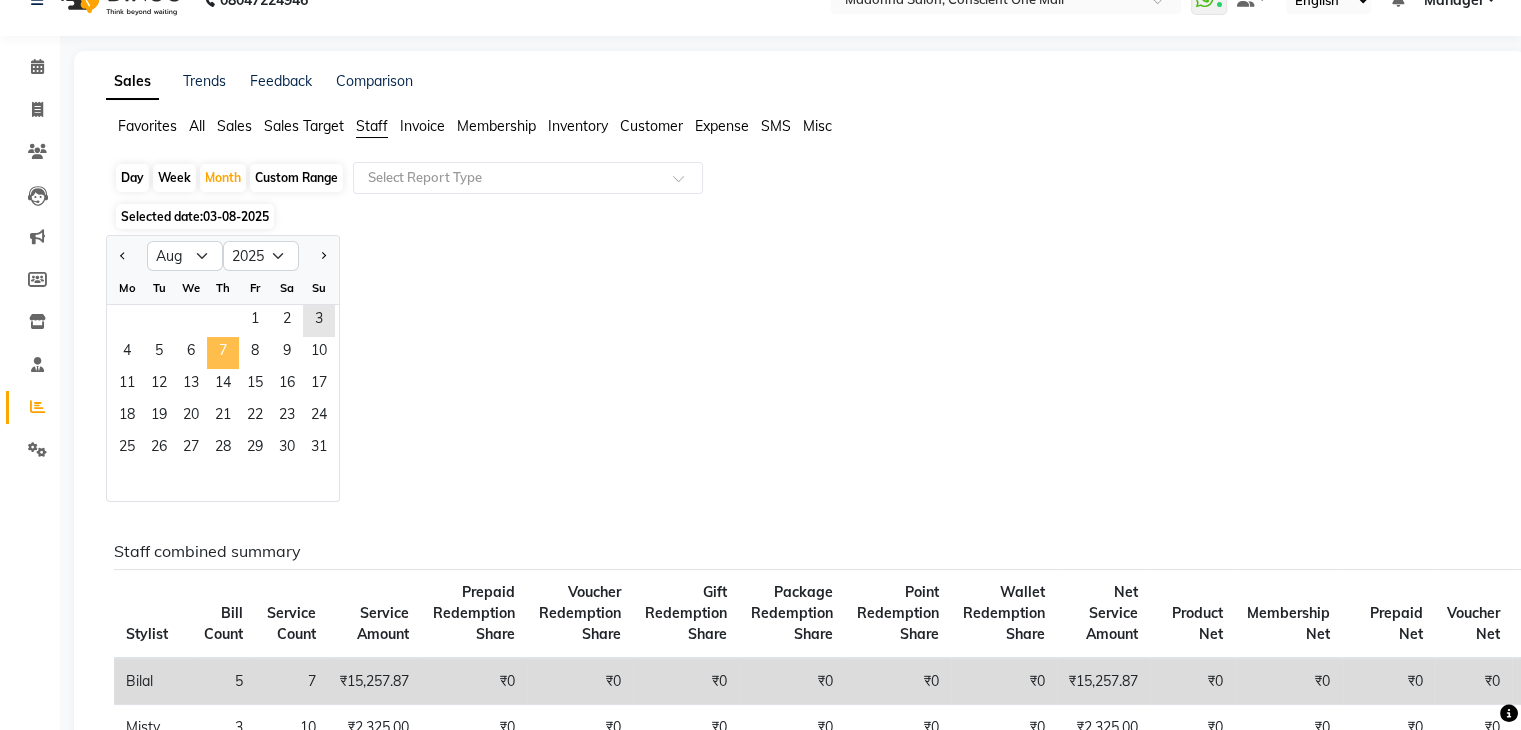 click on "7" 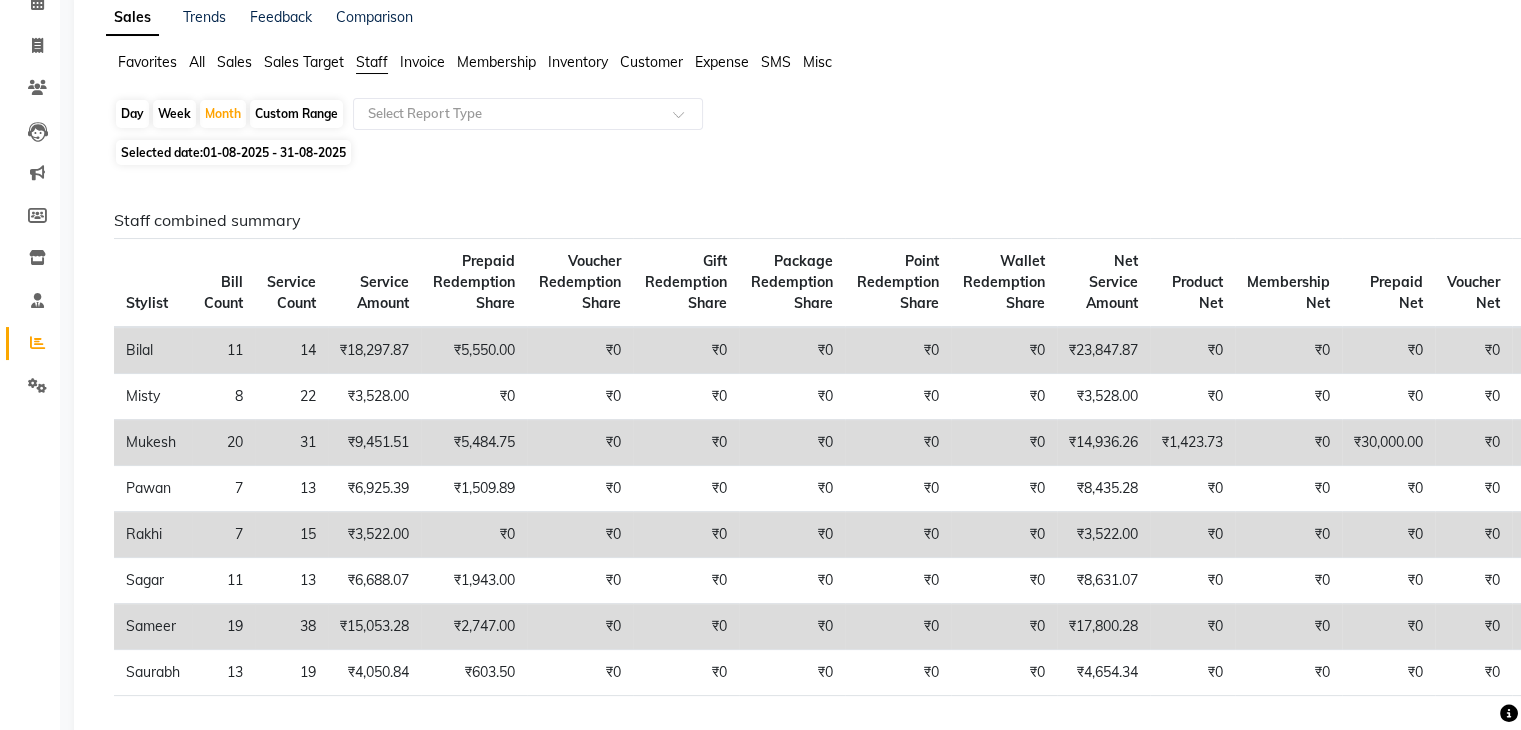 scroll, scrollTop: 0, scrollLeft: 0, axis: both 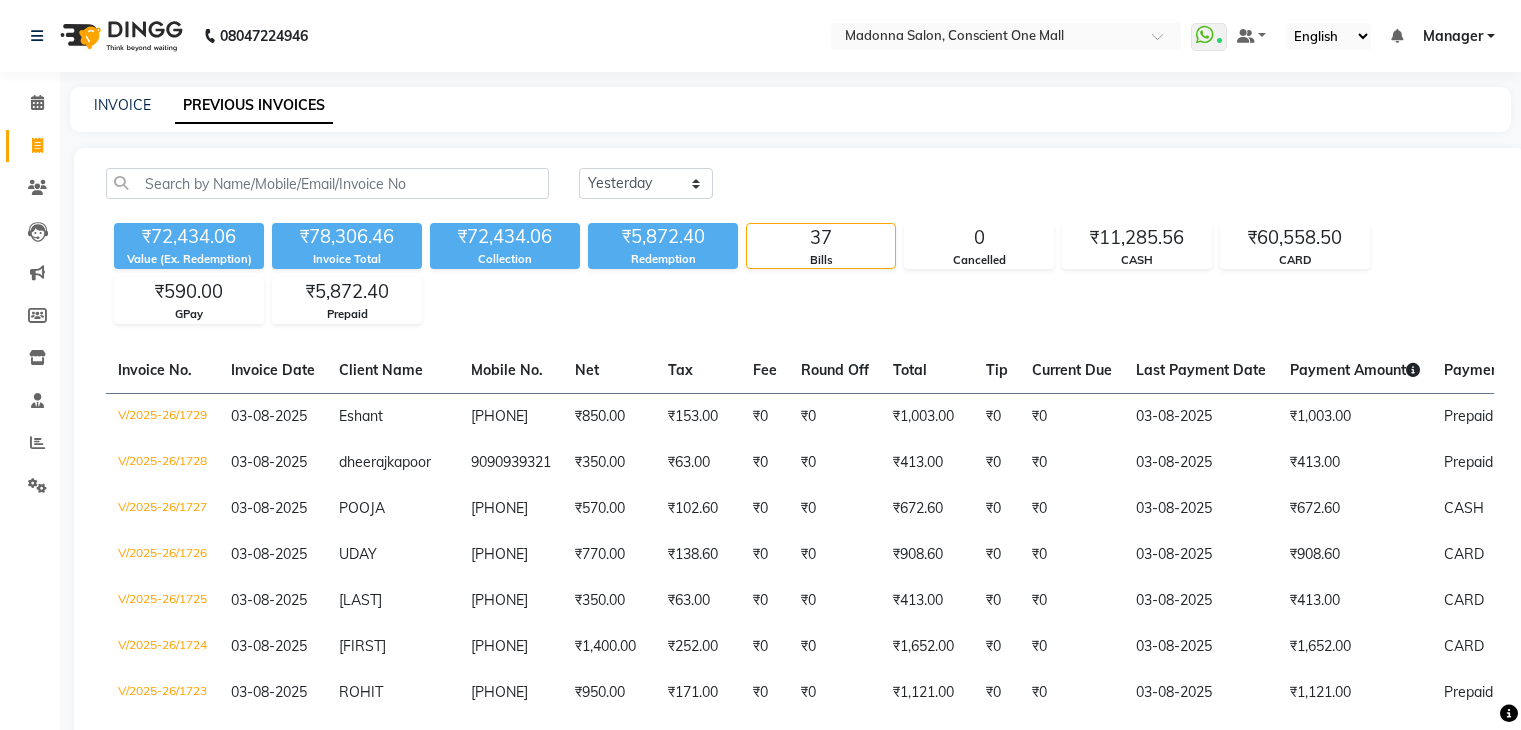 select on "yesterday" 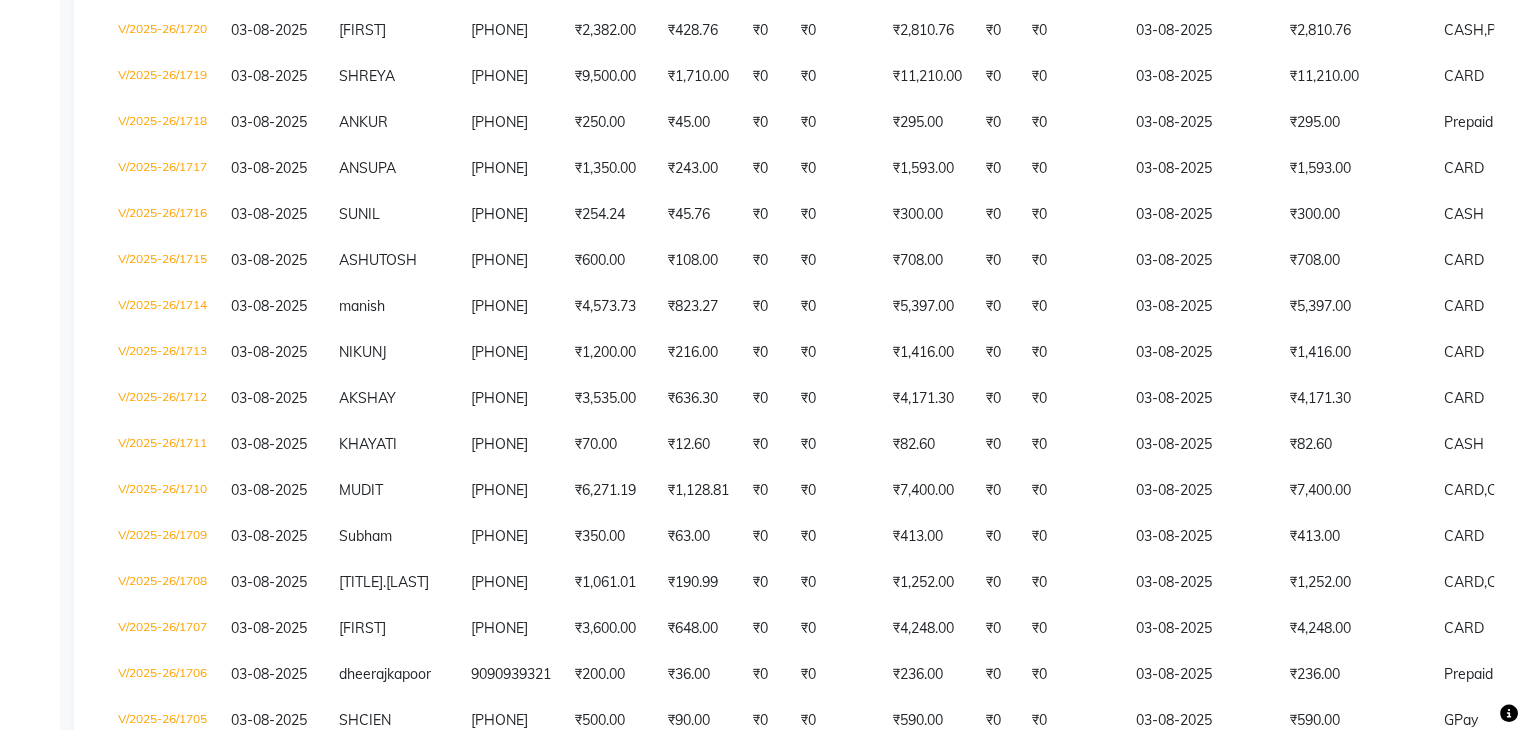 scroll, scrollTop: 0, scrollLeft: 0, axis: both 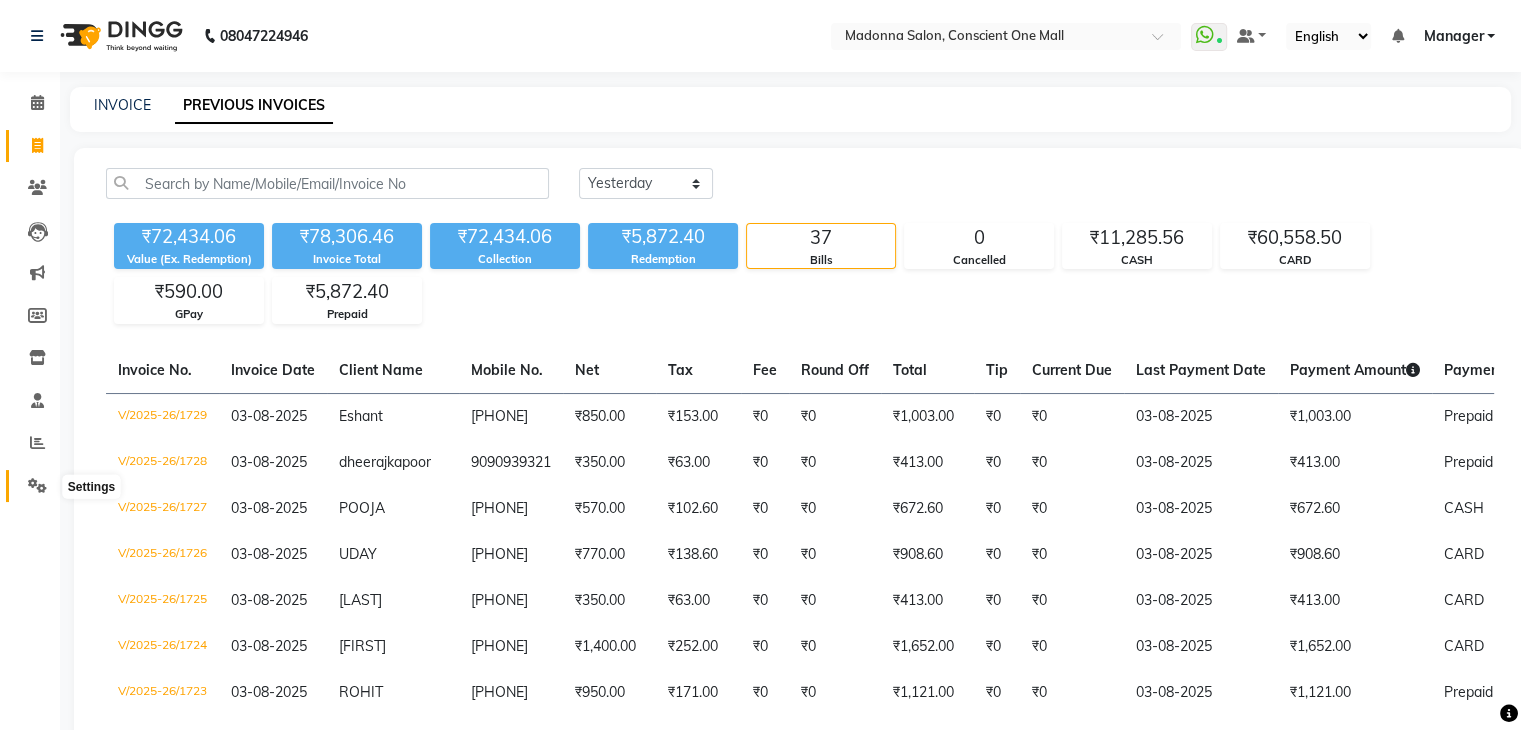 click 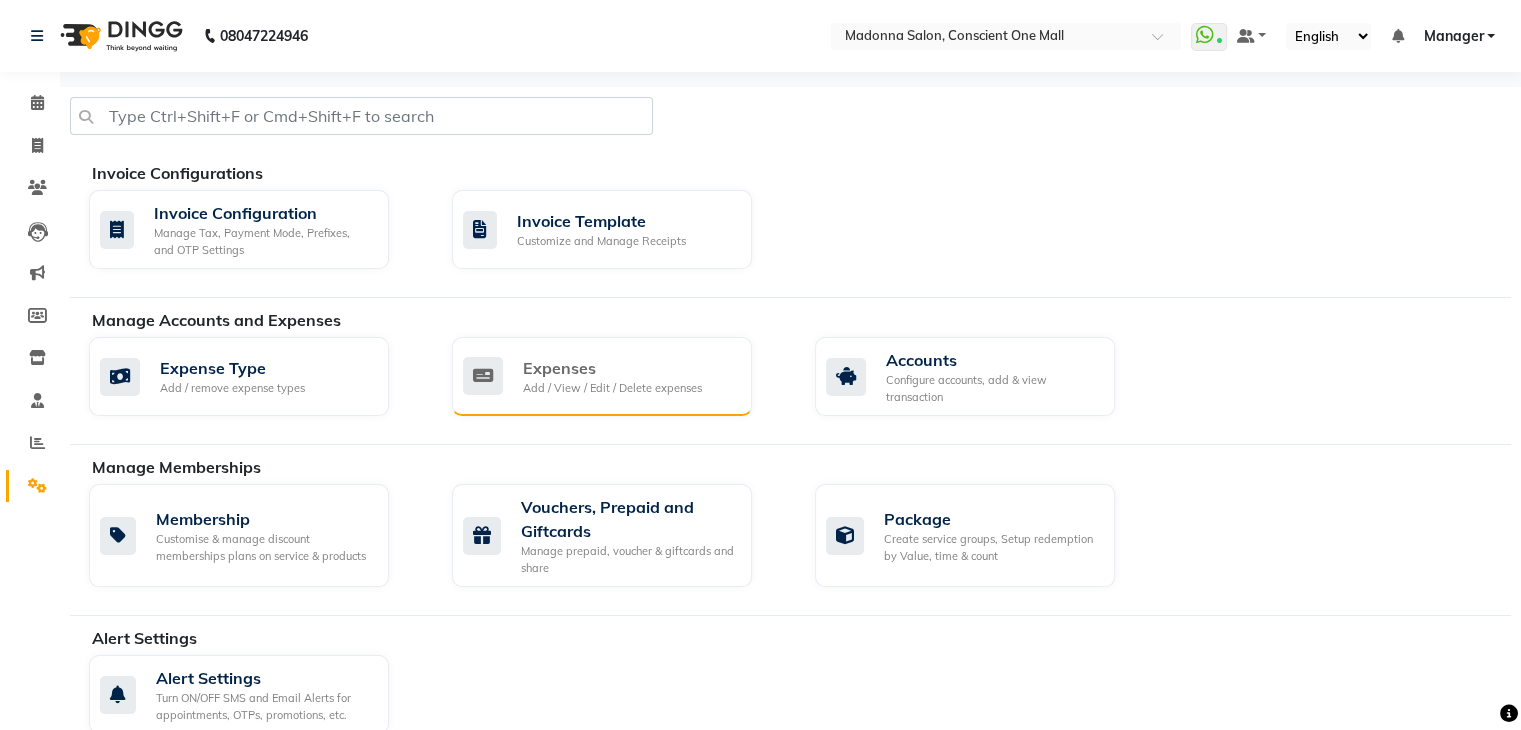 click on "Add / View / Edit / Delete expenses" 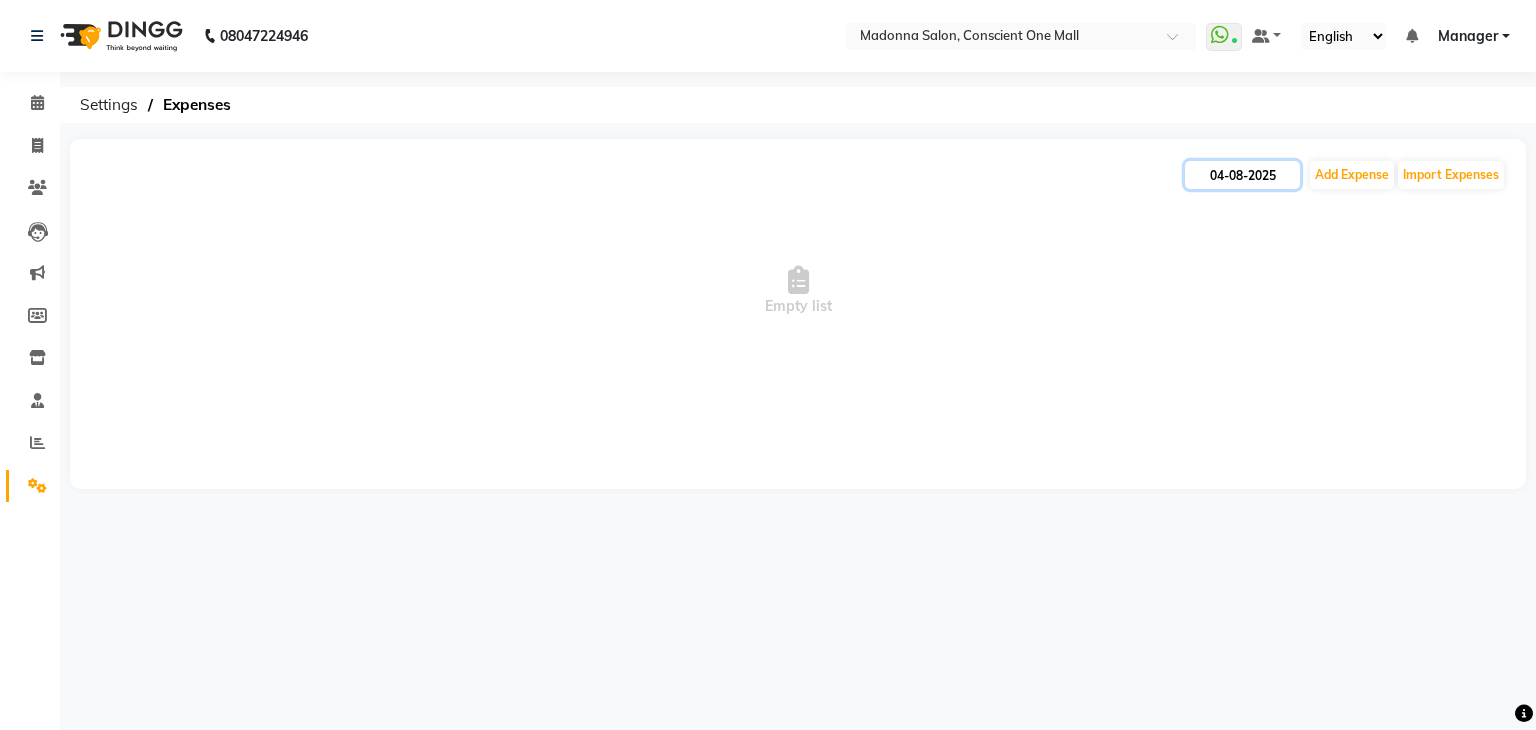 click on "04-08-2025" 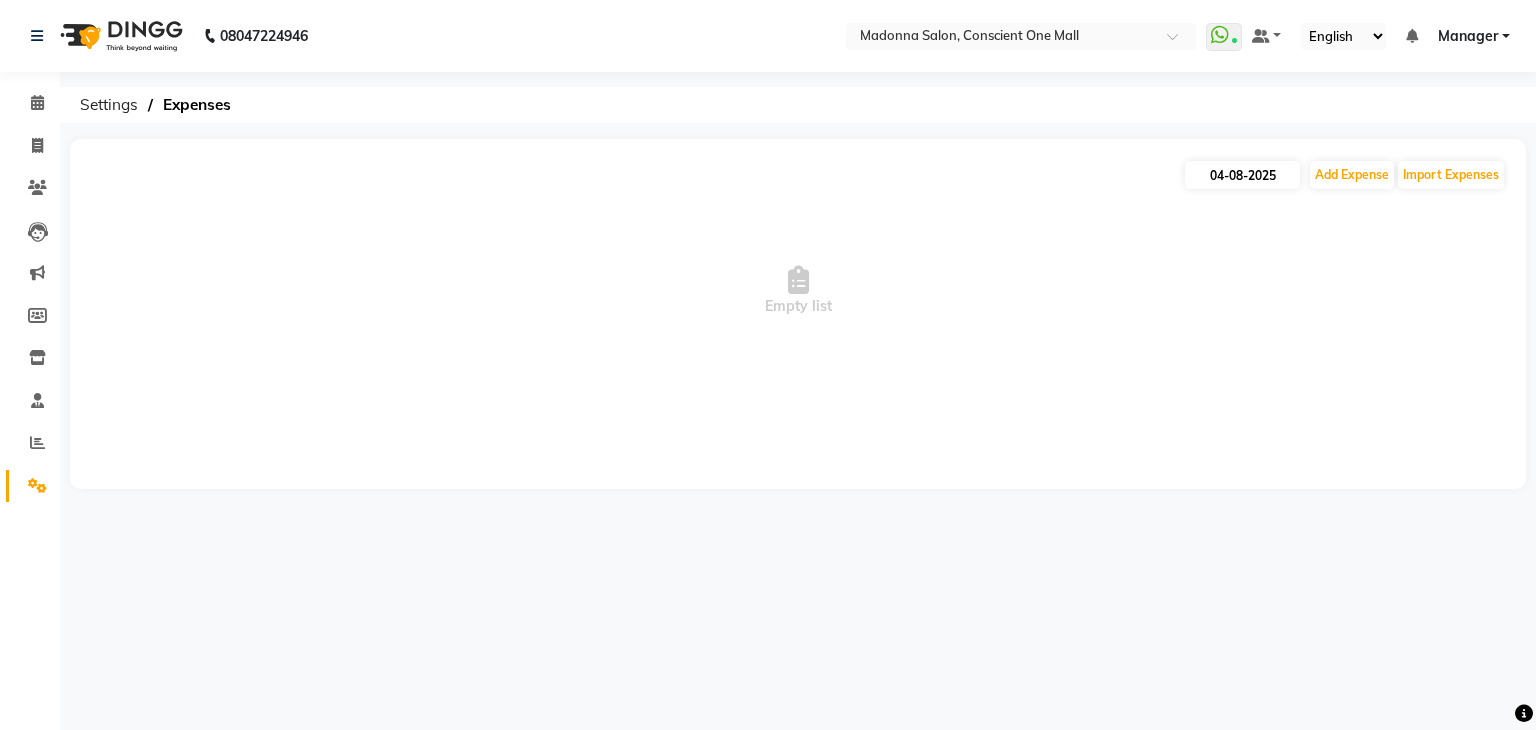 select on "8" 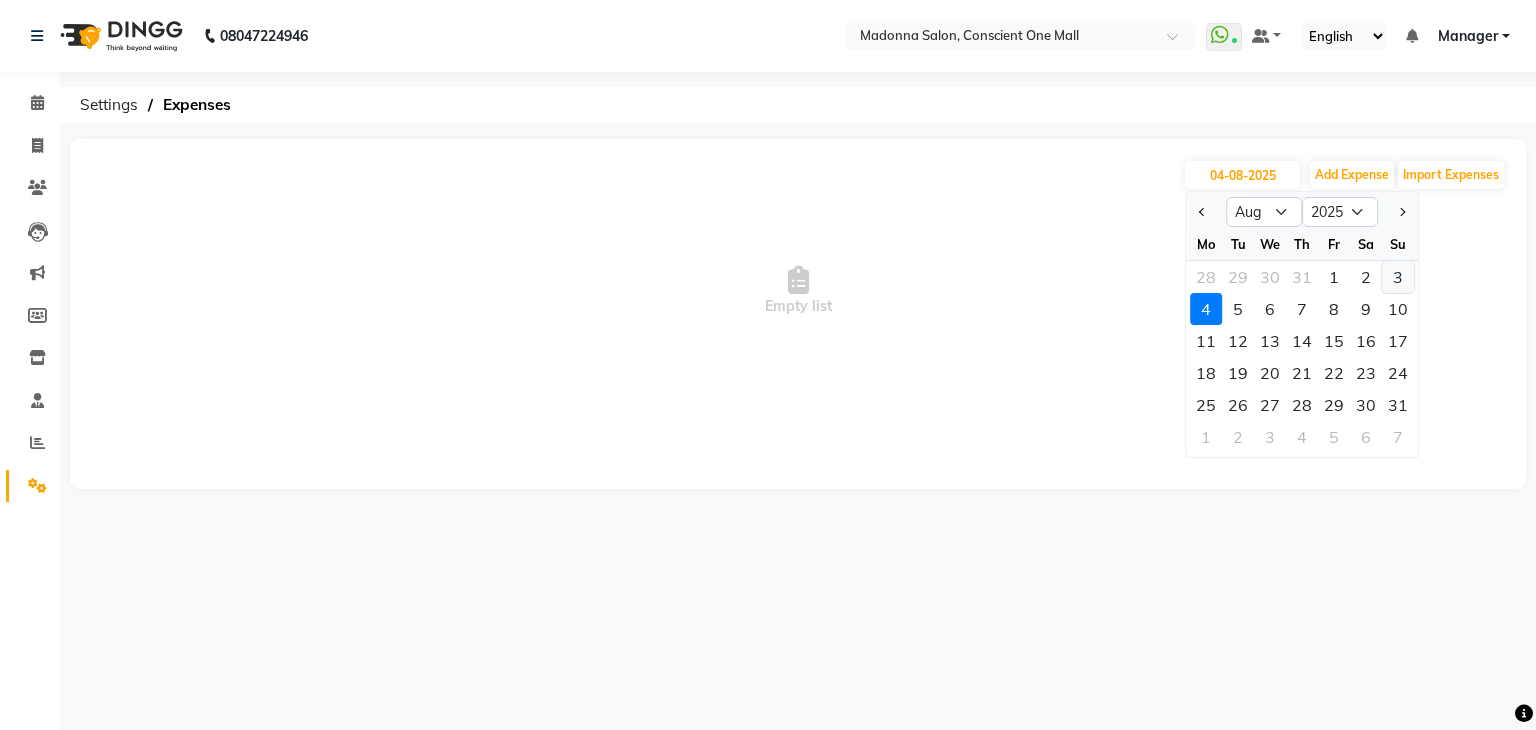 click on "3" 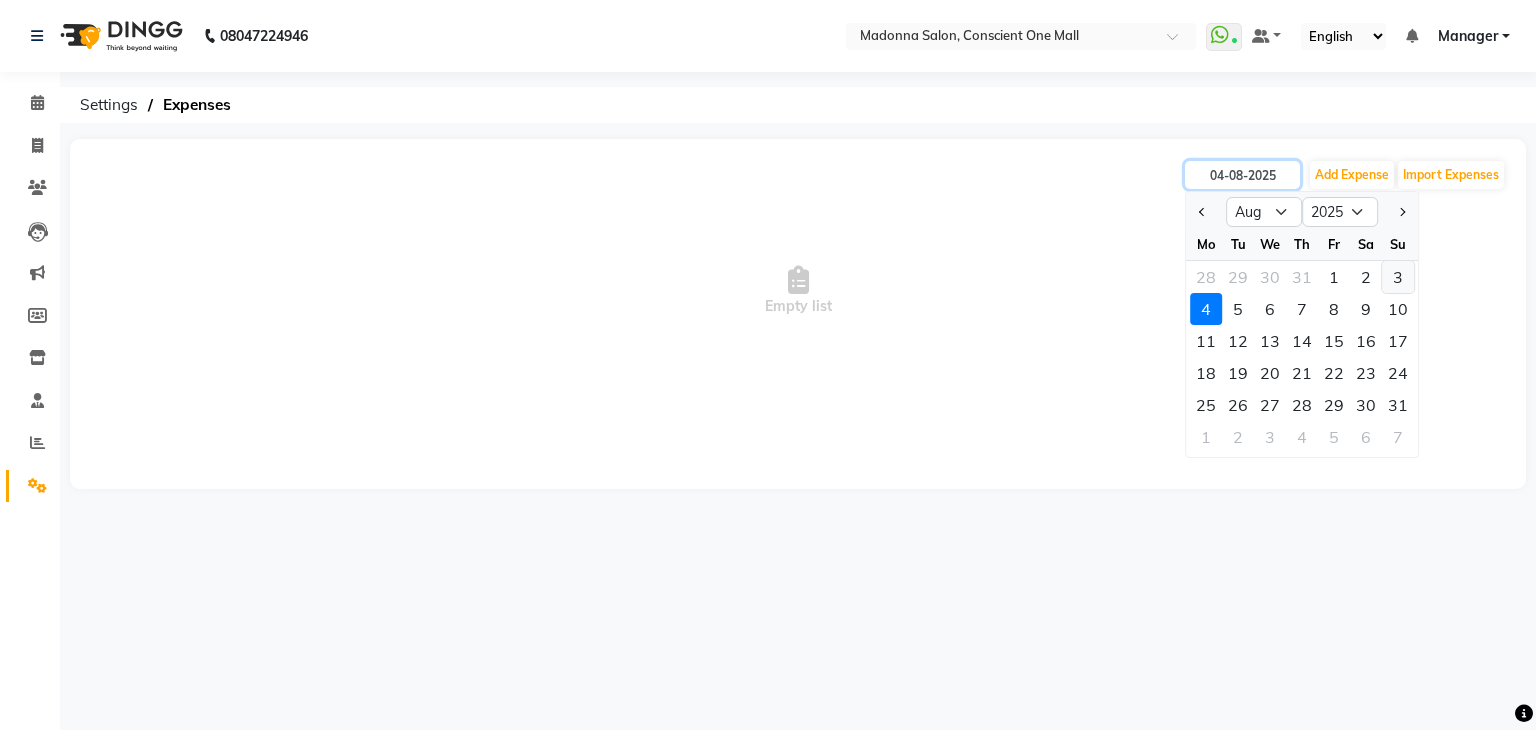type on "03-08-2025" 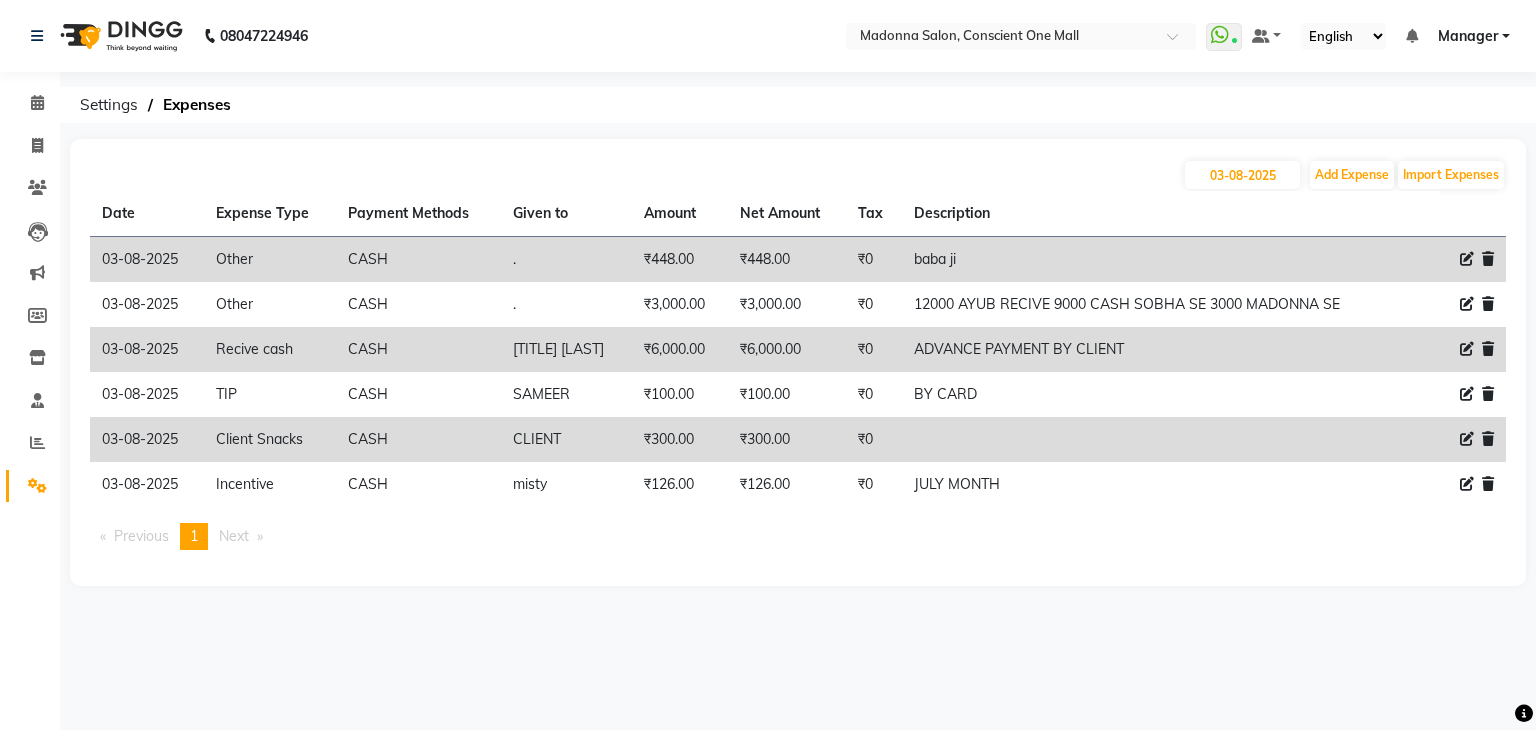 click 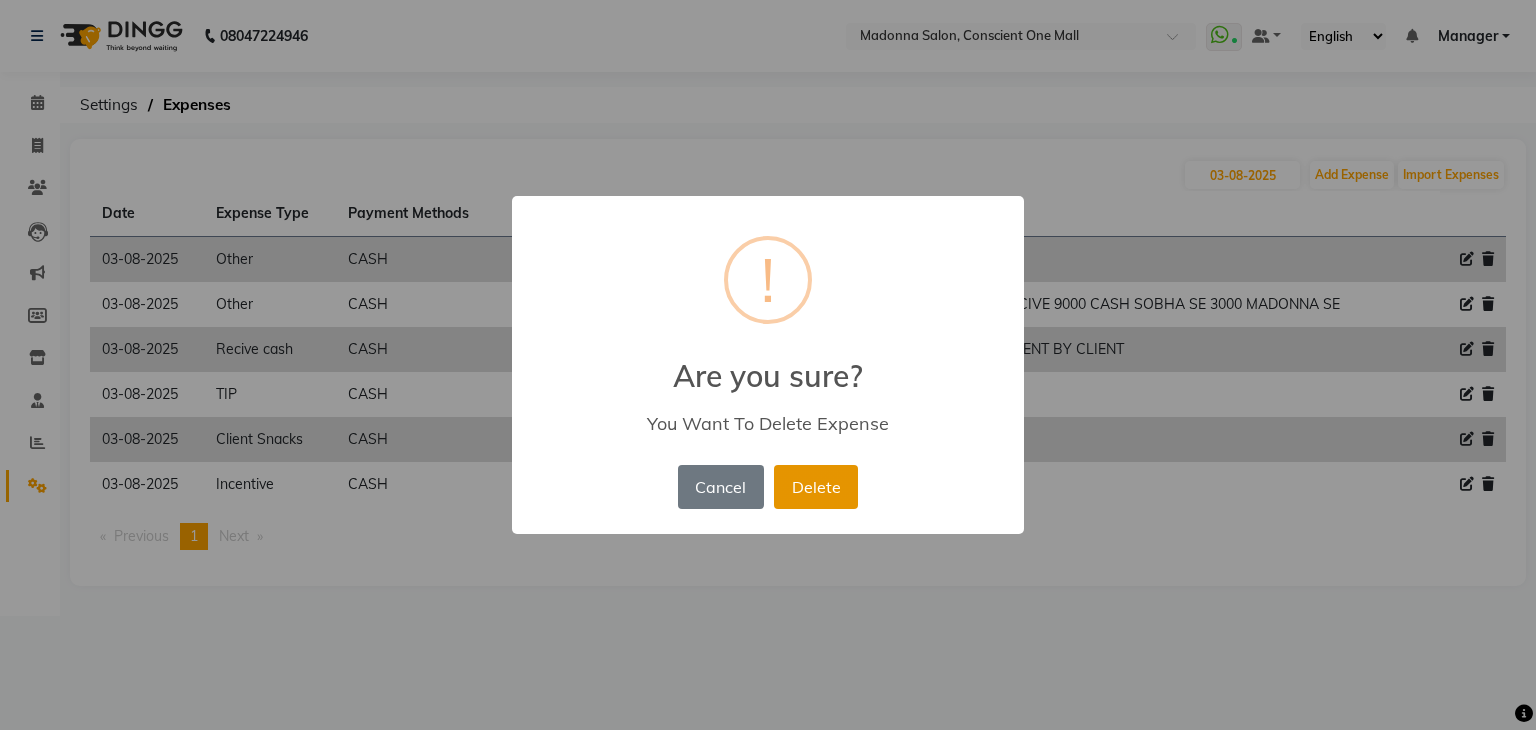 click on "Delete" at bounding box center (816, 487) 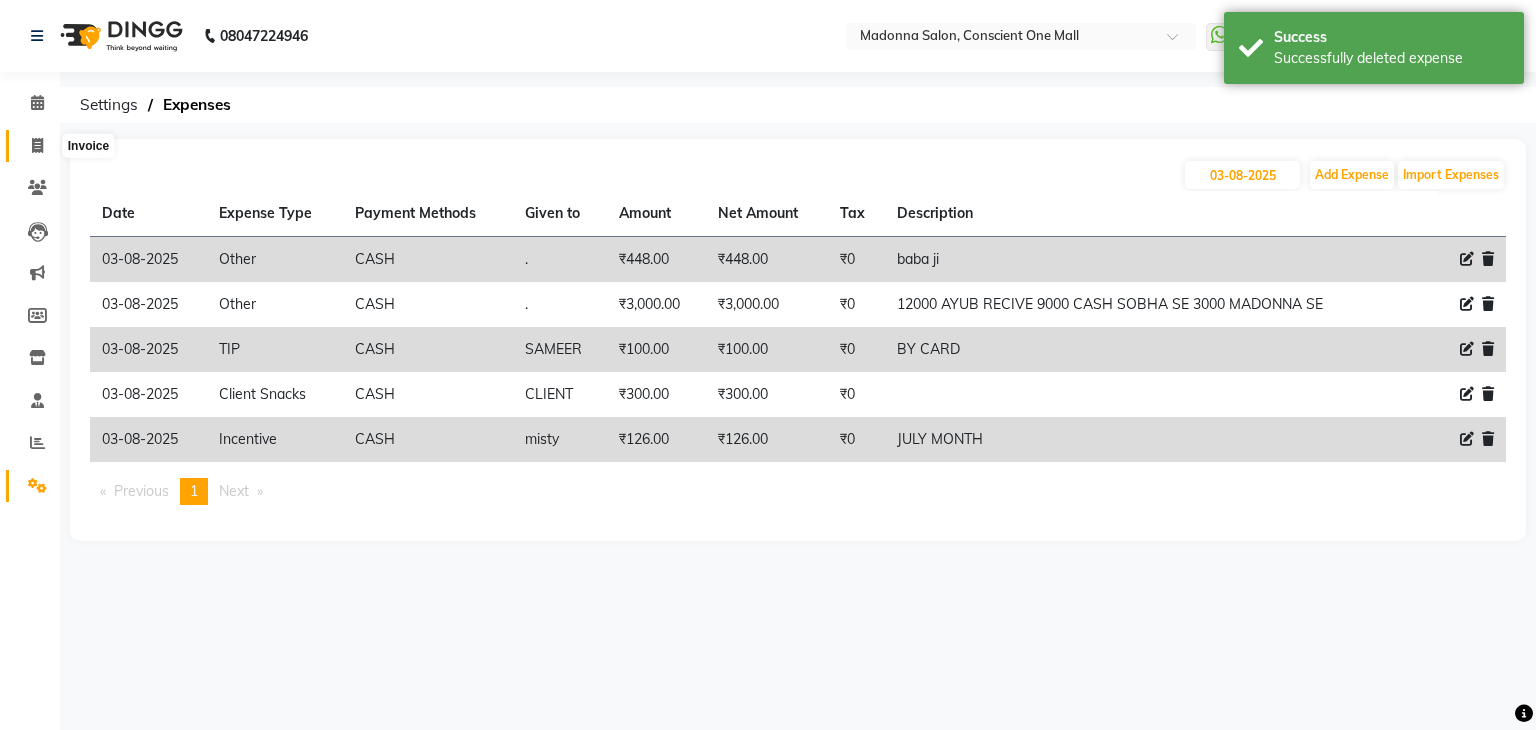 click 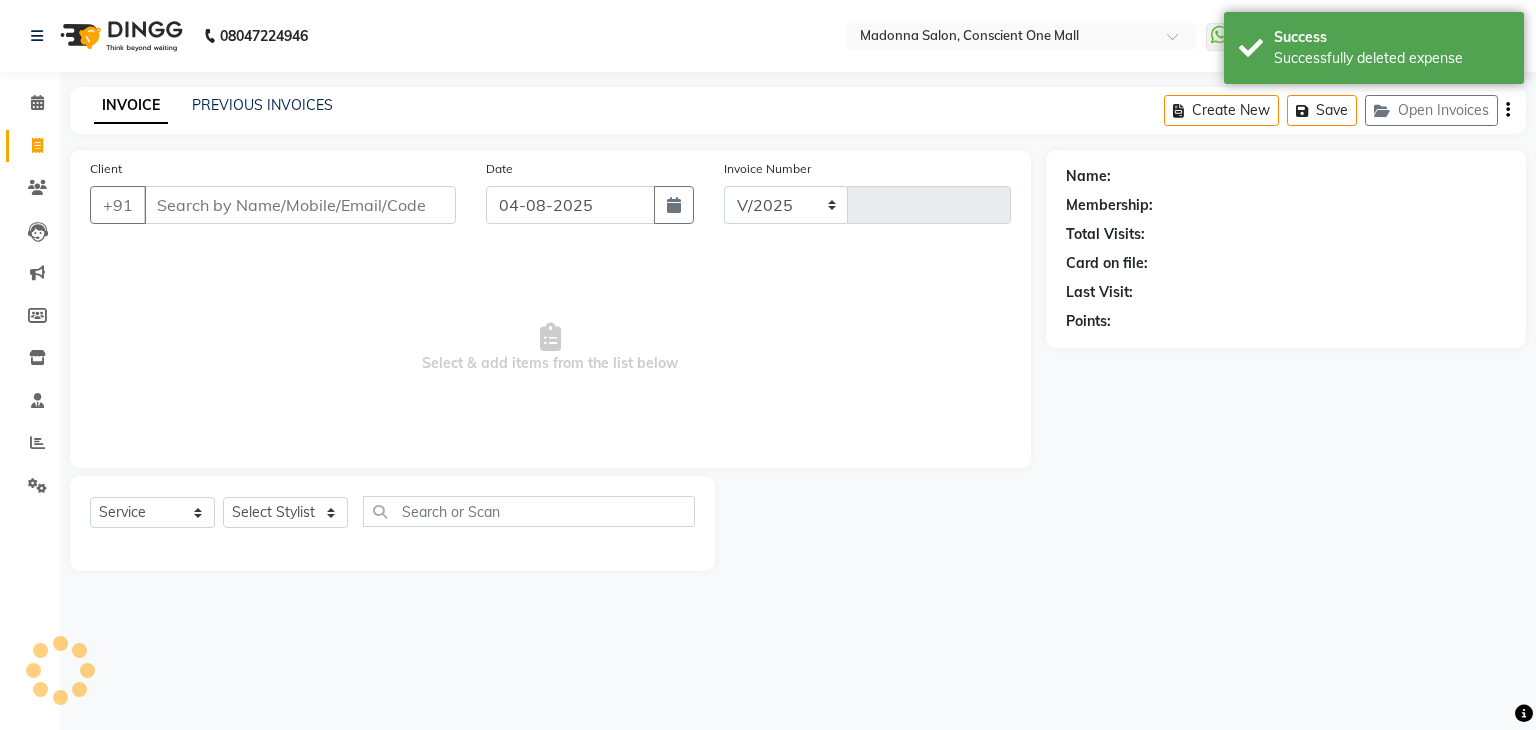 select on "7575" 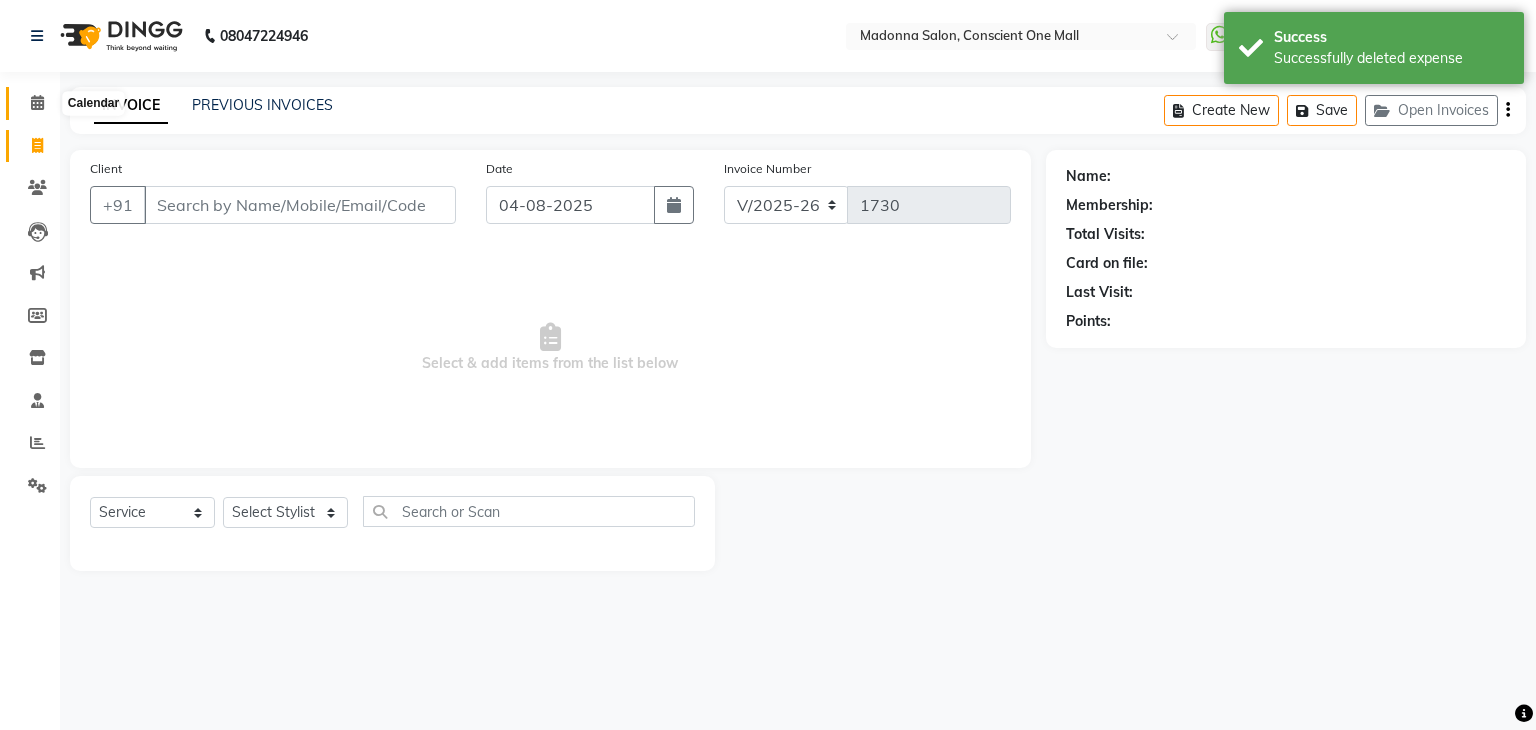 click 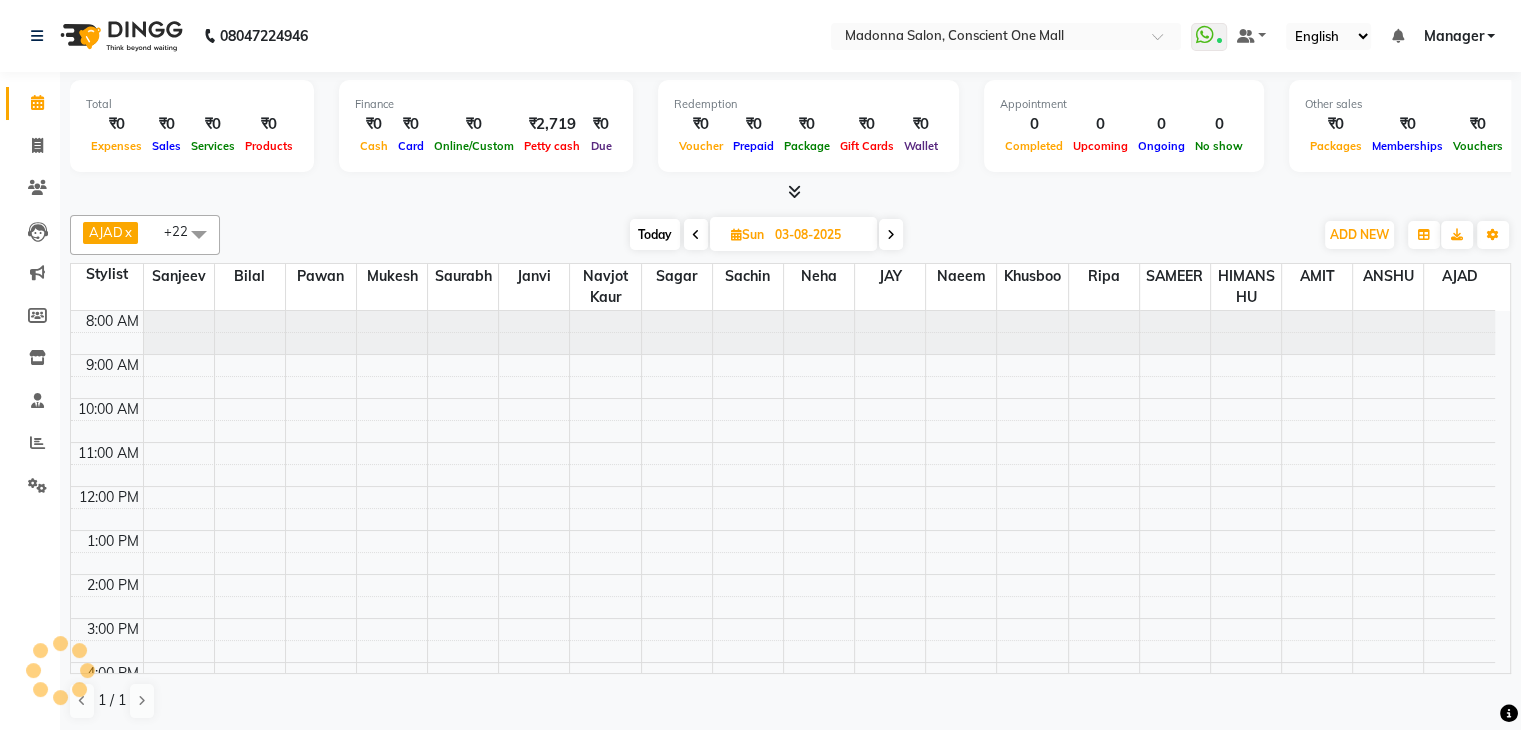 scroll, scrollTop: 0, scrollLeft: 0, axis: both 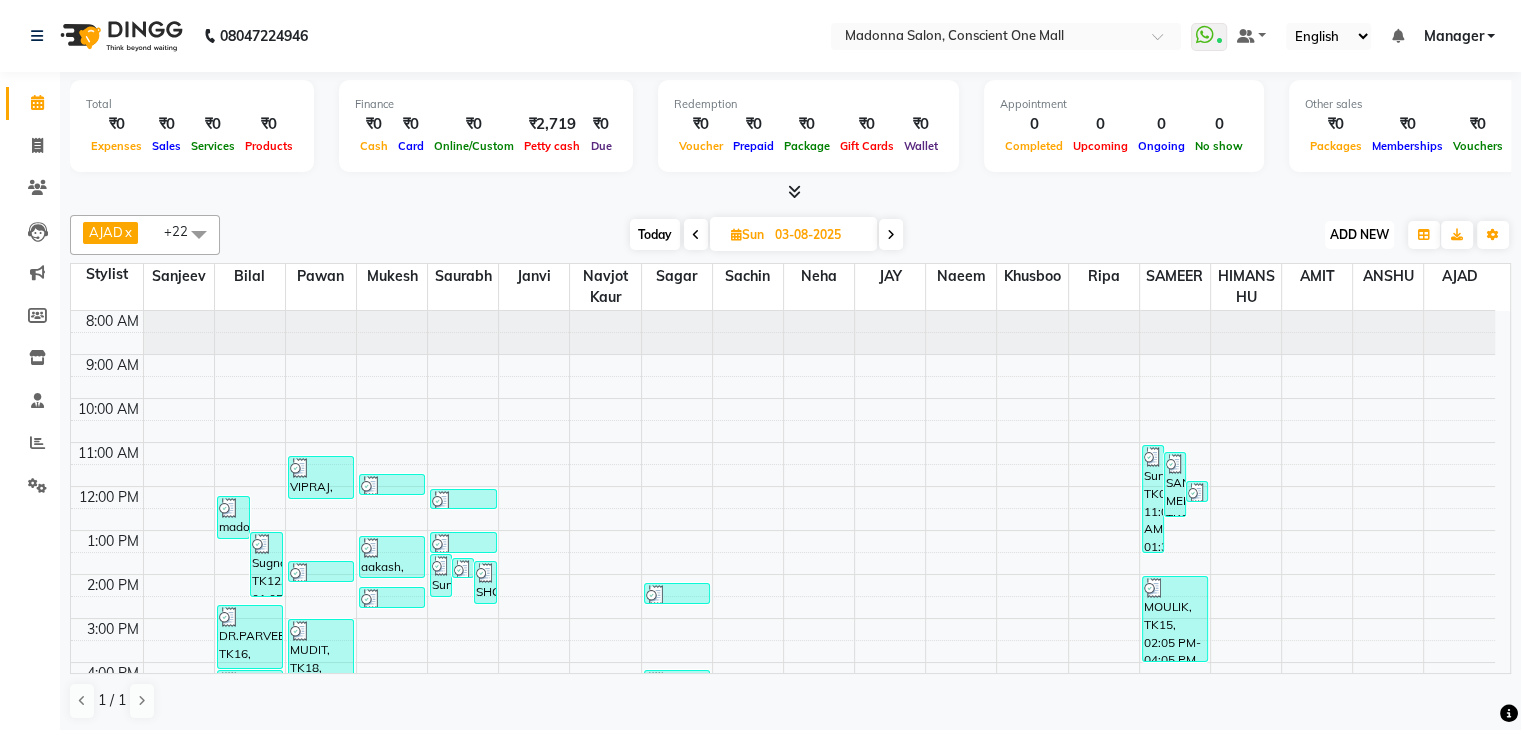 click on "ADD NEW Toggle Dropdown" at bounding box center (1359, 235) 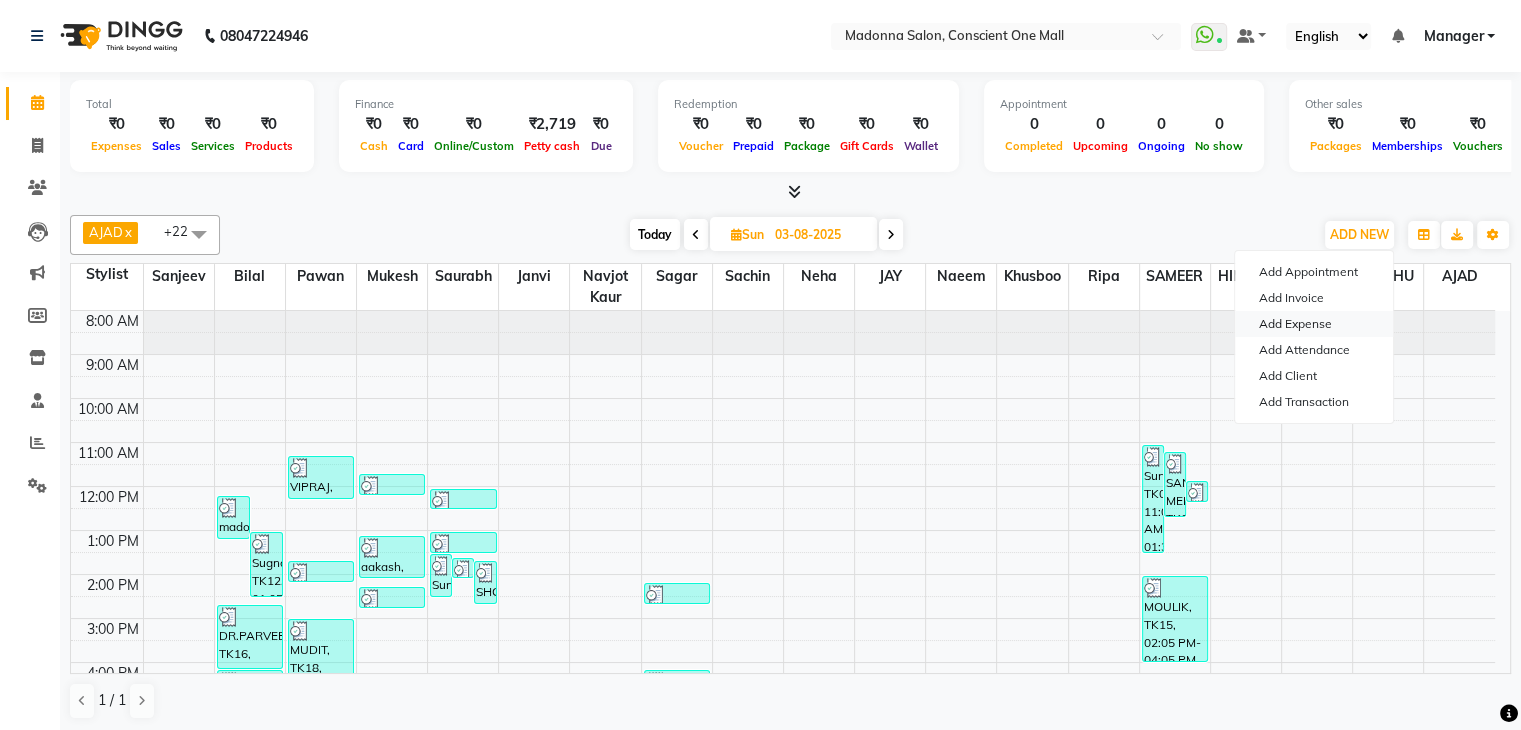 click on "Add Expense" at bounding box center [1314, 324] 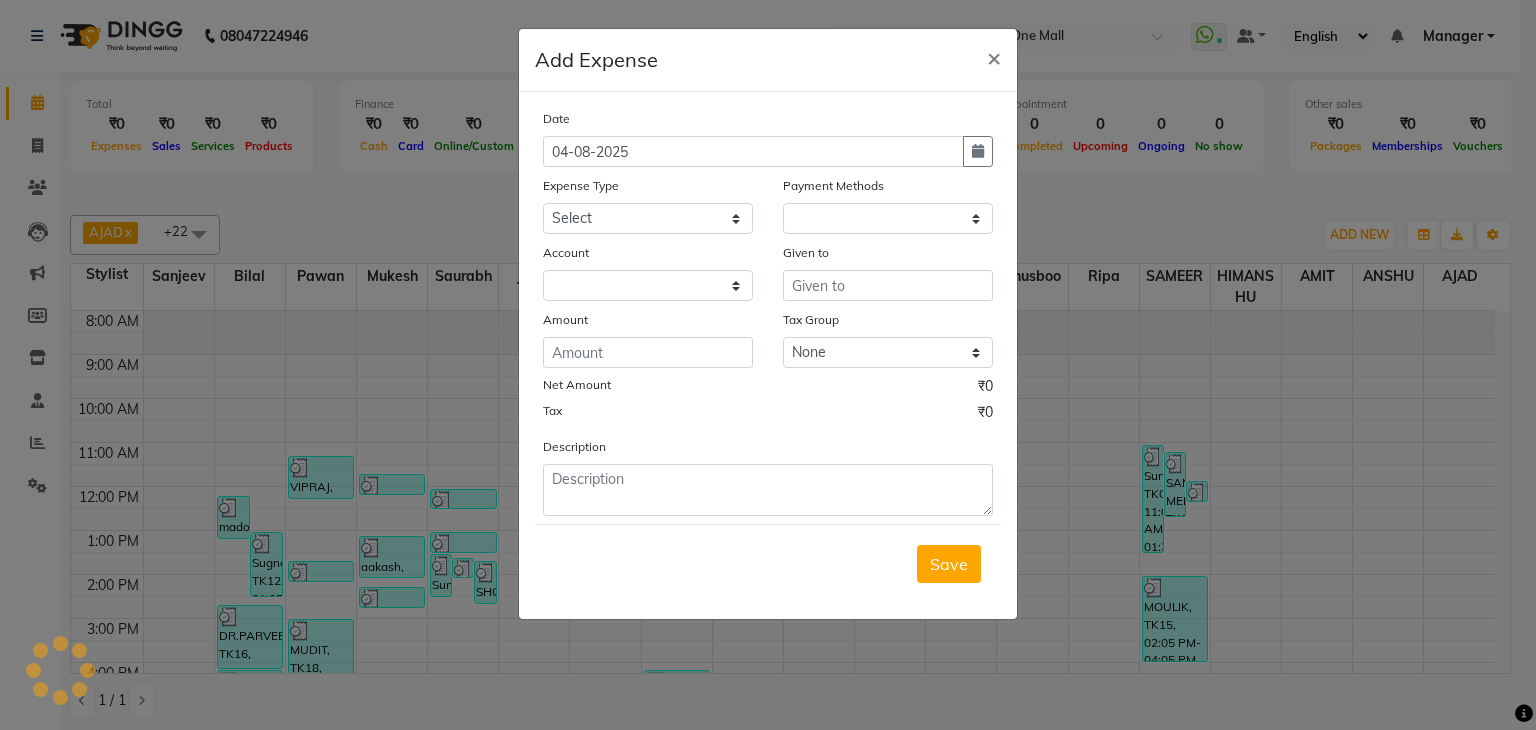 select on "1" 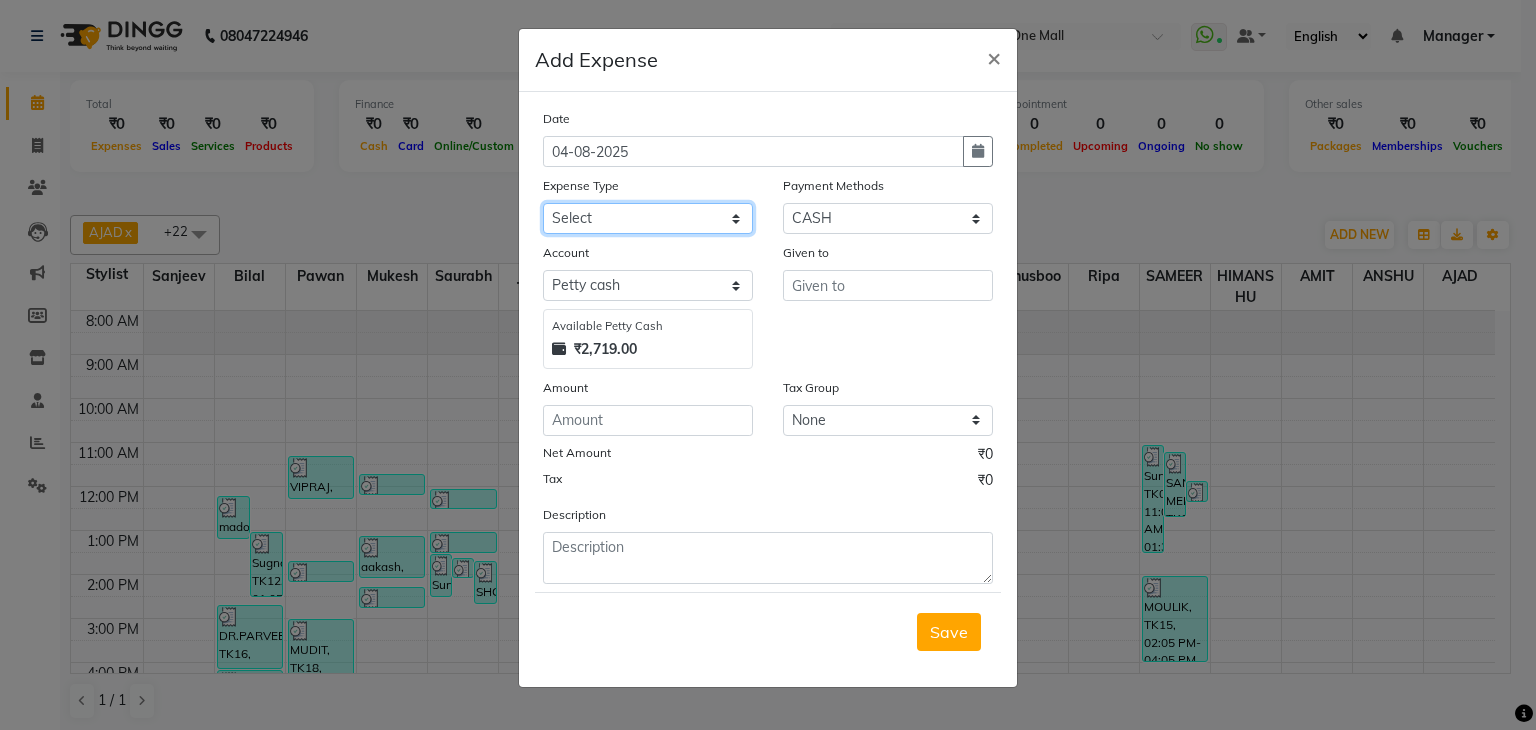 click on "Select 99 STORE Advance Salary BILLS CARDAMOM client change paytm Client Snacks Coffee CONVEYANCE cookies Day book Donation ELECTRICIAN Electricity Bill FARE FOOD EXPENSE Garbage Monthly Expense Ginger Hit Incentive INSTAMART JALJIRA POWDER JEERA POWDER LAUNDARY Lemon Marketing Medical MEMBERSHIP COMISSON milk Misc MOBILE RECHARGE MONEY CHANGE M S COMI Nimbu Payment Other Pantry PAYMENT paytm Tip PLUMBER PRINT ROLL Product PRODUCT iNCENTIVE PURCHASING Recive cash SAFAIWALA Salary salon use SALT staff incentive Staff Snacks SUGAR Tea TIP VISHAL MART WATER ZEPTO" 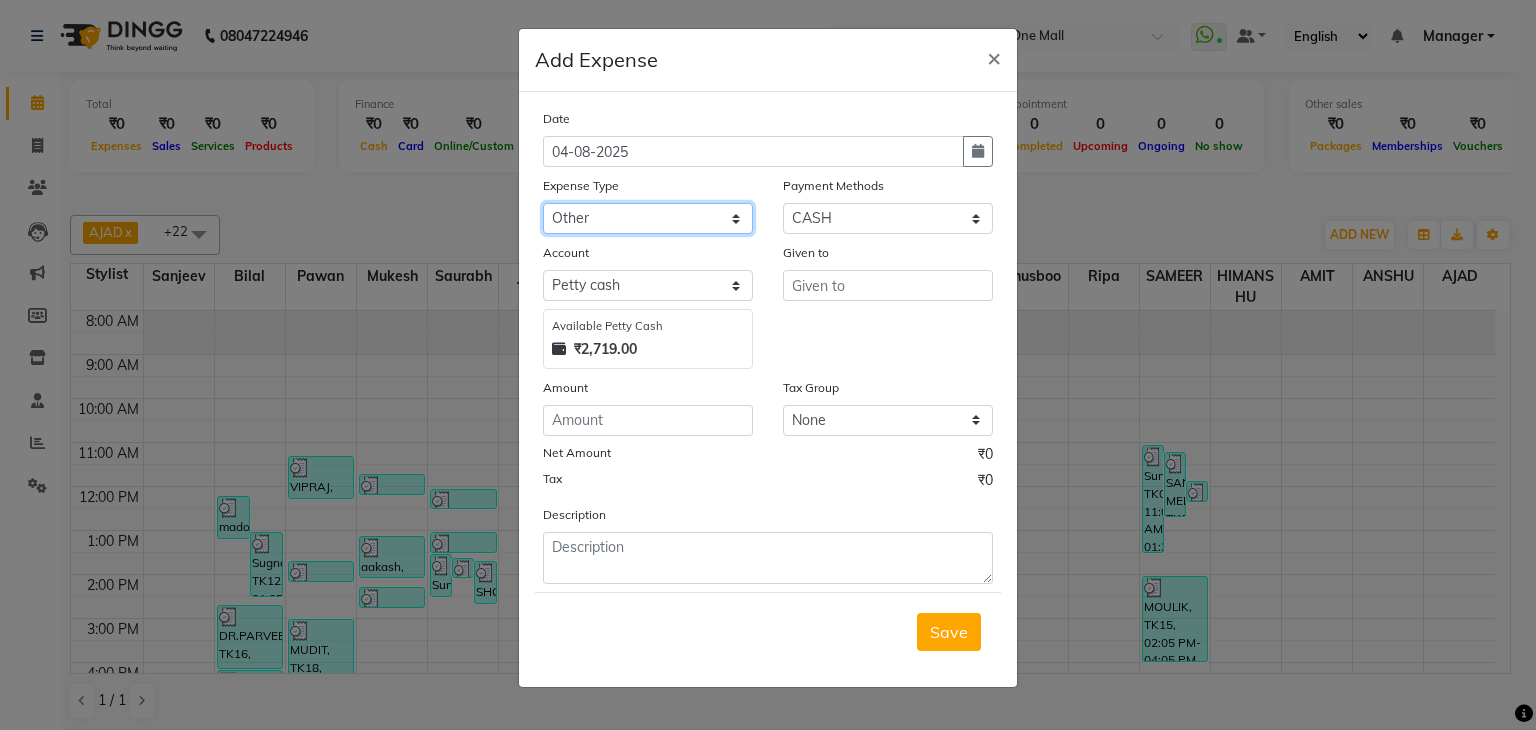 click on "Select 99 STORE Advance Salary BILLS CARDAMOM client change paytm Client Snacks Coffee CONVEYANCE cookies Day book Donation ELECTRICIAN Electricity Bill FARE FOOD EXPENSE Garbage Monthly Expense Ginger Hit Incentive INSTAMART JALJIRA POWDER JEERA POWDER LAUNDARY Lemon Marketing Medical MEMBERSHIP COMISSON milk Misc MOBILE RECHARGE MONEY CHANGE M S COMI Nimbu Payment Other Pantry PAYMENT paytm Tip PLUMBER PRINT ROLL Product PRODUCT iNCENTIVE PURCHASING Recive cash SAFAIWALA Salary salon use SALT staff incentive Staff Snacks SUGAR Tea TIP VISHAL MART WATER ZEPTO" 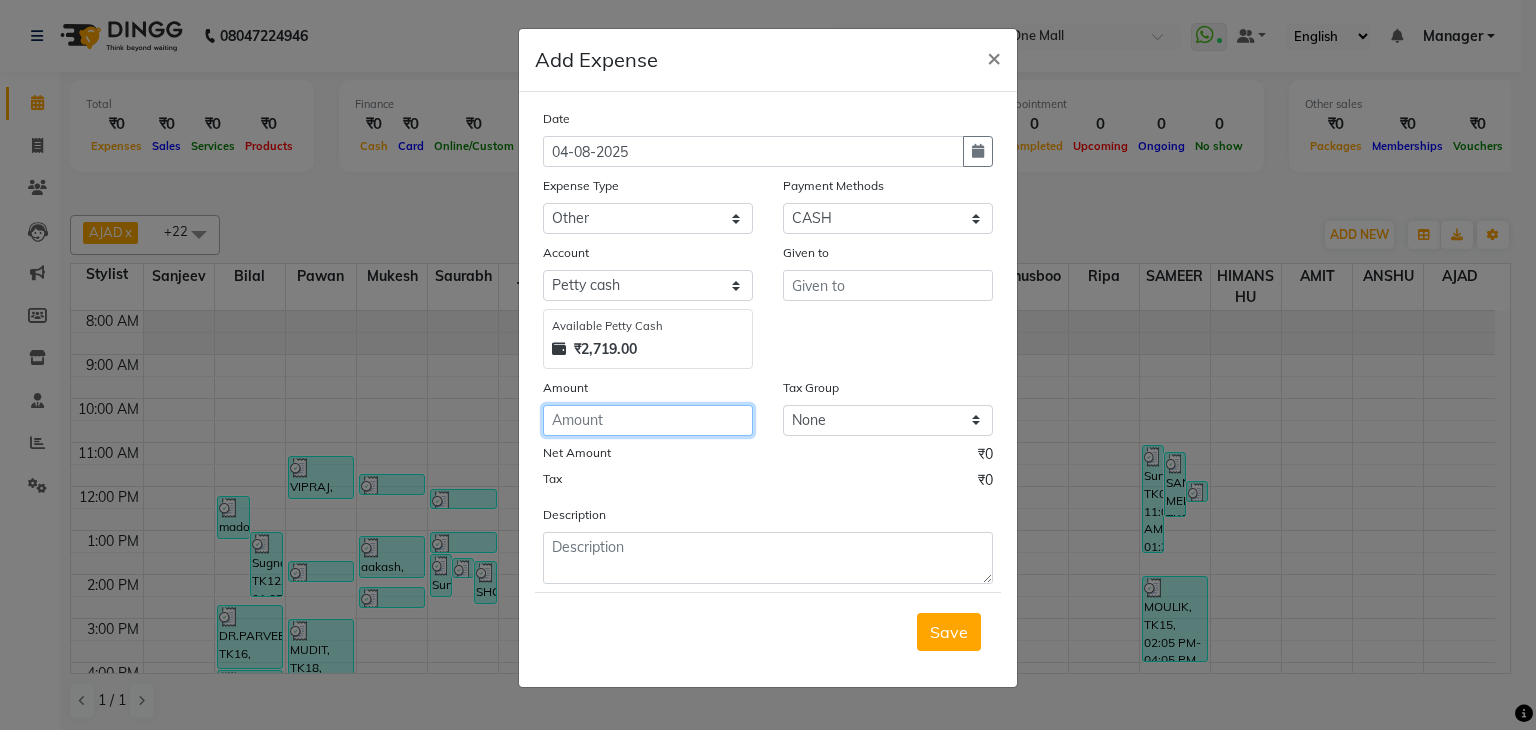 click 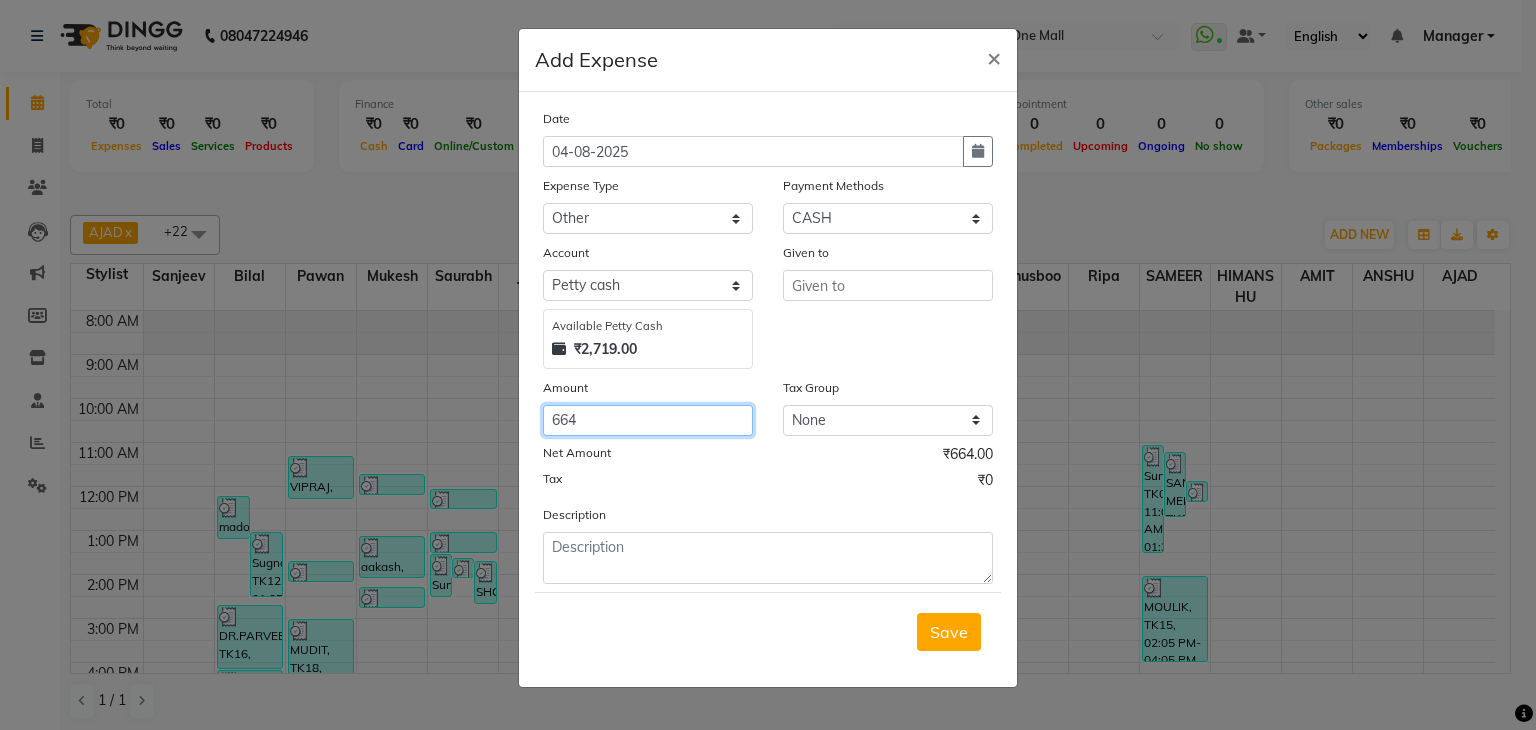 type on "664" 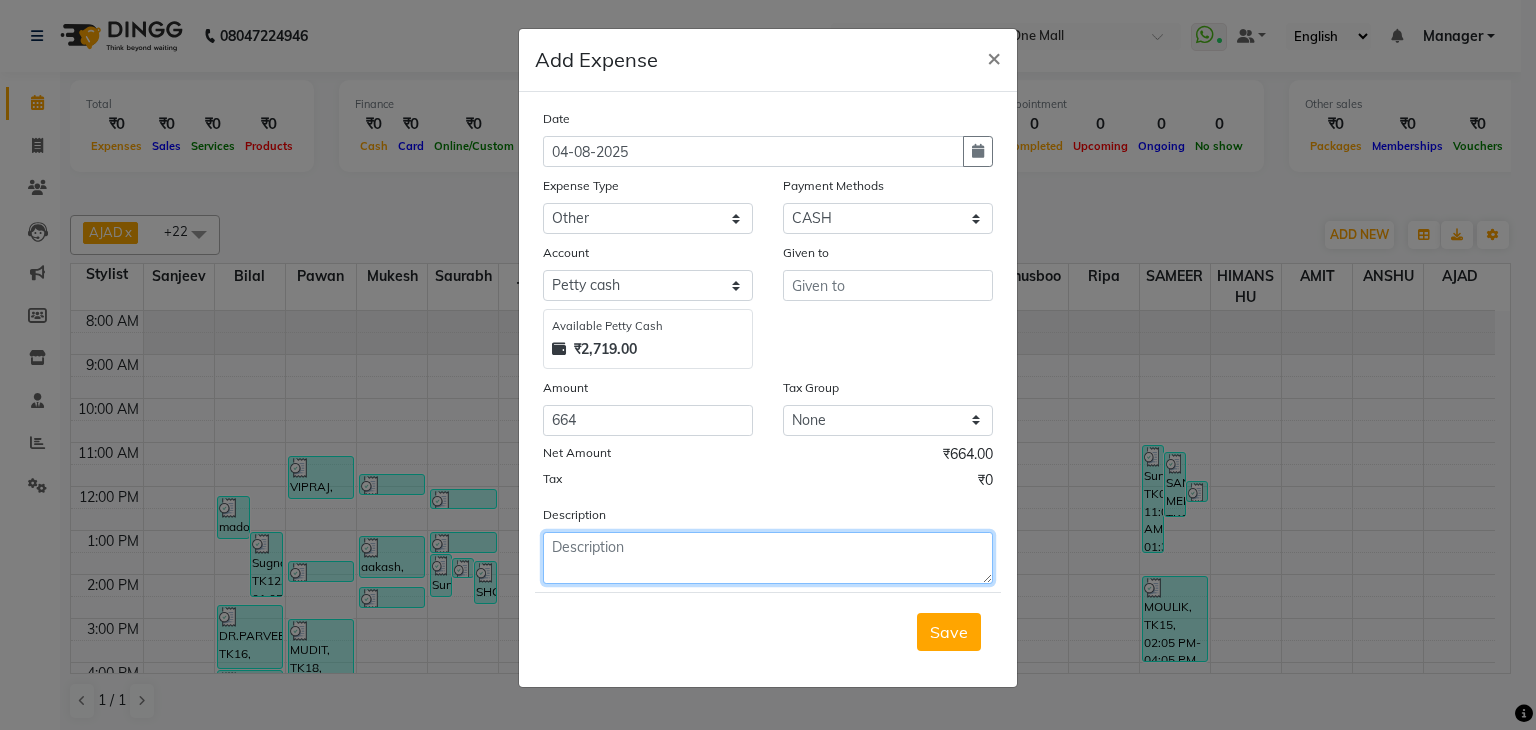 click 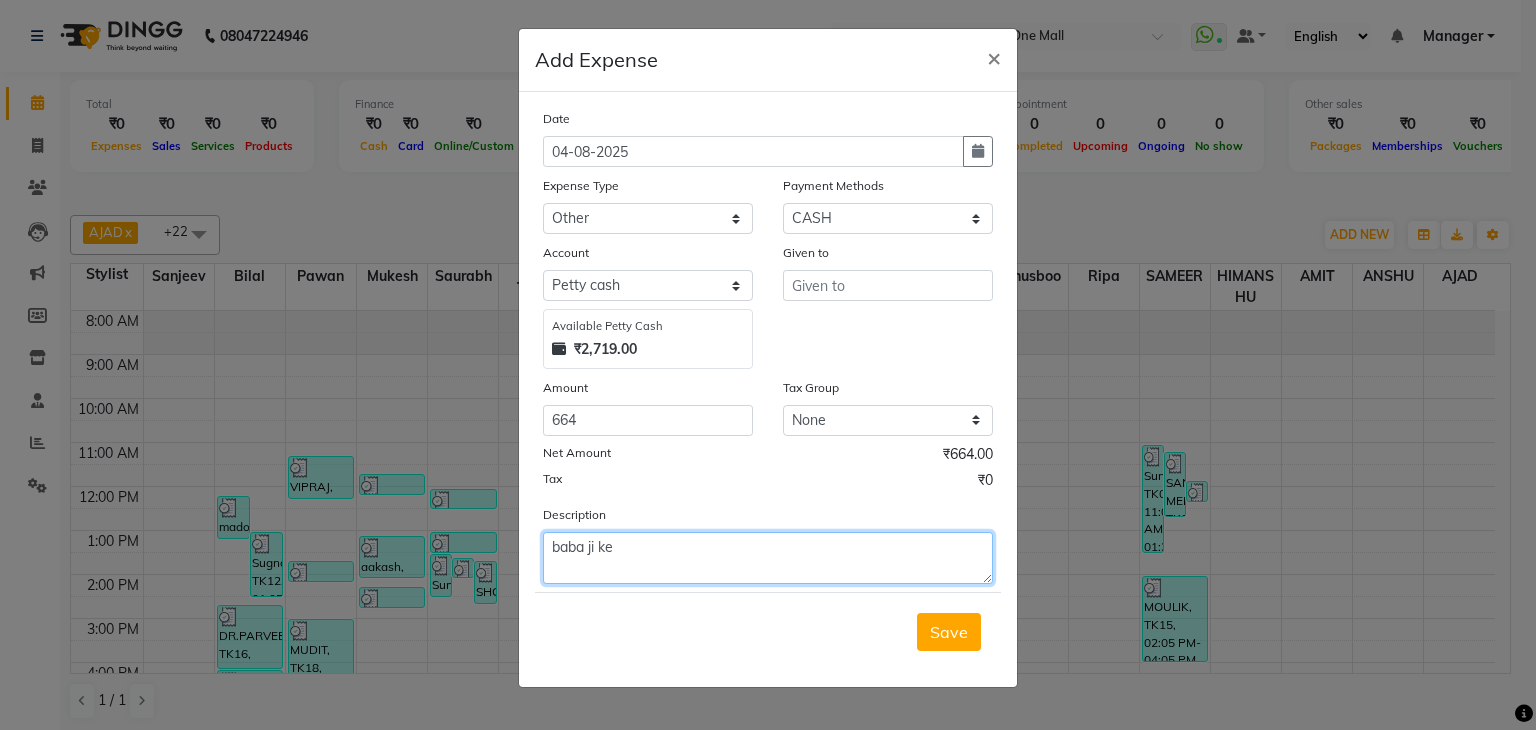 type on "baba ji ke" 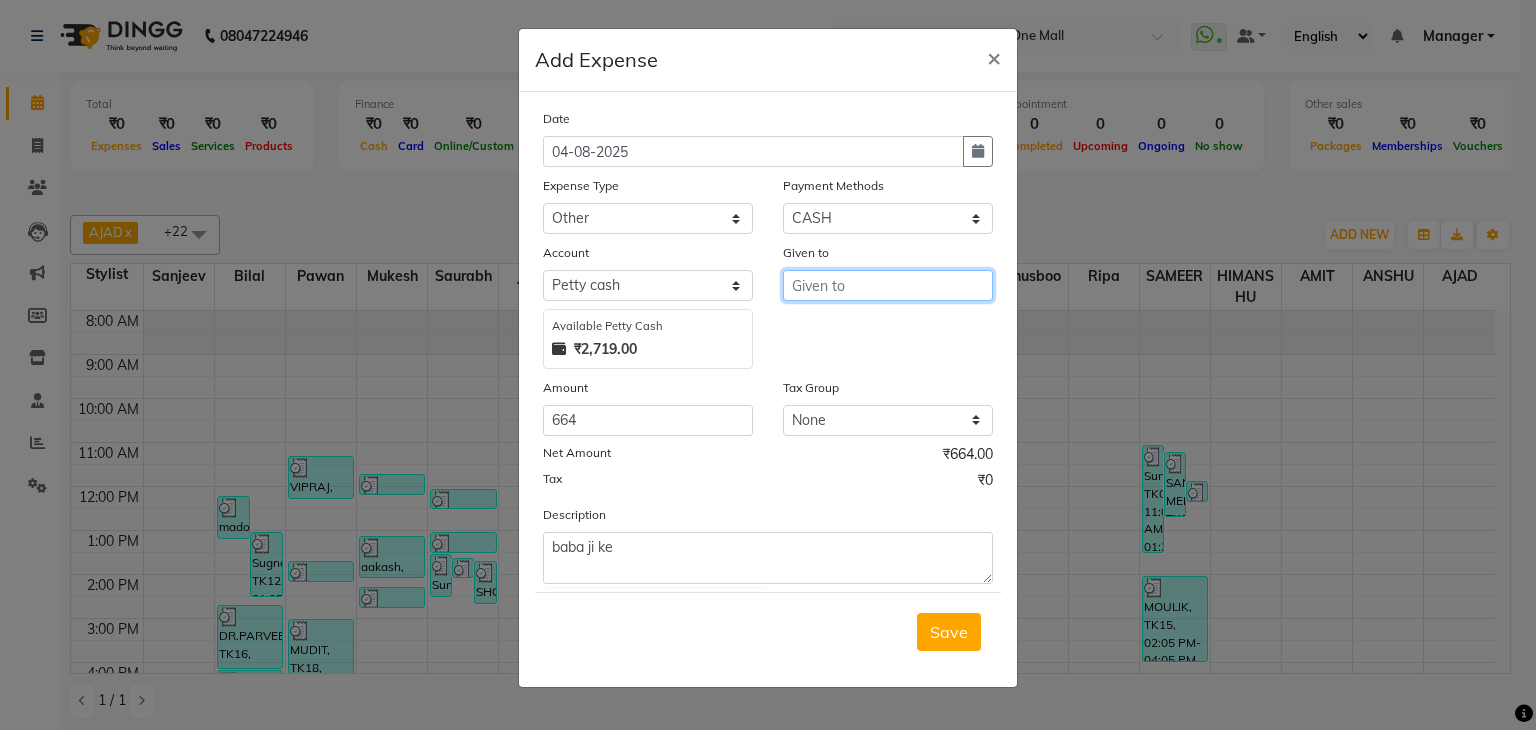 click at bounding box center (888, 285) 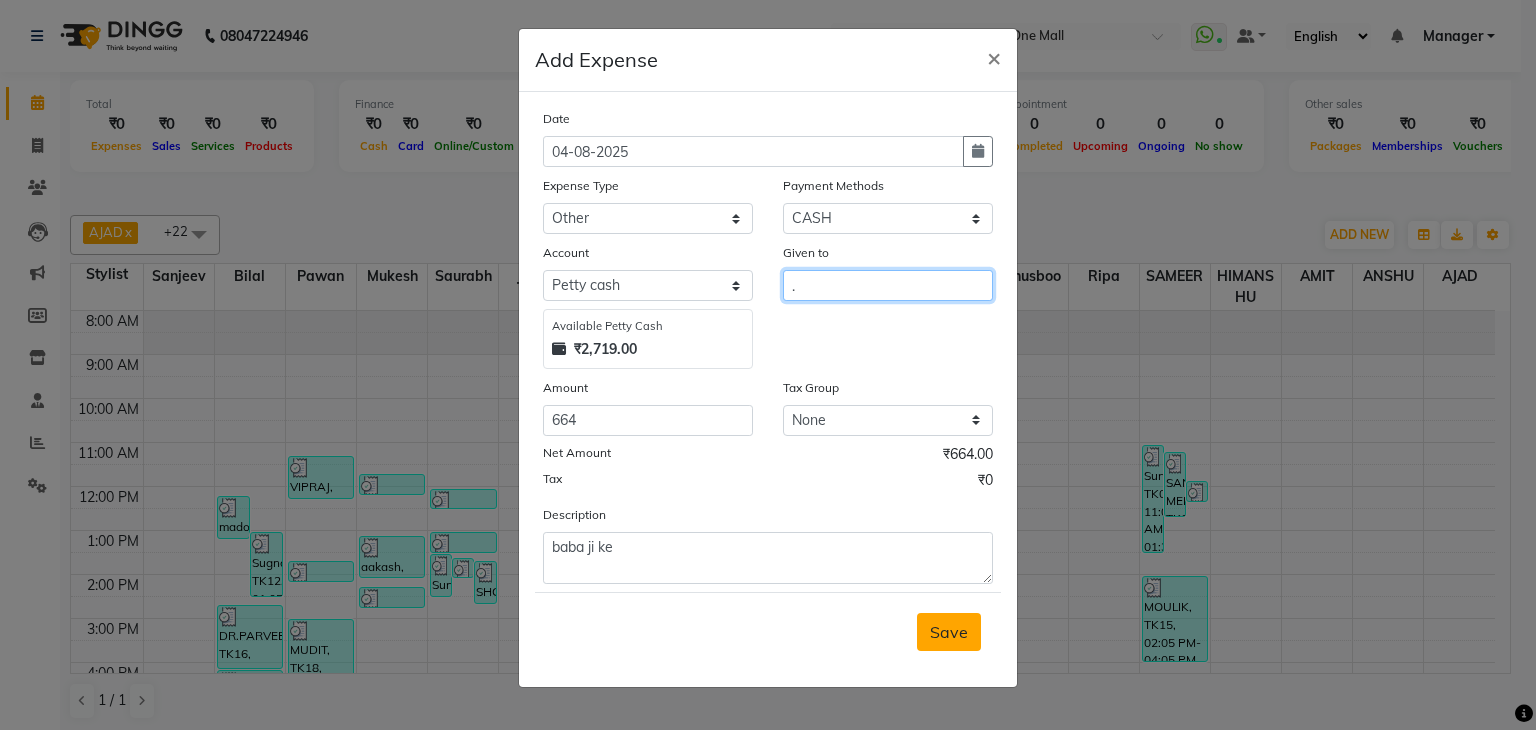 type on "." 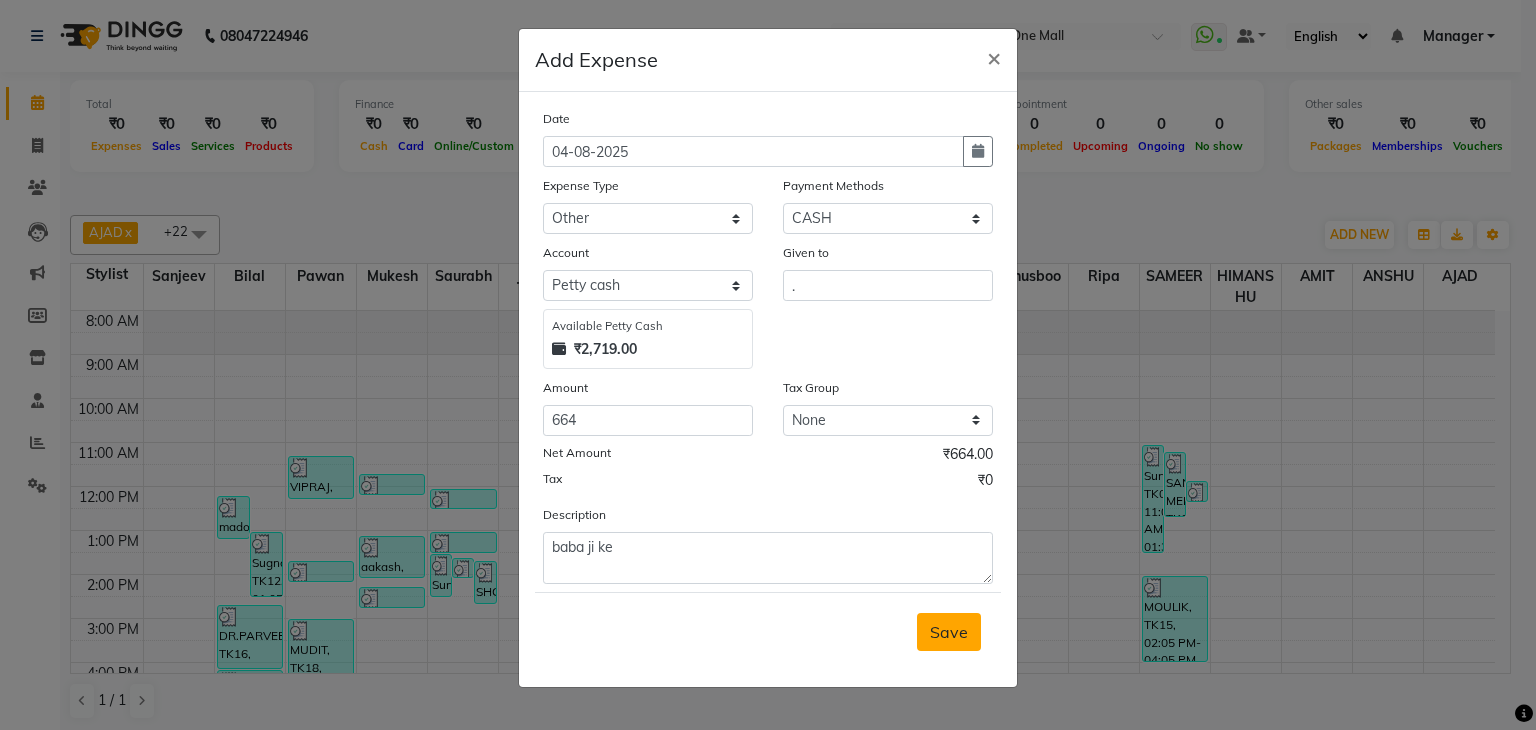 click on "Save" at bounding box center [949, 632] 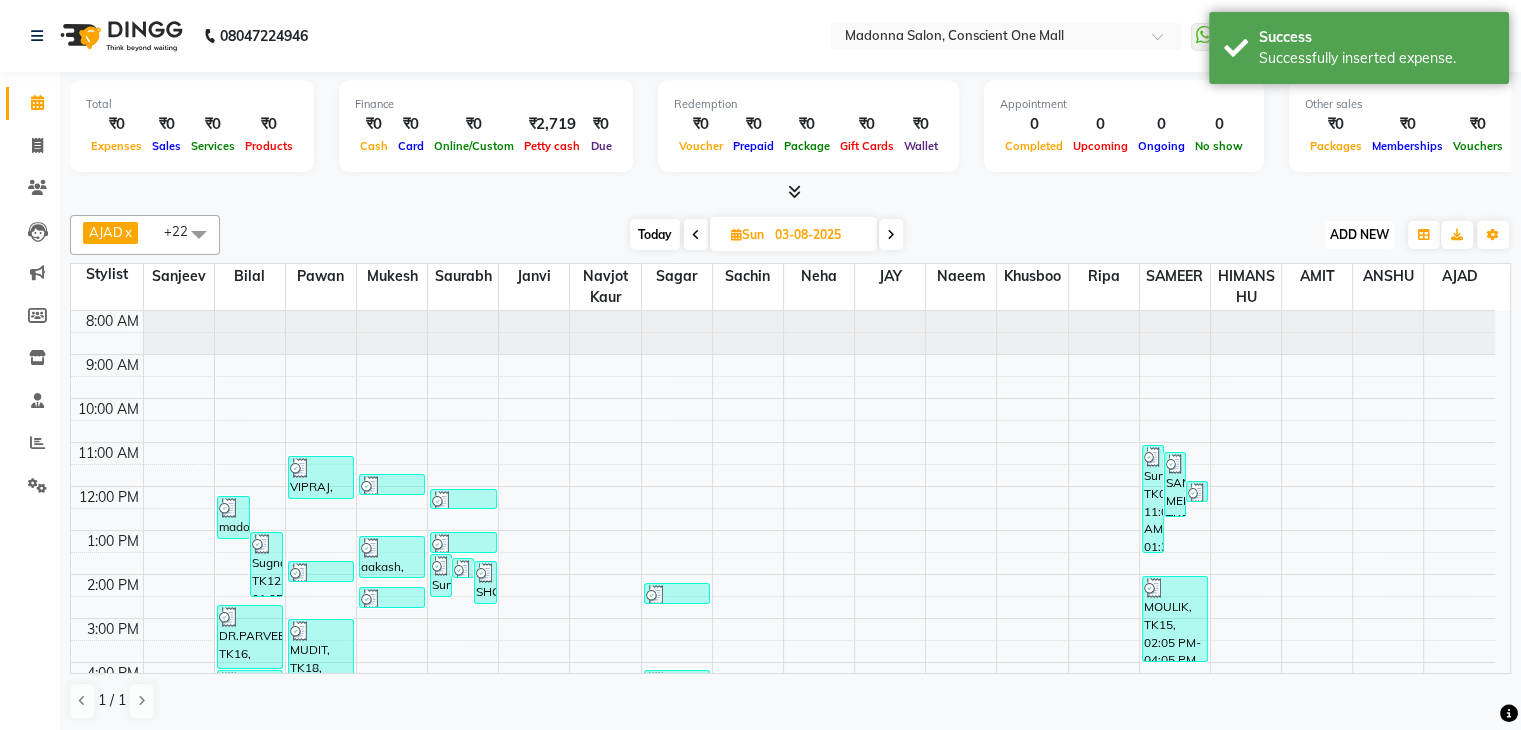 click on "ADD NEW" at bounding box center [1359, 234] 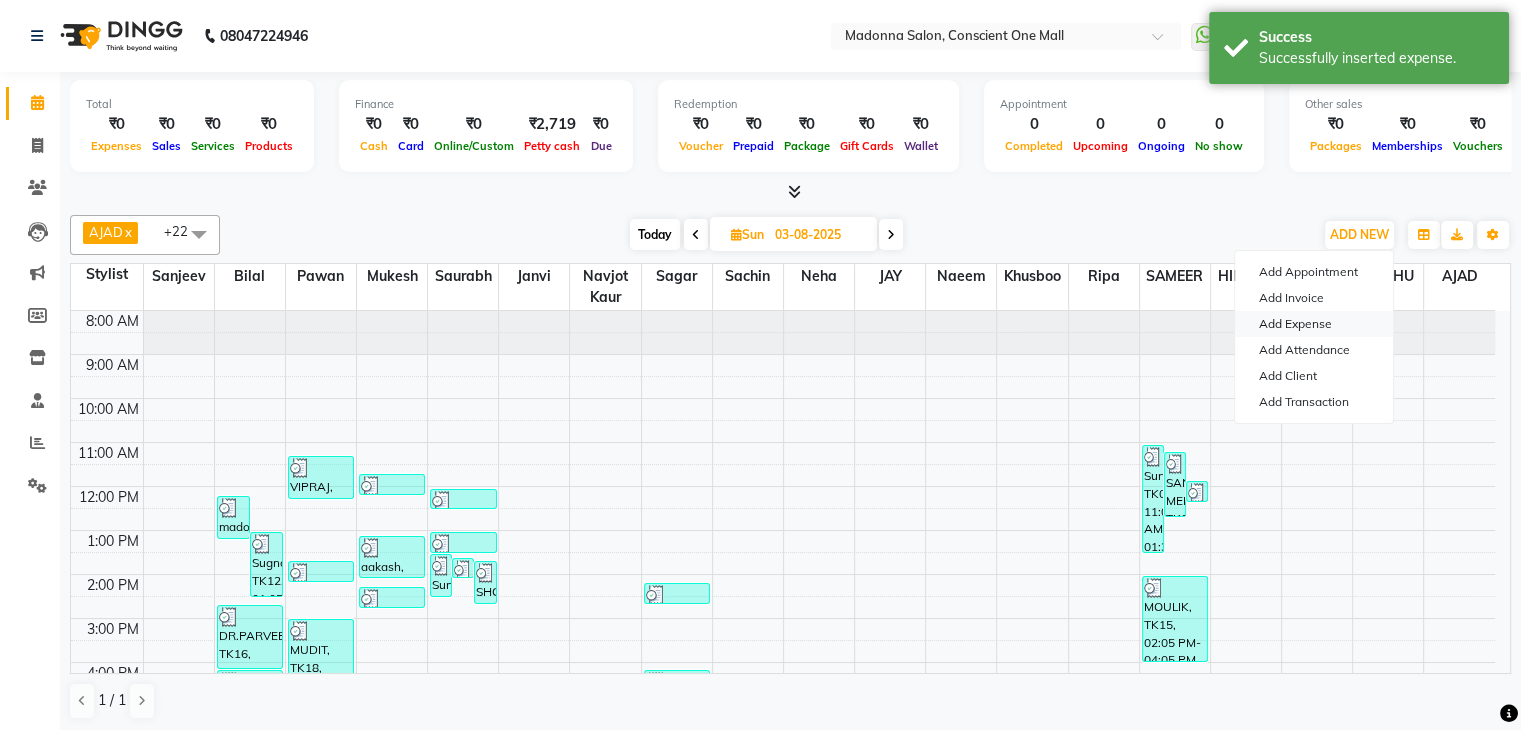 click on "Add Expense" at bounding box center (1314, 324) 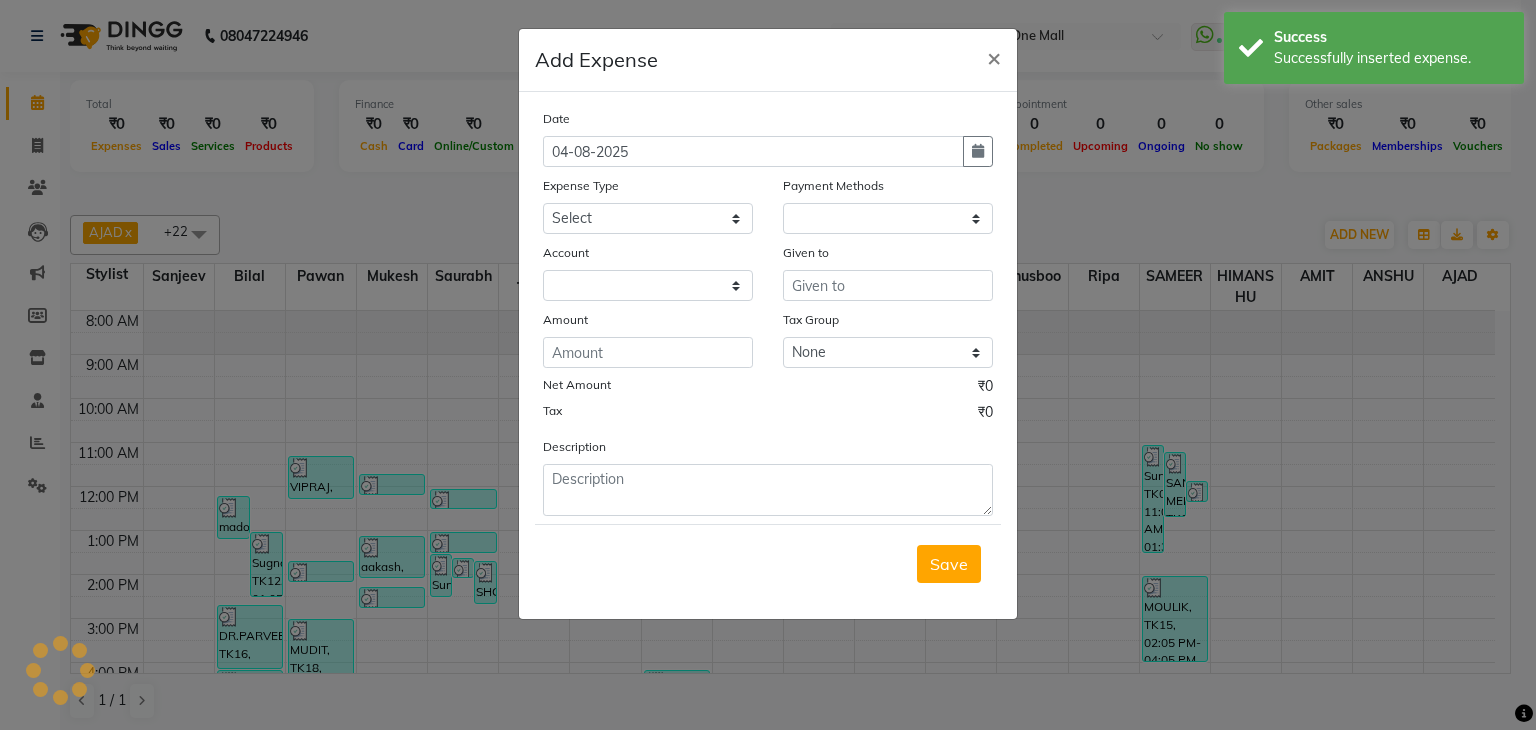 select on "1" 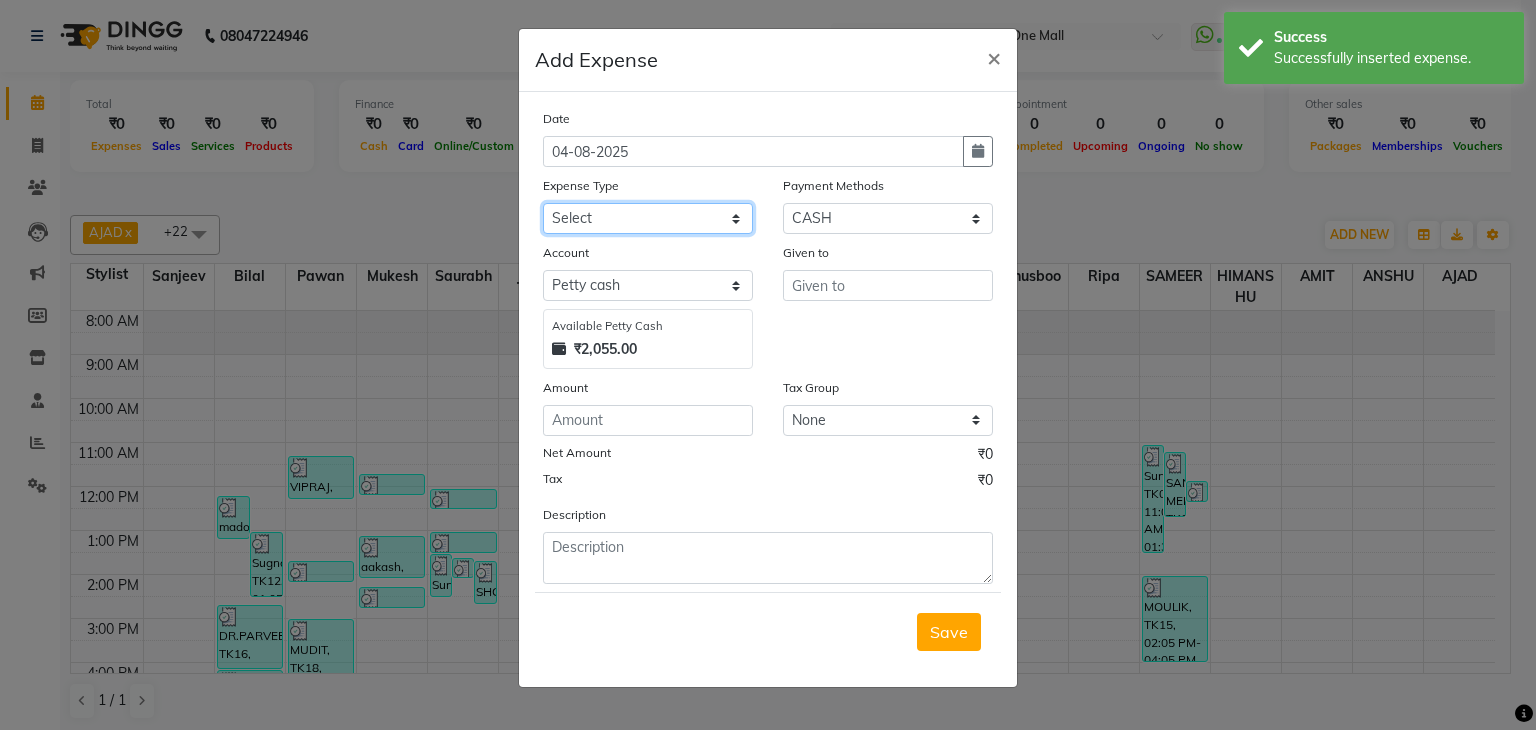 click on "Select 99 STORE Advance Salary BILLS CARDAMOM client change paytm Client Snacks Coffee CONVEYANCE cookies Day book Donation ELECTRICIAN Electricity Bill FARE FOOD EXPENSE Garbage Monthly Expense Ginger Hit Incentive INSTAMART JALJIRA POWDER JEERA POWDER LAUNDARY Lemon Marketing Medical MEMBERSHIP COMISSON milk Misc MOBILE RECHARGE MONEY CHANGE M S COMI Nimbu Payment Other Pantry PAYMENT paytm Tip PLUMBER PRINT ROLL Product PRODUCT iNCENTIVE PURCHASING Recive cash SAFAIWALA Salary salon use SALT staff incentive Staff Snacks SUGAR Tea TIP VISHAL MART WATER ZEPTO" 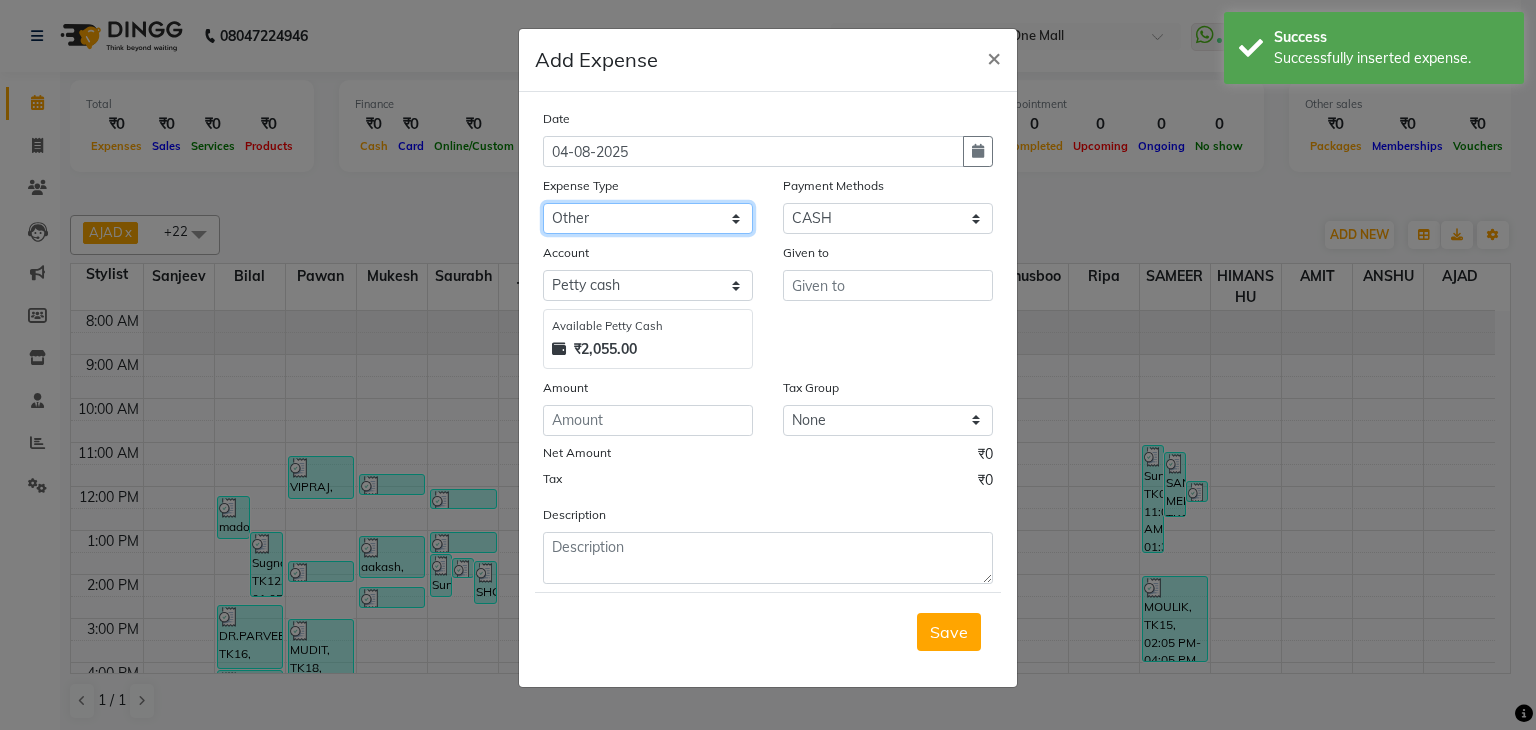 click on "Select 99 STORE Advance Salary BILLS CARDAMOM client change paytm Client Snacks Coffee CONVEYANCE cookies Day book Donation ELECTRICIAN Electricity Bill FARE FOOD EXPENSE Garbage Monthly Expense Ginger Hit Incentive INSTAMART JALJIRA POWDER JEERA POWDER LAUNDARY Lemon Marketing Medical MEMBERSHIP COMISSON milk Misc MOBILE RECHARGE MONEY CHANGE M S COMI Nimbu Payment Other Pantry PAYMENT paytm Tip PLUMBER PRINT ROLL Product PRODUCT iNCENTIVE PURCHASING Recive cash SAFAIWALA Salary salon use SALT staff incentive Staff Snacks SUGAR Tea TIP VISHAL MART WATER ZEPTO" 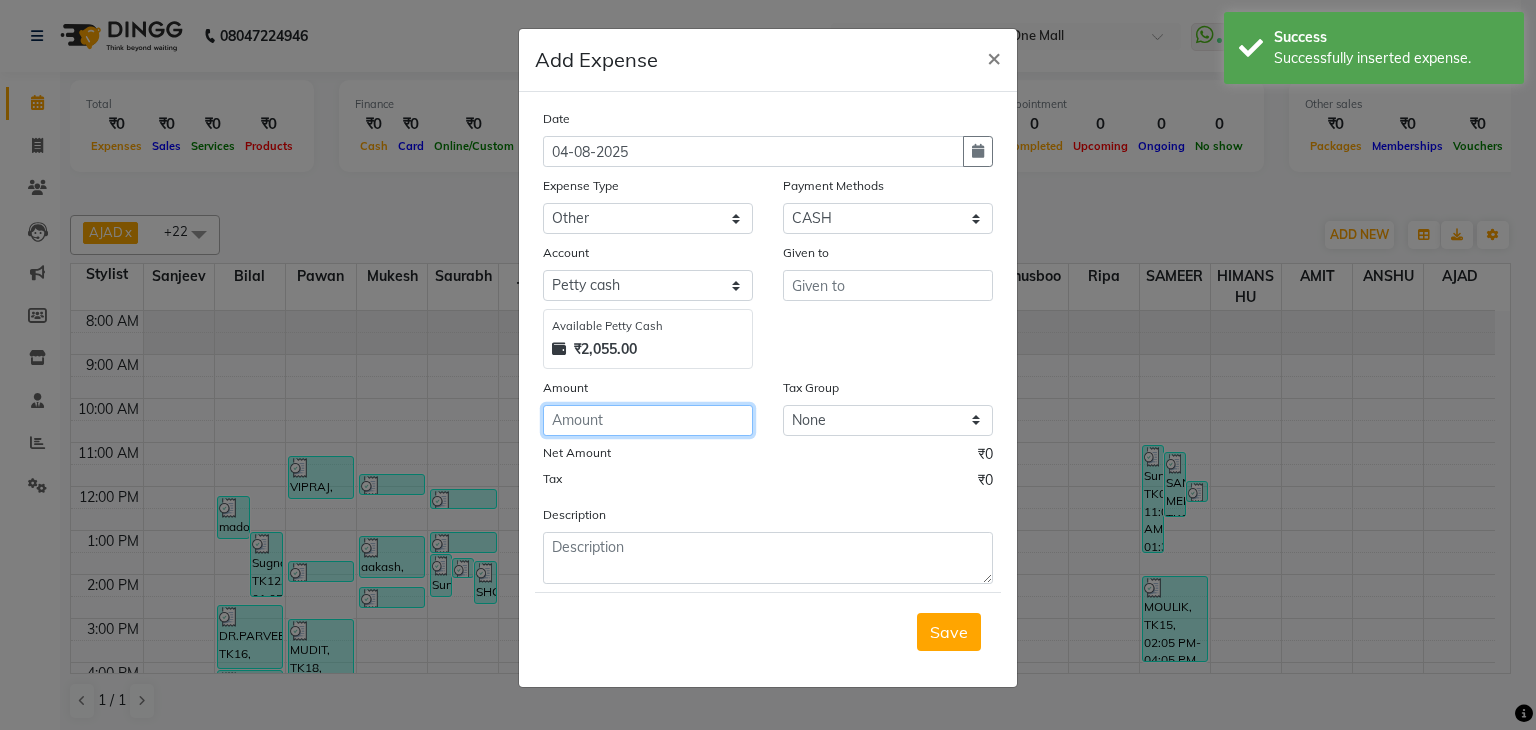 click 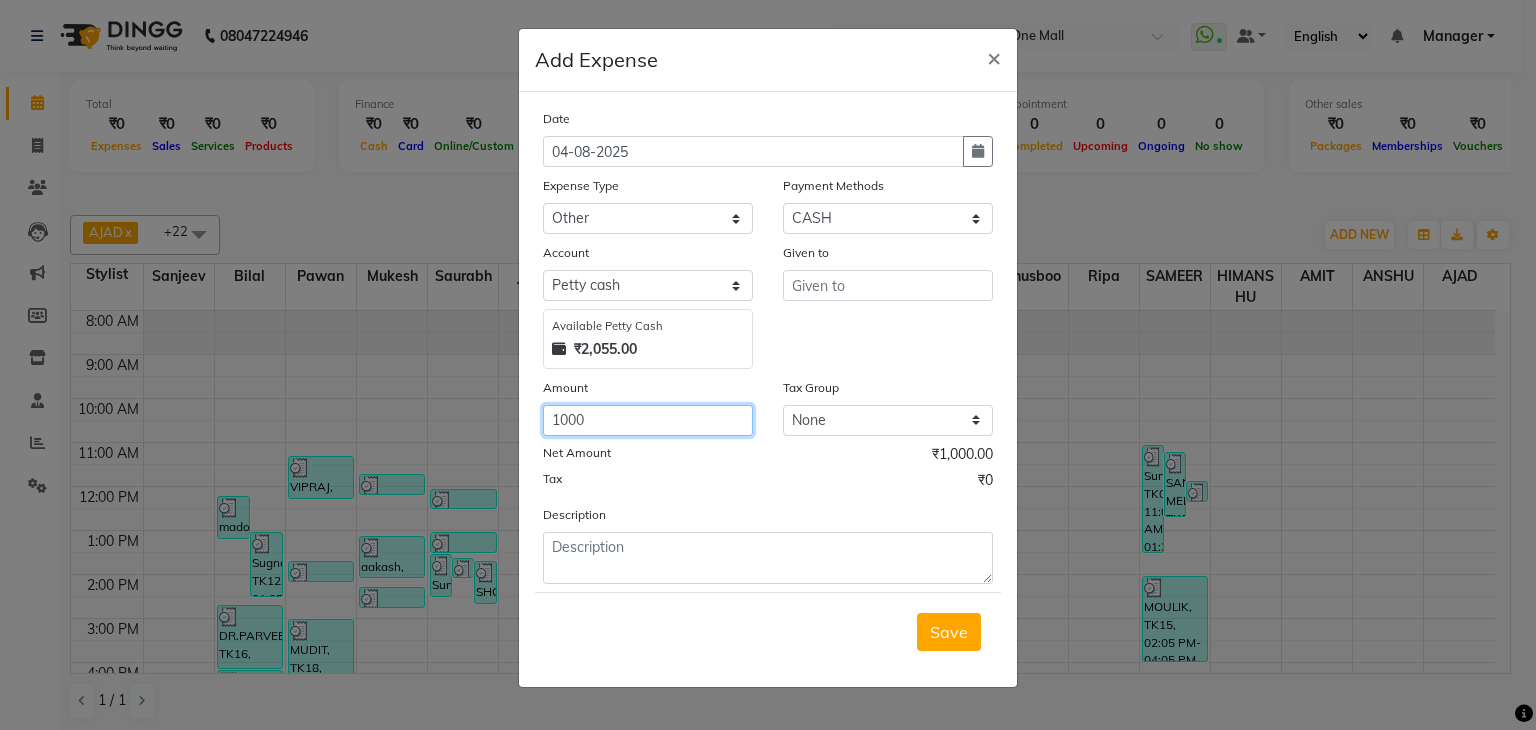 type on "1000" 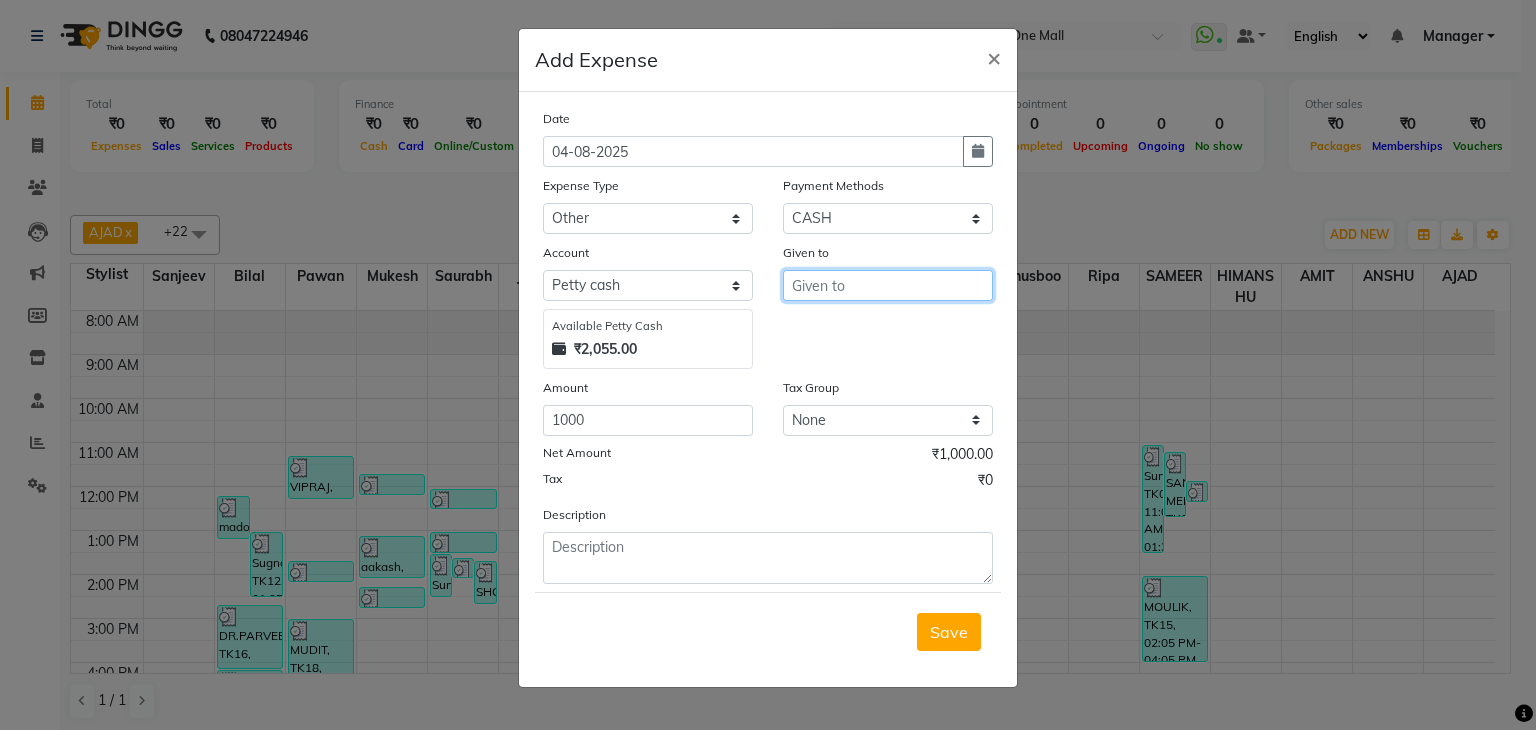 click at bounding box center (888, 285) 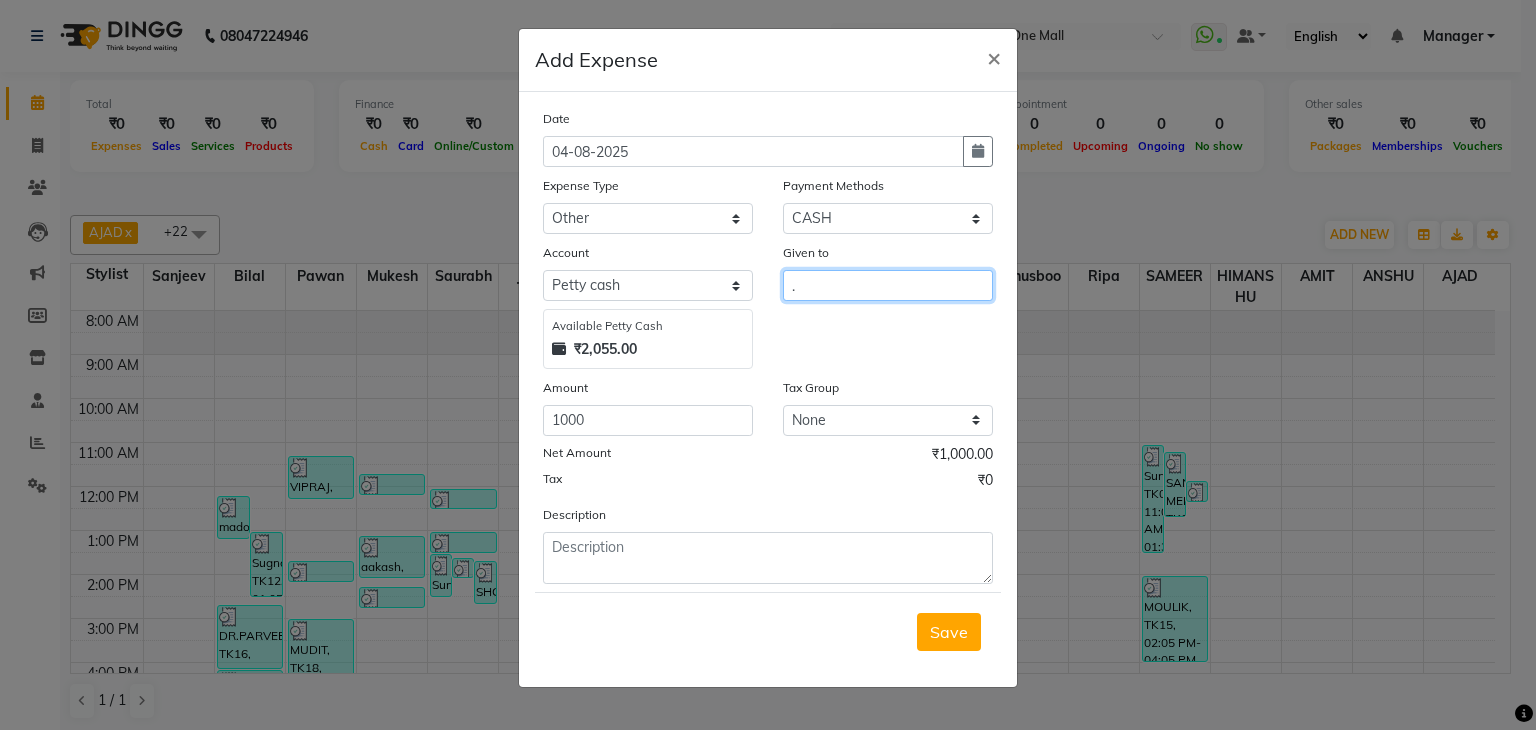 type on "." 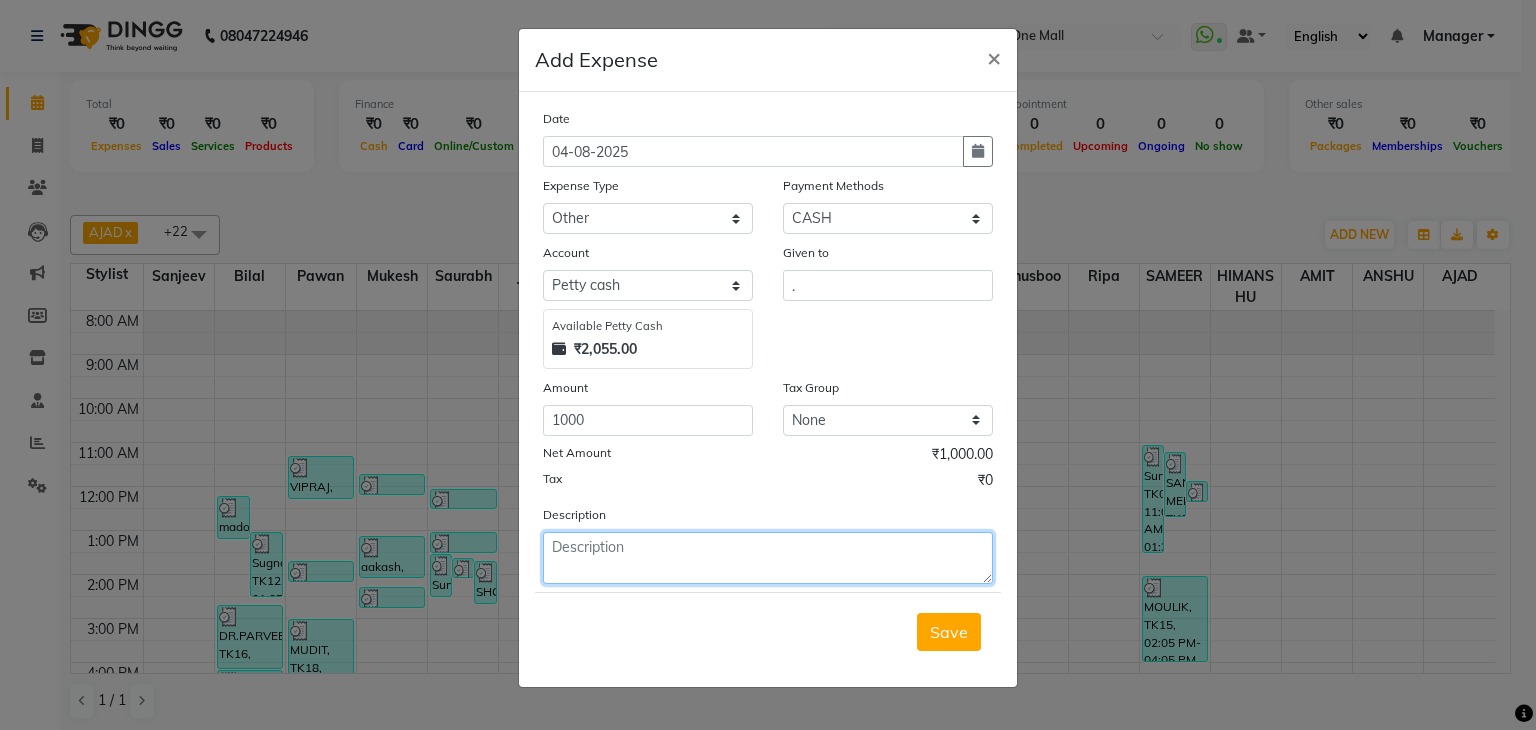 click 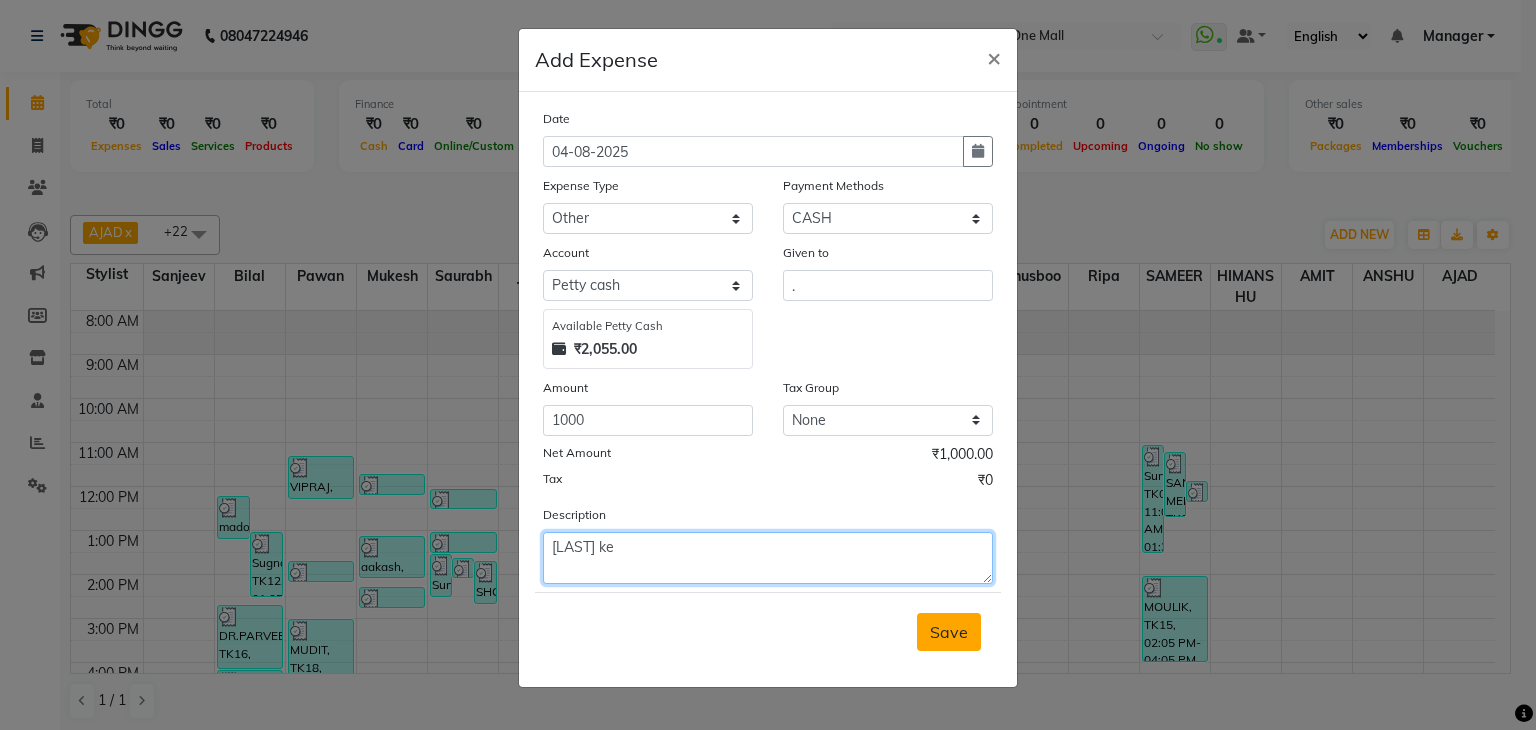 type on "kinnar ke" 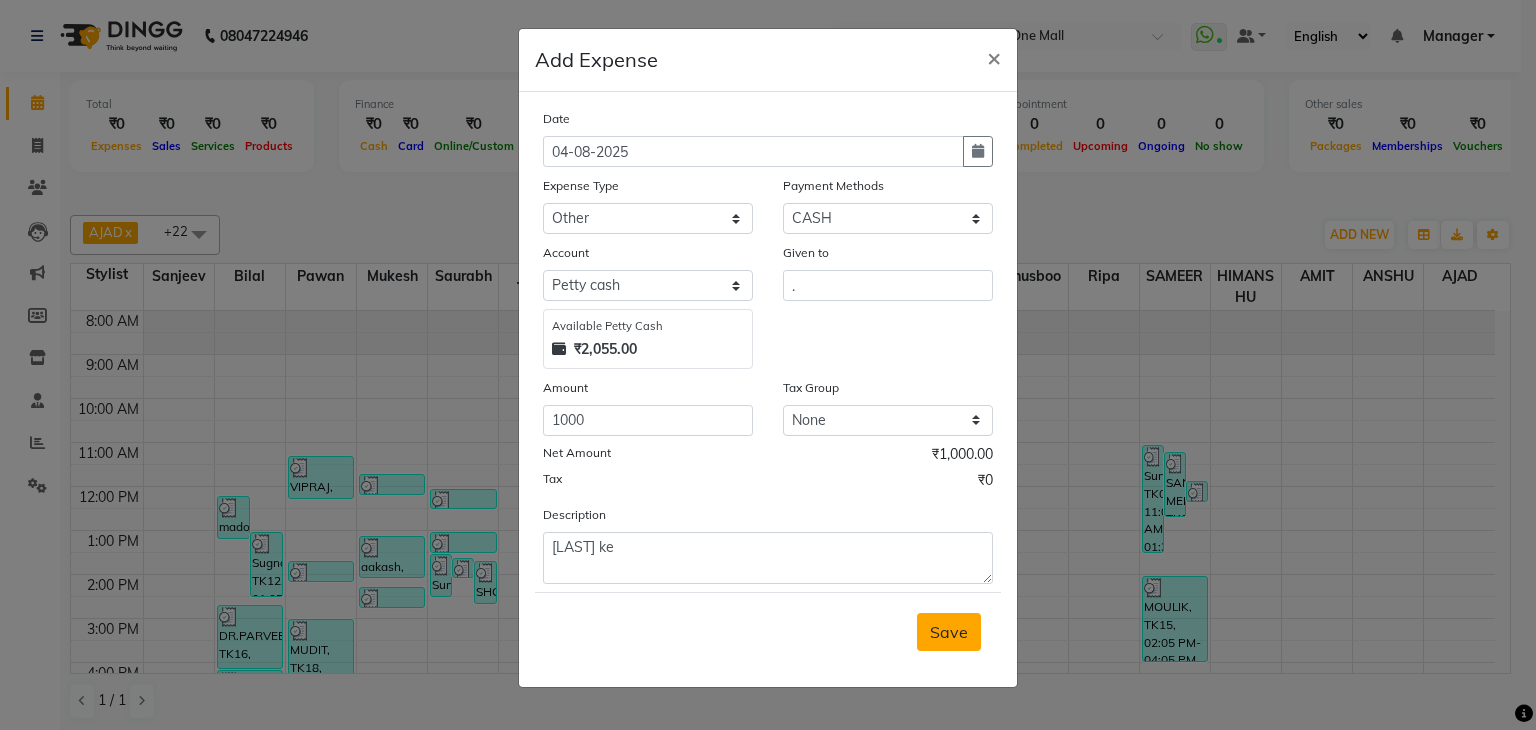 click on "Save" at bounding box center [949, 632] 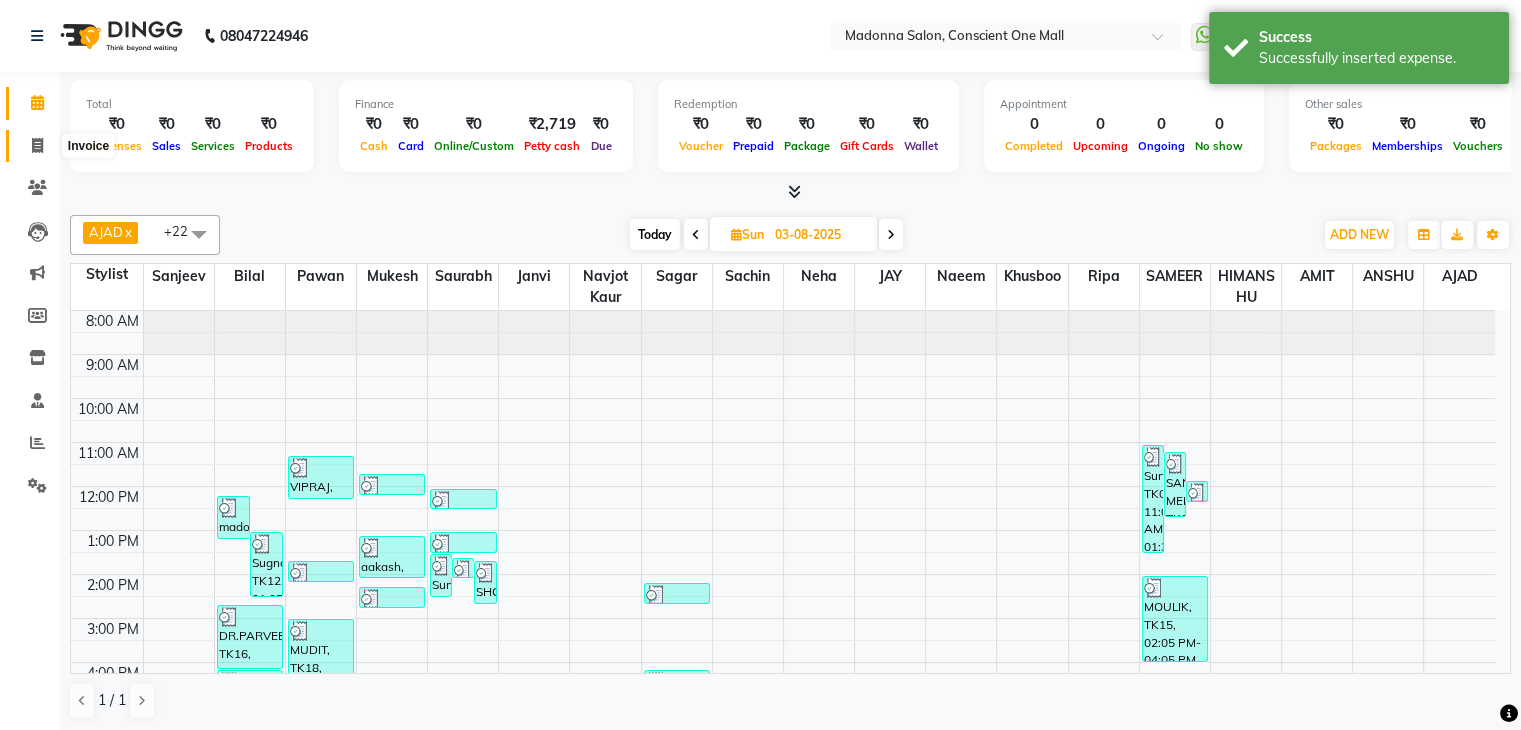 click 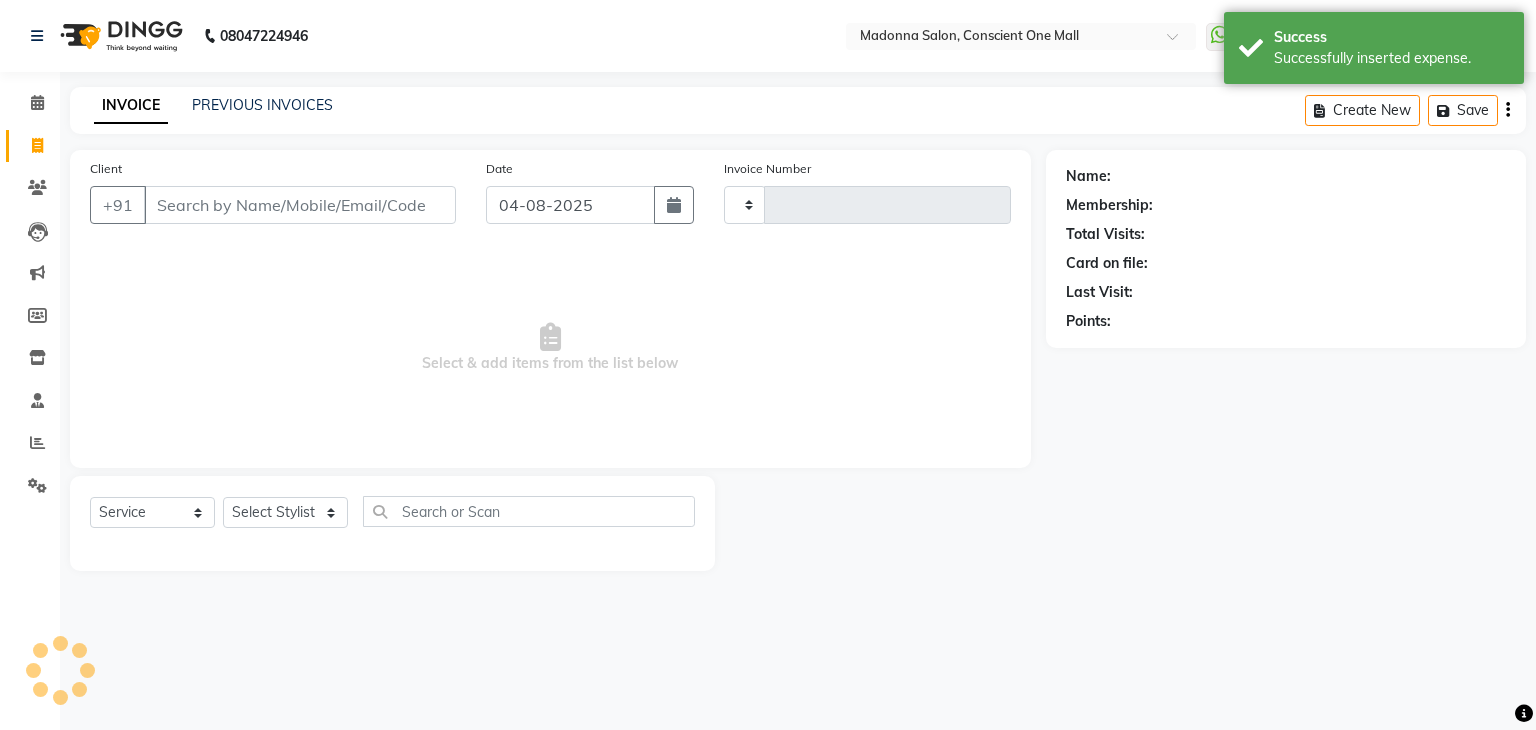 type on "1730" 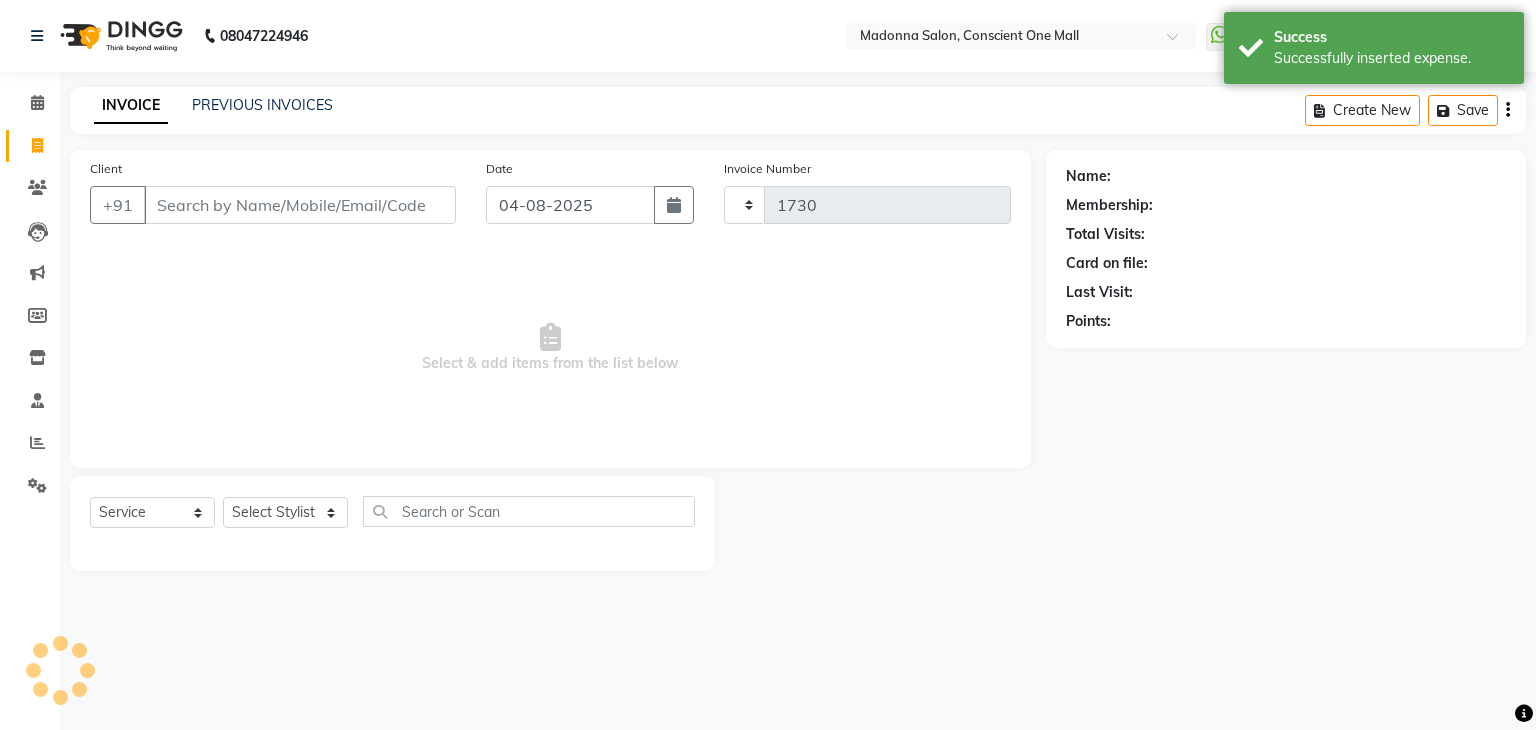 select on "7575" 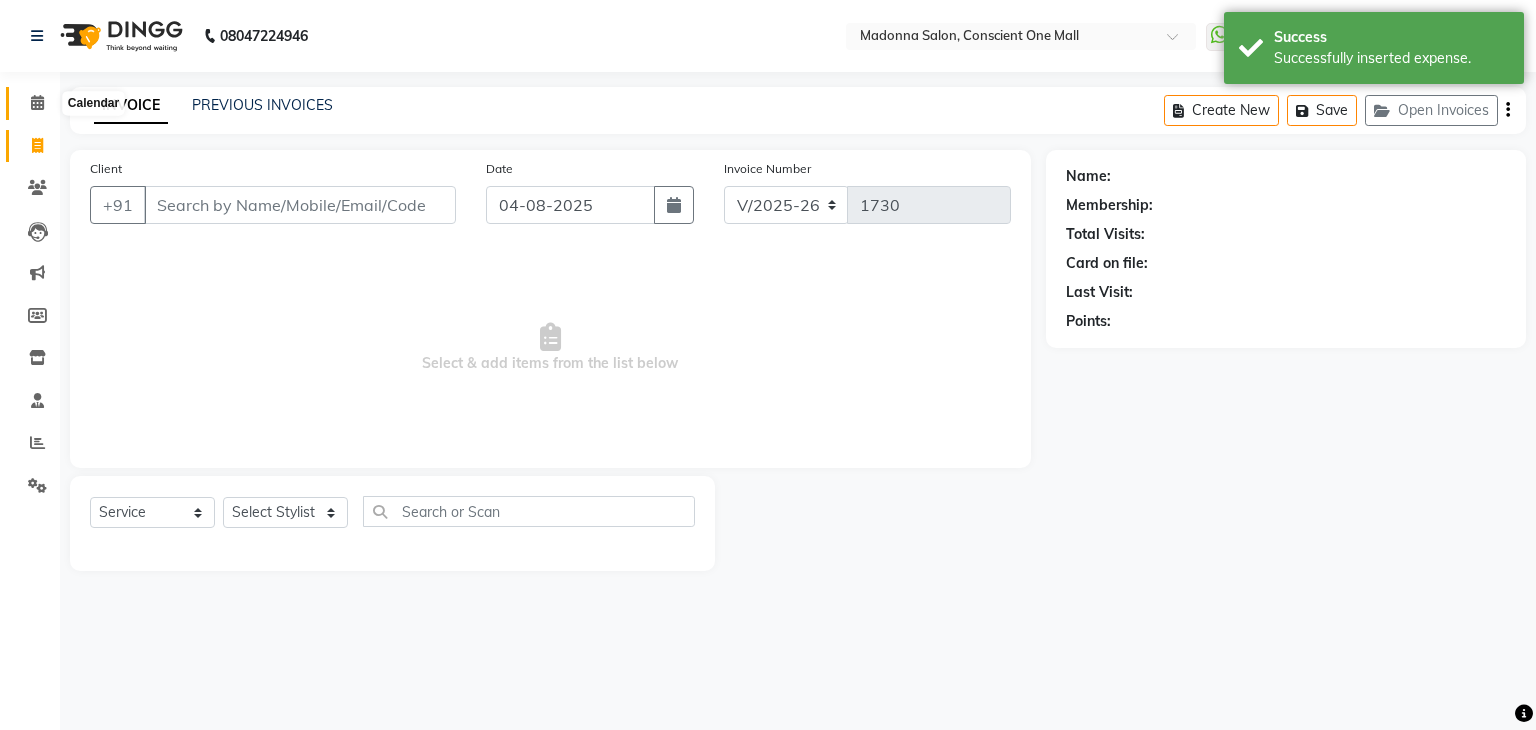 click 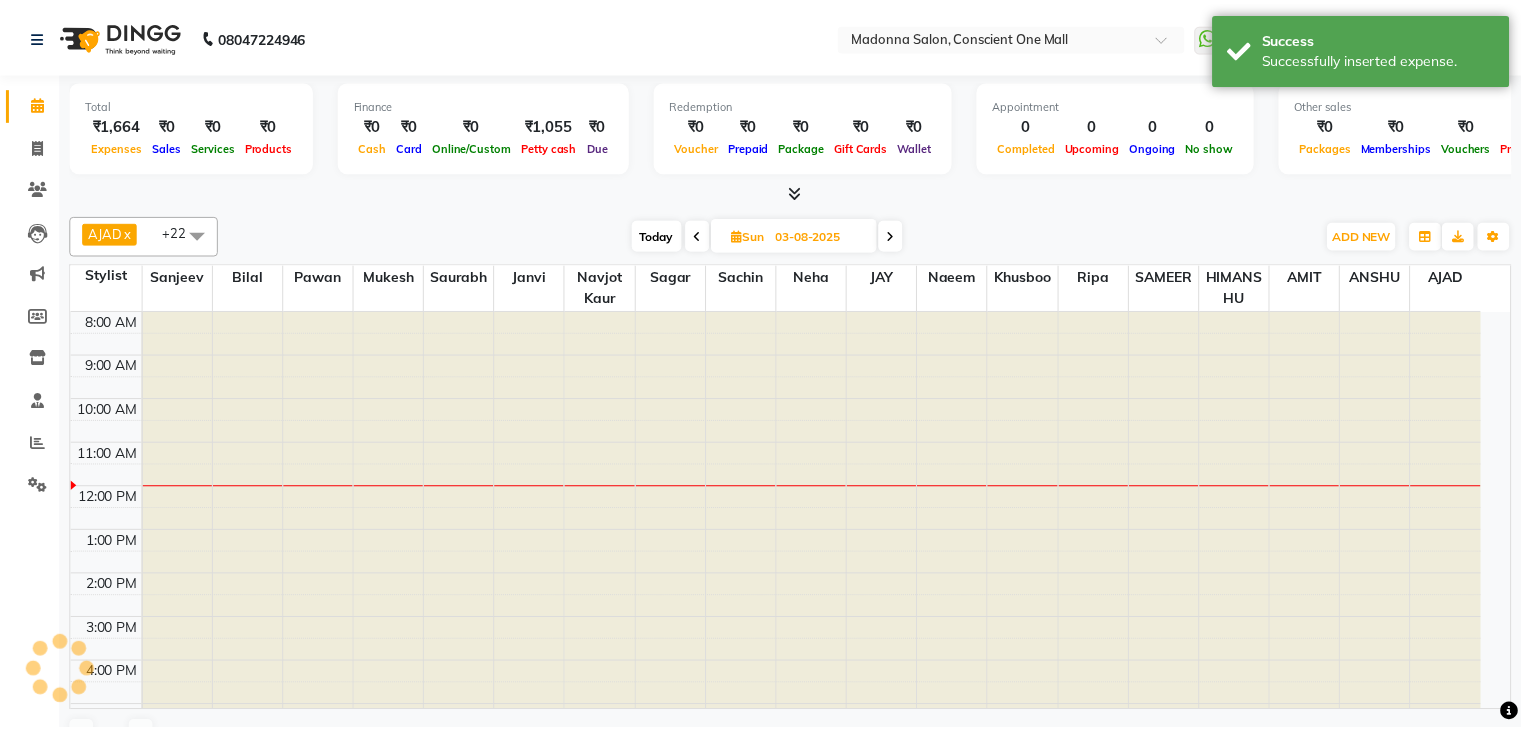 scroll, scrollTop: 0, scrollLeft: 0, axis: both 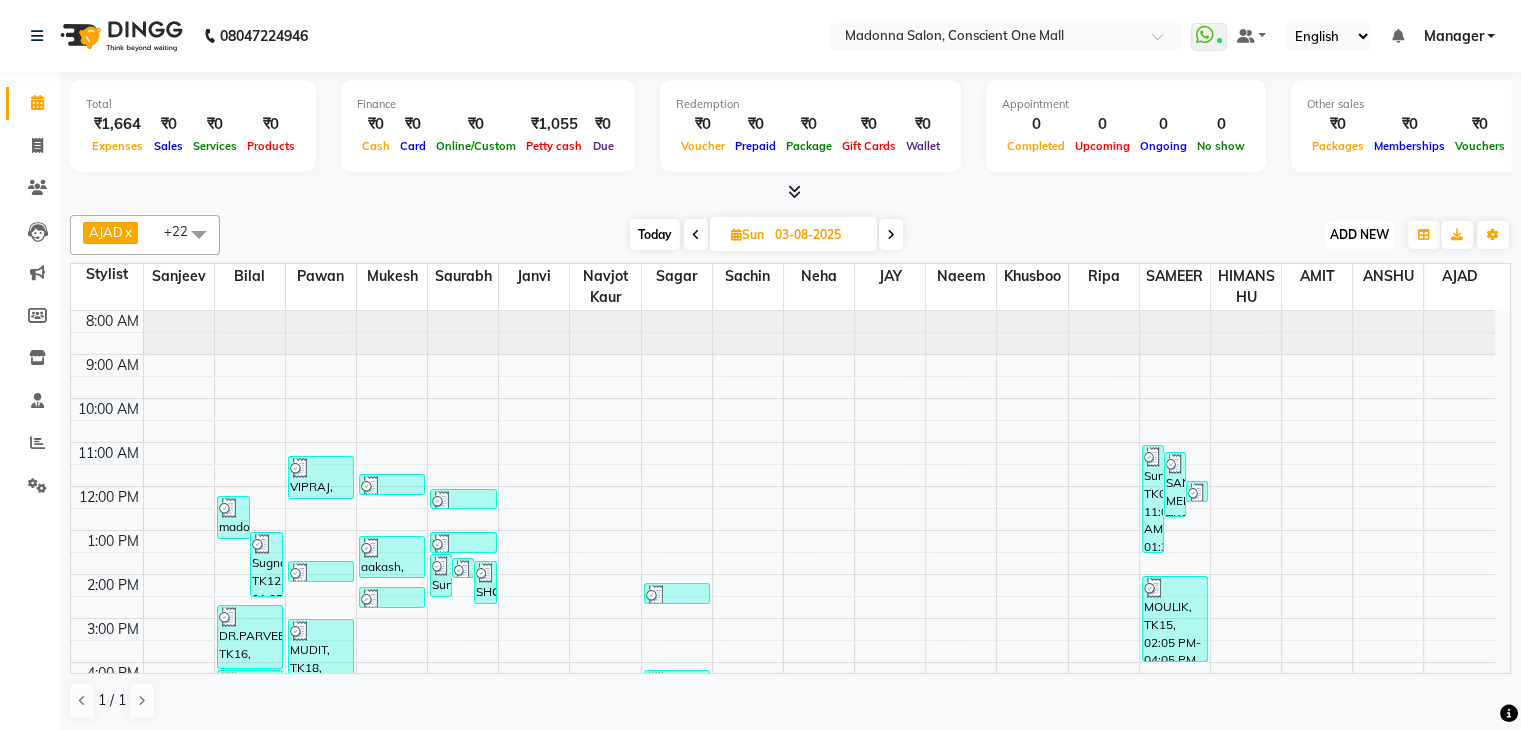 click on "ADD NEW" at bounding box center [1359, 234] 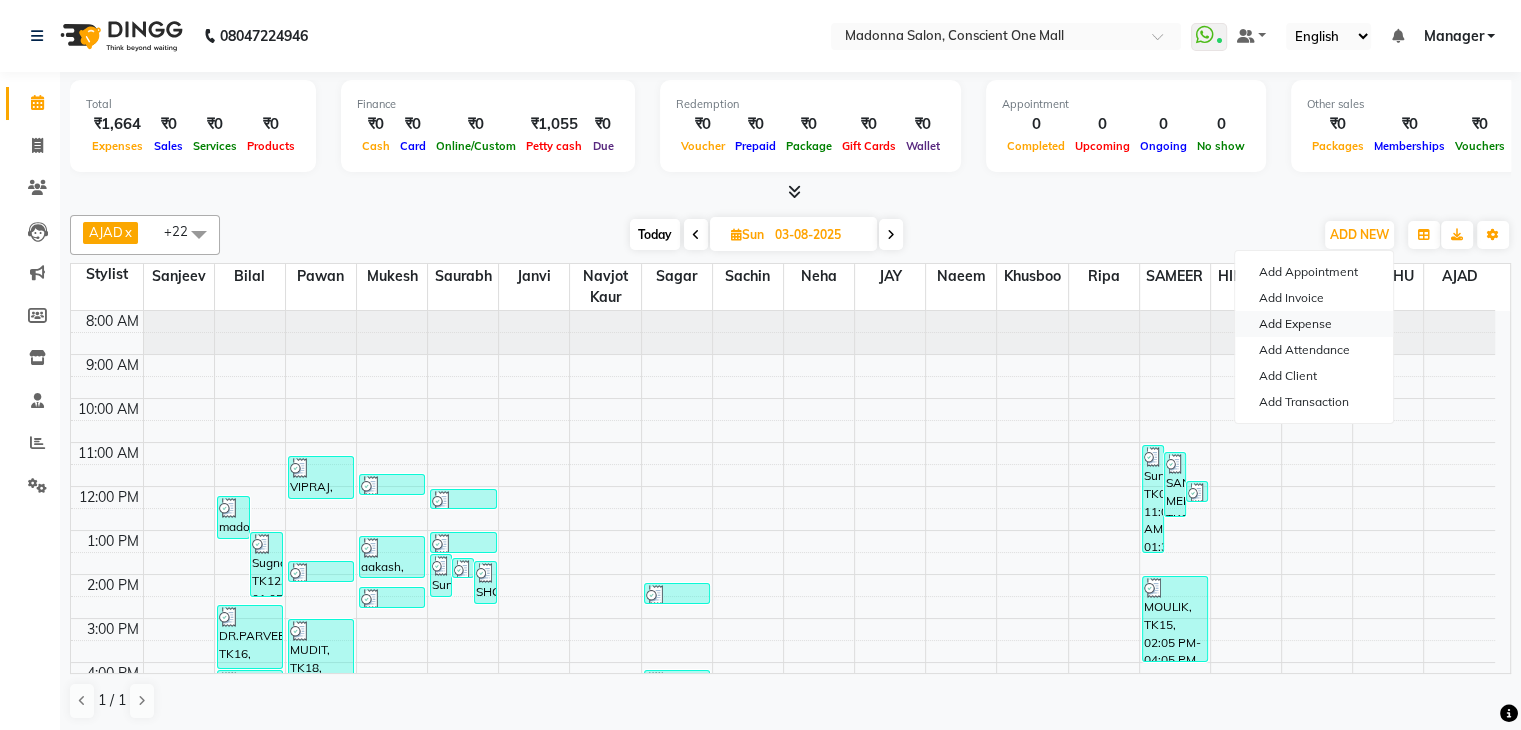 click on "Add Expense" at bounding box center [1314, 324] 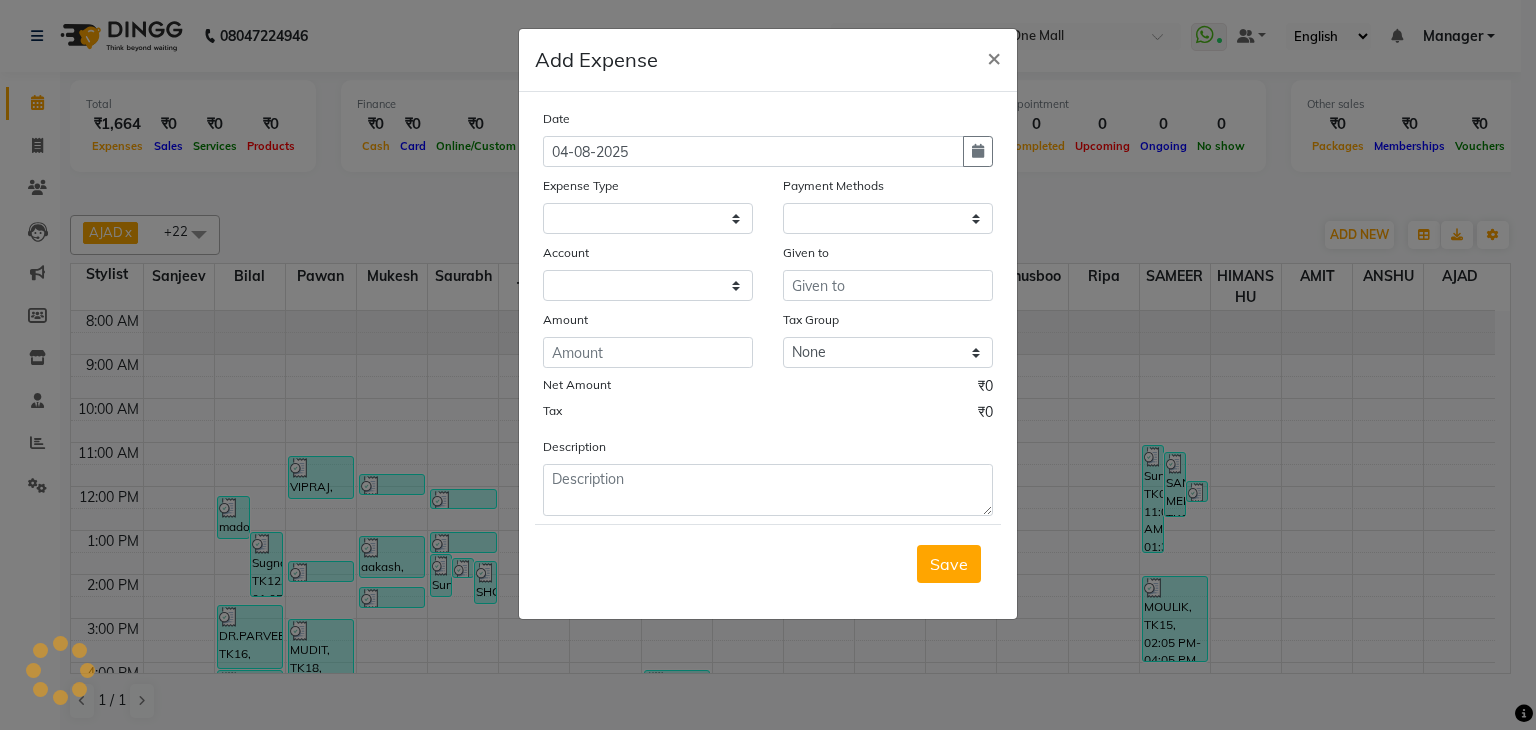 select on "1" 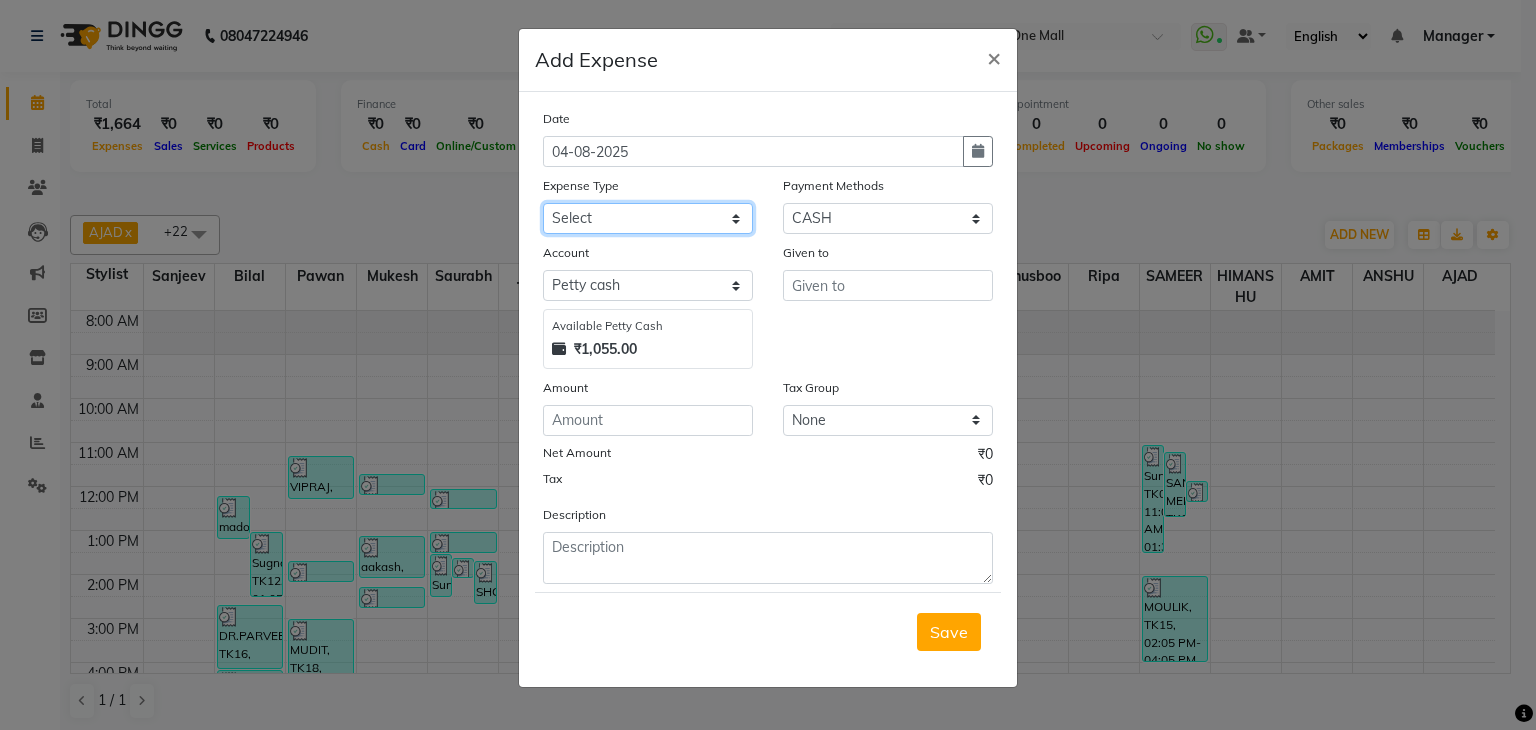 click on "Select 99 STORE Advance Salary BILLS CARDAMOM client change paytm Client Snacks Coffee CONVEYANCE cookies Day book Donation ELECTRICIAN Electricity Bill FARE FOOD EXPENSE Garbage Monthly Expense Ginger Hit Incentive INSTAMART JALJIRA POWDER JEERA POWDER LAUNDARY Lemon Marketing Medical MEMBERSHIP COMISSON milk Misc MOBILE RECHARGE MONEY CHANGE M S COMI Nimbu Payment Other Pantry PAYMENT paytm Tip PLUMBER PRINT ROLL Product PRODUCT iNCENTIVE PURCHASING Recive cash SAFAIWALA Salary salon use SALT staff incentive Staff Snacks SUGAR Tea TIP VISHAL MART WATER ZEPTO" 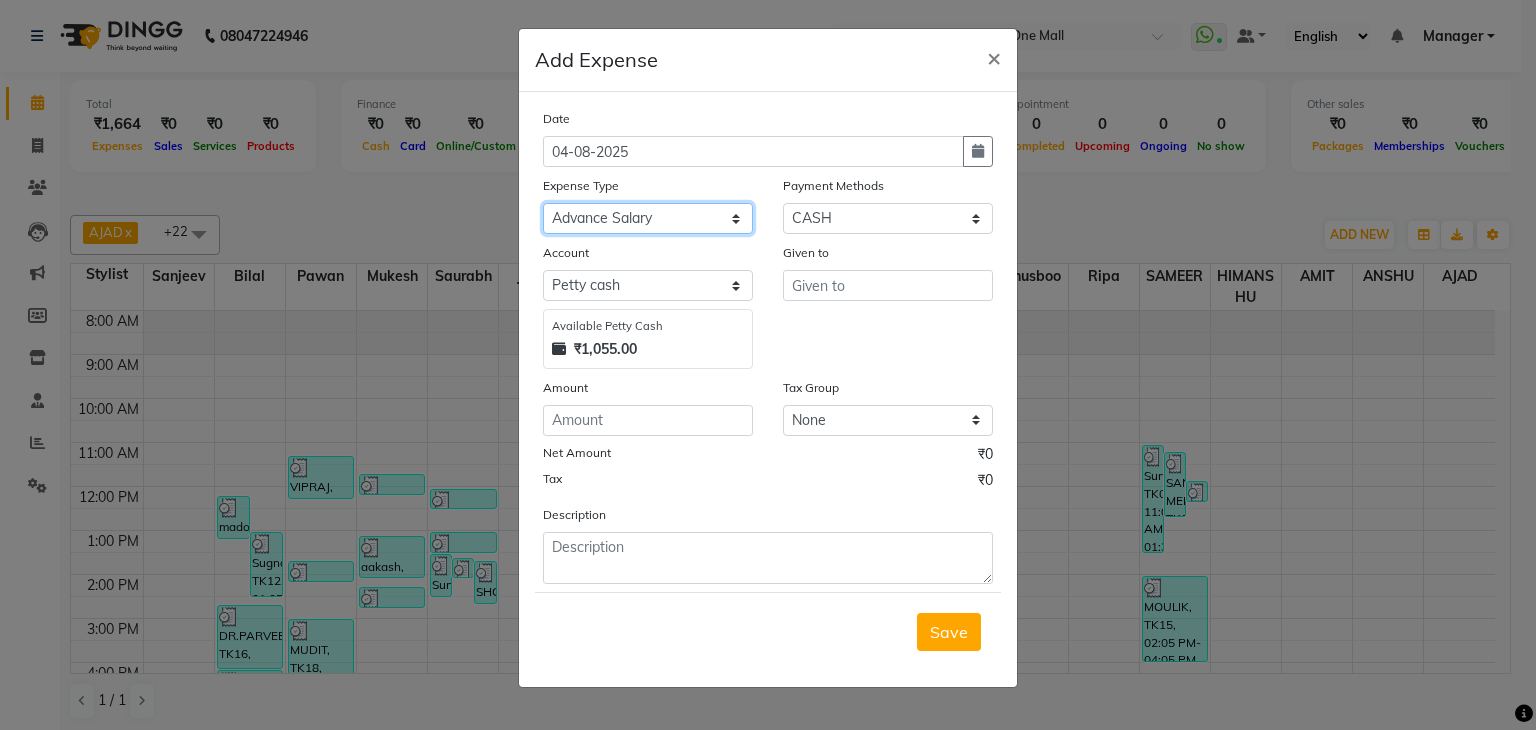click on "Select 99 STORE Advance Salary BILLS CARDAMOM client change paytm Client Snacks Coffee CONVEYANCE cookies Day book Donation ELECTRICIAN Electricity Bill FARE FOOD EXPENSE Garbage Monthly Expense Ginger Hit Incentive INSTAMART JALJIRA POWDER JEERA POWDER LAUNDARY Lemon Marketing Medical MEMBERSHIP COMISSON milk Misc MOBILE RECHARGE MONEY CHANGE M S COMI Nimbu Payment Other Pantry PAYMENT paytm Tip PLUMBER PRINT ROLL Product PRODUCT iNCENTIVE PURCHASING Recive cash SAFAIWALA Salary salon use SALT staff incentive Staff Snacks SUGAR Tea TIP VISHAL MART WATER ZEPTO" 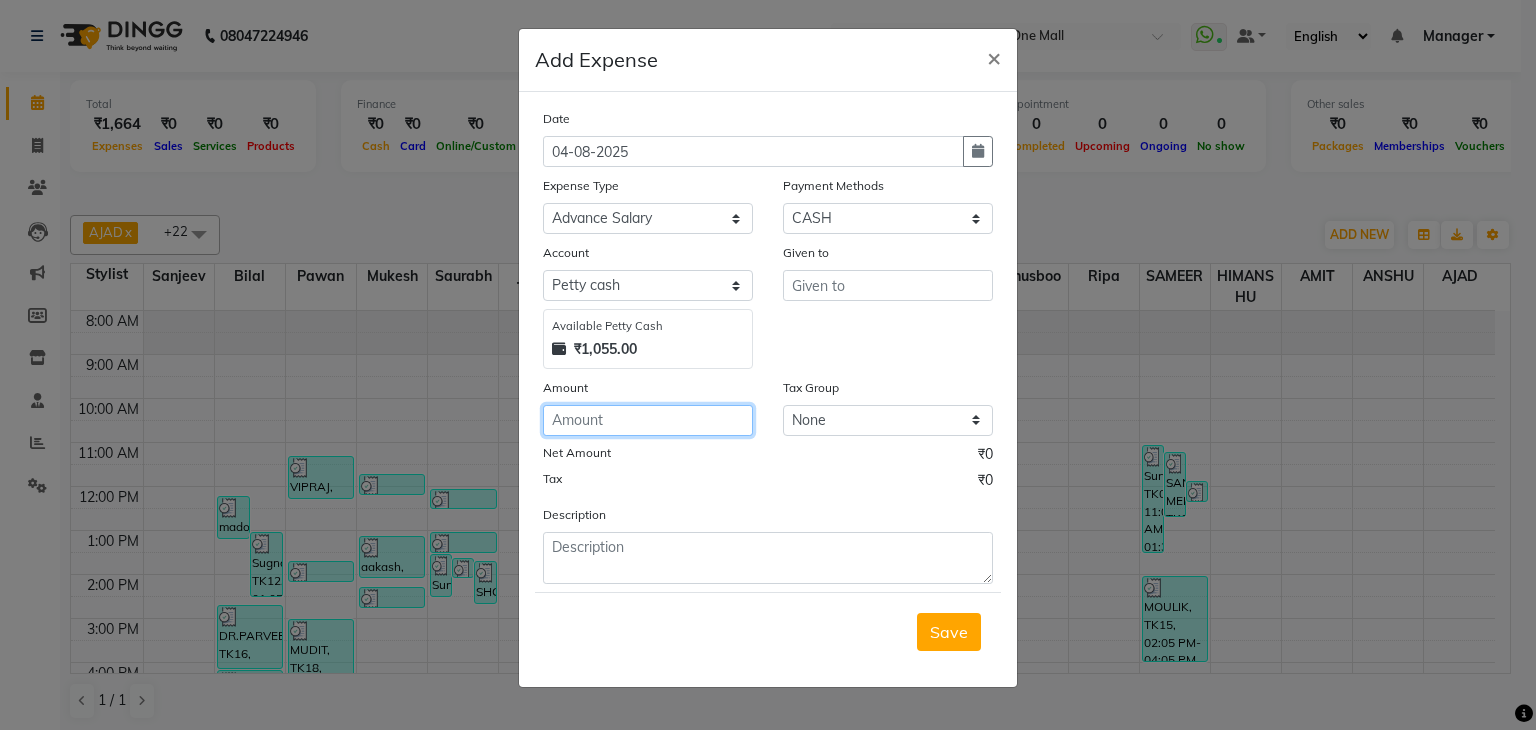 click 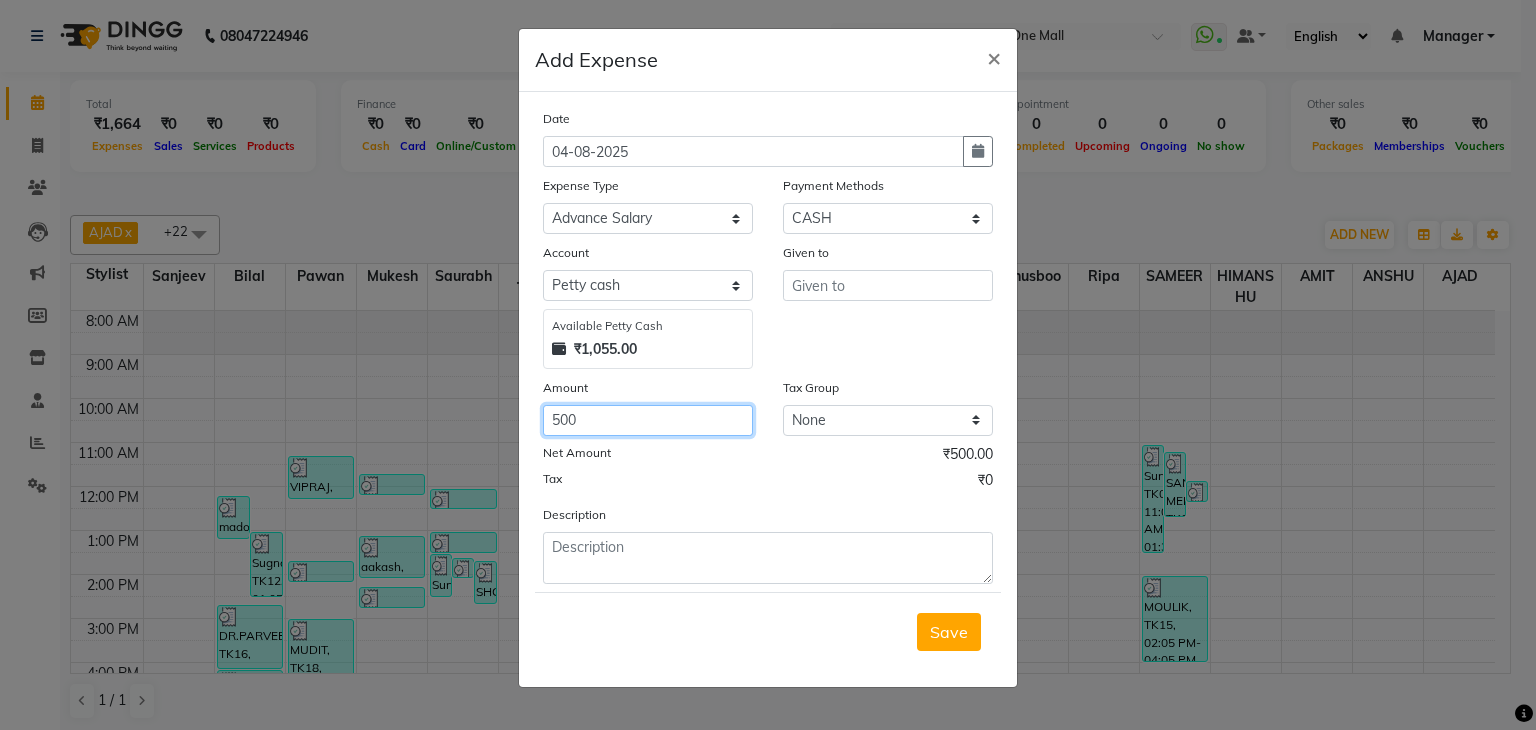 type on "500" 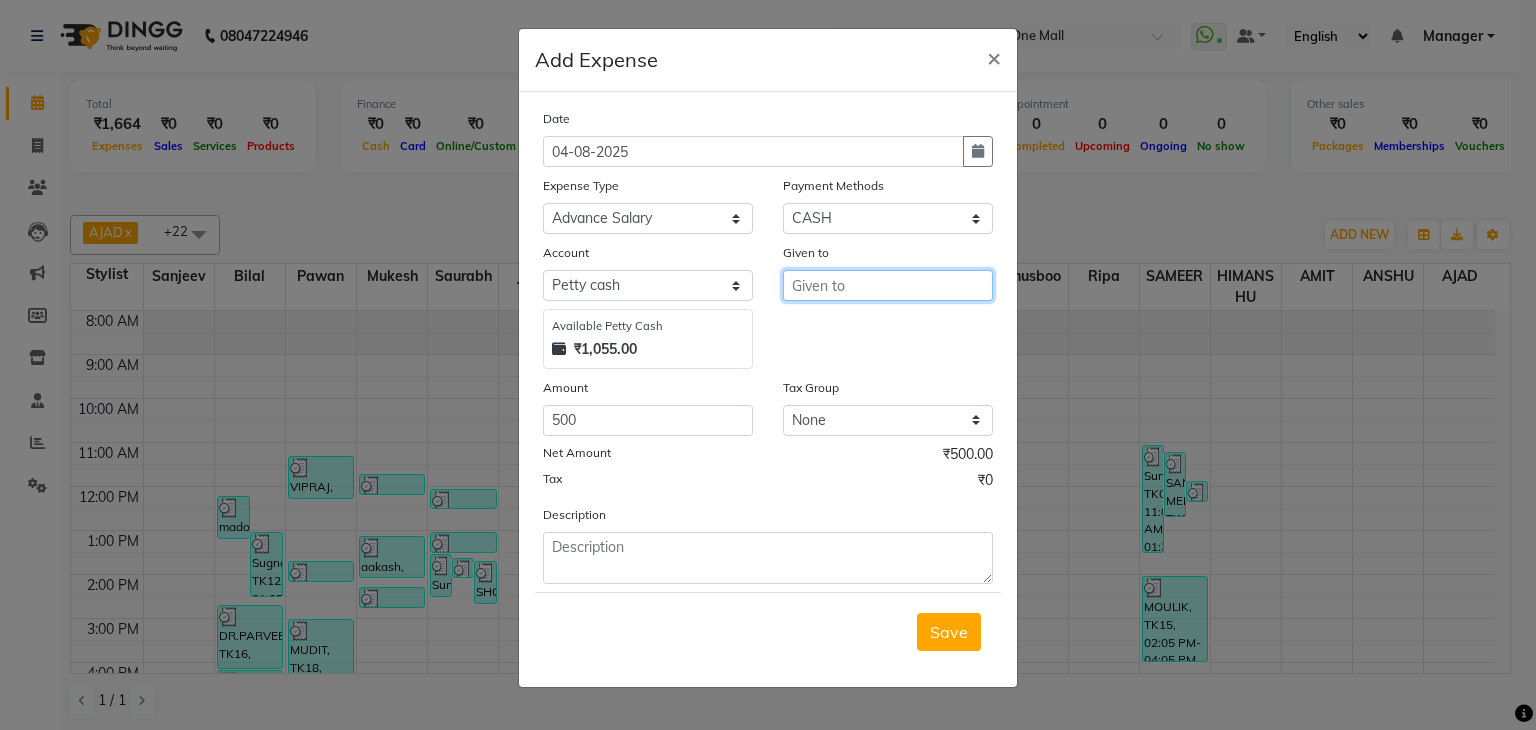 click at bounding box center [888, 285] 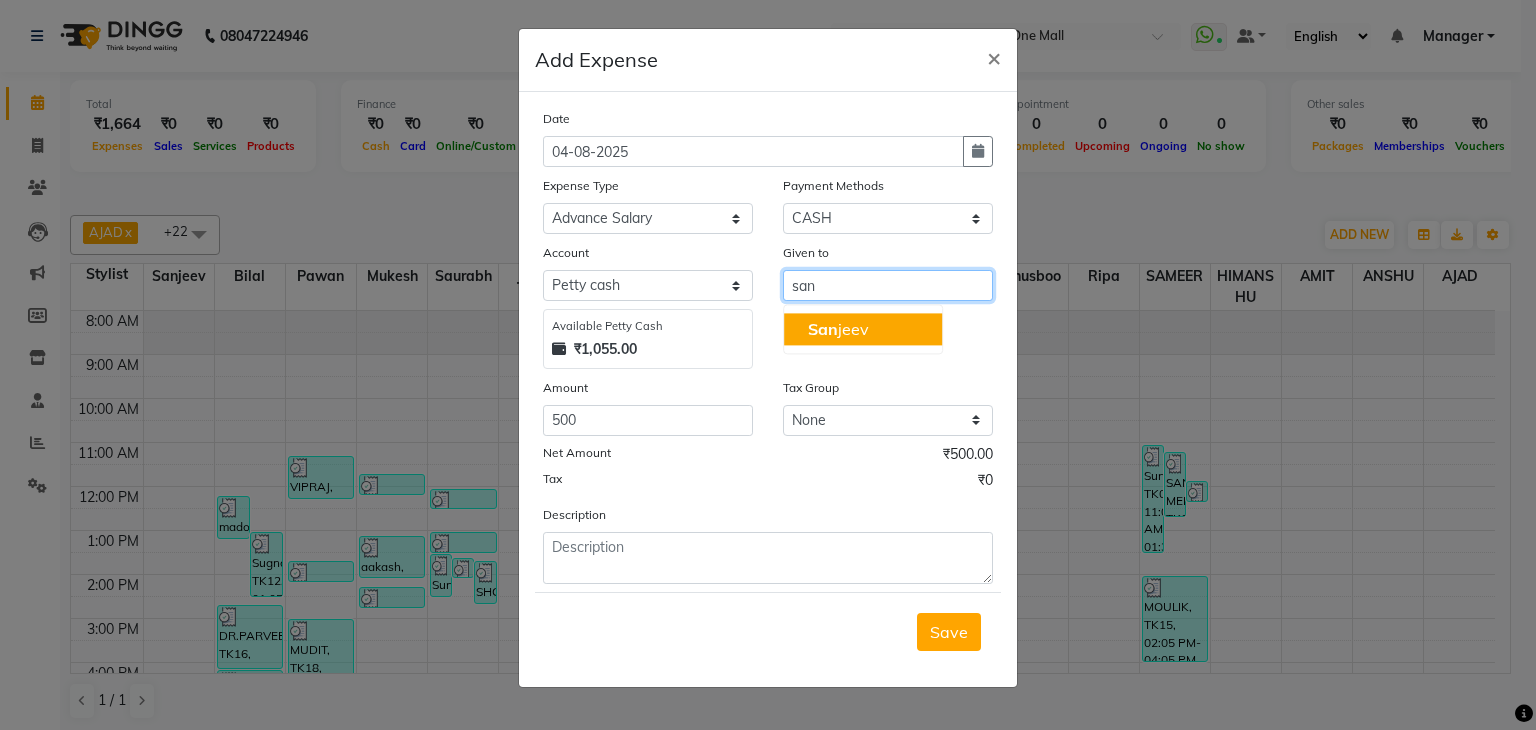 click on "San jeev" at bounding box center (838, 329) 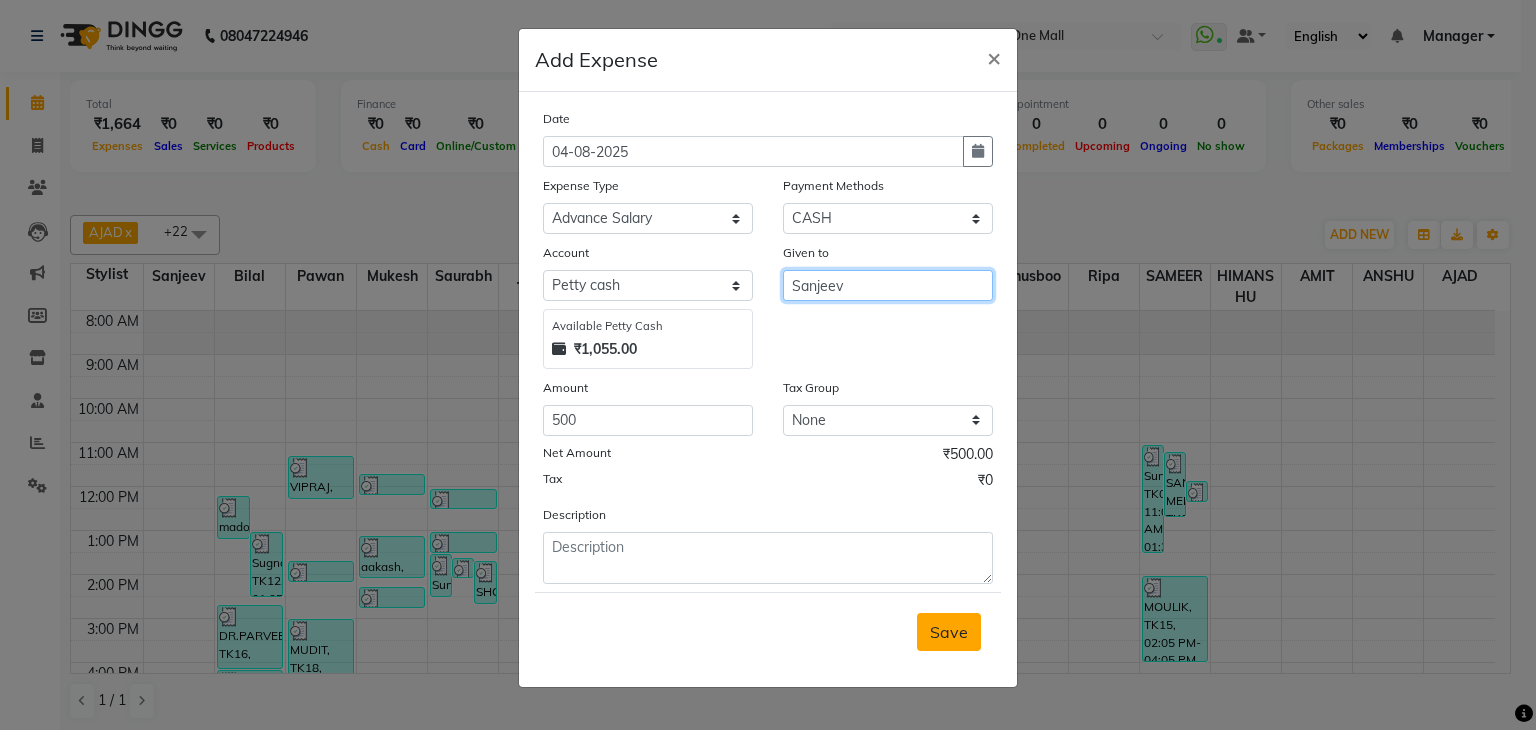 type on "Sanjeev" 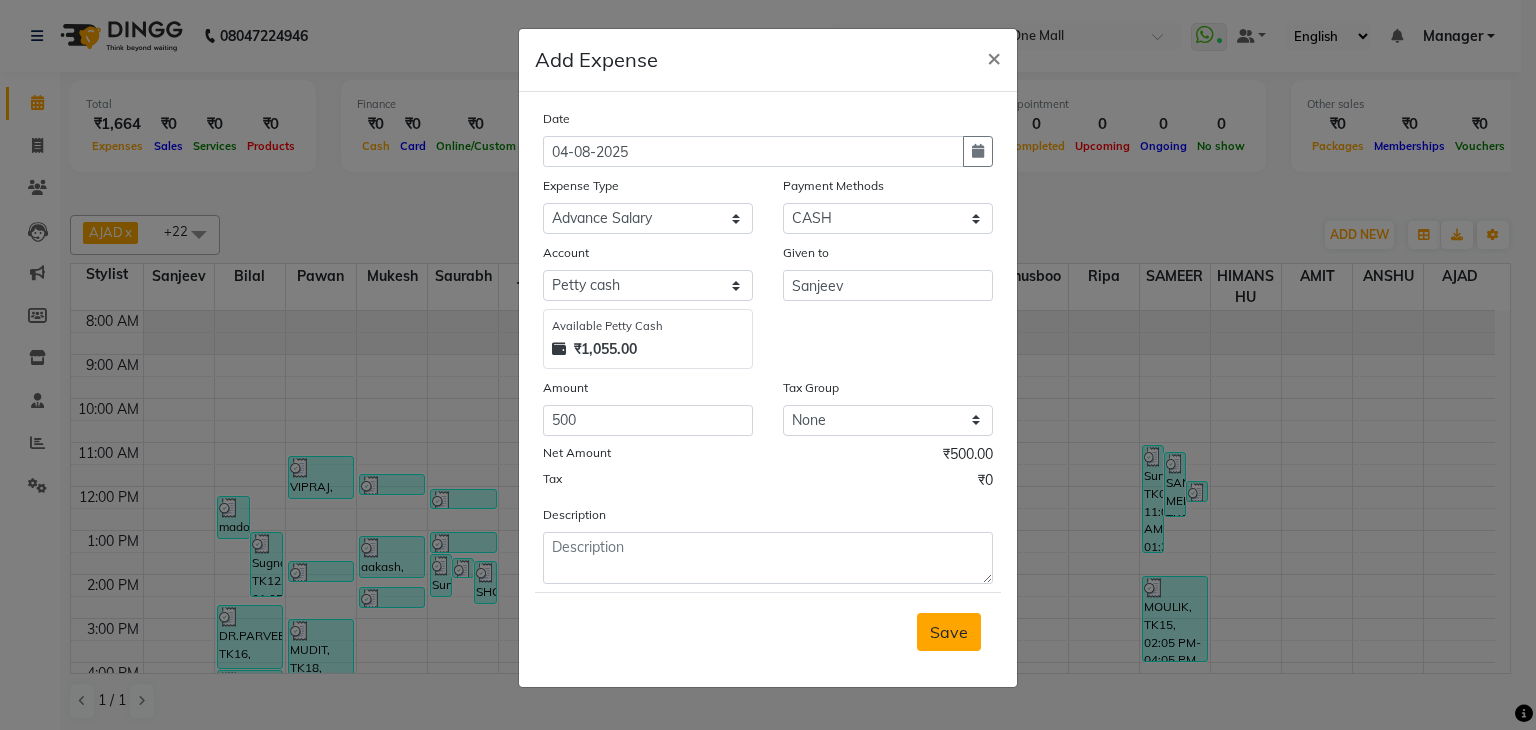 click on "Save" at bounding box center [949, 632] 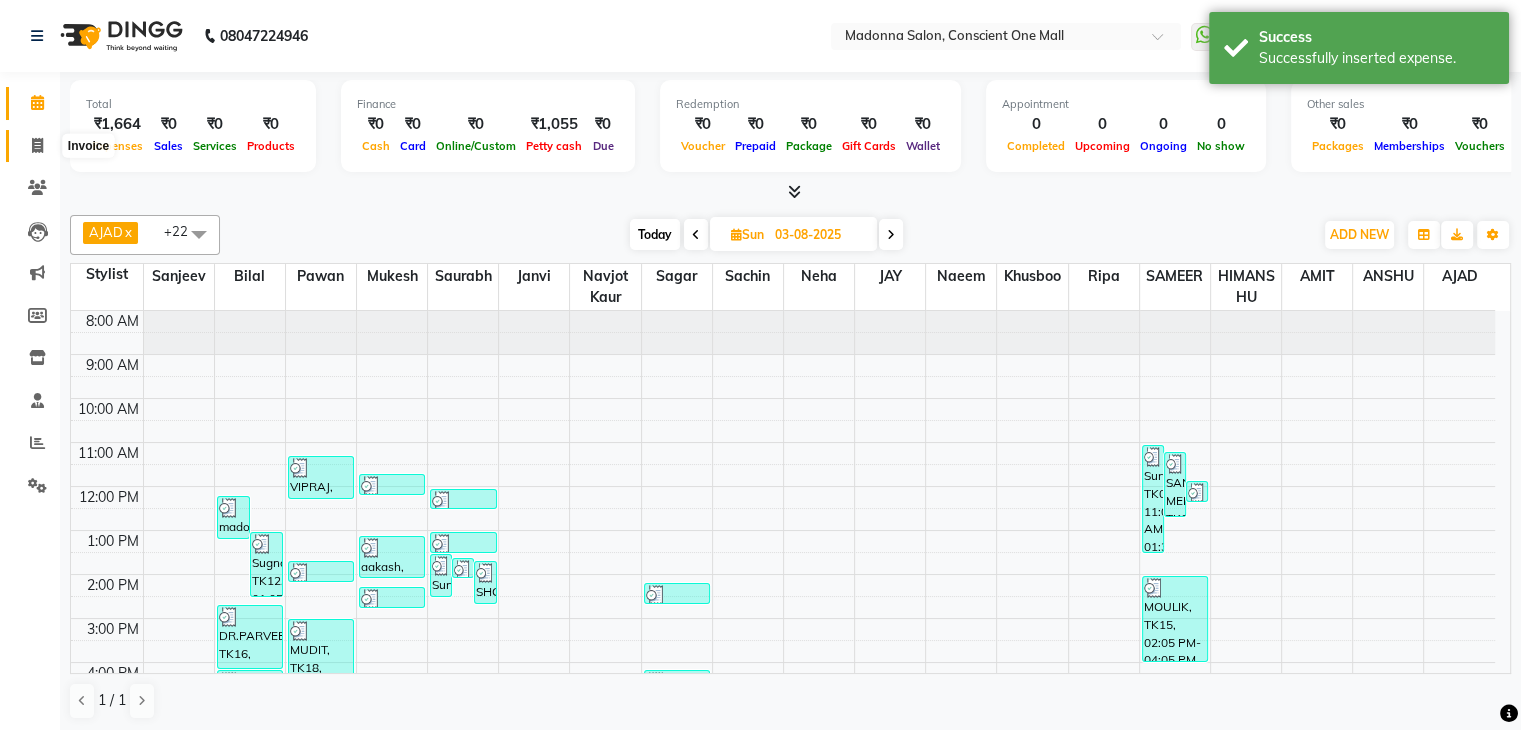 click 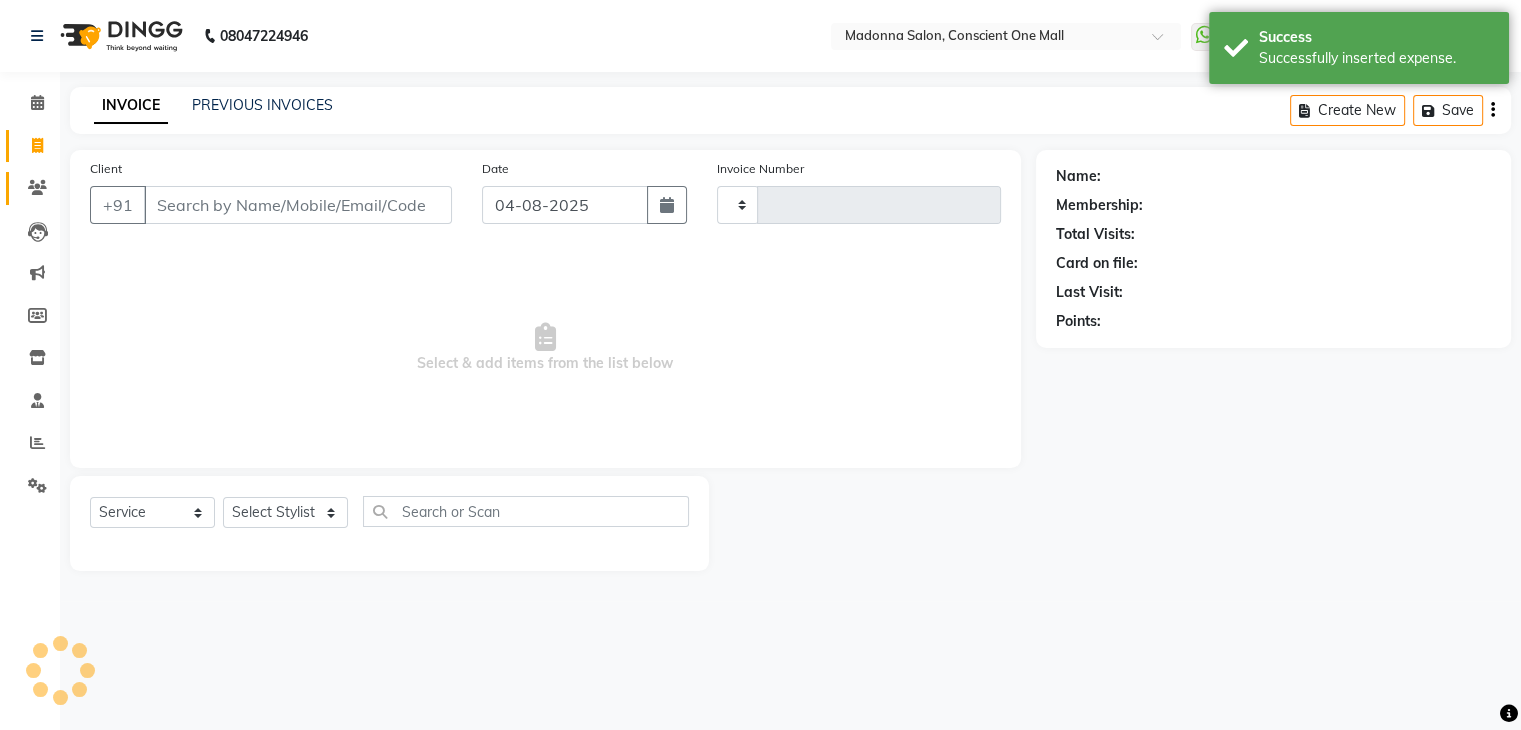 type on "1730" 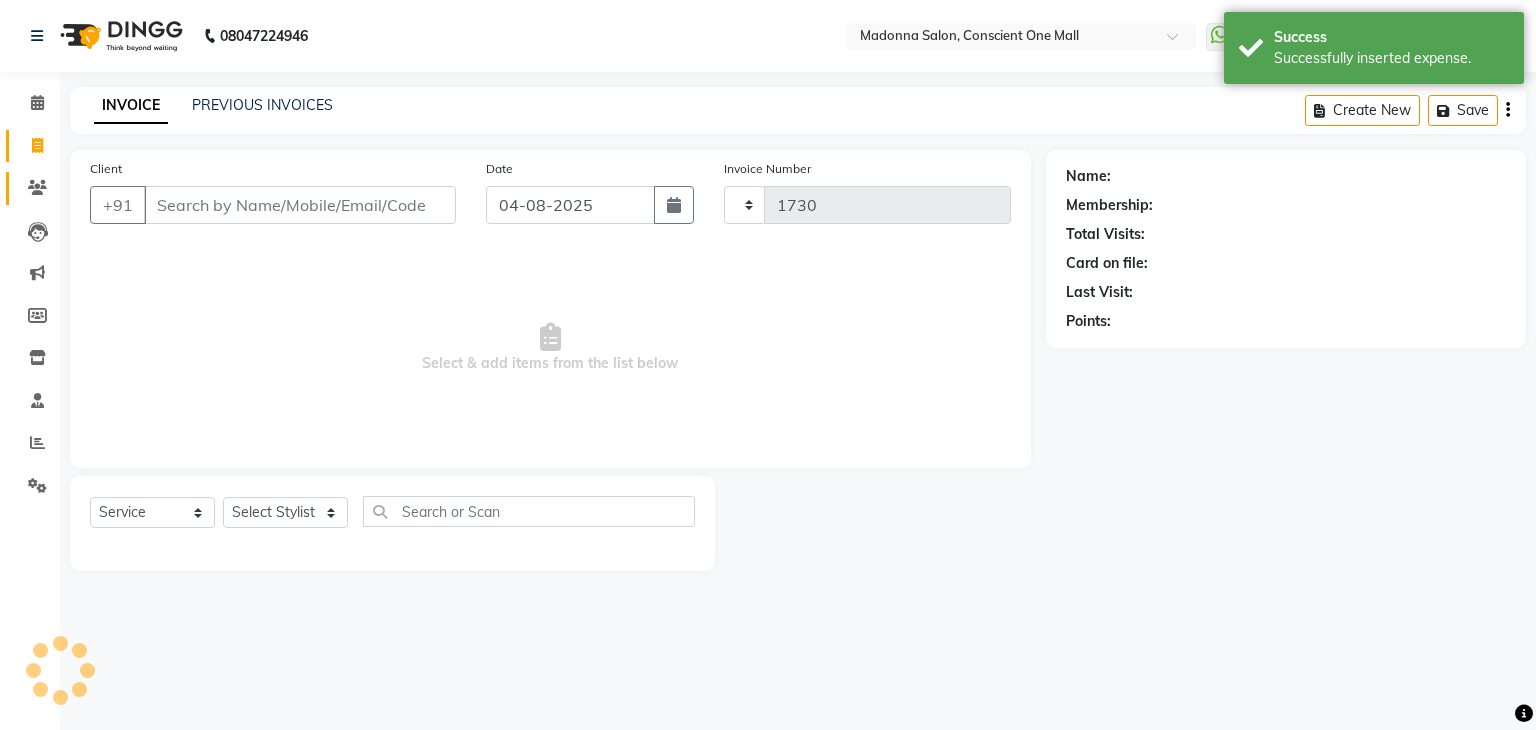 select on "7575" 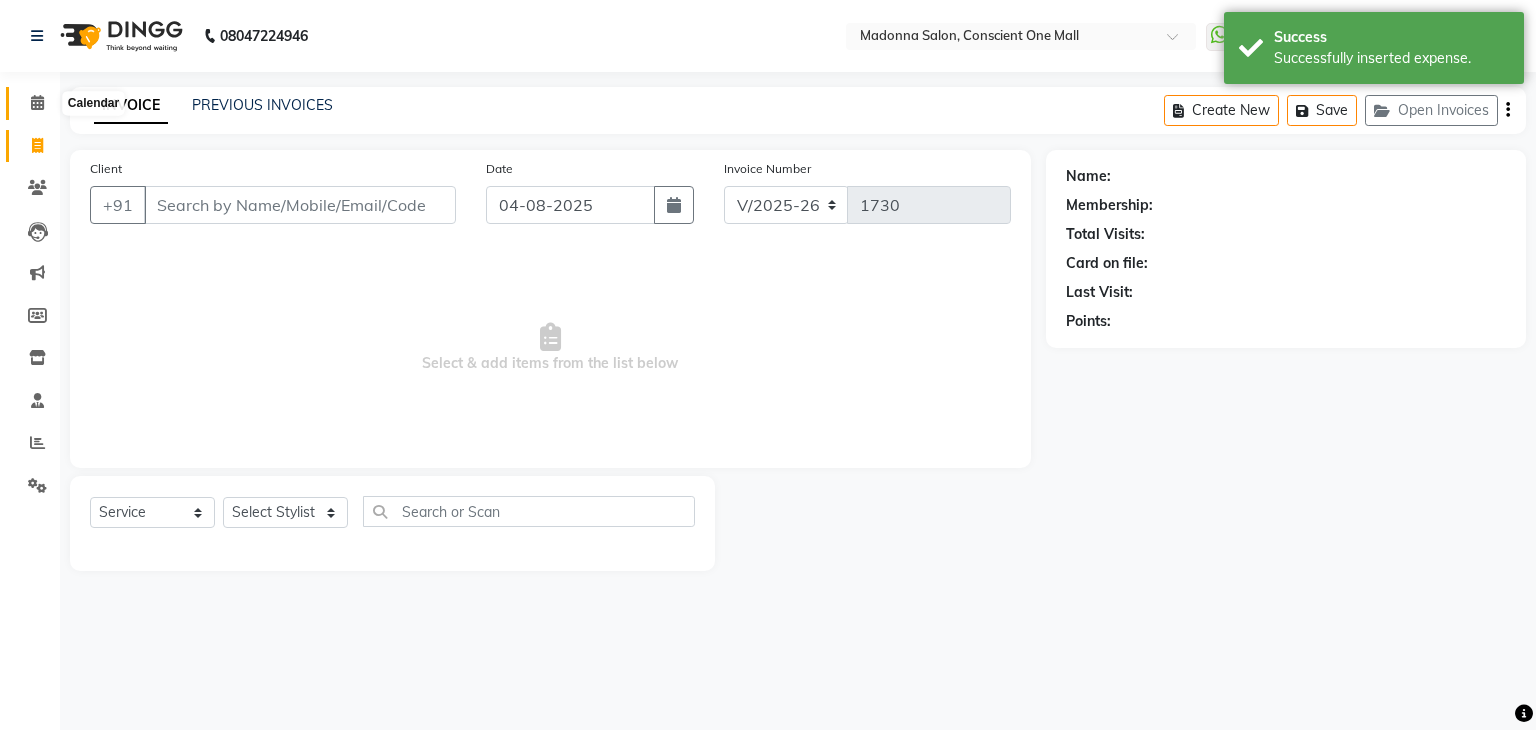 click 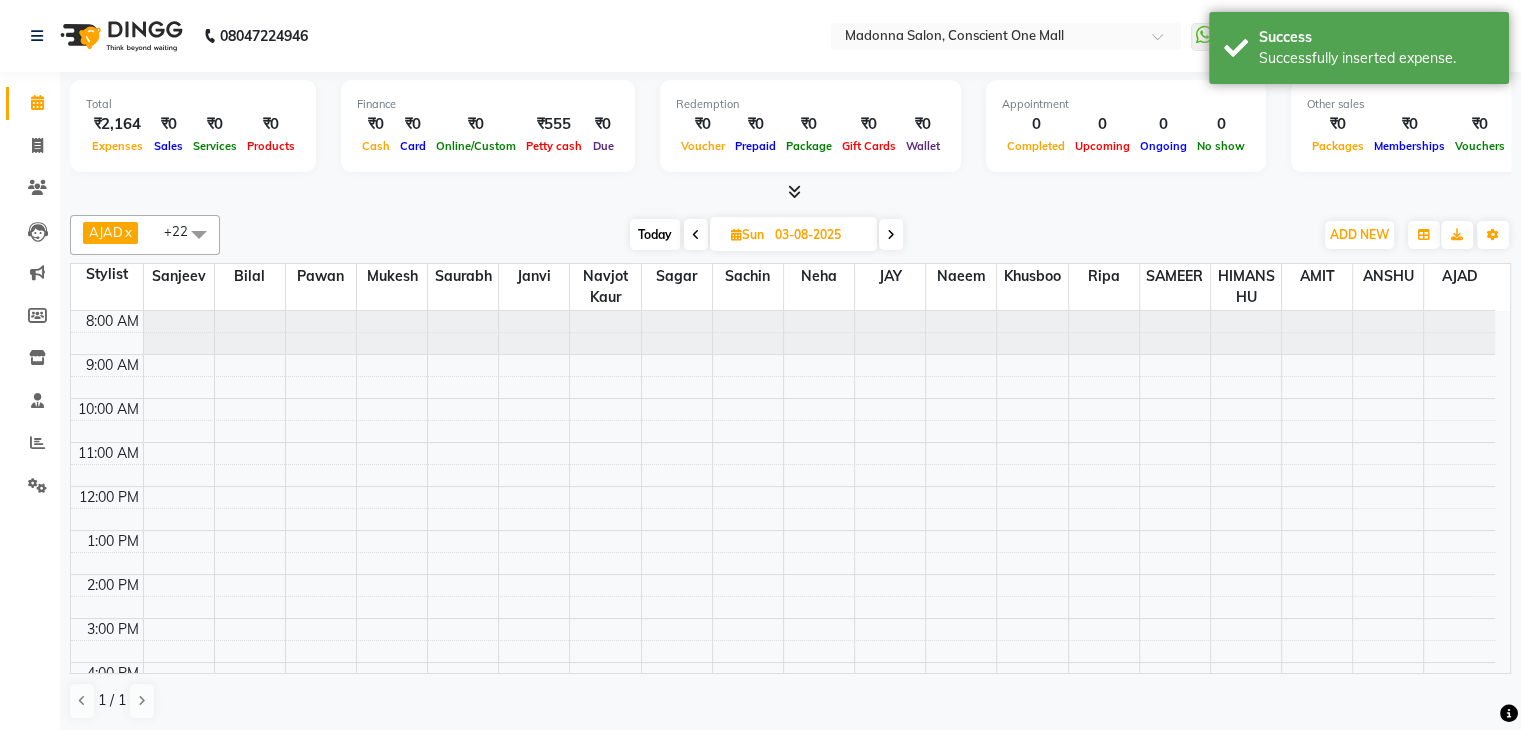 scroll, scrollTop: 0, scrollLeft: 0, axis: both 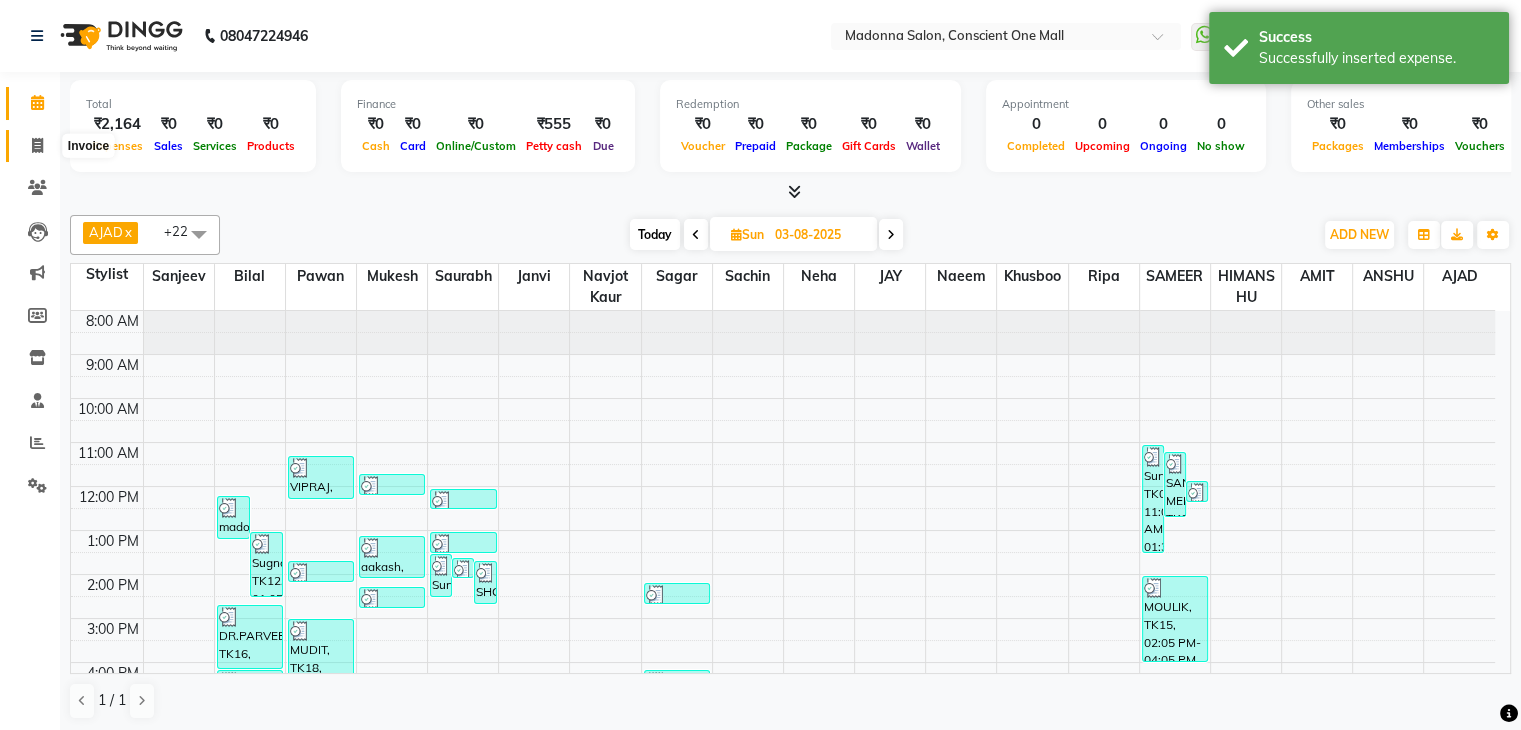 click 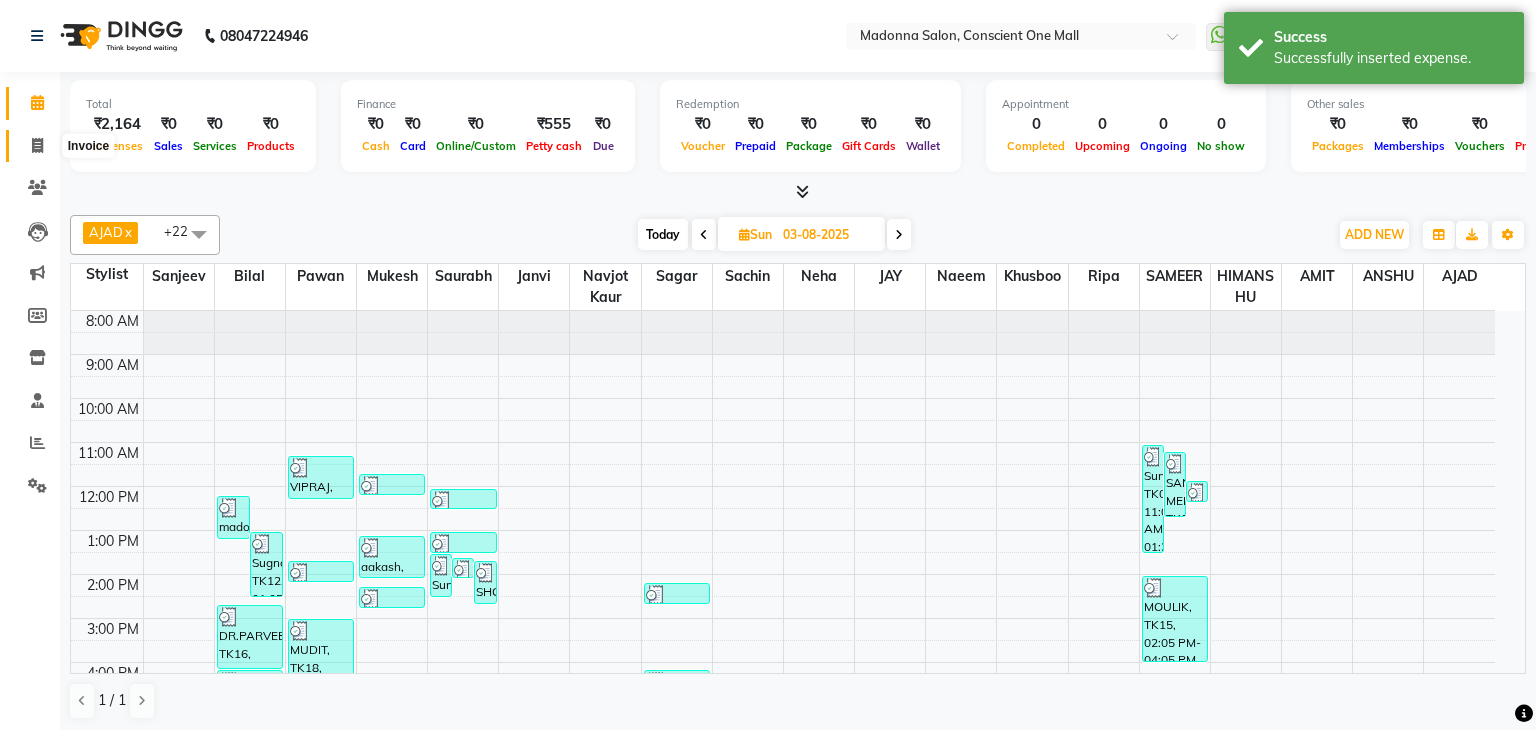 select on "7575" 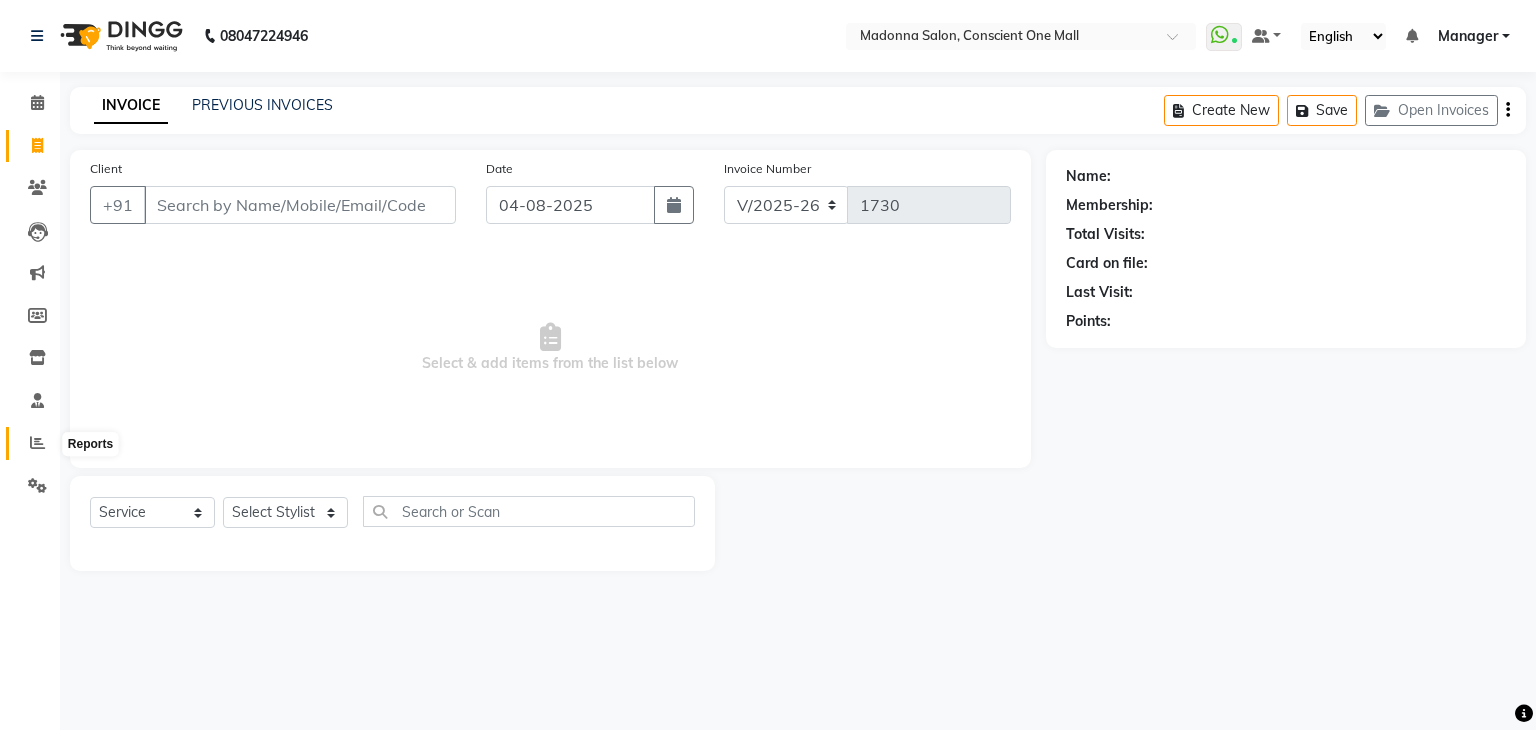 click 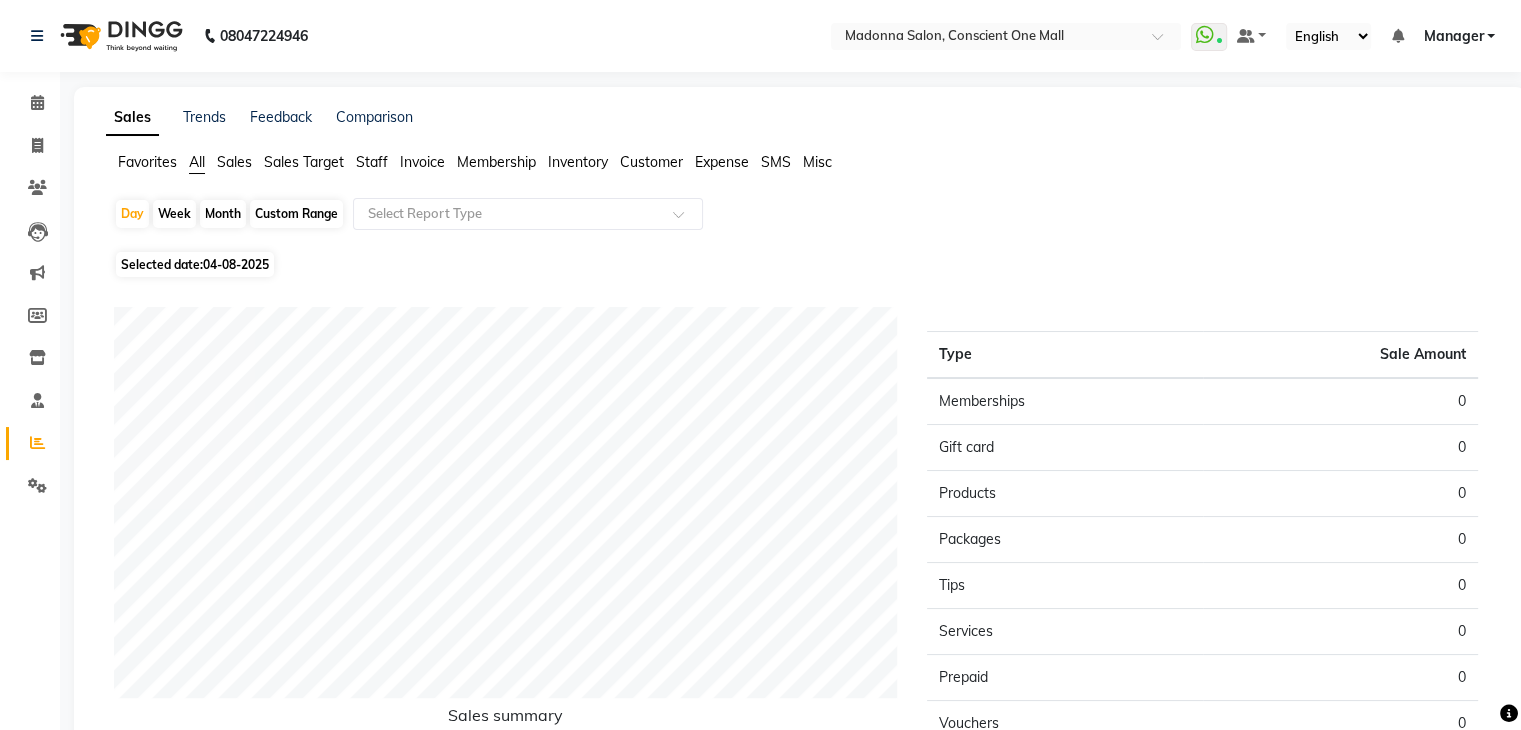 click on "Staff" 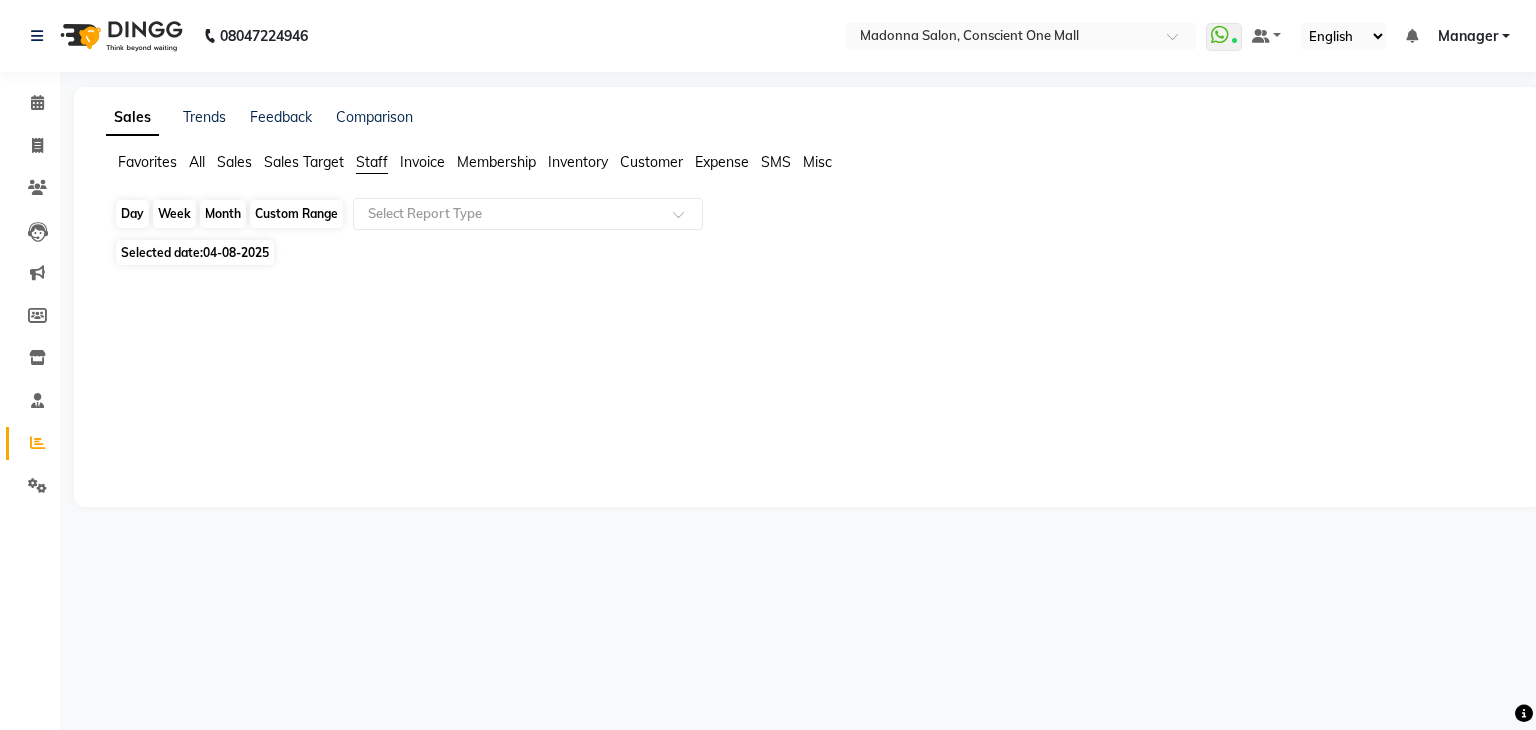 click on "Day" 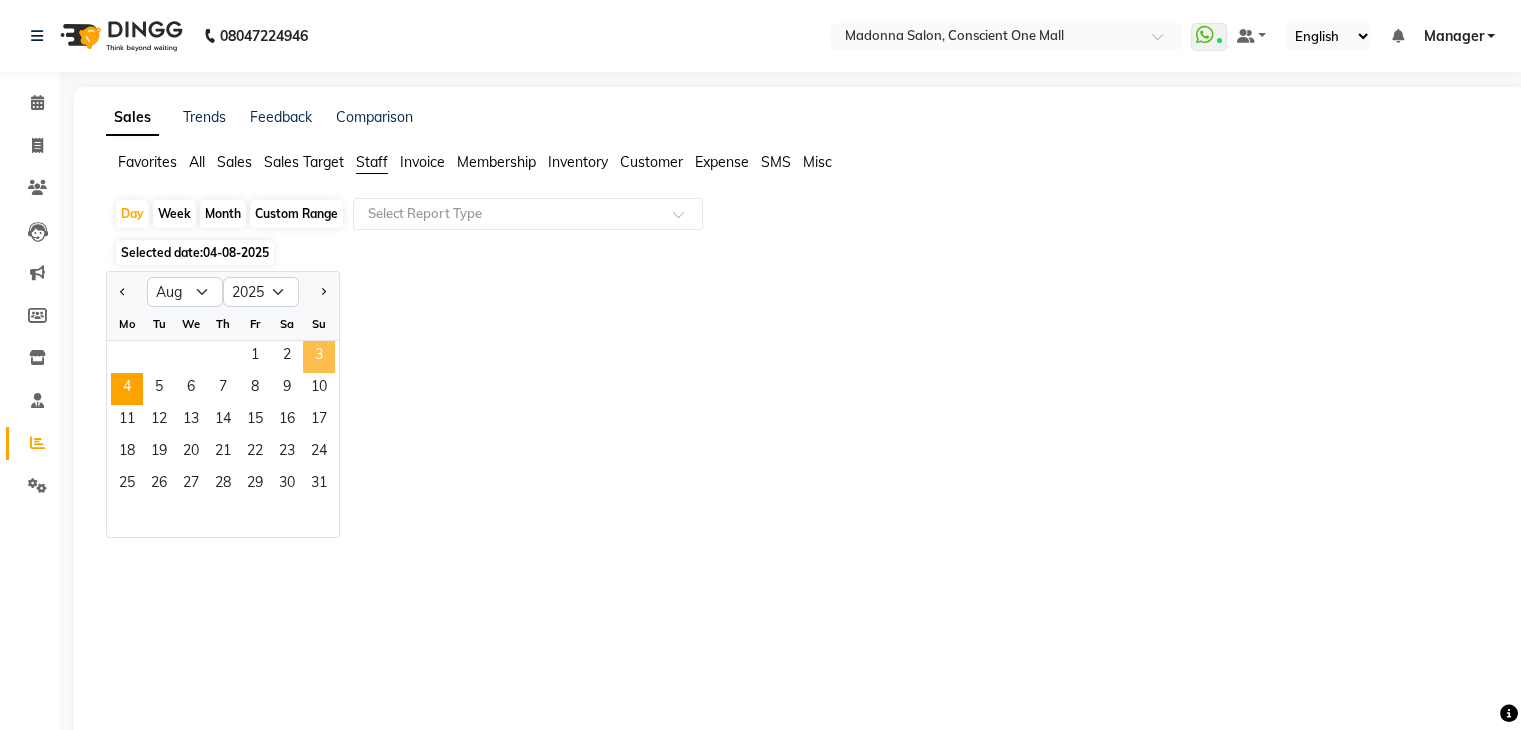 click on "3" 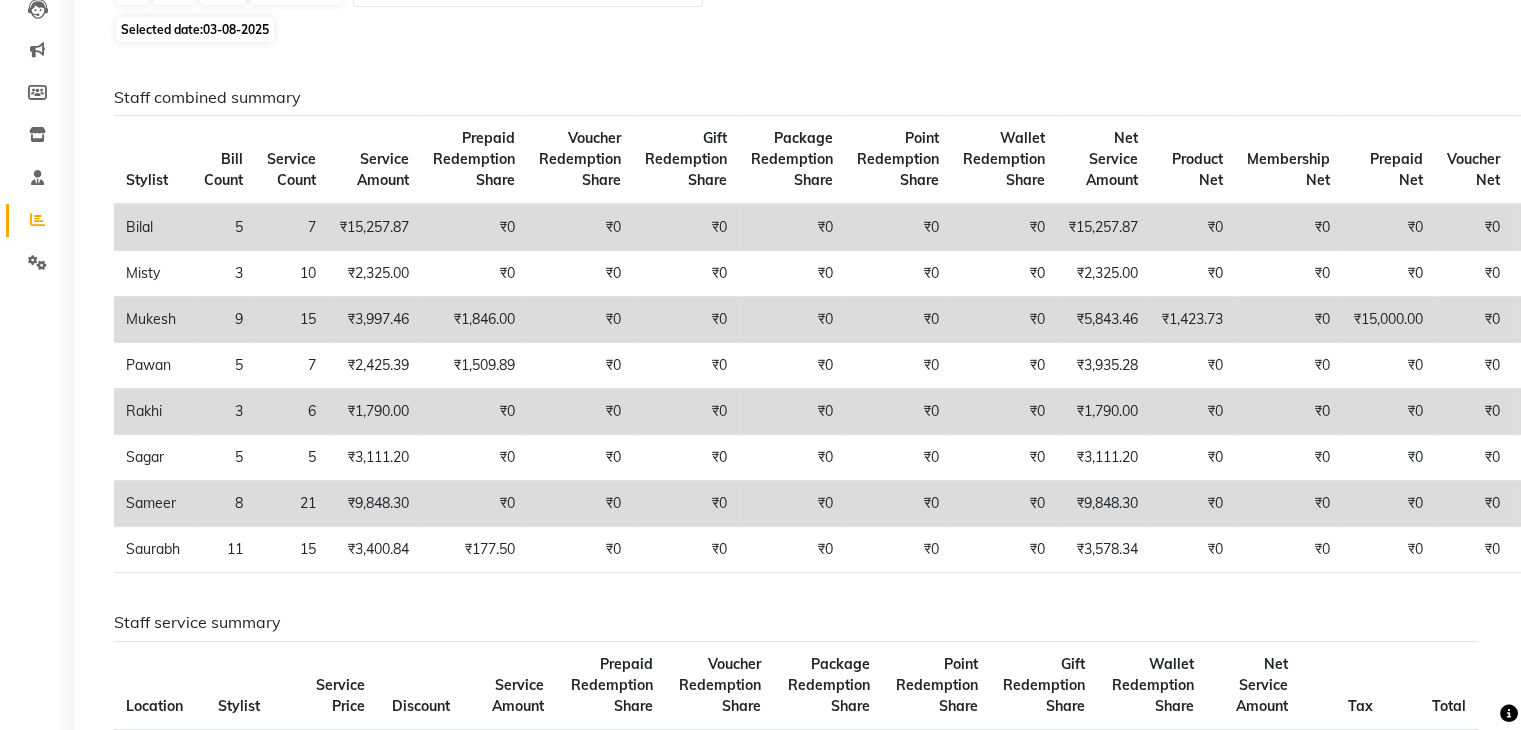 scroll, scrollTop: 240, scrollLeft: 0, axis: vertical 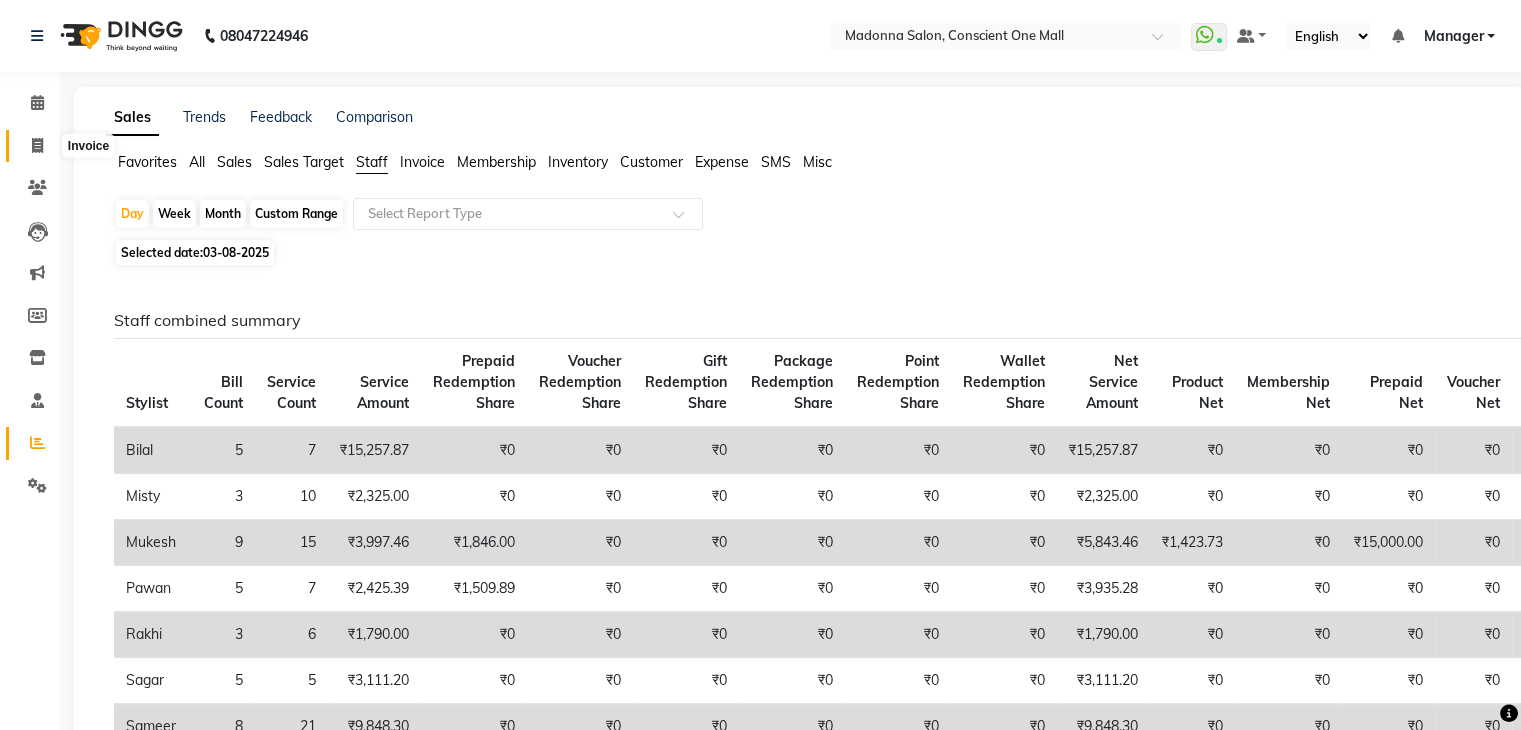 click 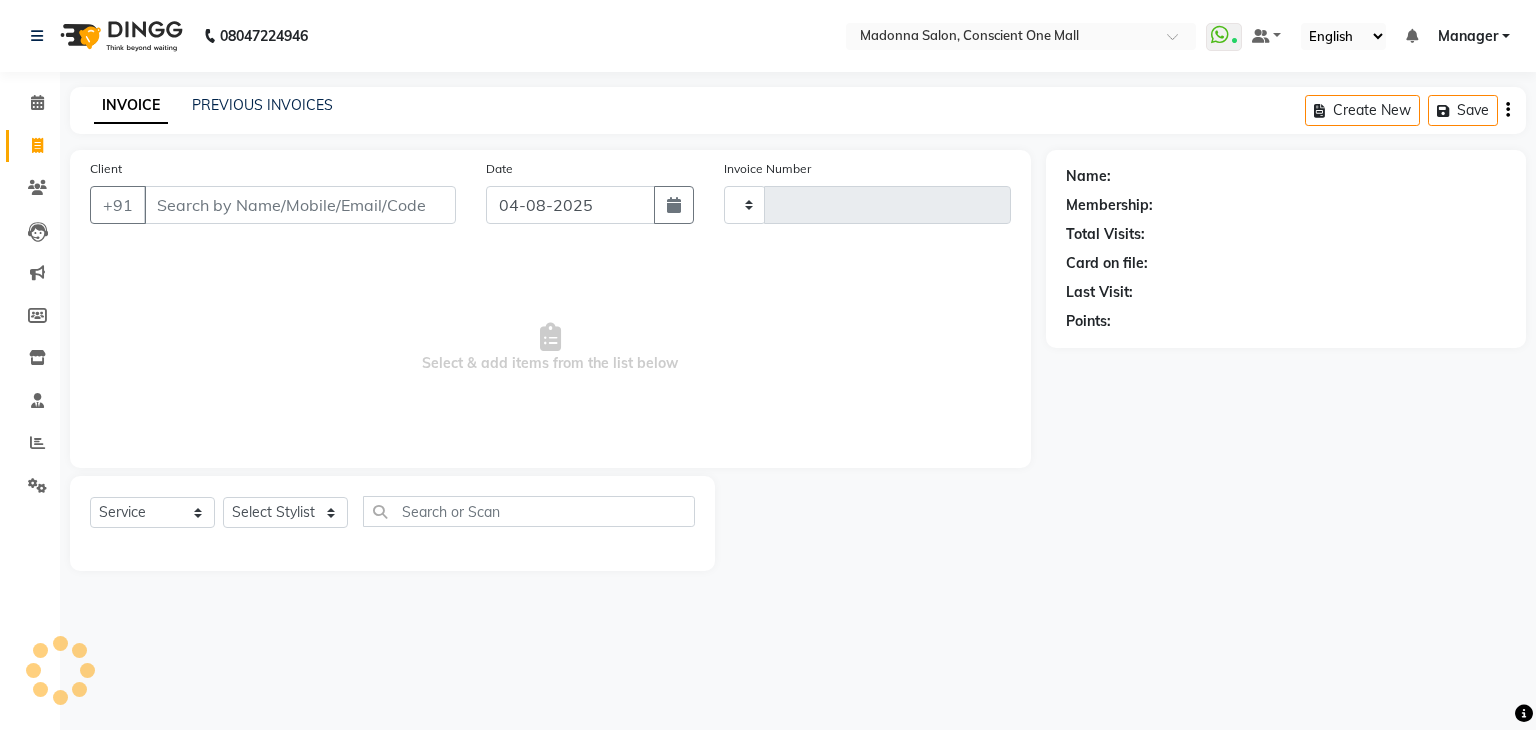 type on "1730" 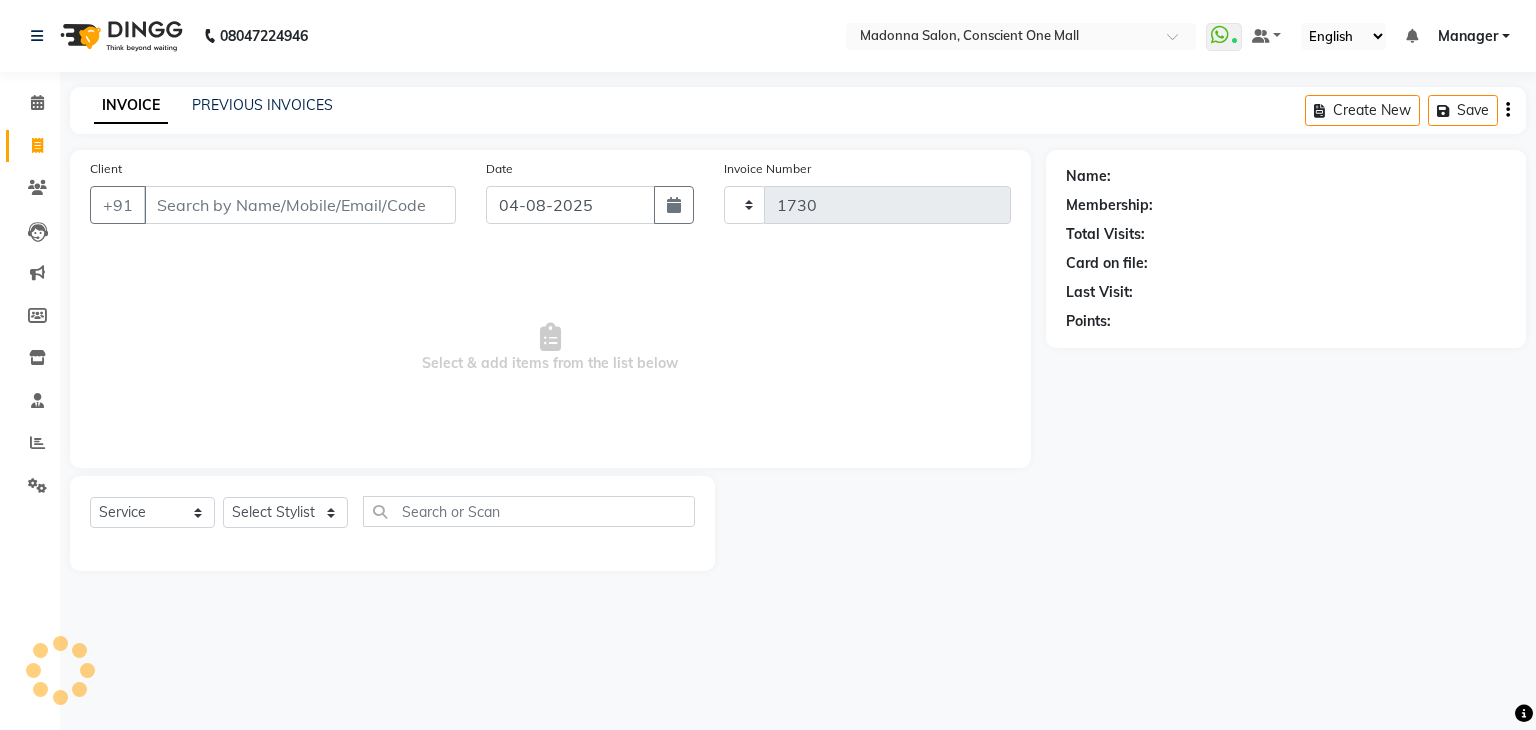 select on "7575" 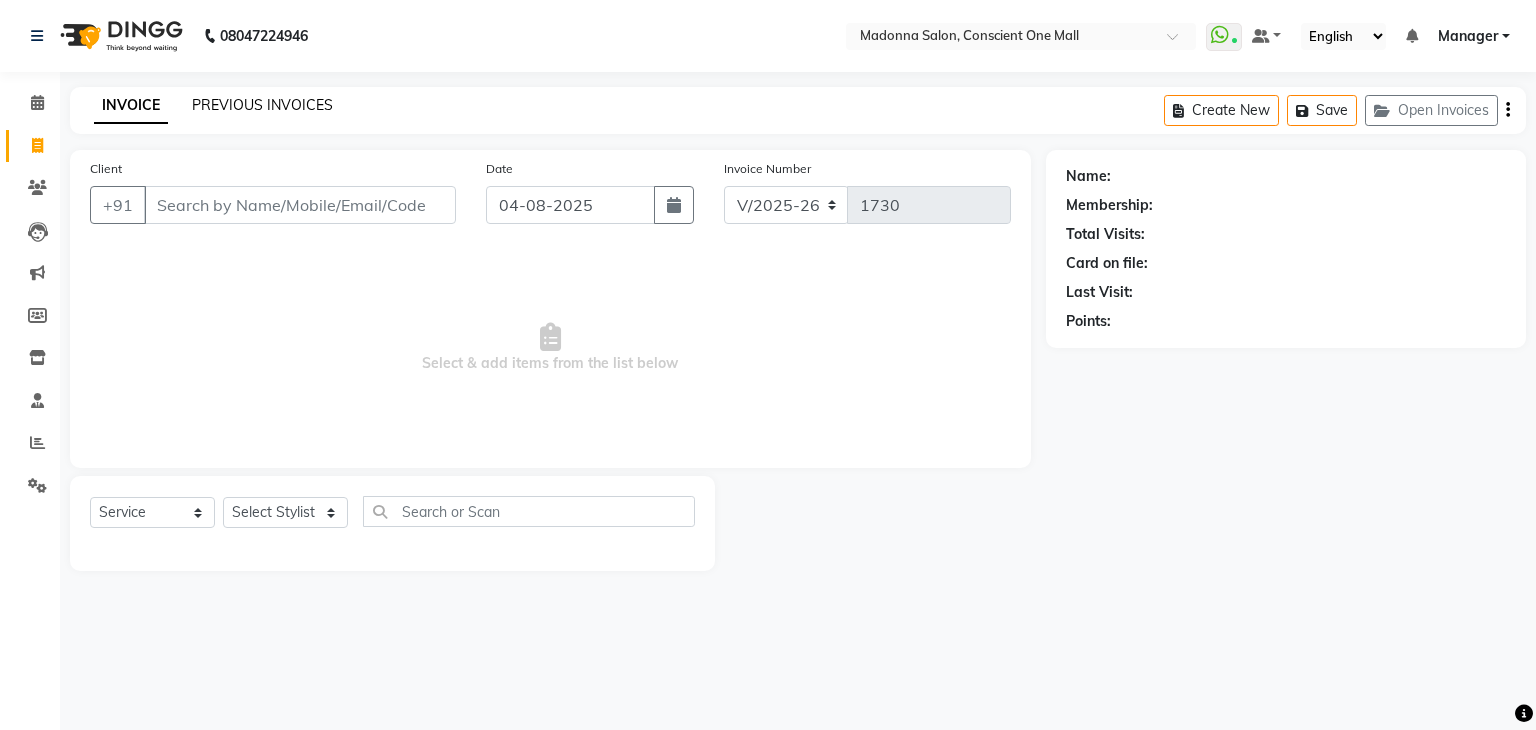 click on "PREVIOUS INVOICES" 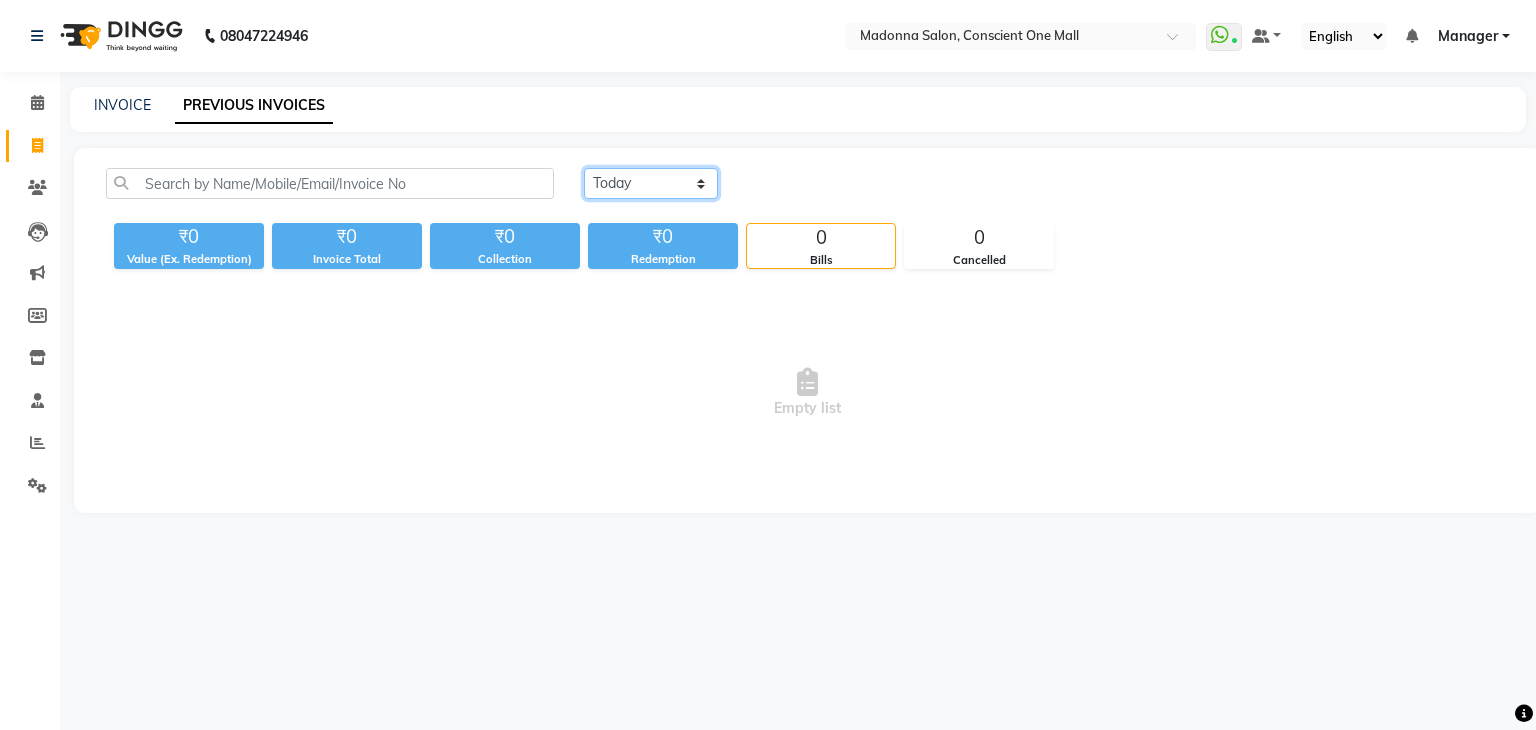 click on "Today Yesterday Custom Range" 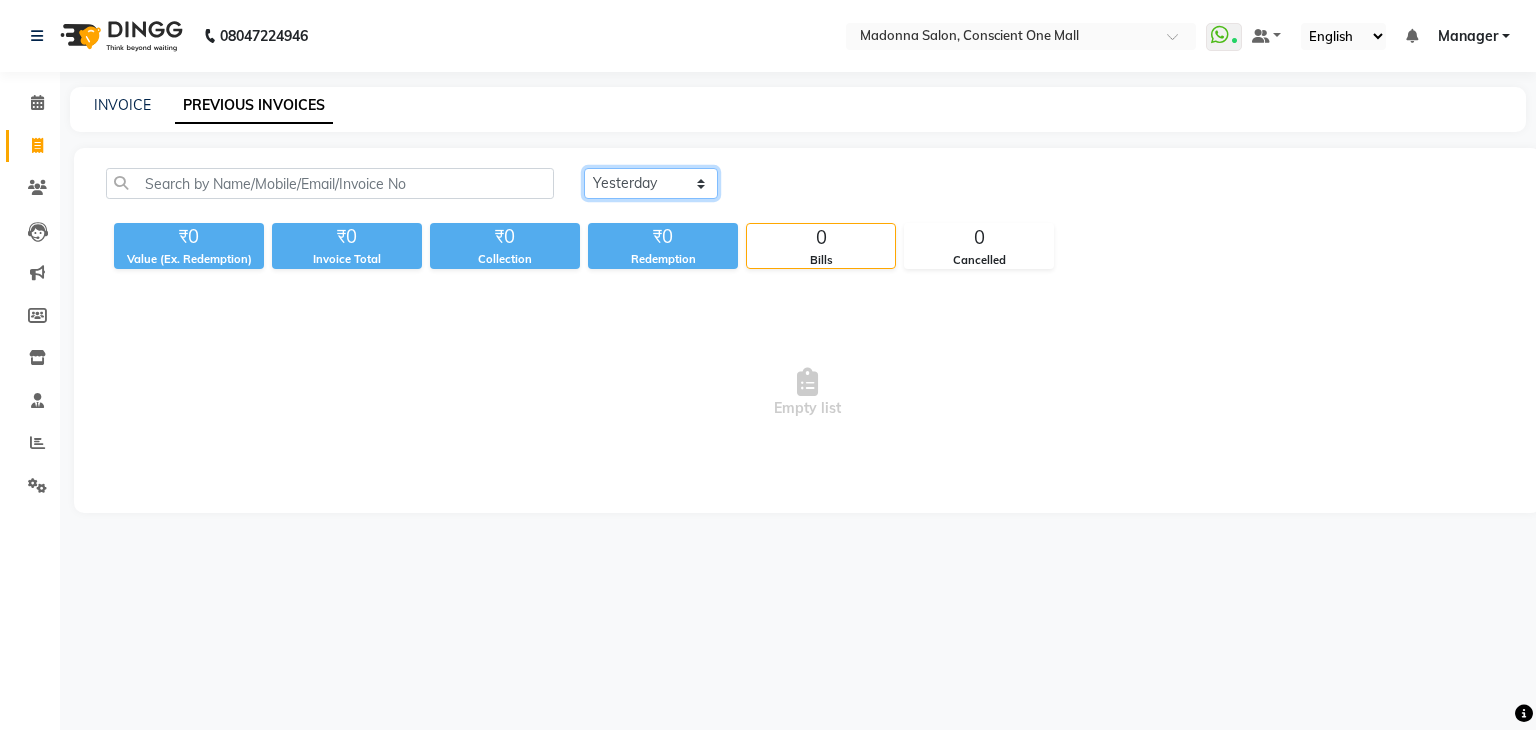 click on "Today Yesterday Custom Range" 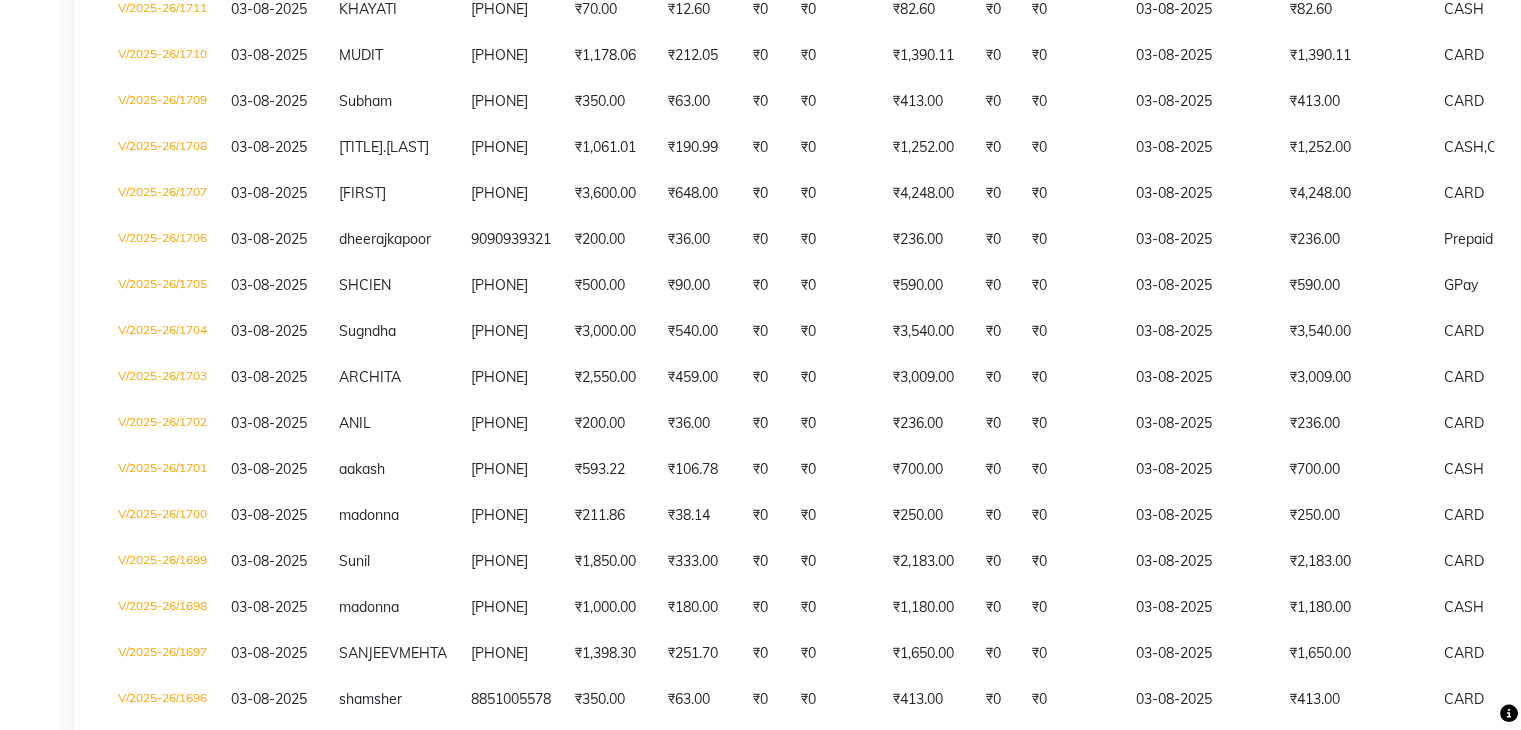 scroll, scrollTop: 1196, scrollLeft: 0, axis: vertical 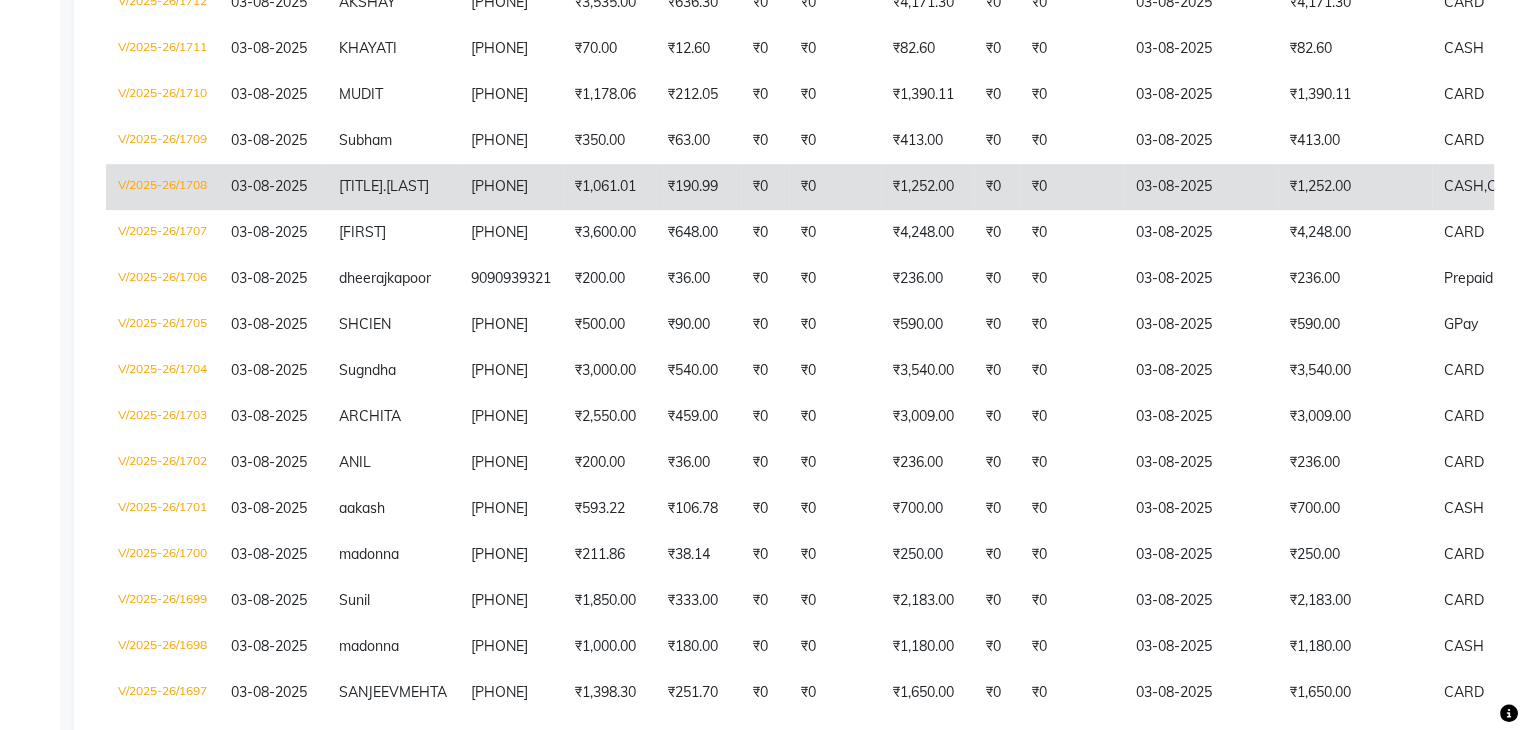 click on "₹0" 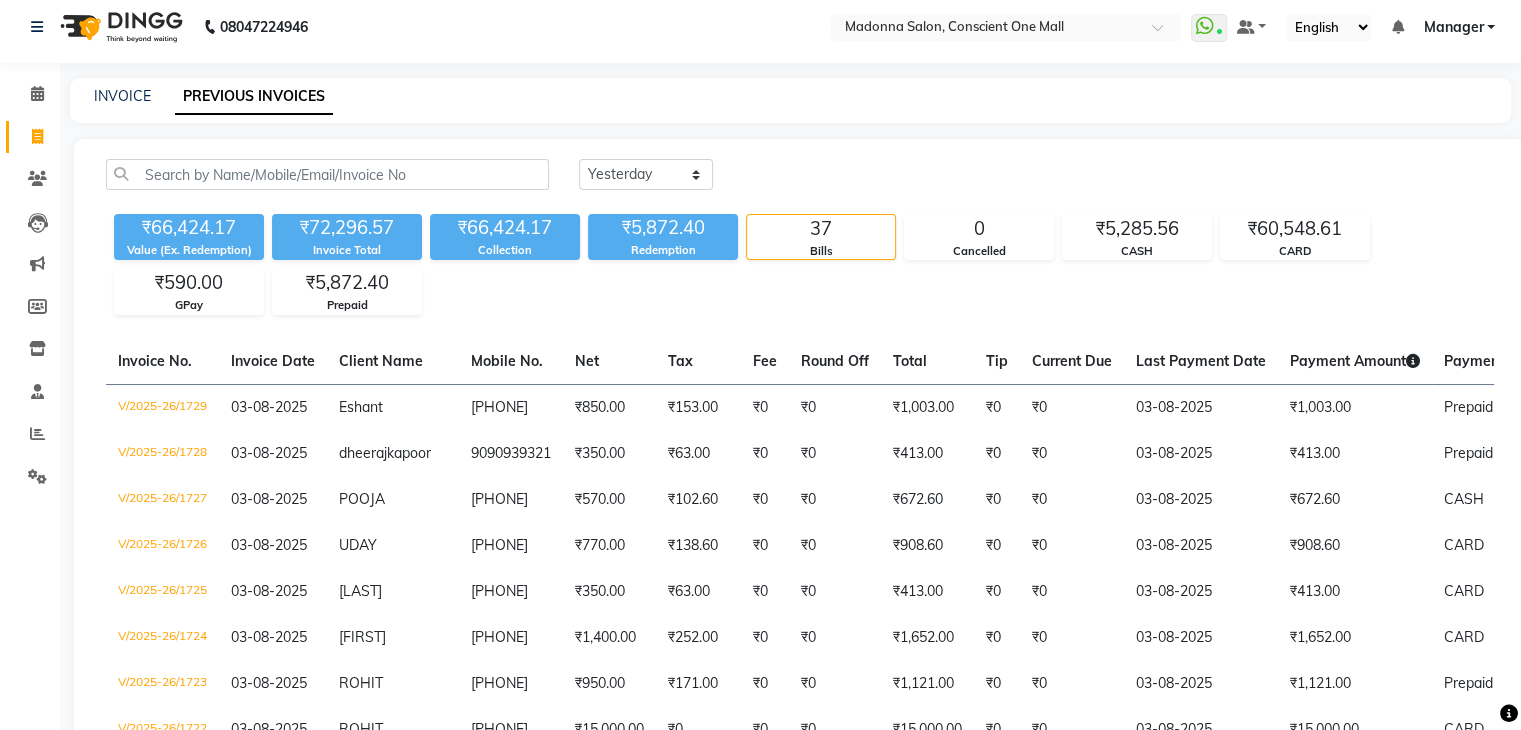 scroll, scrollTop: 0, scrollLeft: 0, axis: both 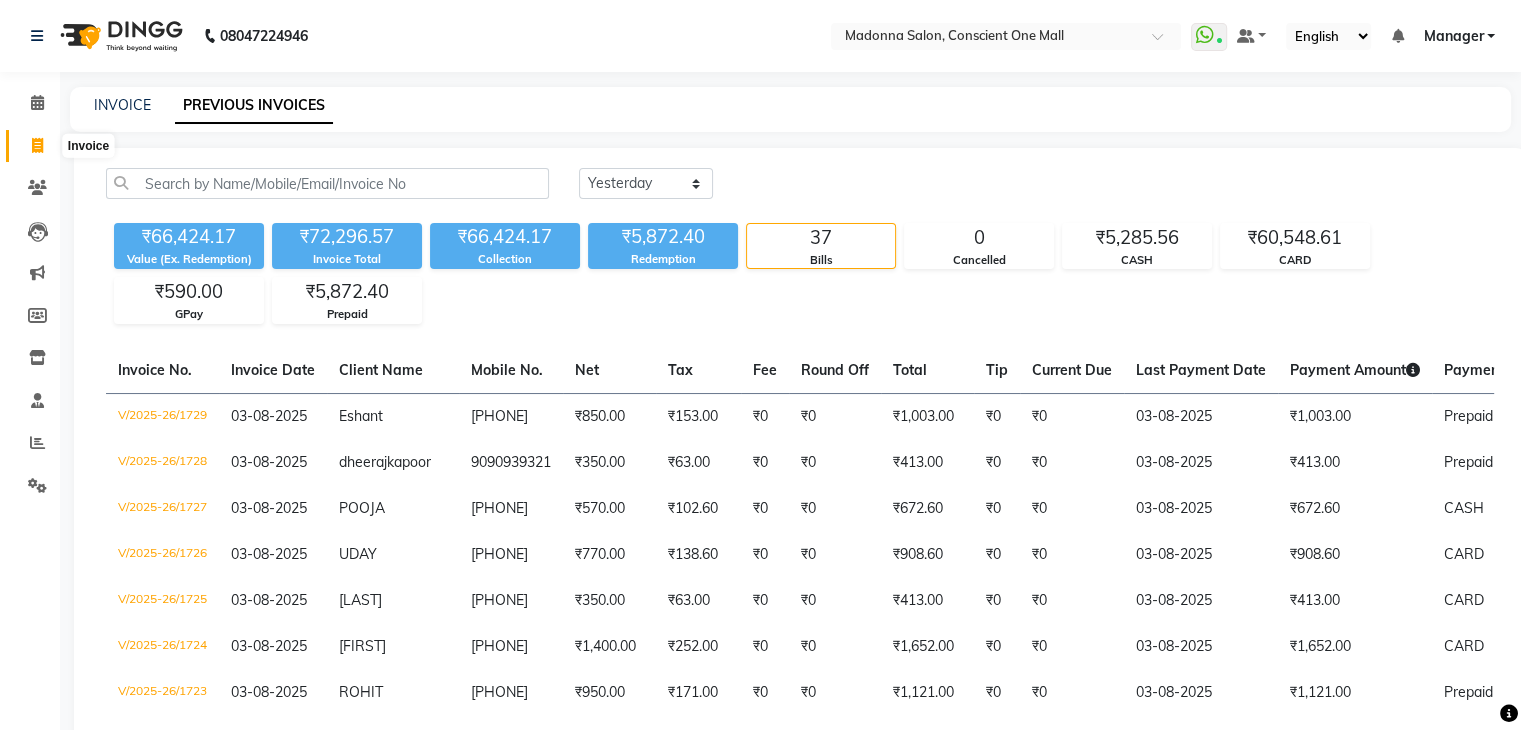 click 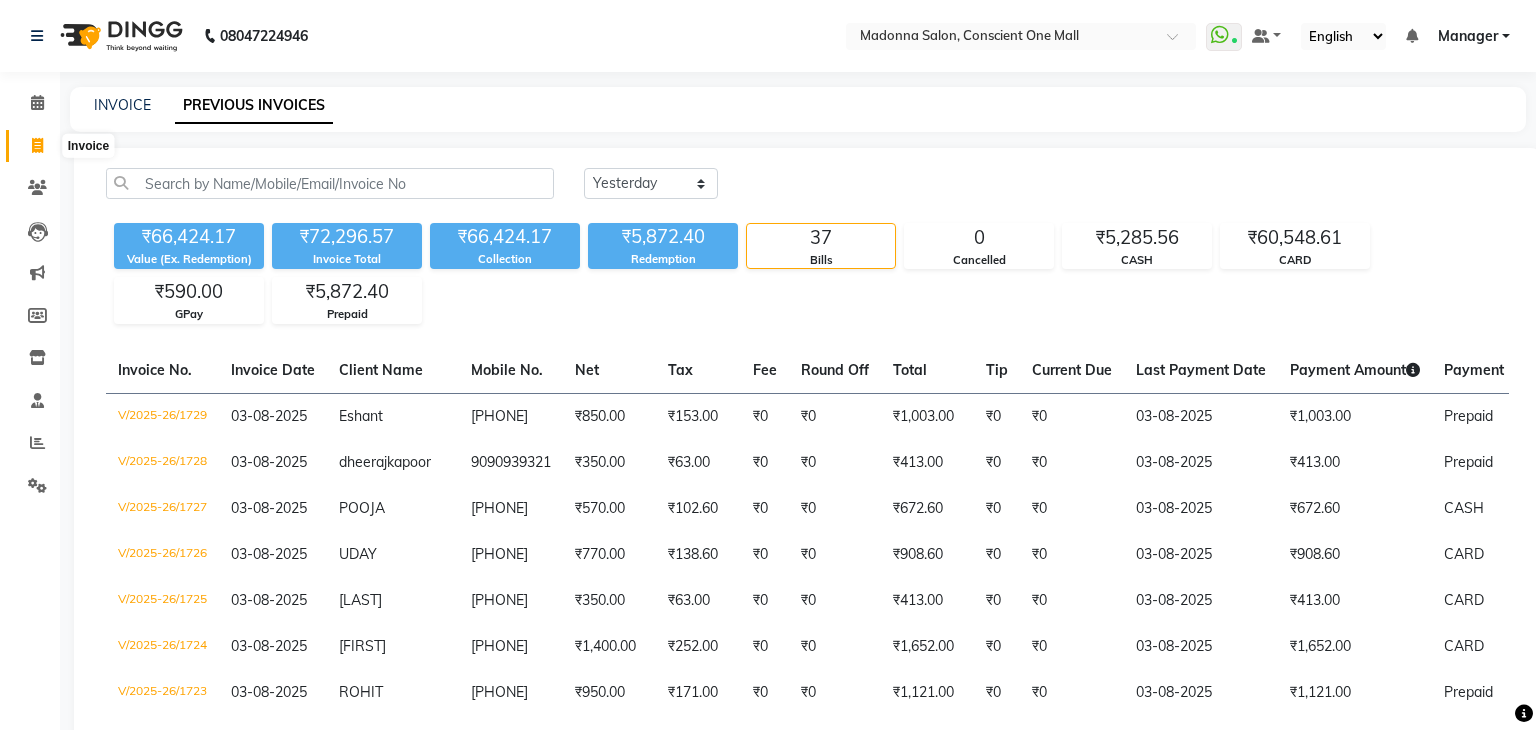 select on "service" 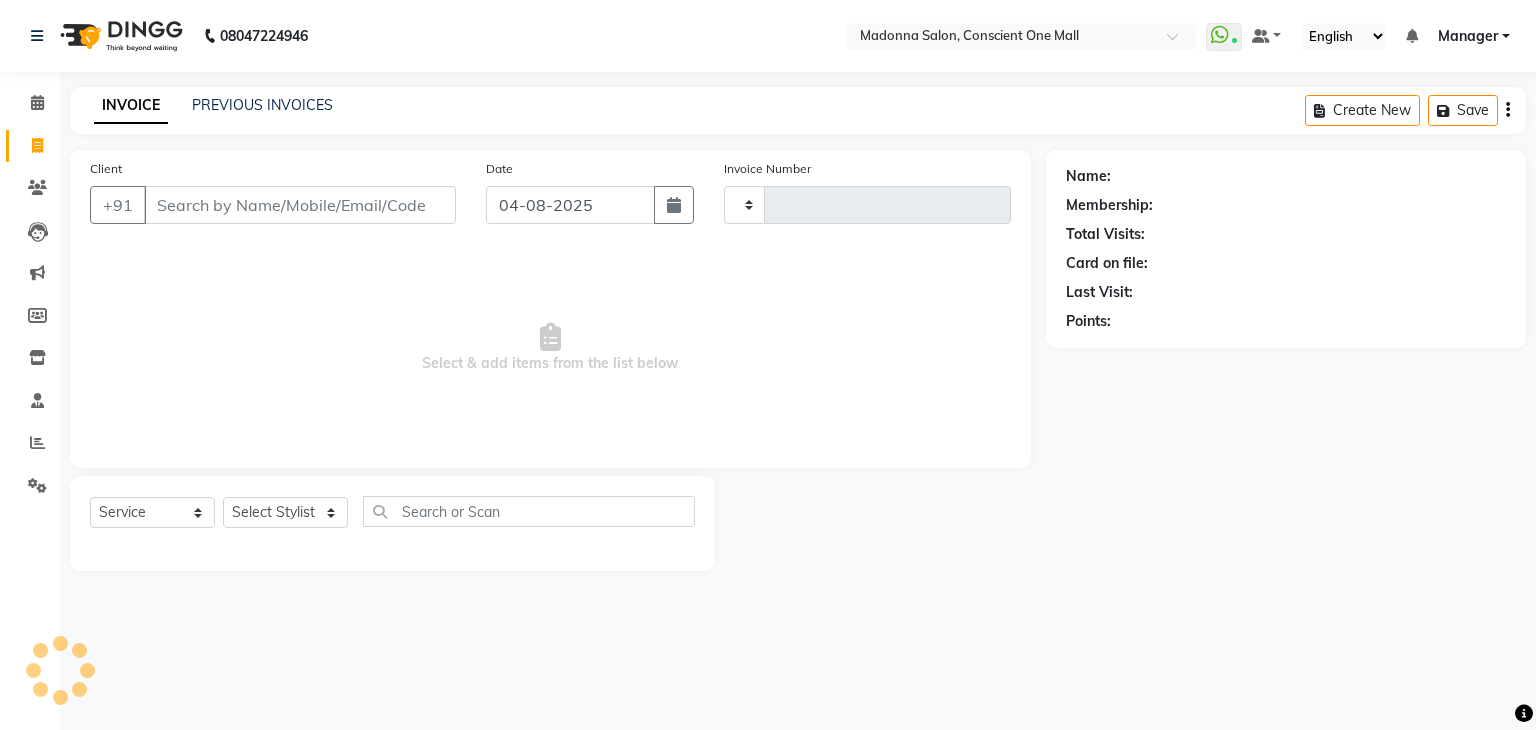type on "1730" 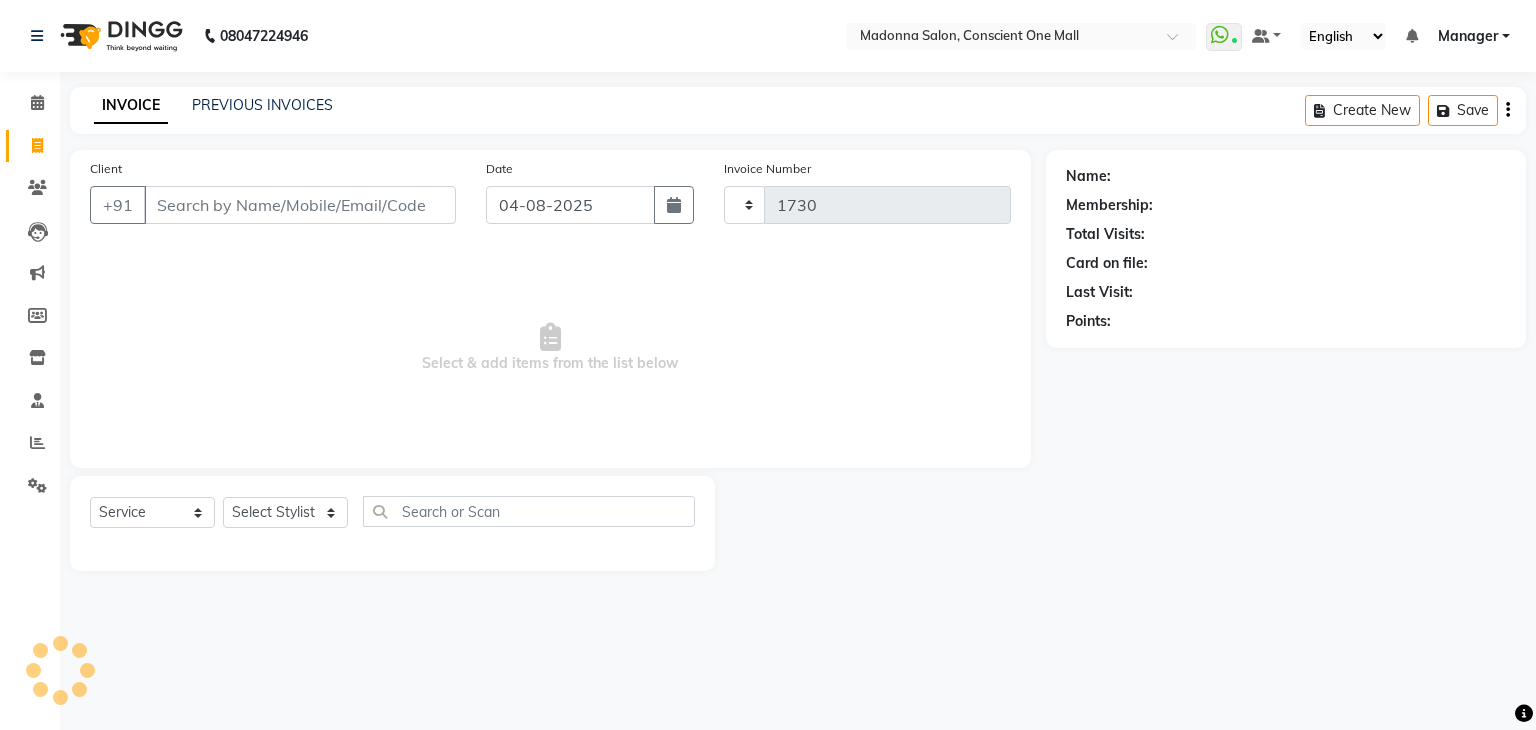 select on "7575" 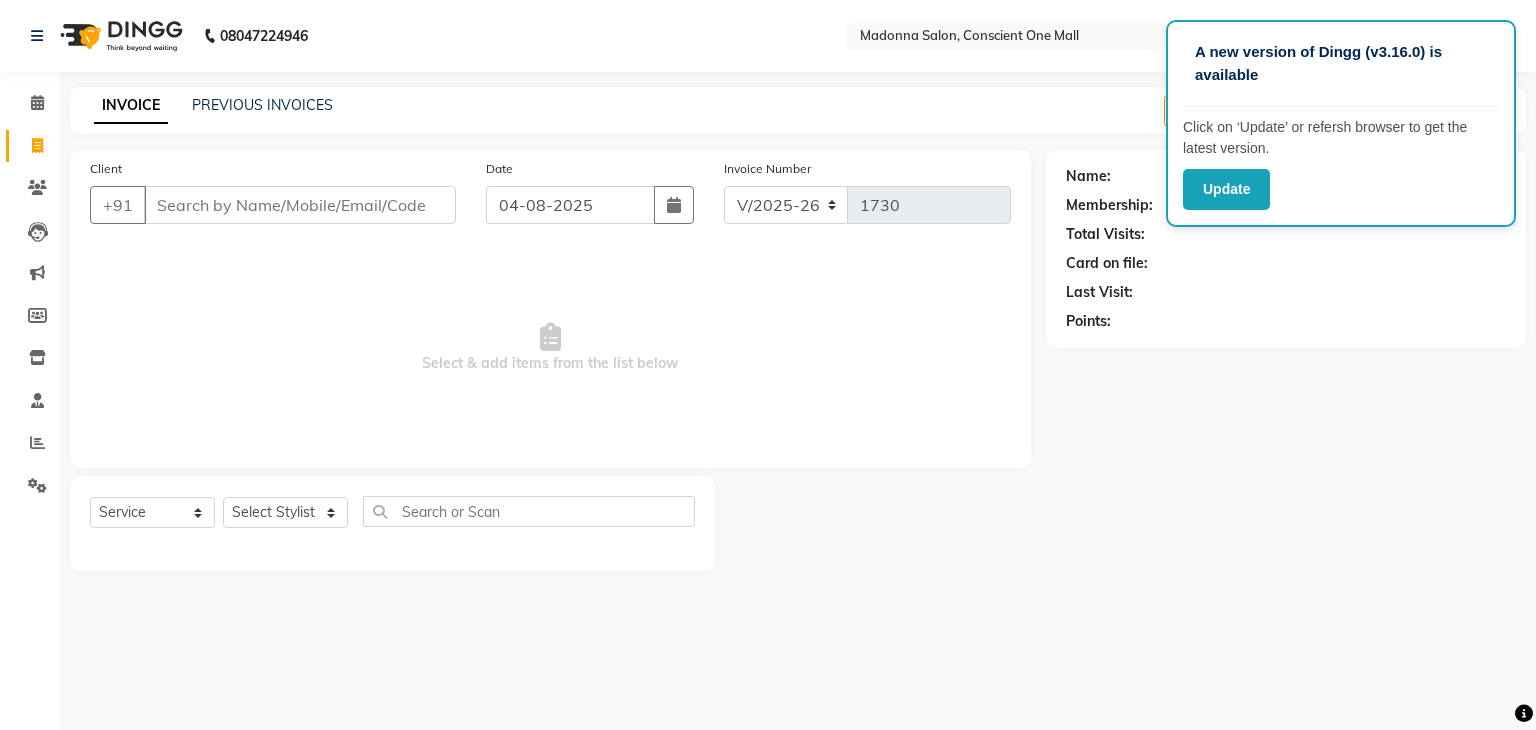 click on "Select & add items from the list below" at bounding box center (550, 348) 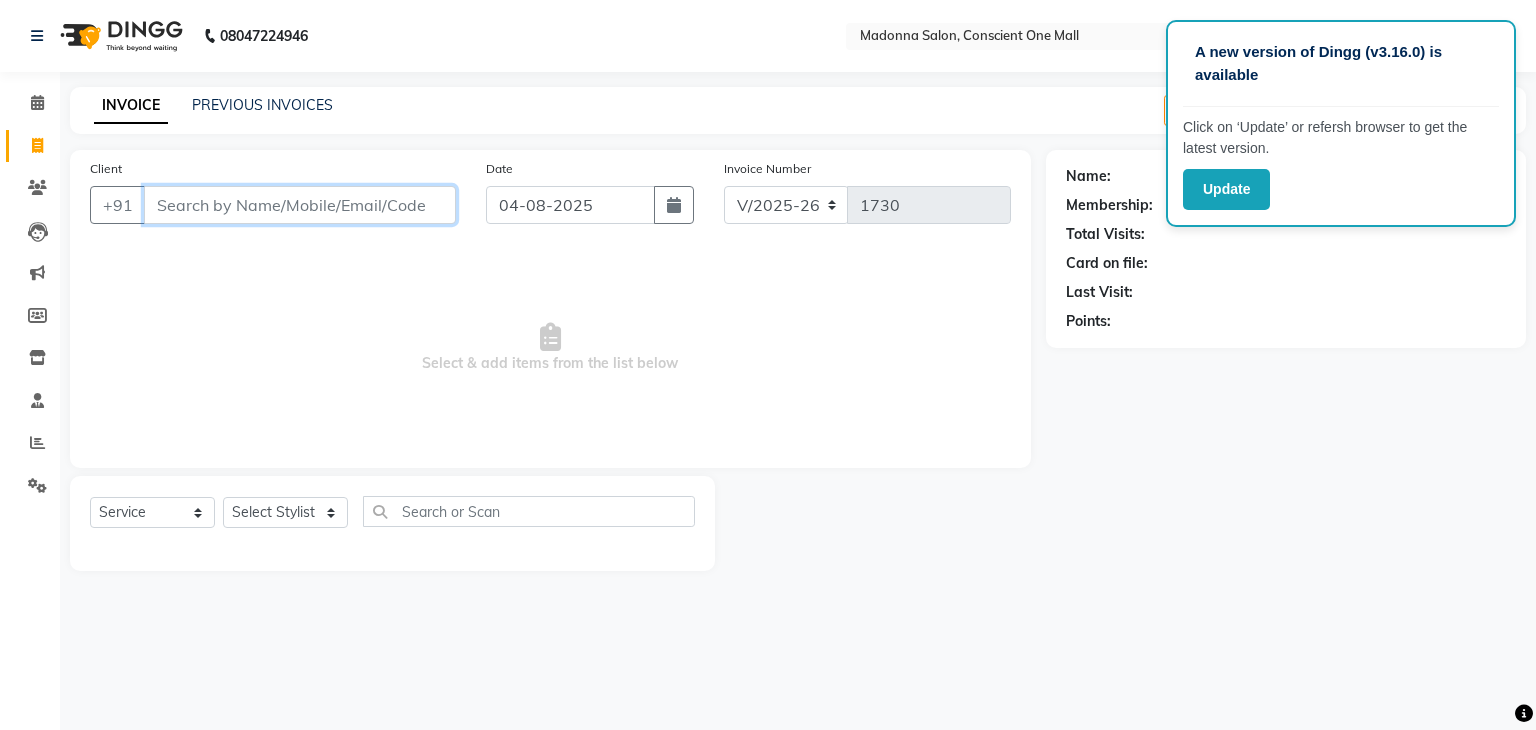 drag, startPoint x: 253, startPoint y: 211, endPoint x: 259, endPoint y: 345, distance: 134.13426 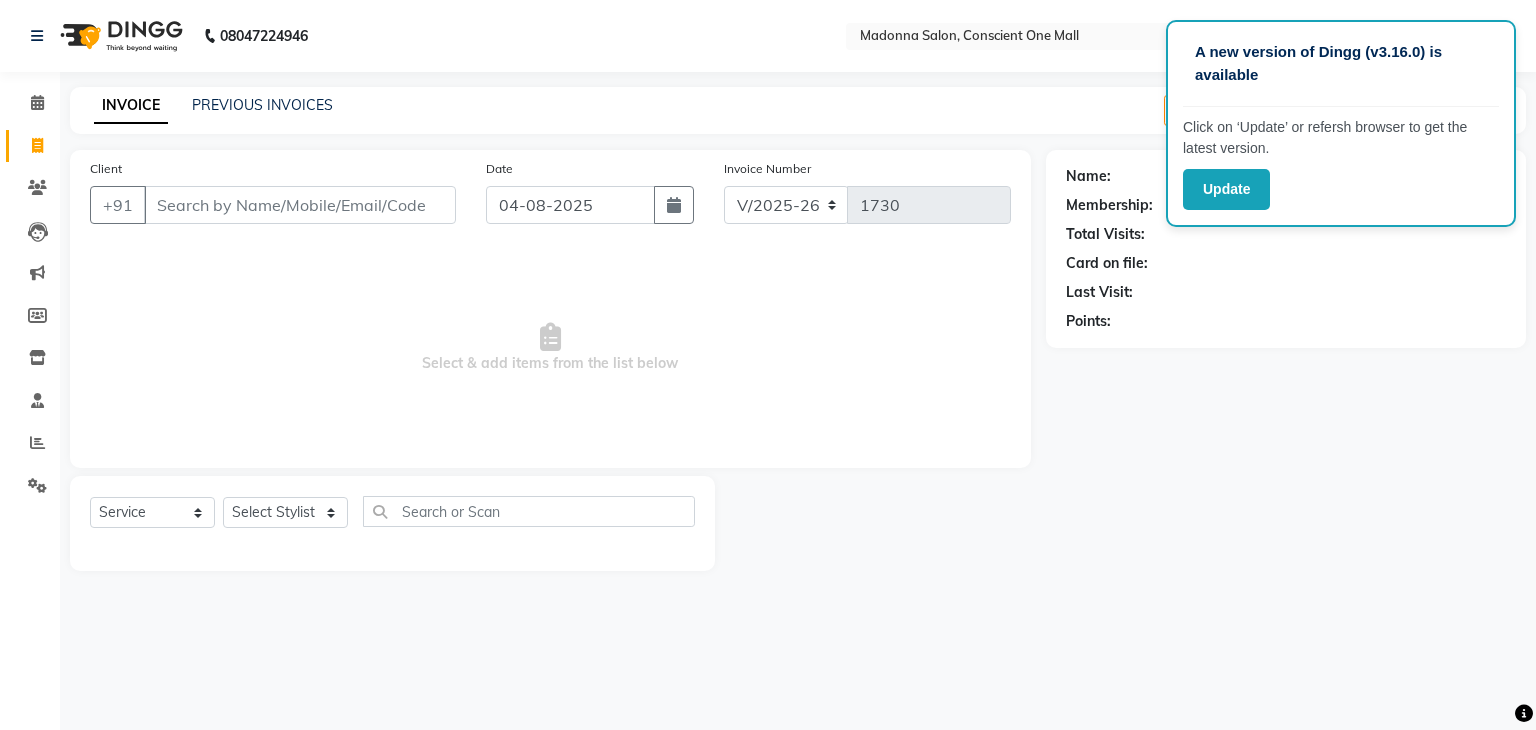 click on "Select & add items from the list below" at bounding box center [550, 348] 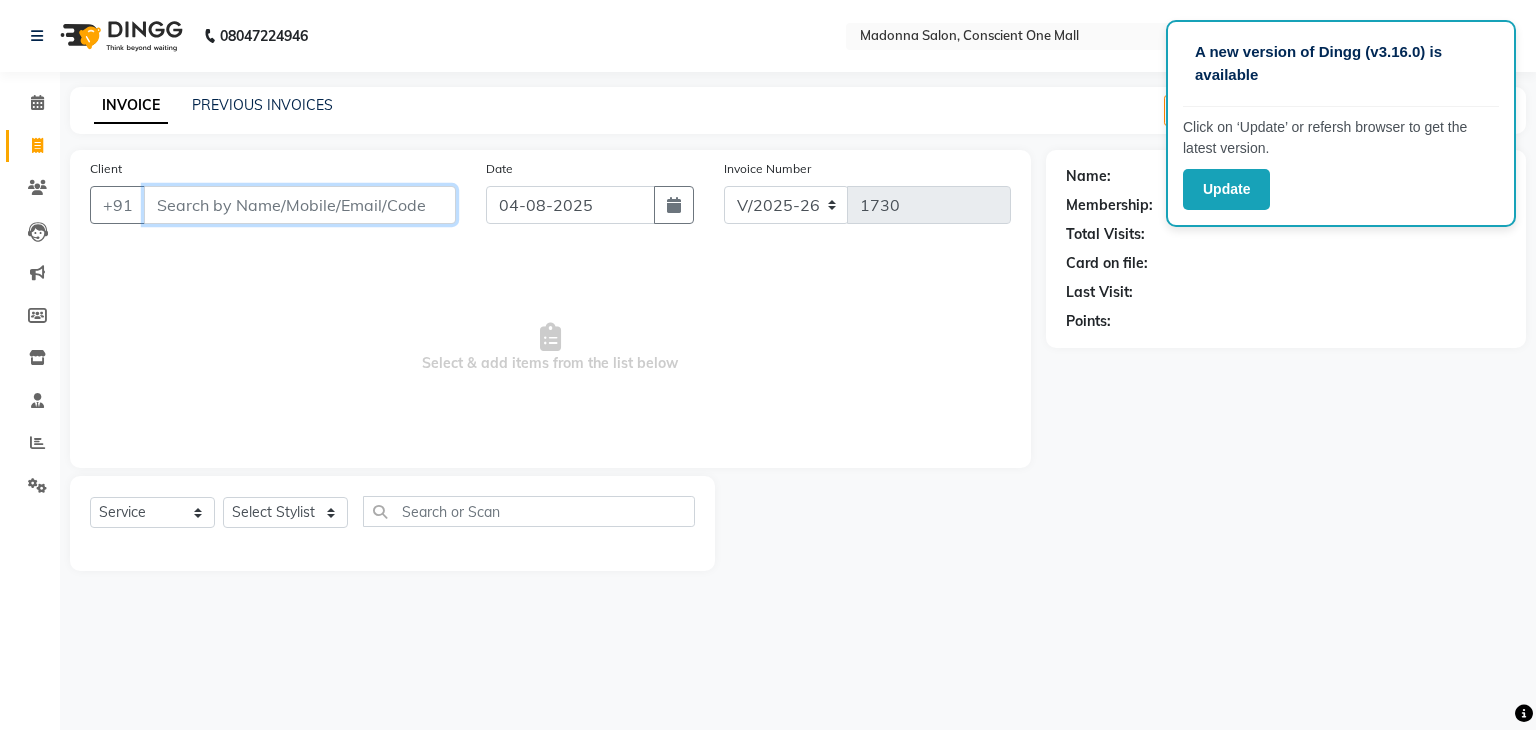 click on "Client" at bounding box center [300, 205] 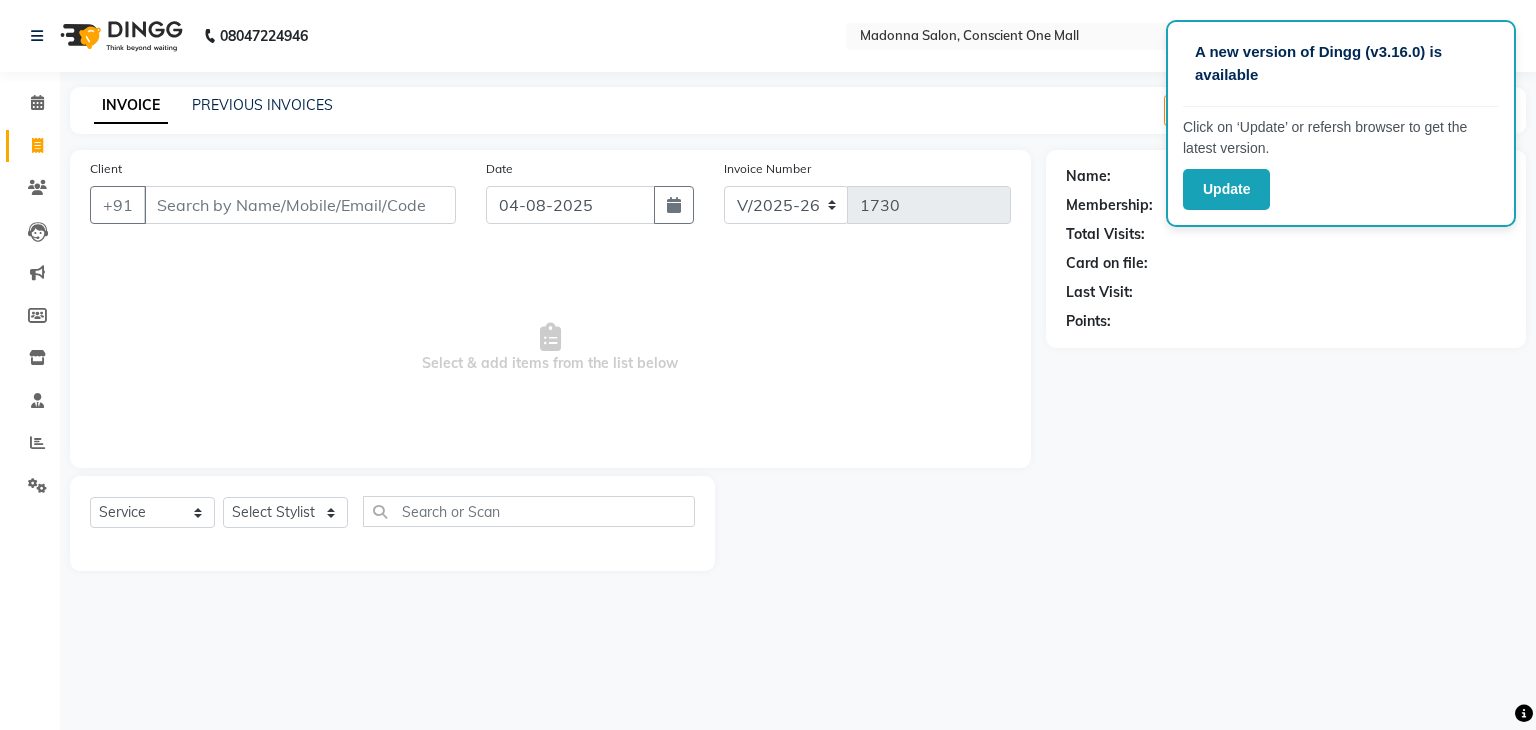 click on "Select & add items from the list below" at bounding box center (550, 348) 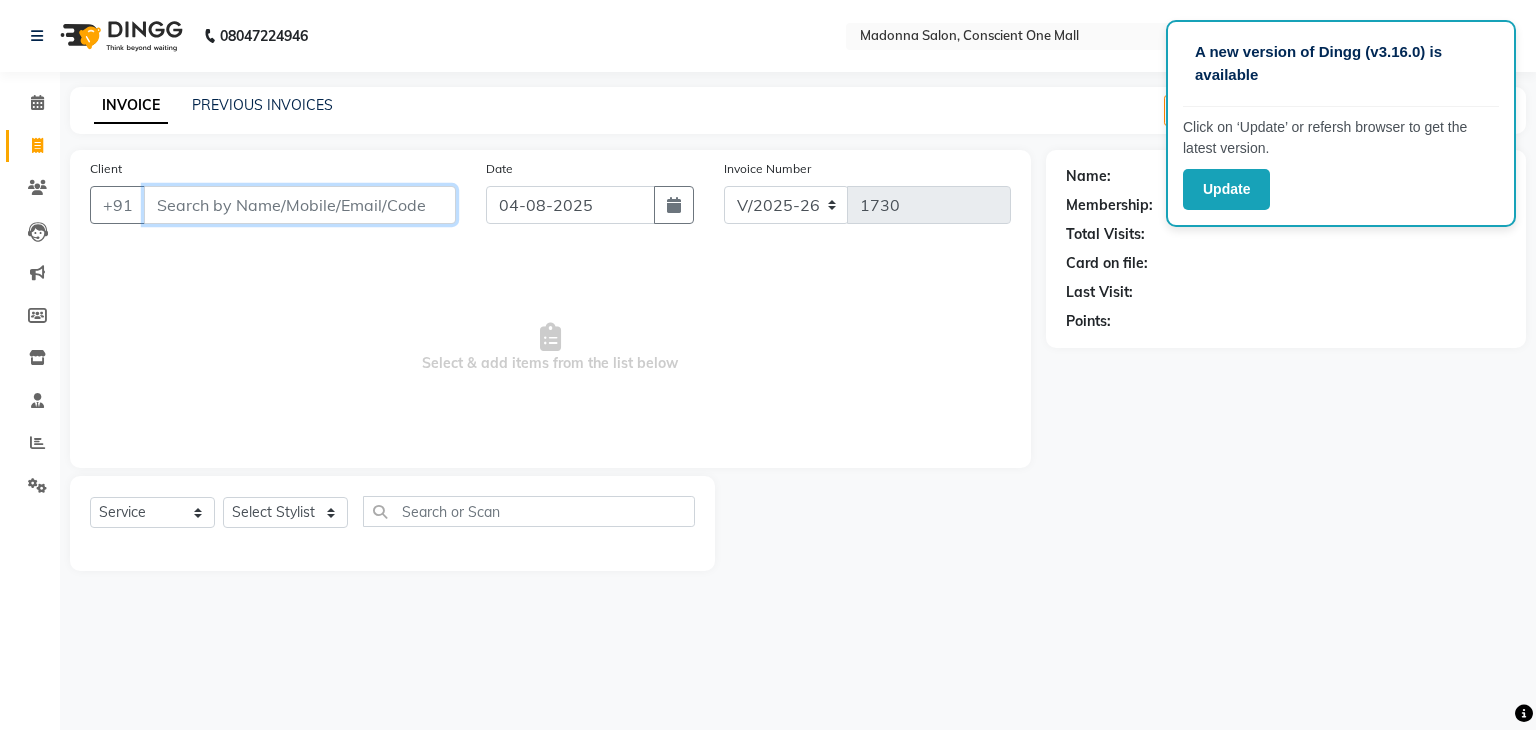 drag, startPoint x: 215, startPoint y: 212, endPoint x: 232, endPoint y: 336, distance: 125.1599 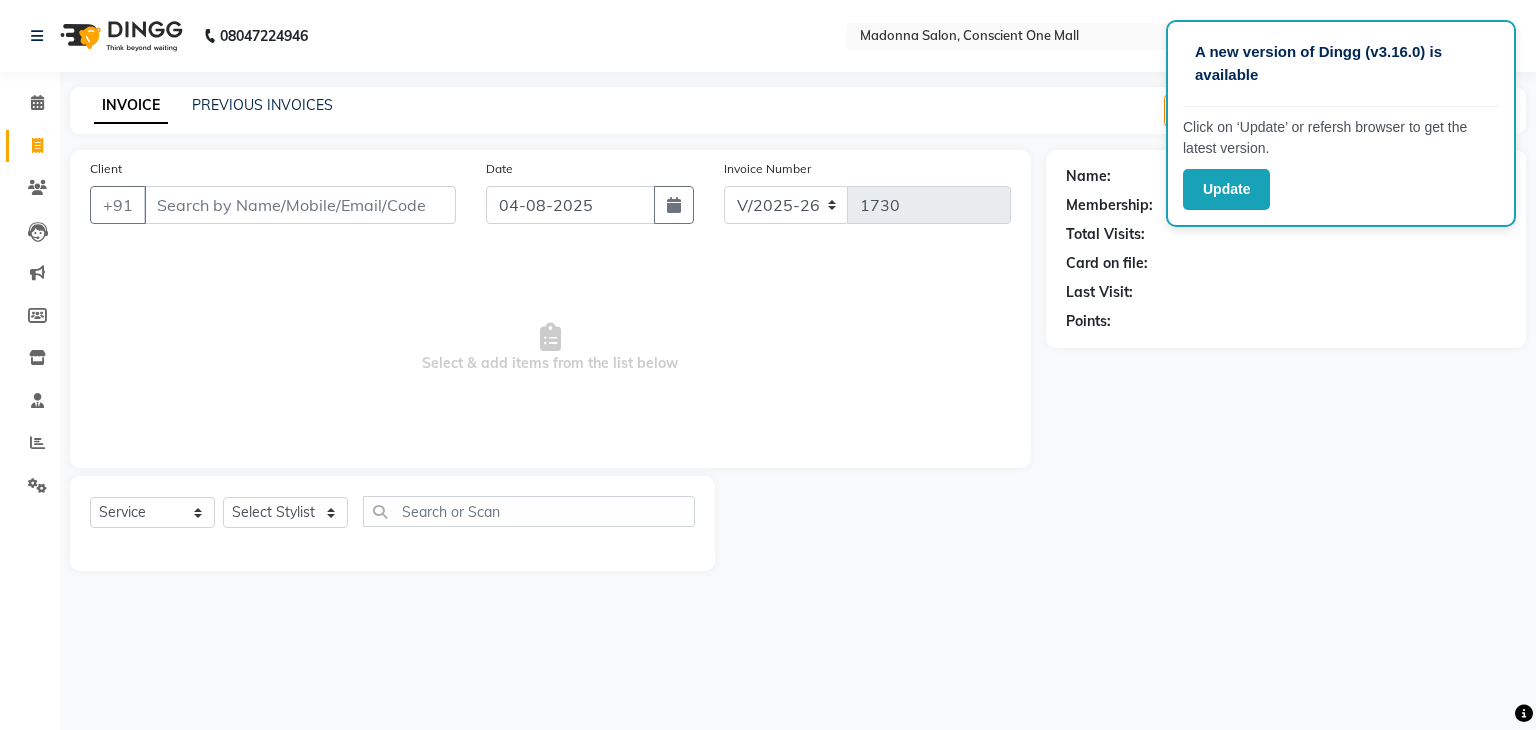 click on "A new version of Dingg (v3.16.0) is available  Click on ‘Update’ or refersh browser to get the latest version.  Update 08047224946 Select Location × Madonna Salon, Conscient One Mall  WhatsApp Status  ✕ Status:  Connected Most Recent Message: 03-08-2025     09:21 PM Recent Service Activity: 04-08-2025     10:24 AM Default Panel My Panel English ENGLISH Español العربية मराठी हिंदी ગુજરાતી தமிழ் 中文 Notifications nothing to show Manager Manage Profile Change Password Sign out  Version:3.15.11  ☀ Madonna Salon, Conscient One Mall  Calendar  Invoice  Clients  Leads   Marketing  Members  Inventory  Staff  Reports  Settings Completed InProgress Upcoming Dropped Tentative Check-In Confirm Bookings Segments Page Builder INVOICE PREVIOUS INVOICES Create New   Save   Open Invoices  Client +91 Date 04-08-2025 Invoice Number V/2025 V/2025-26 1730  Select & add items from the list below  Select  Service  Product  Membership  Package Voucher Prepaid" at bounding box center [768, 365] 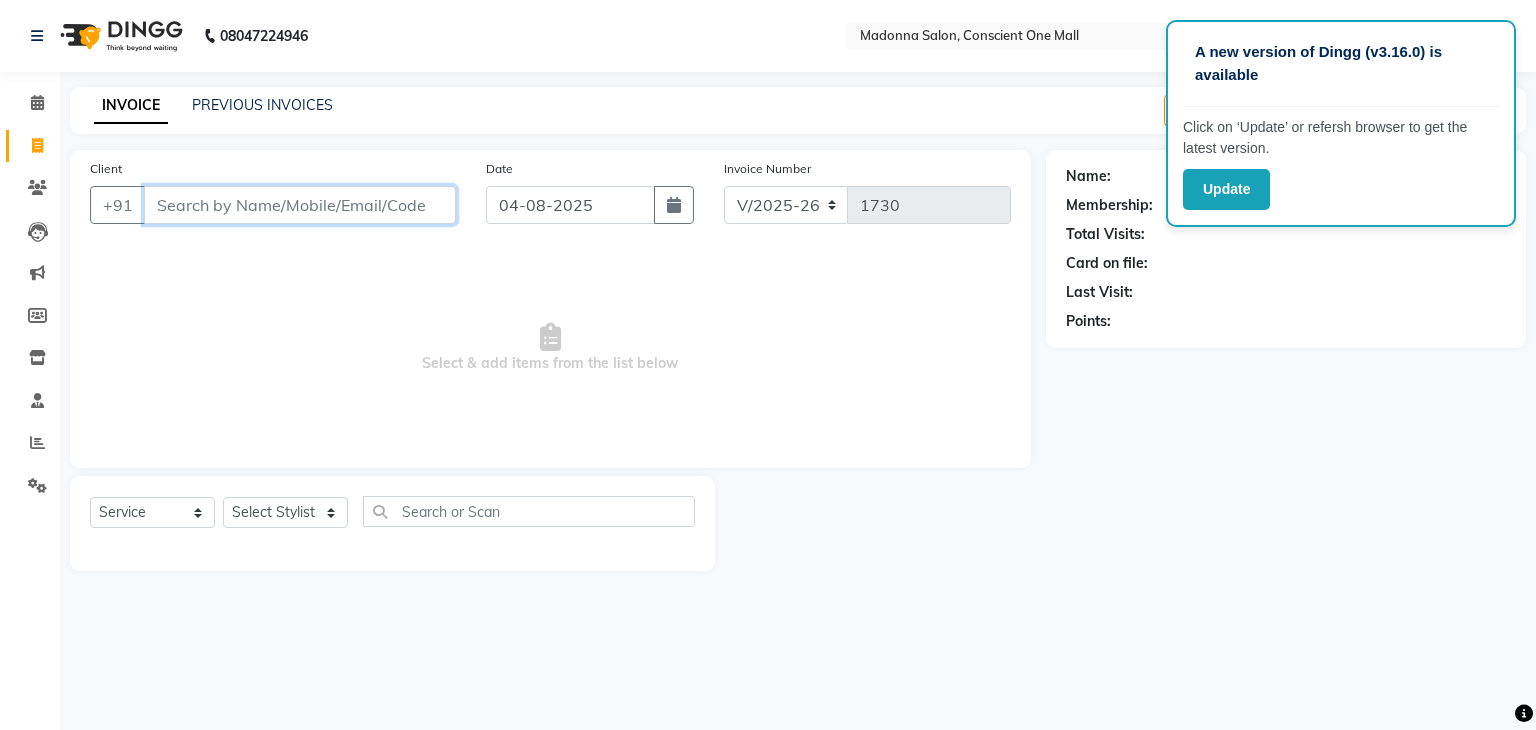 click on "Client" at bounding box center [300, 205] 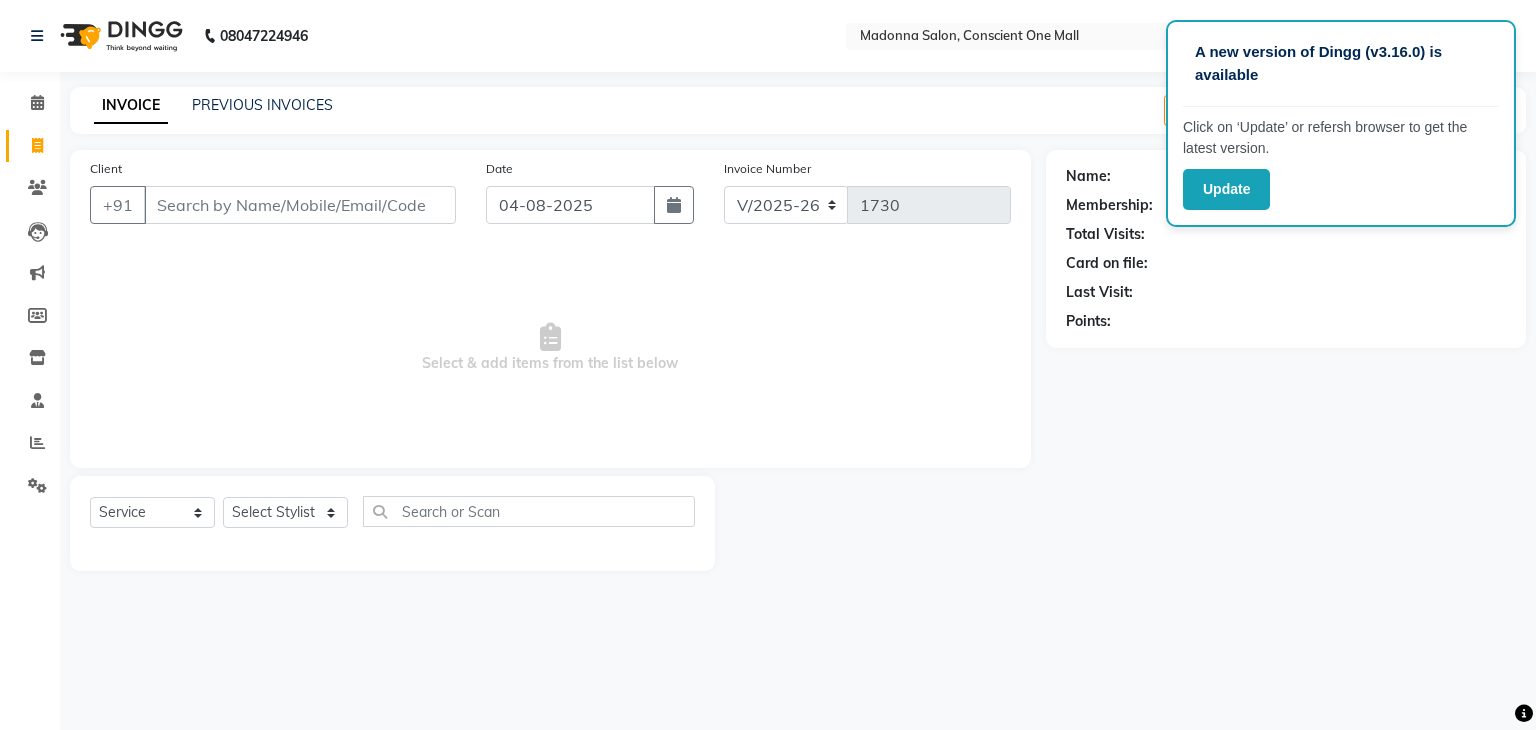 click on "Select & add items from the list below" at bounding box center [550, 348] 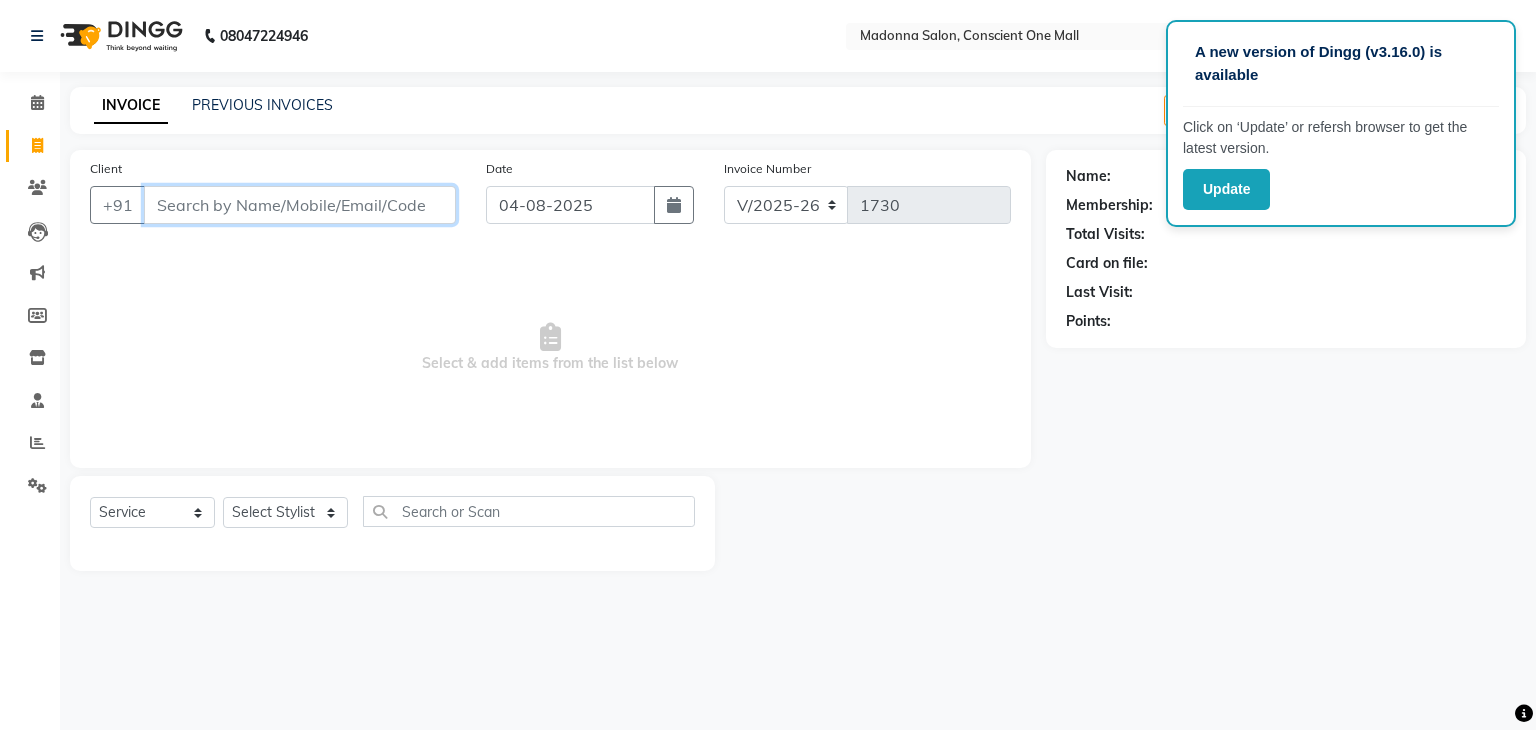 drag, startPoint x: 285, startPoint y: 204, endPoint x: 279, endPoint y: 390, distance: 186.09676 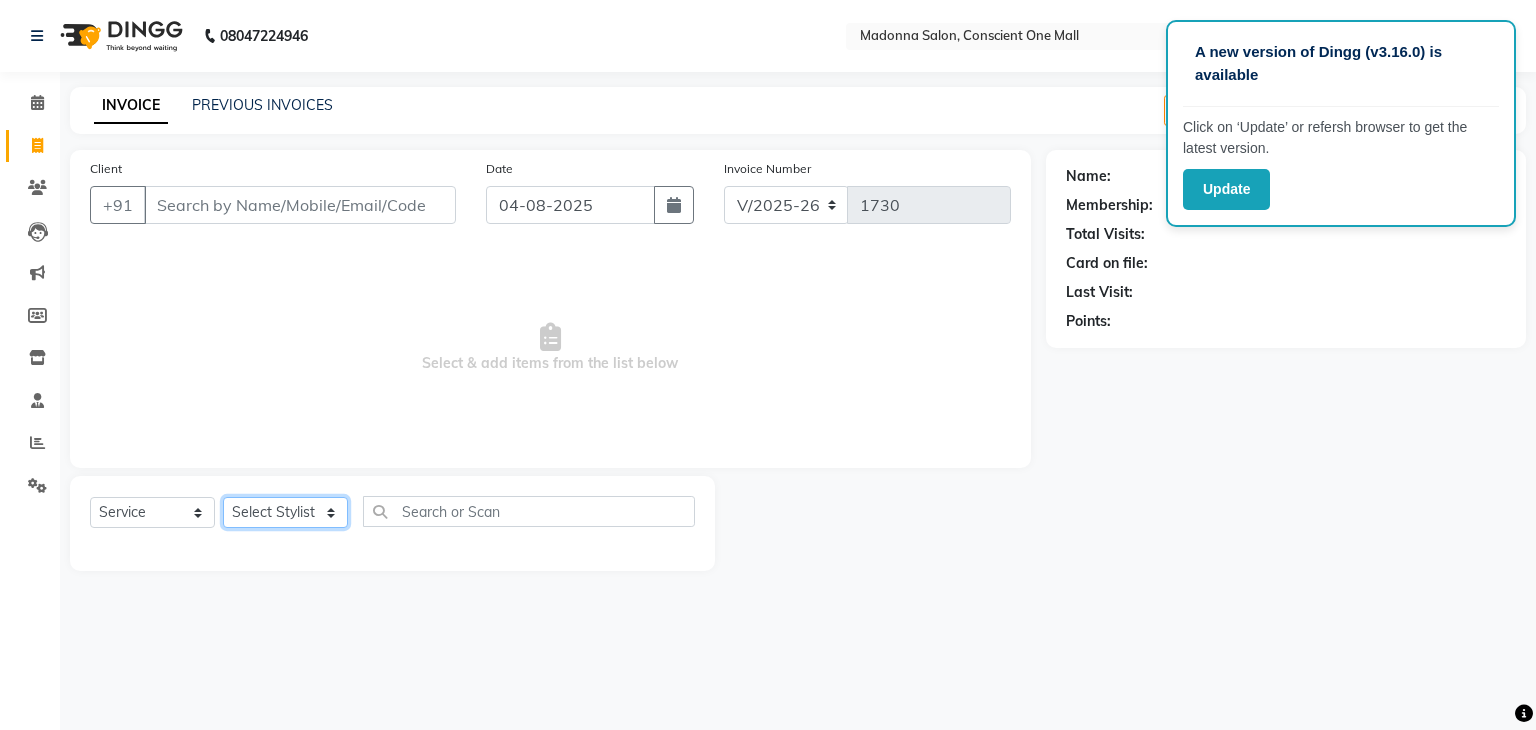 click on "Select Stylist AJAD AMIT ANSHU Bilal Harry himanshi HIMANSHU Janvi JAY Khusboo Manager misty Mukesh Naeem Navjot Kaur neha Pawan RAKHI Ripa Sachin Sagar  SAMEER Sanjeev Saurabh" 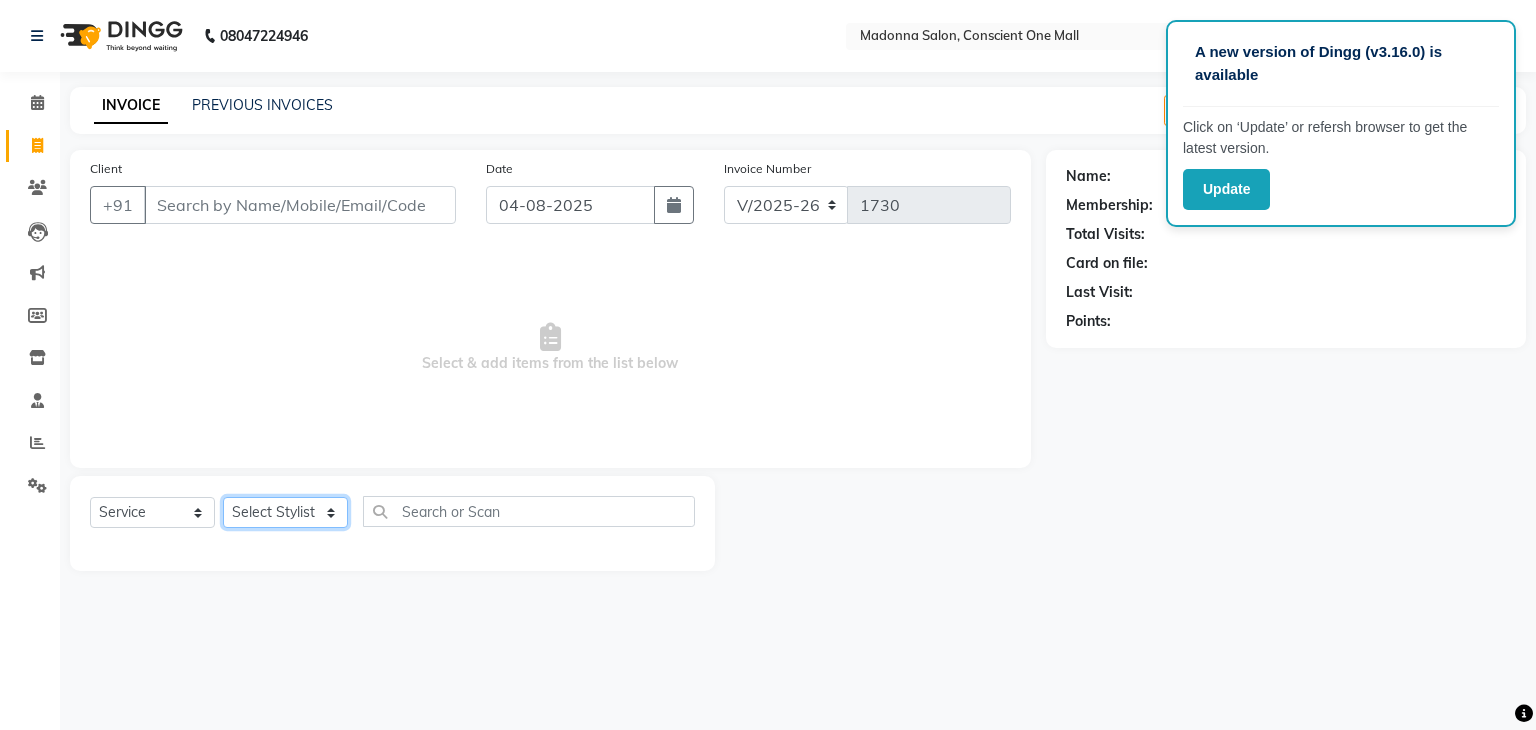 select on "67299" 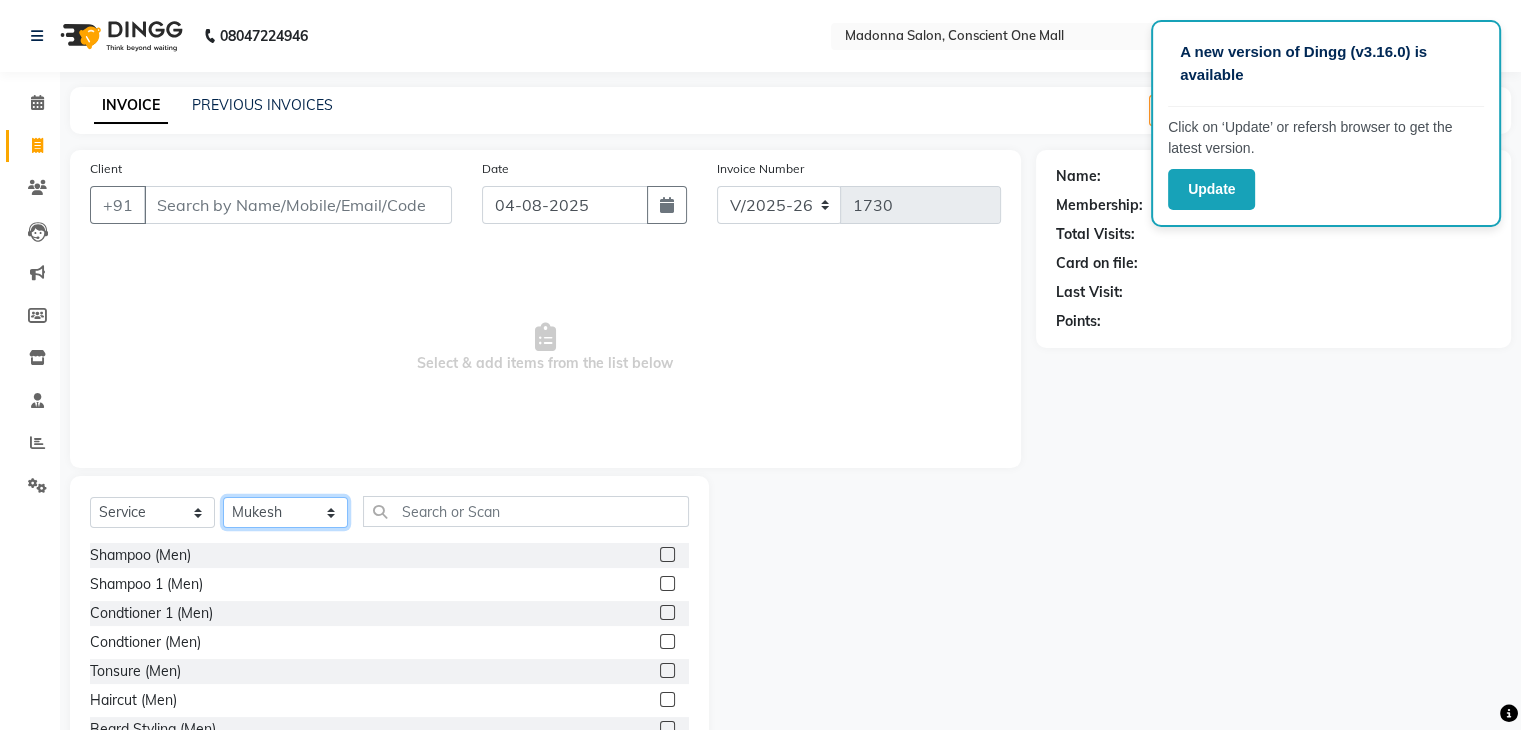 click on "Select Stylist AJAD AMIT ANSHU Bilal Harry himanshi HIMANSHU Janvi JAY Khusboo Manager misty Mukesh Naeem Navjot Kaur neha Pawan RAKHI Ripa Sachin Sagar  SAMEER Sanjeev Saurabh" 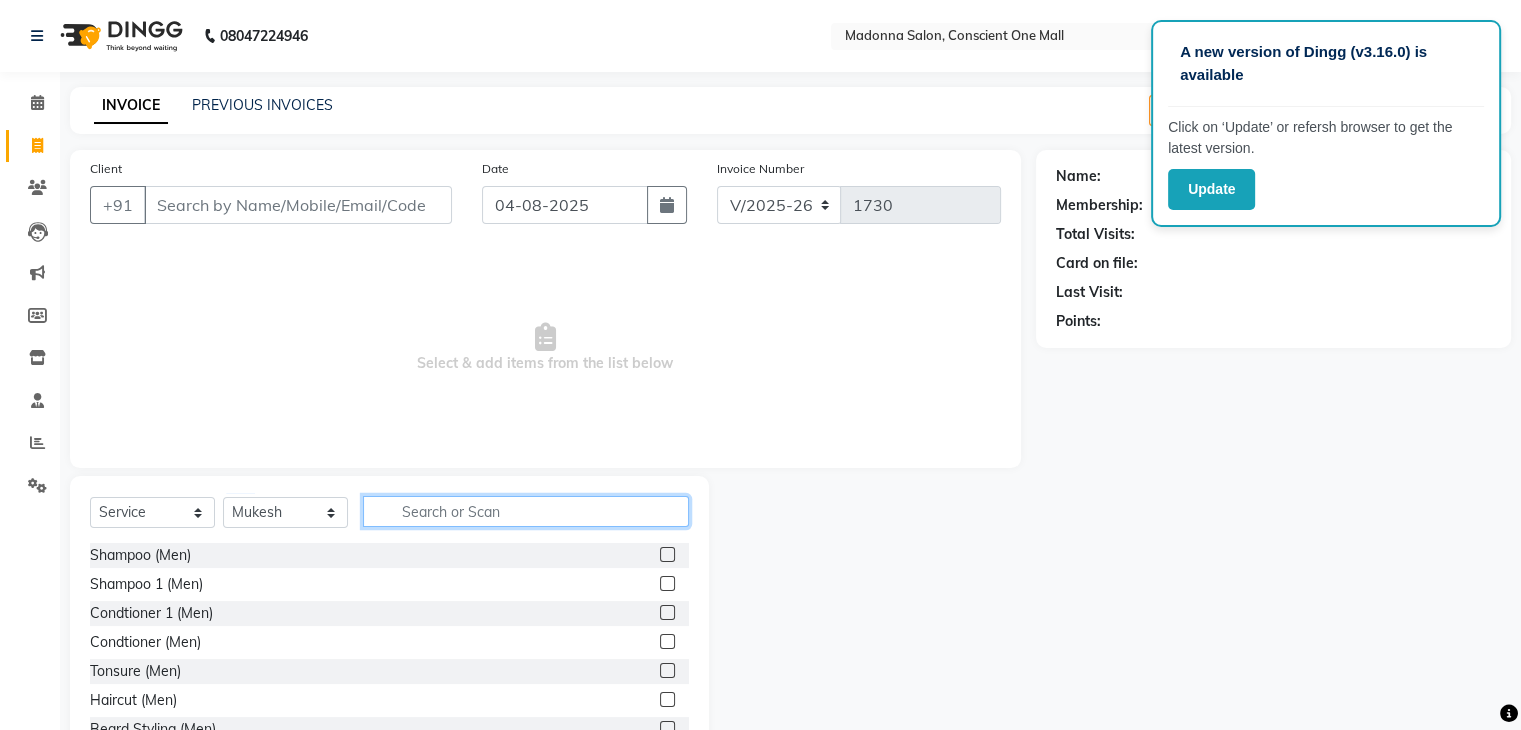 click 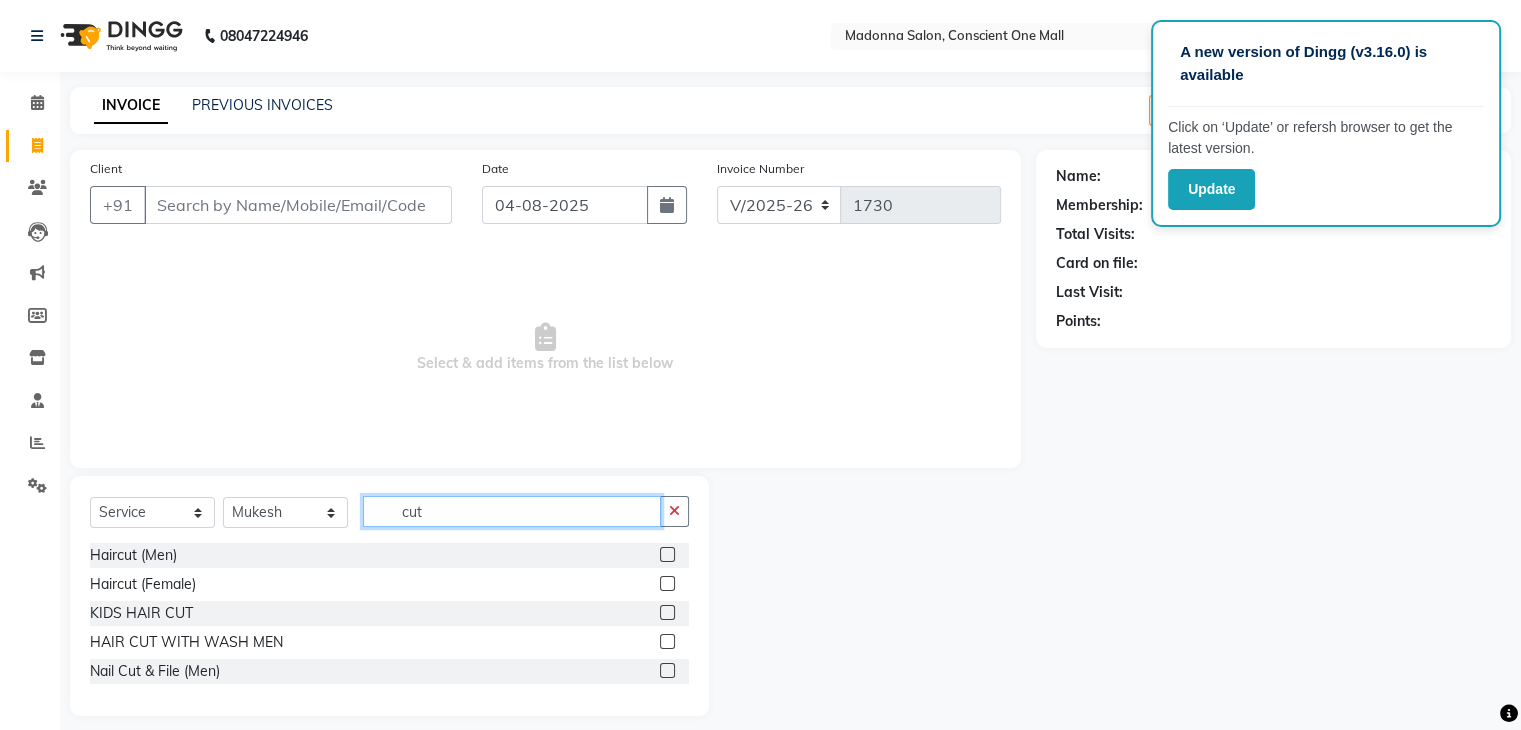 type on "cut" 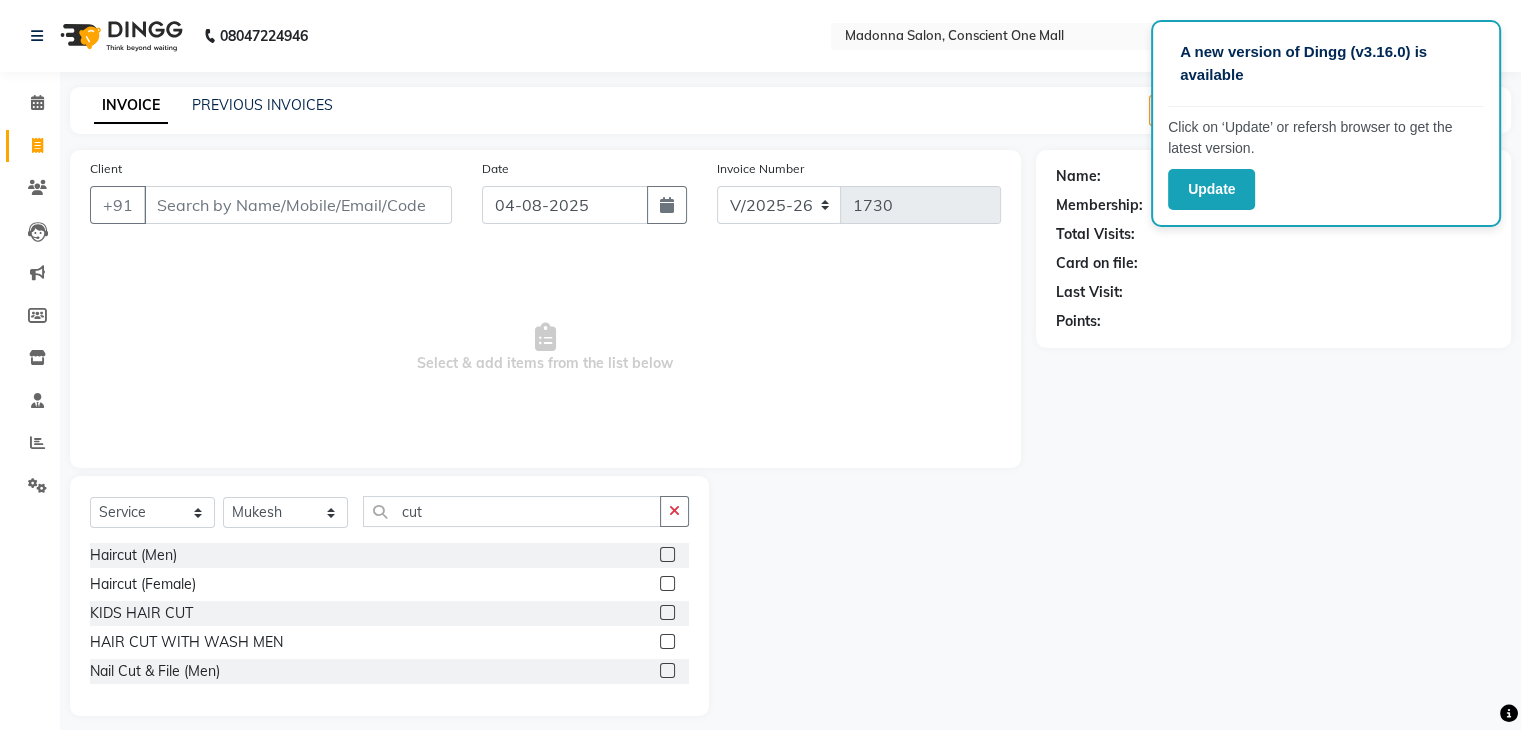 click 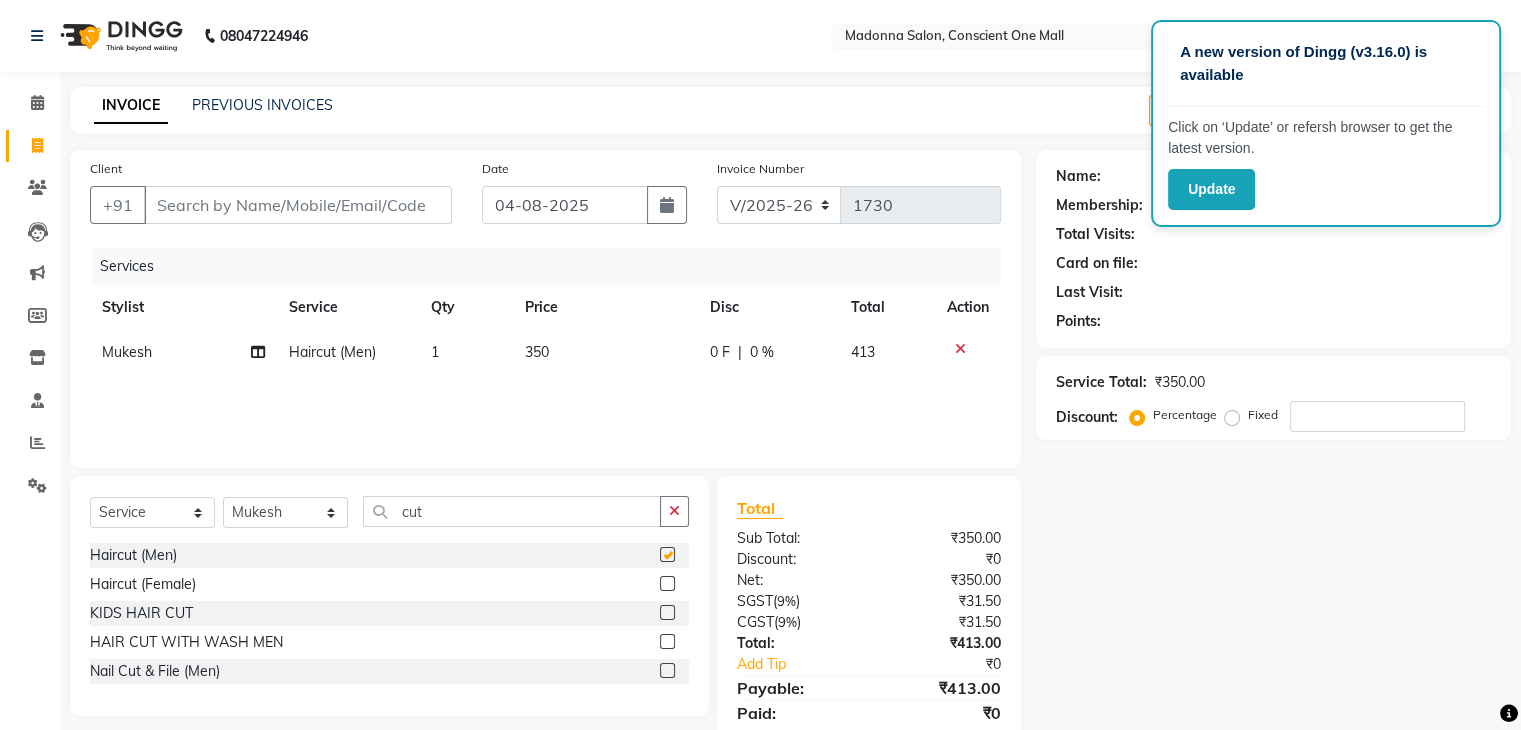checkbox on "false" 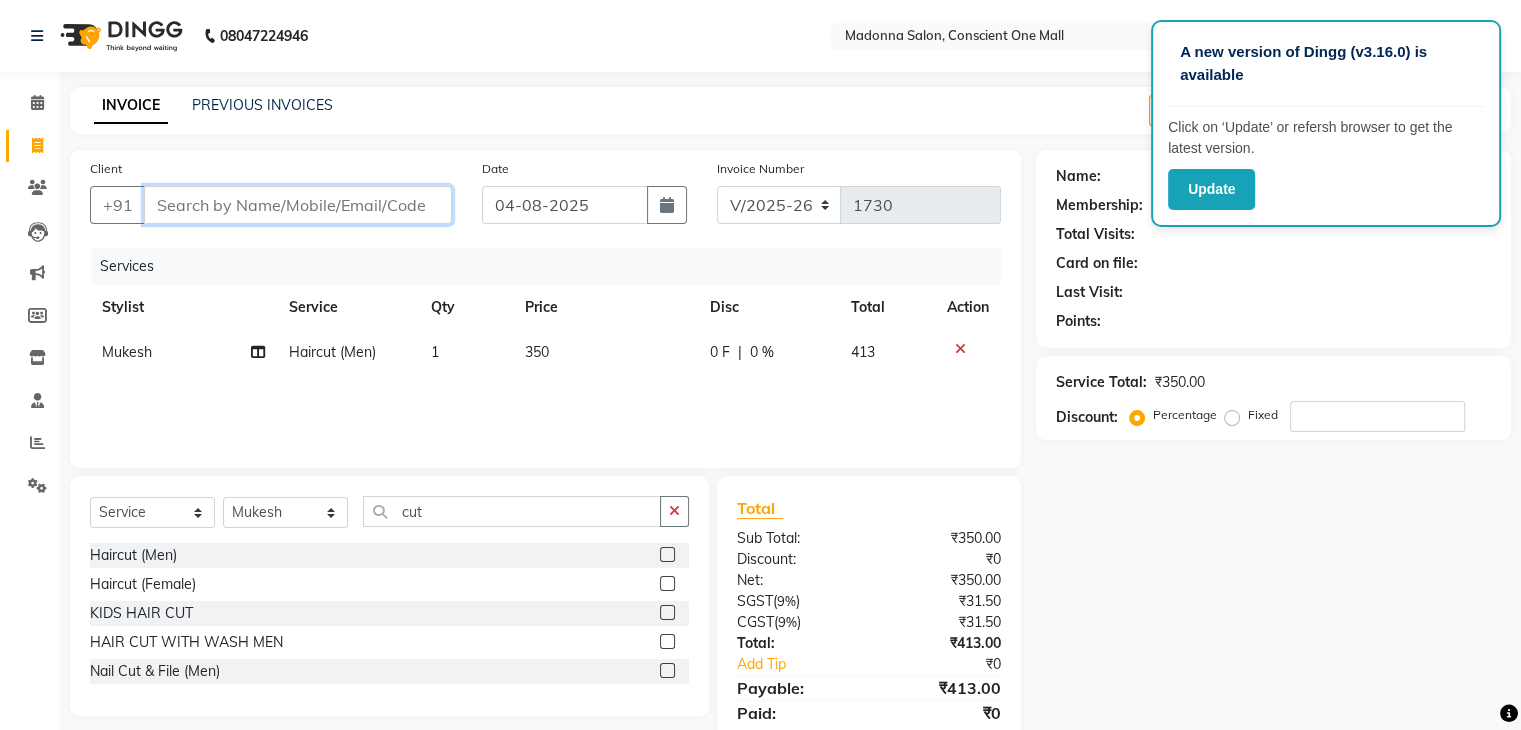 click on "Client" at bounding box center [298, 205] 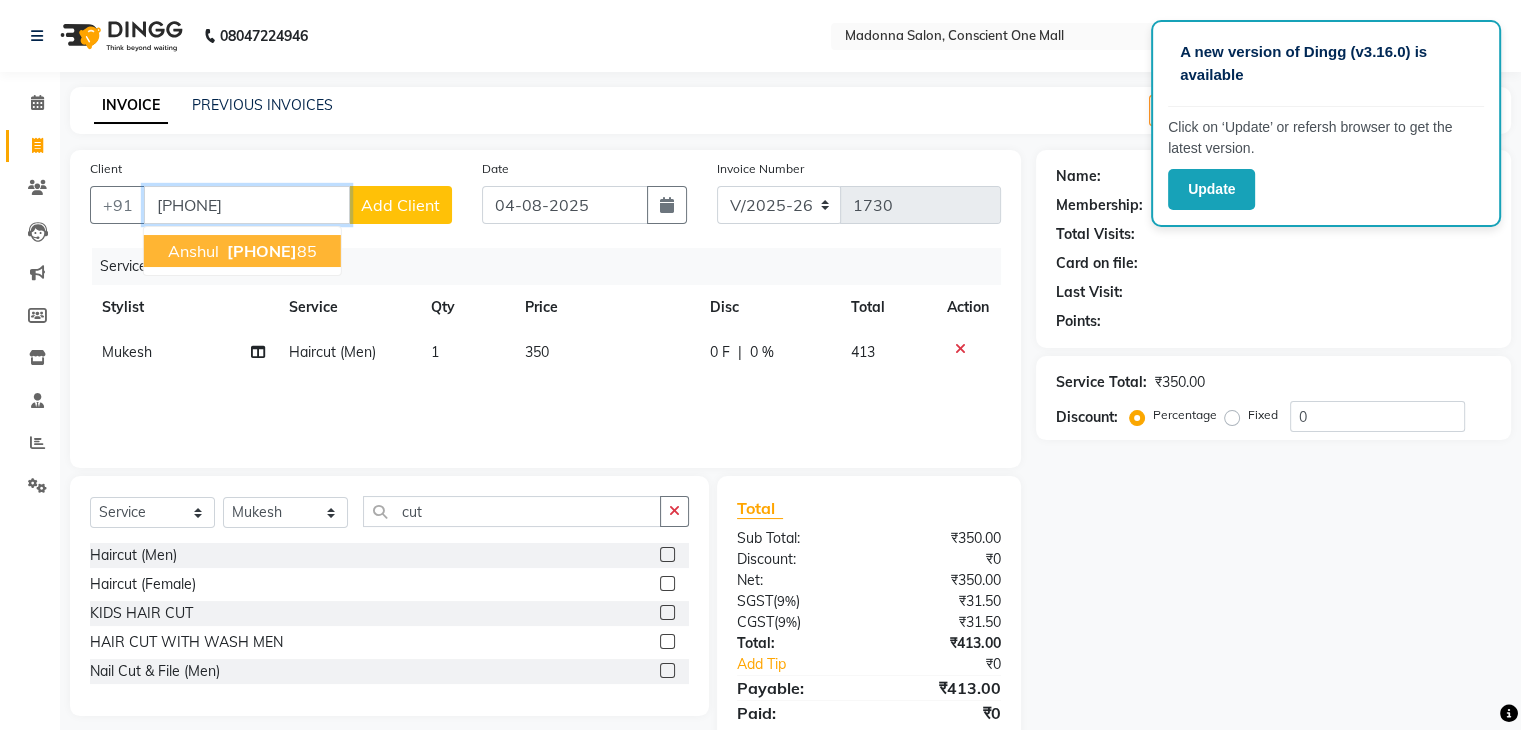 click on "98119696" at bounding box center (262, 251) 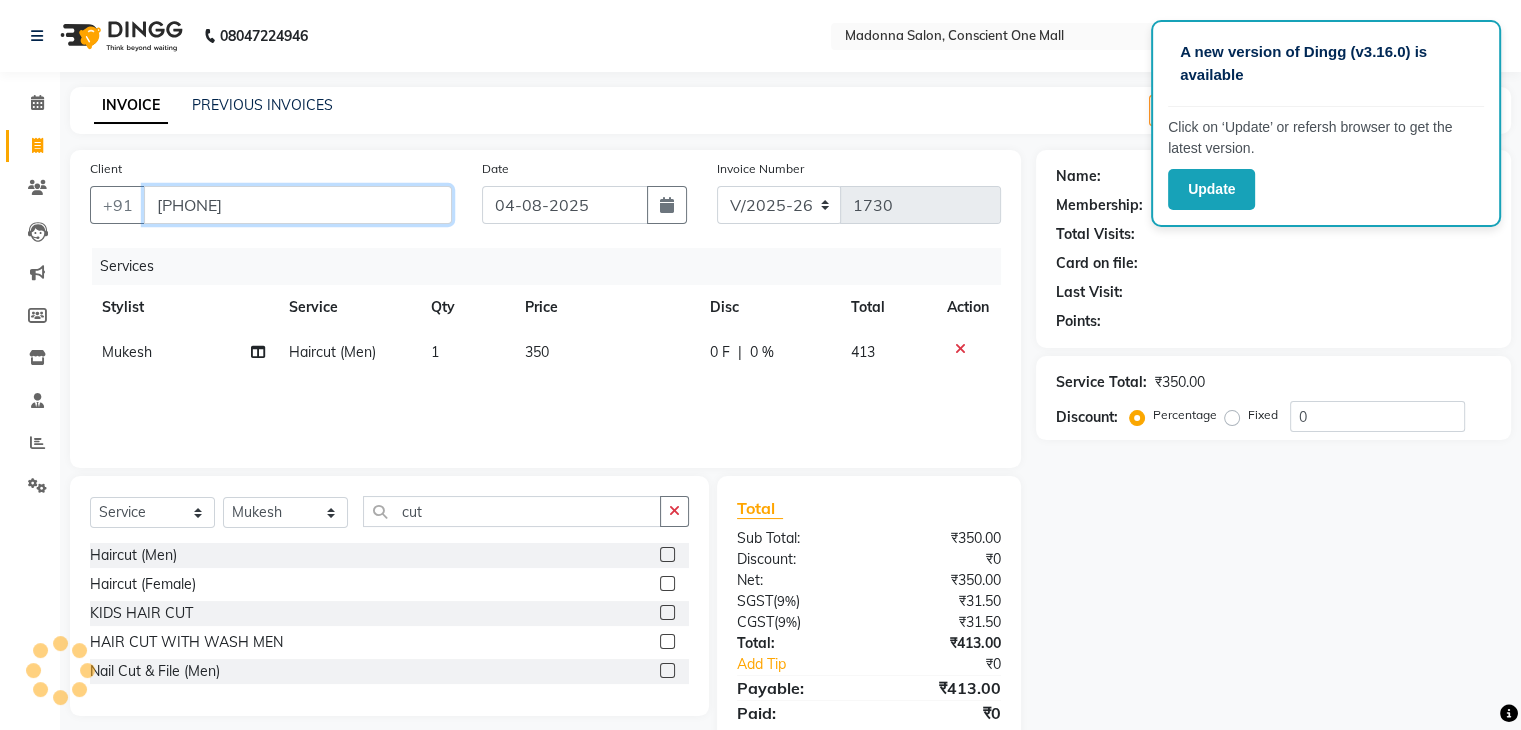 type on "9811969685" 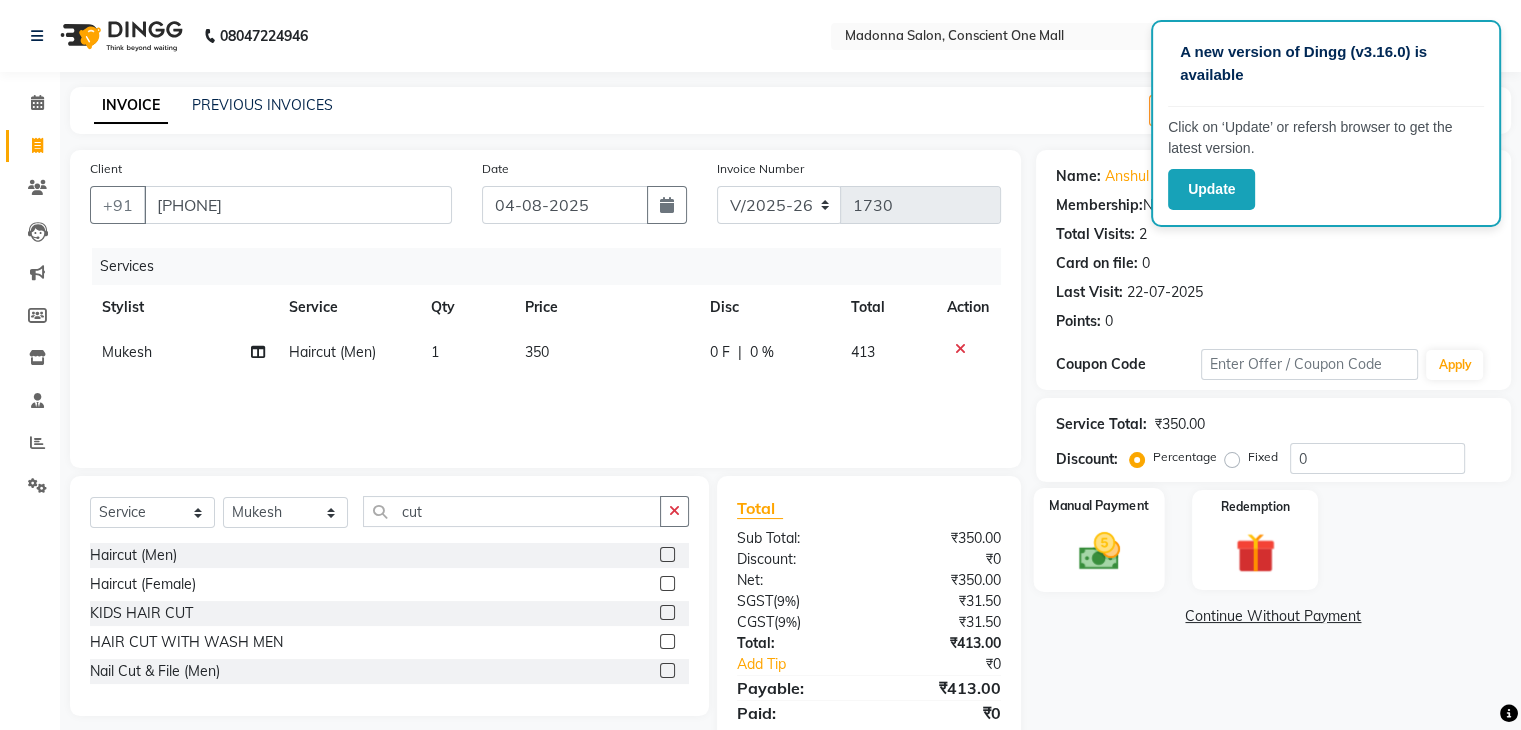 click 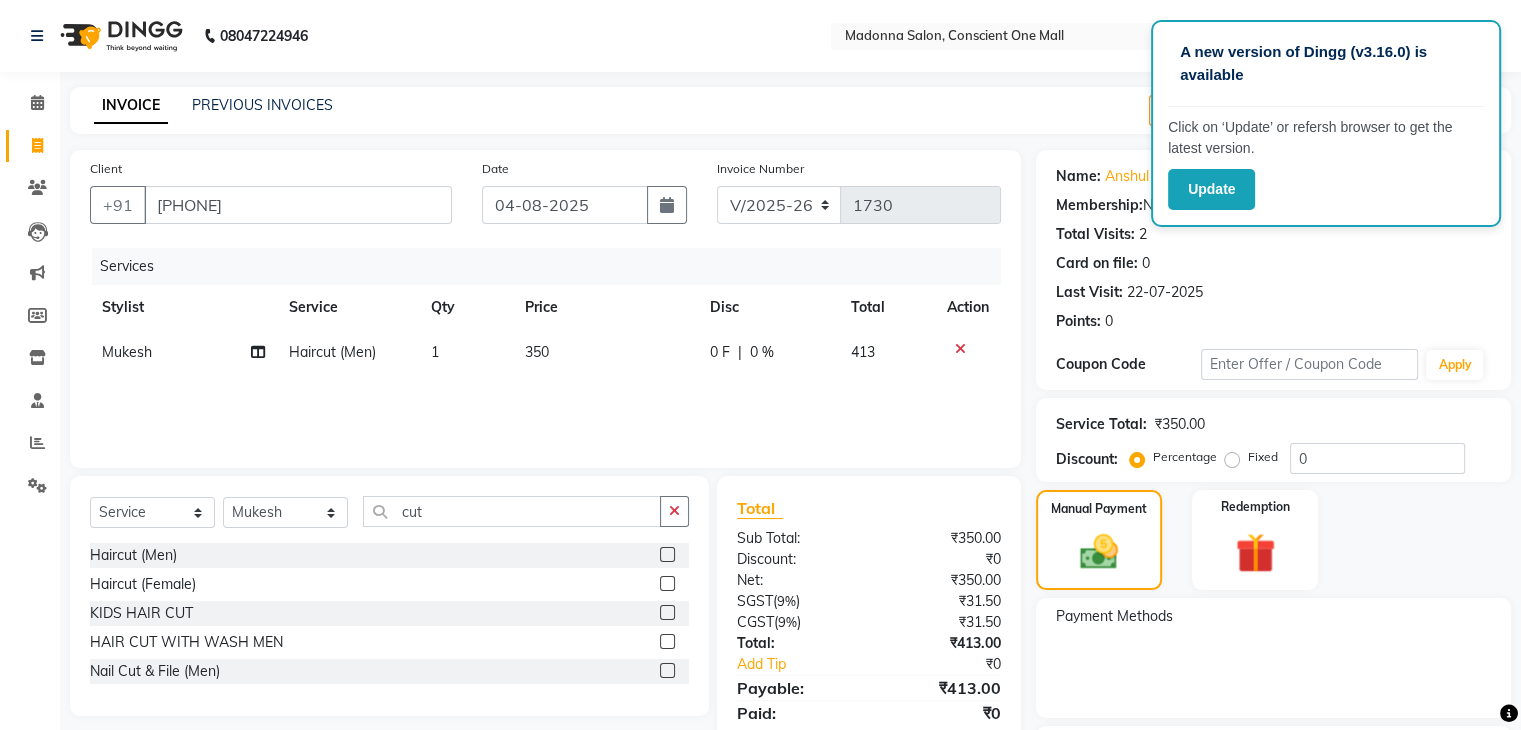 scroll, scrollTop: 104, scrollLeft: 0, axis: vertical 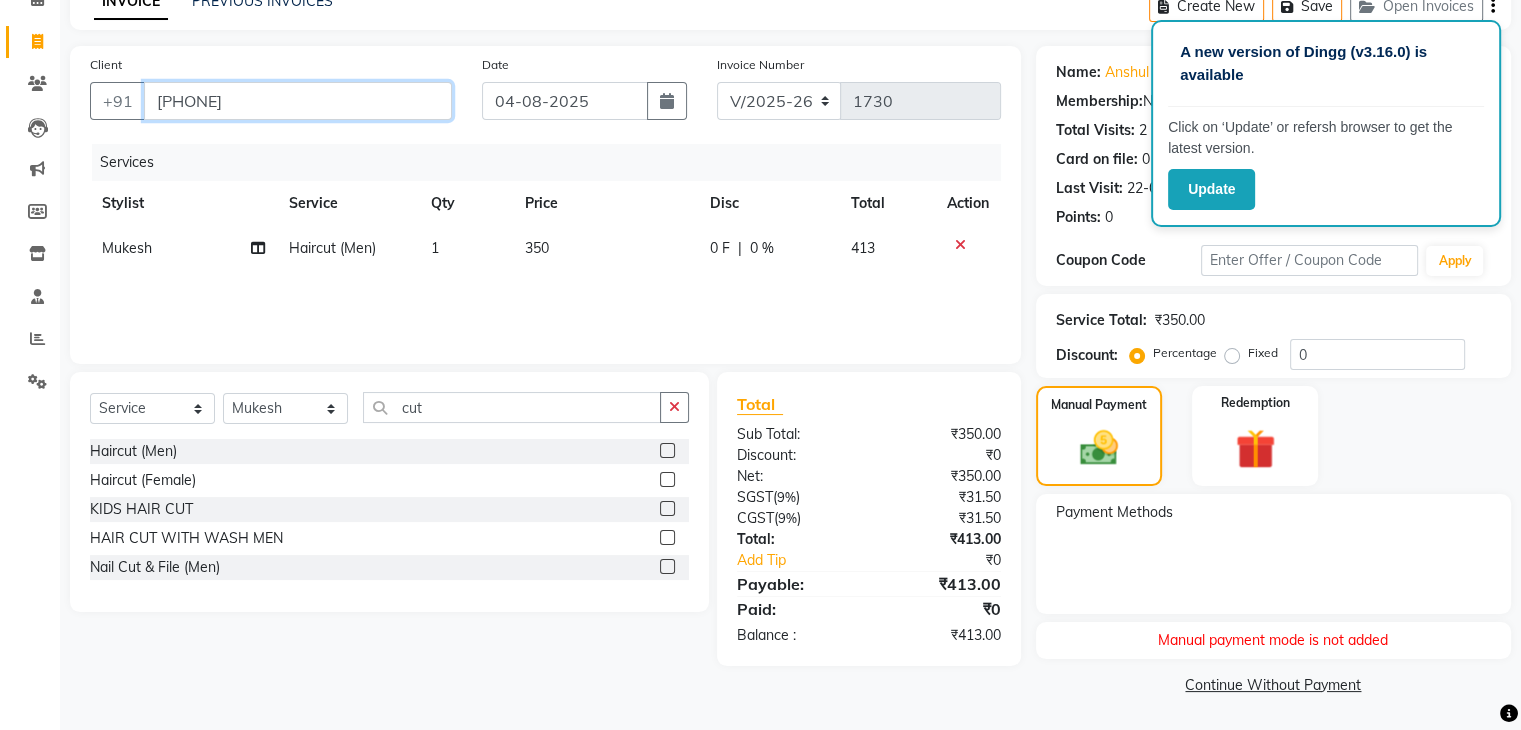 click on "9811969685" at bounding box center [298, 101] 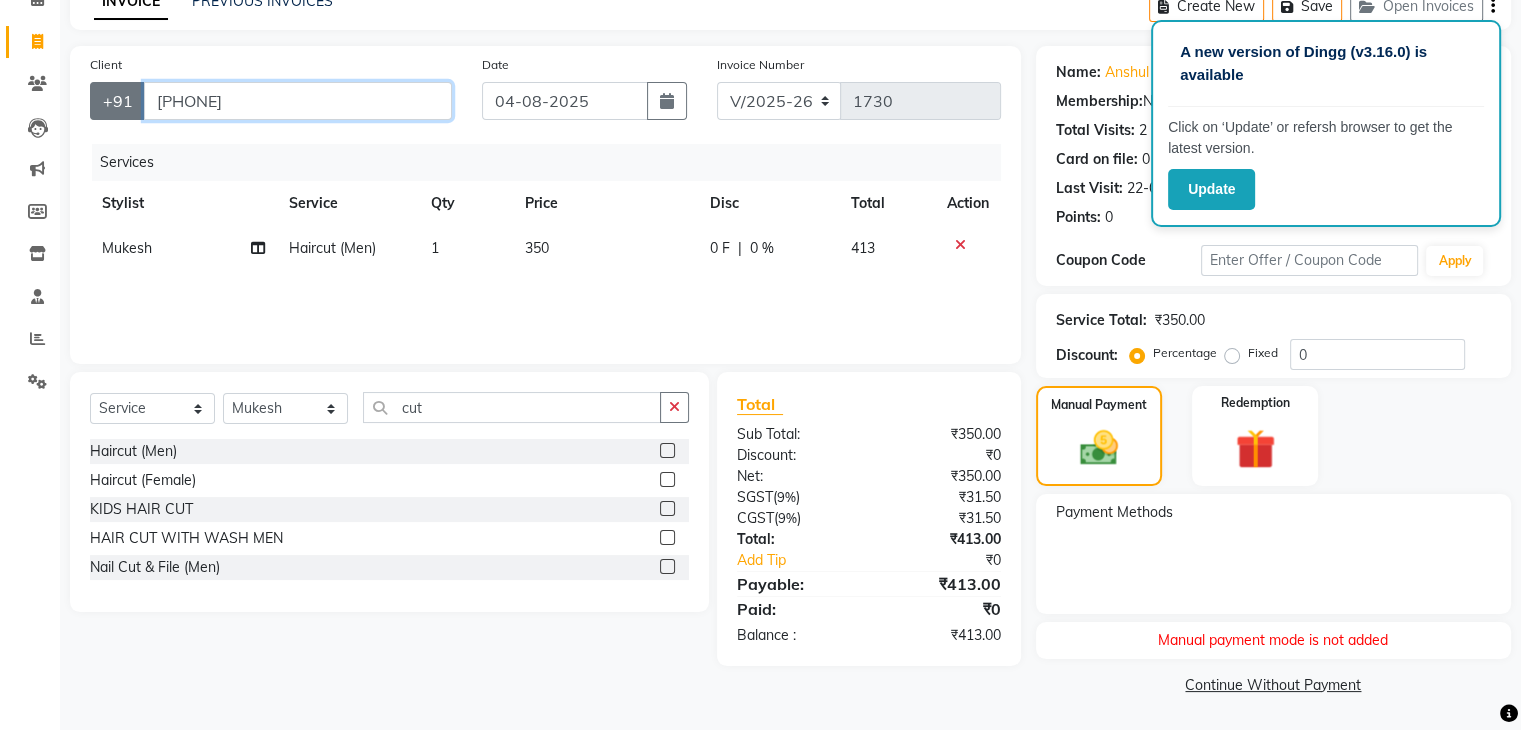 drag, startPoint x: 350, startPoint y: 104, endPoint x: 121, endPoint y: 100, distance: 229.03493 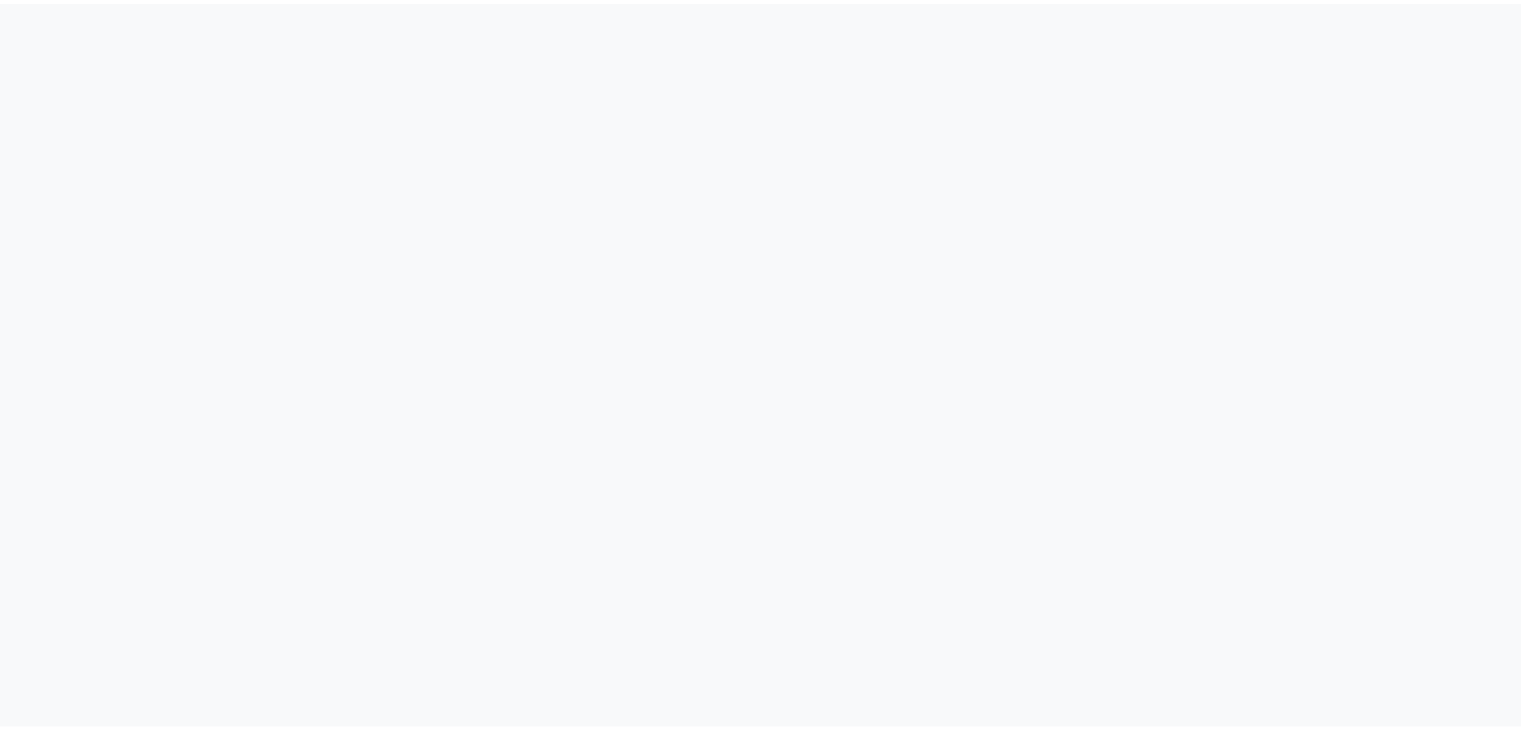 scroll, scrollTop: 0, scrollLeft: 0, axis: both 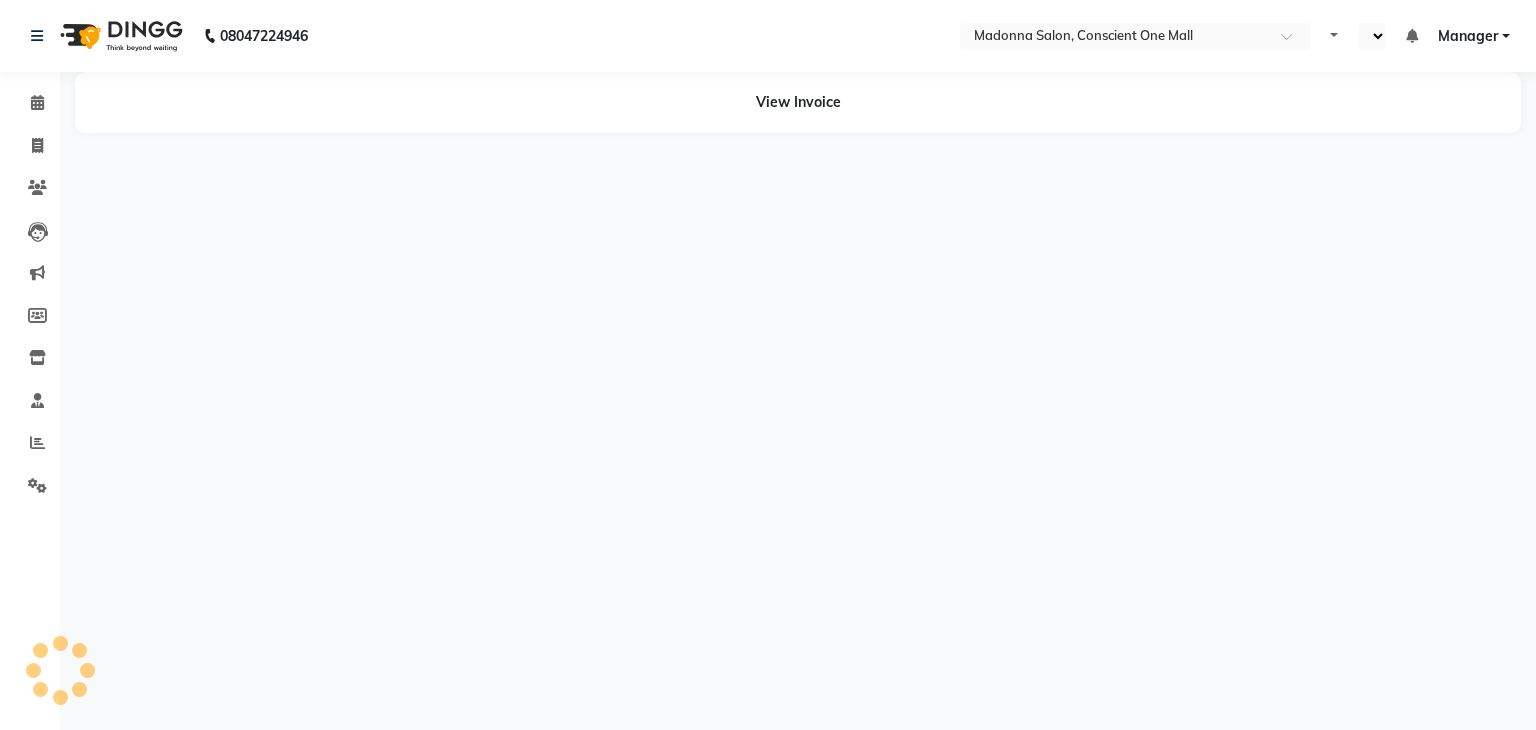 select on "en" 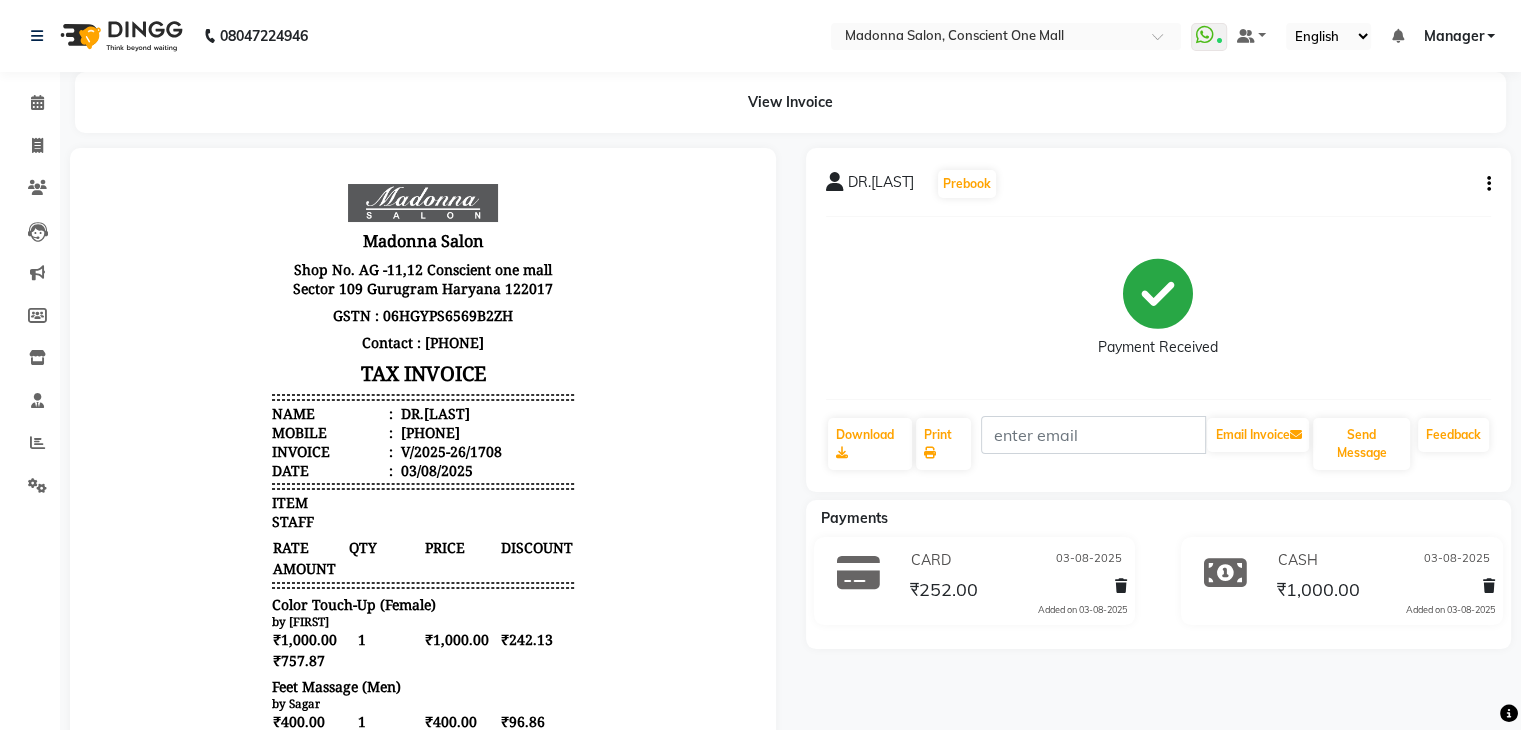 scroll, scrollTop: 0, scrollLeft: 0, axis: both 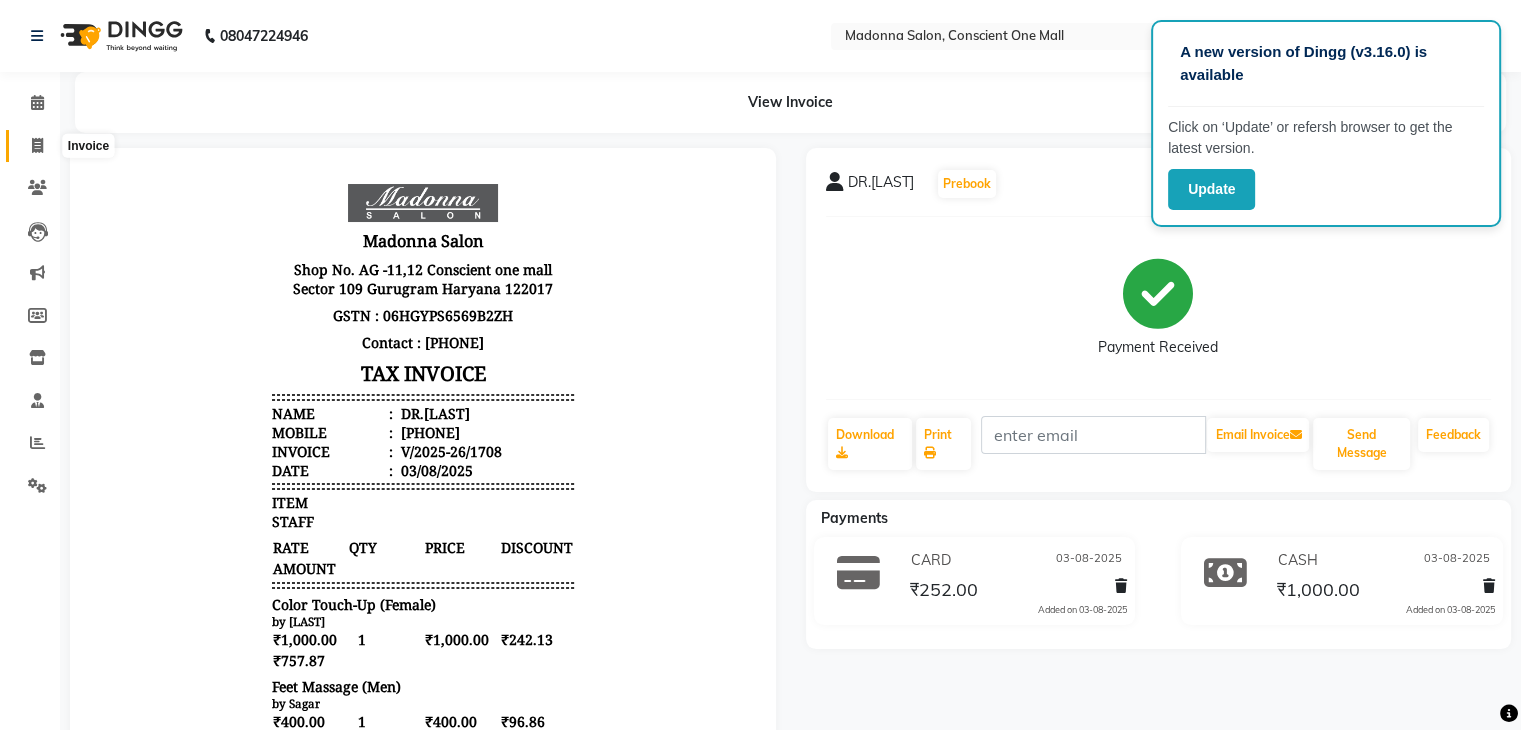 click 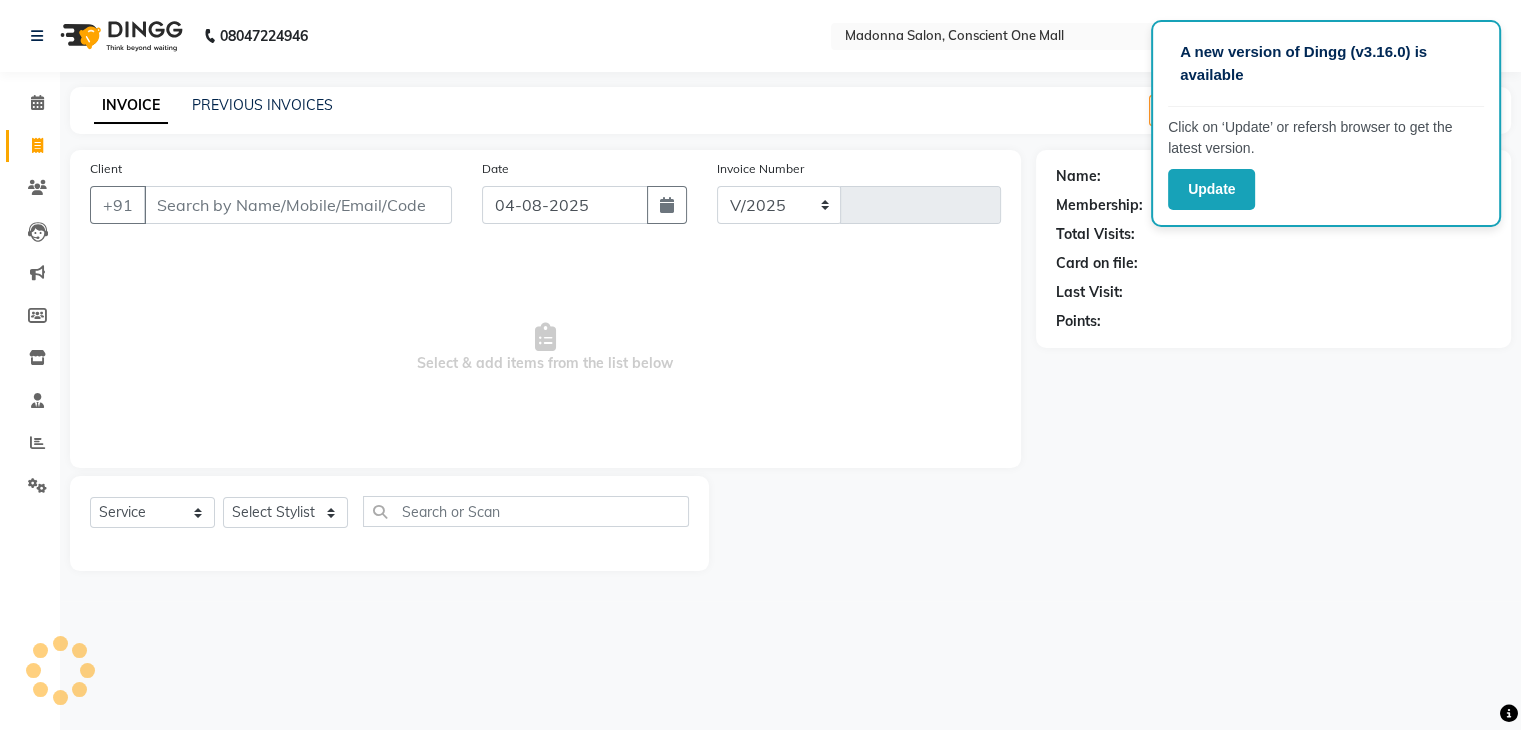select on "7575" 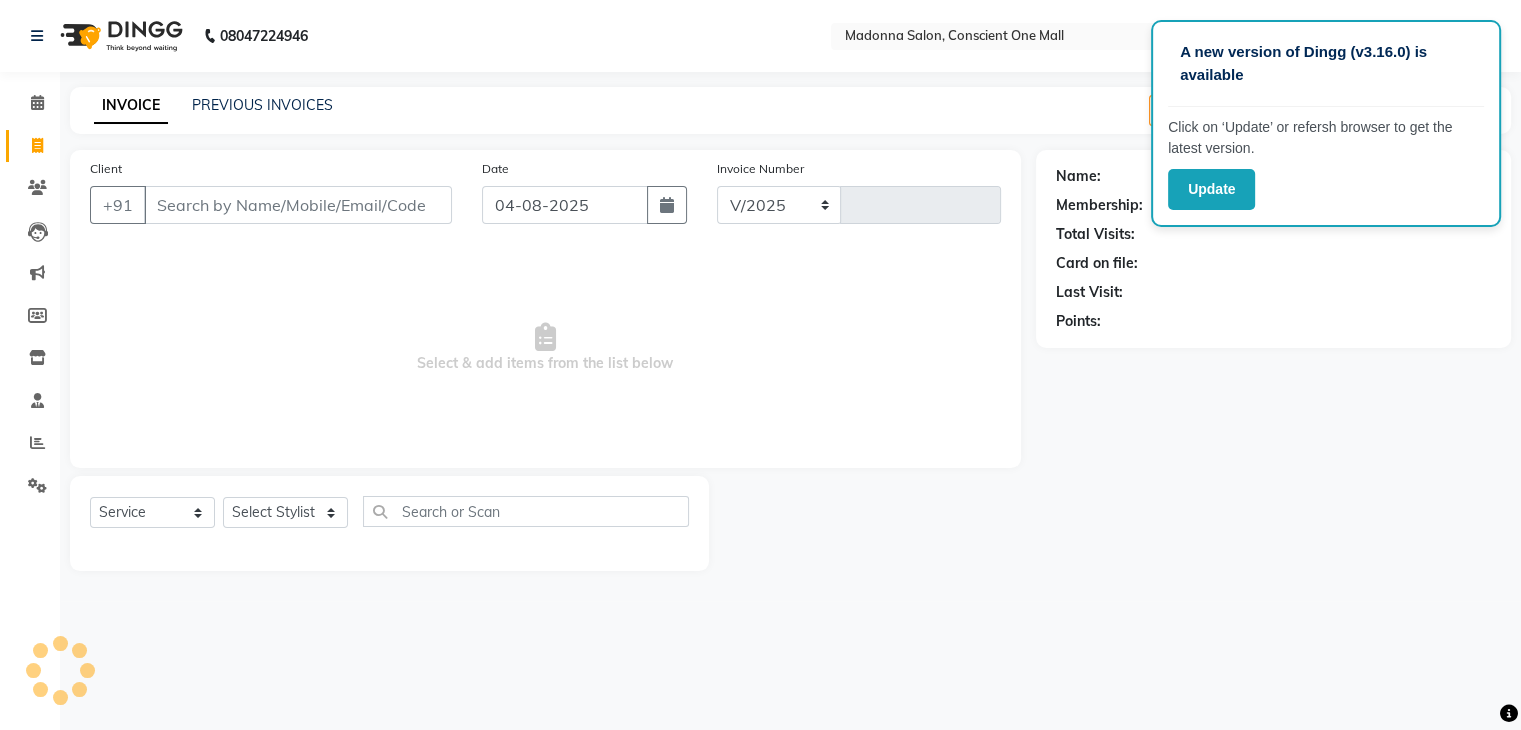 type on "1730" 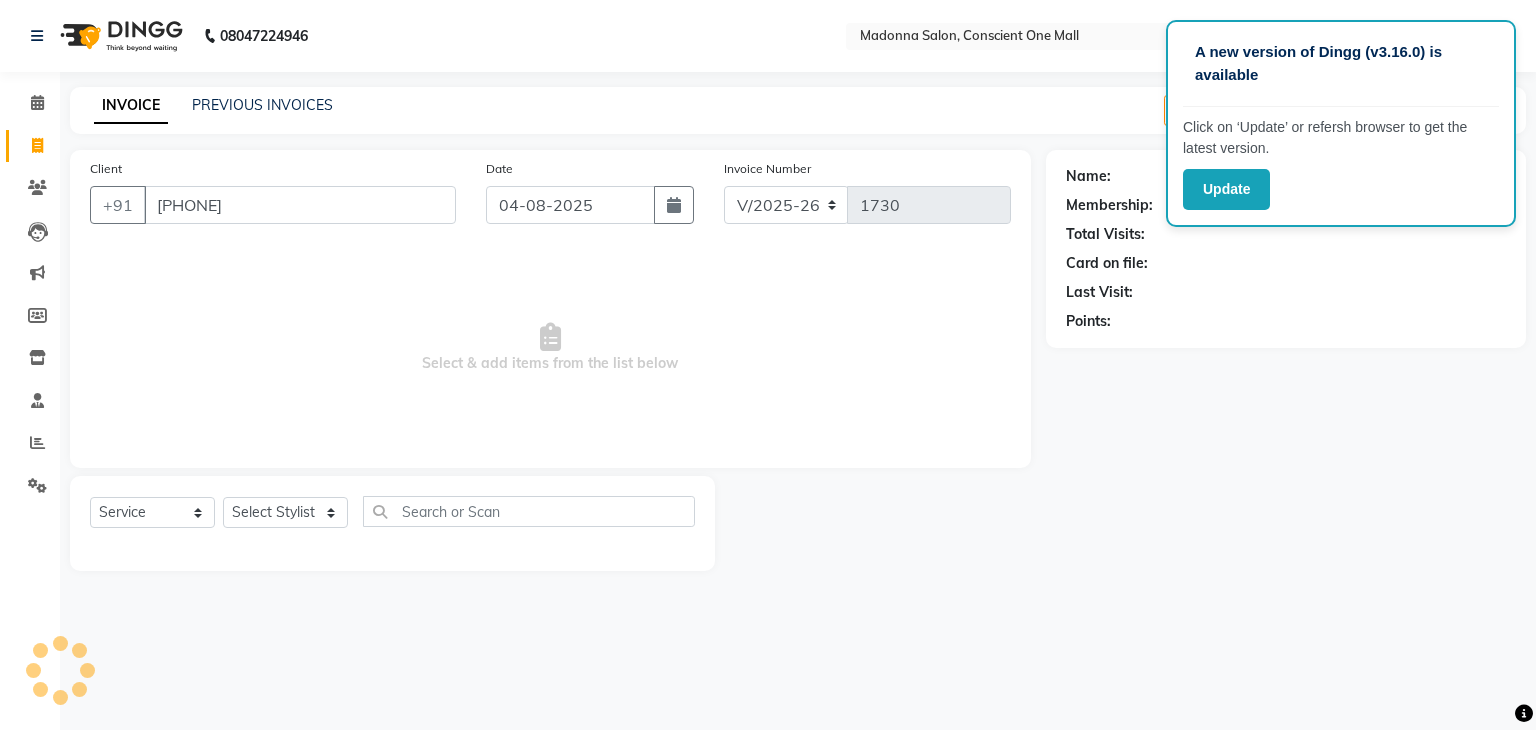 type on "[PHONE]" 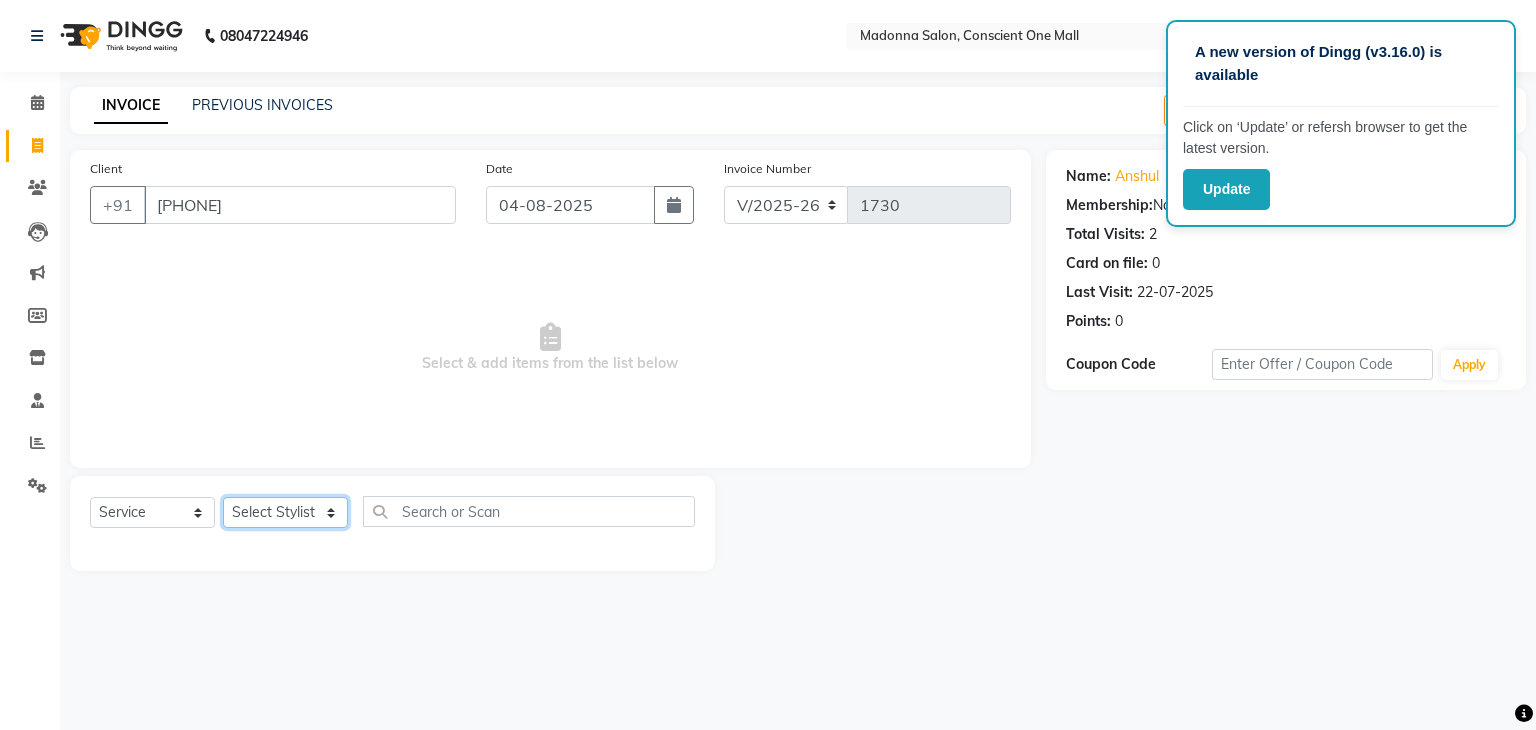 click on "Select Stylist AJAD AMIT ANSHU Bilal Harry himanshi HIMANSHU Janvi JAY Khusboo Manager misty Mukesh Naeem Navjot Kaur neha Pawan RAKHI Ripa Sachin Sagar  SAMEER Sanjeev Saurabh" 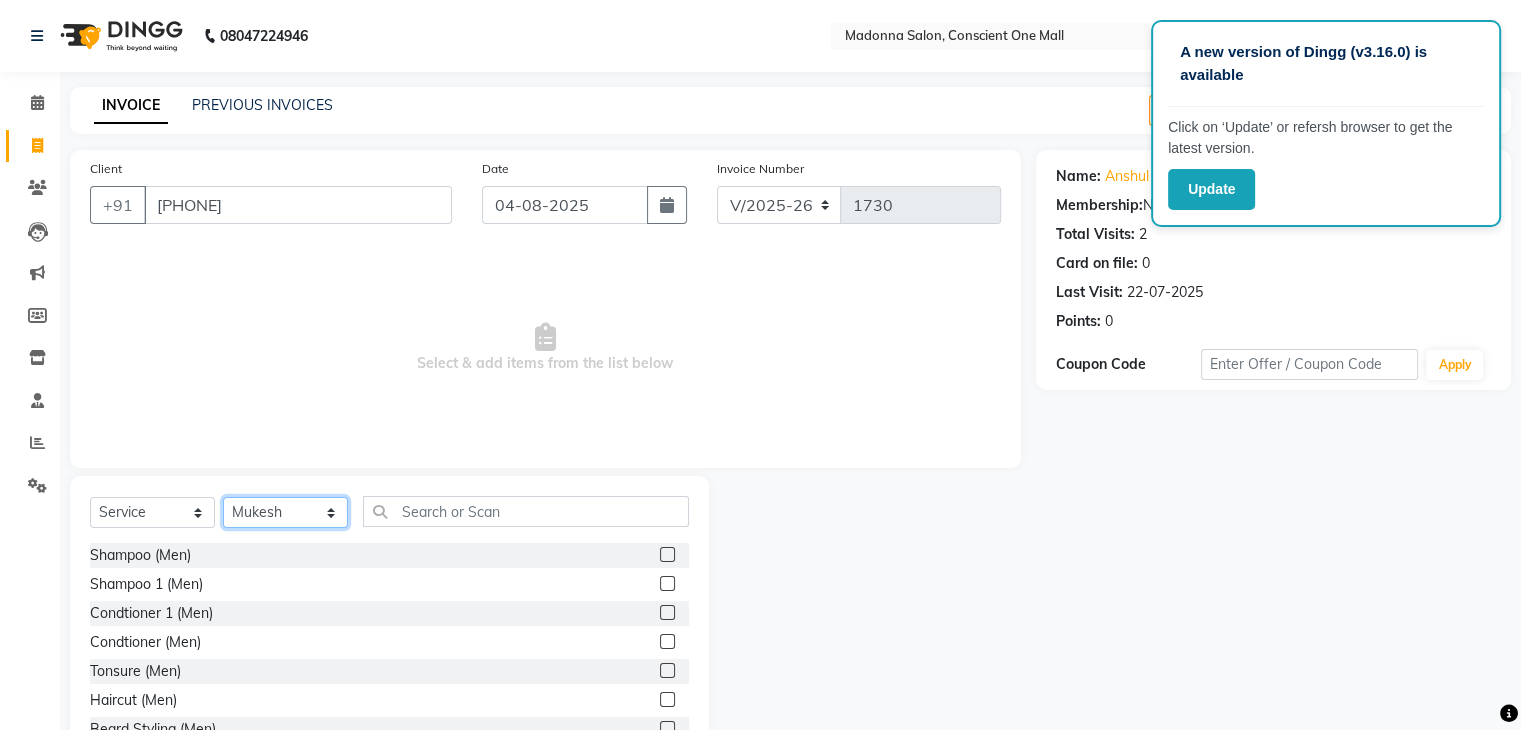 click on "Select Stylist AJAD AMIT ANSHU Bilal Harry himanshi HIMANSHU Janvi JAY Khusboo Manager misty Mukesh Naeem Navjot Kaur neha Pawan RAKHI Ripa Sachin Sagar  SAMEER Sanjeev Saurabh" 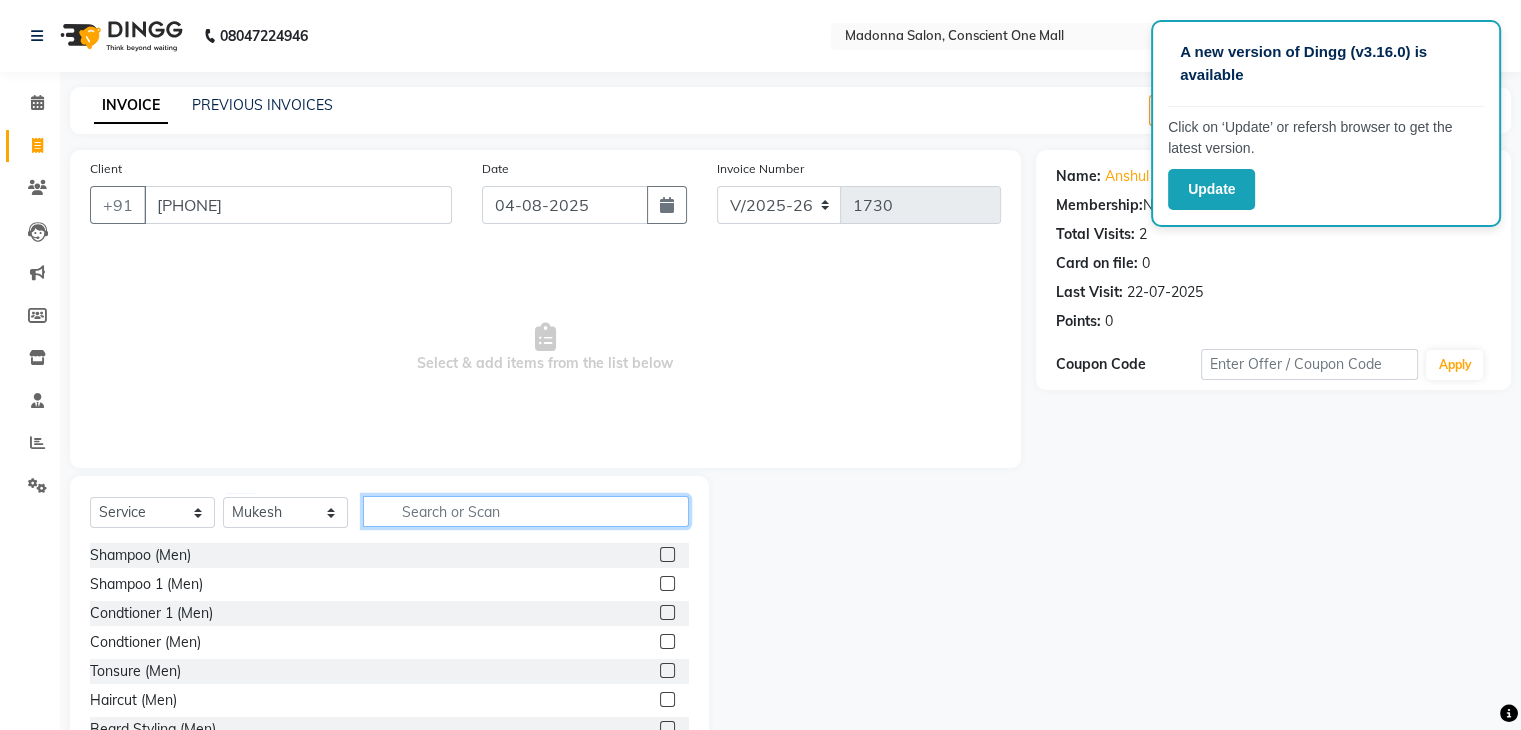 click 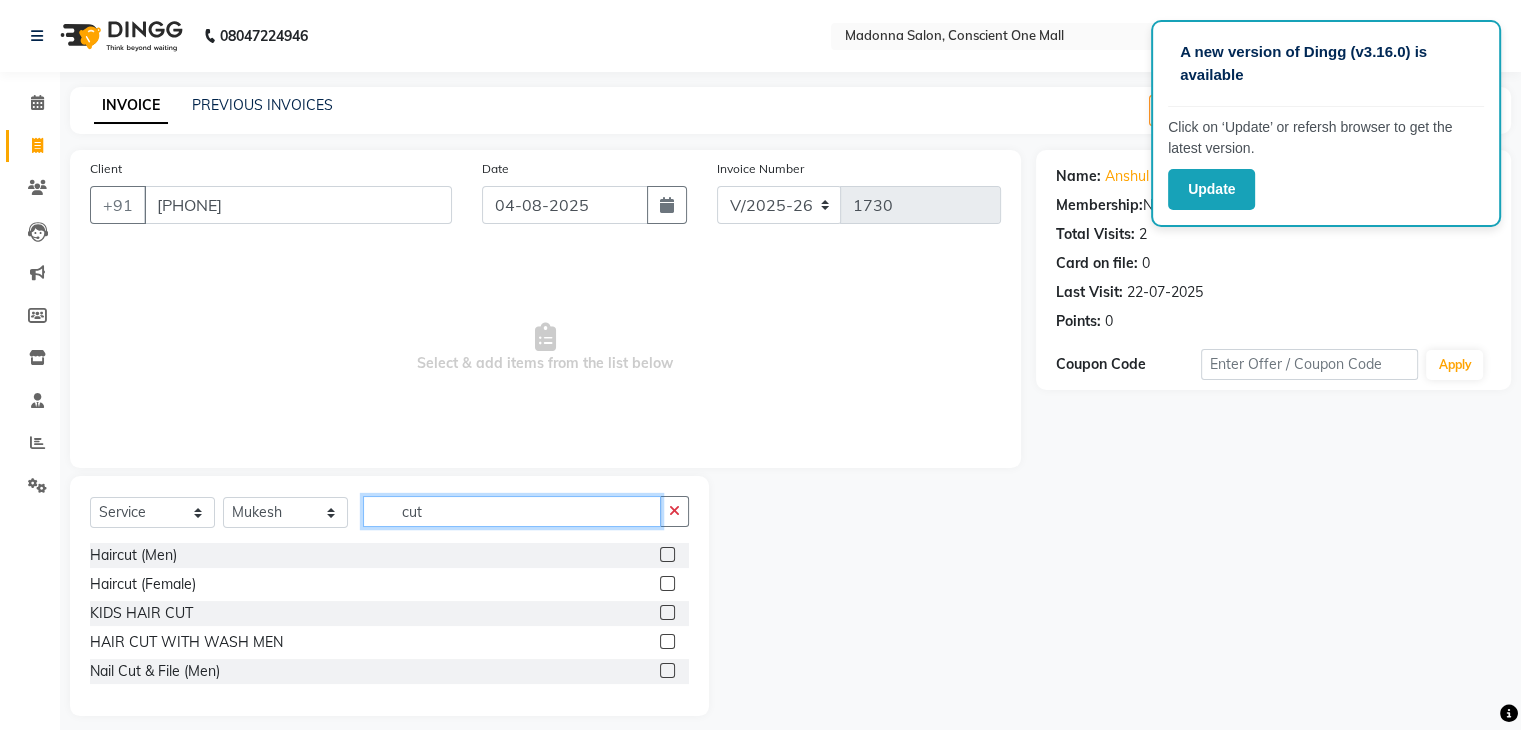 type on "cut" 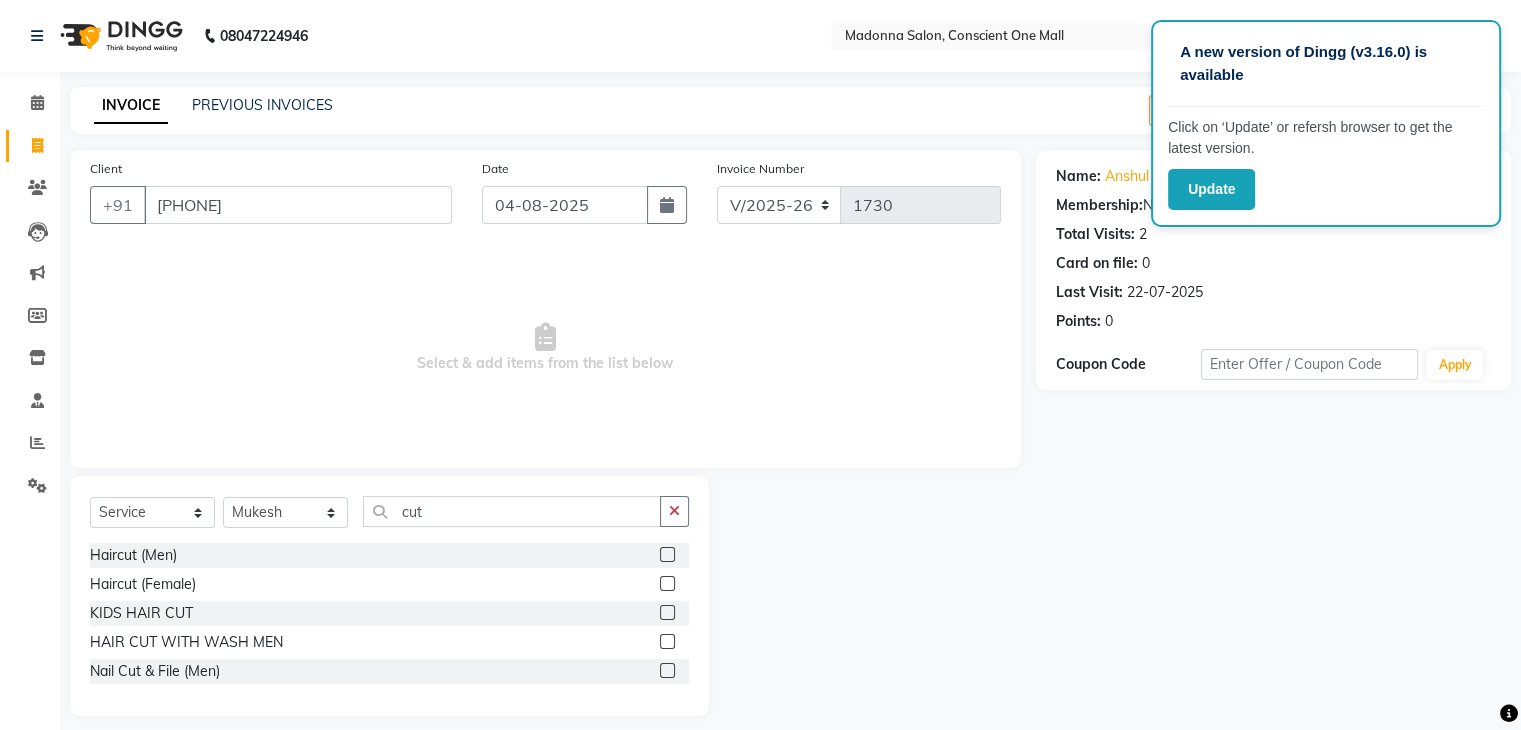 click 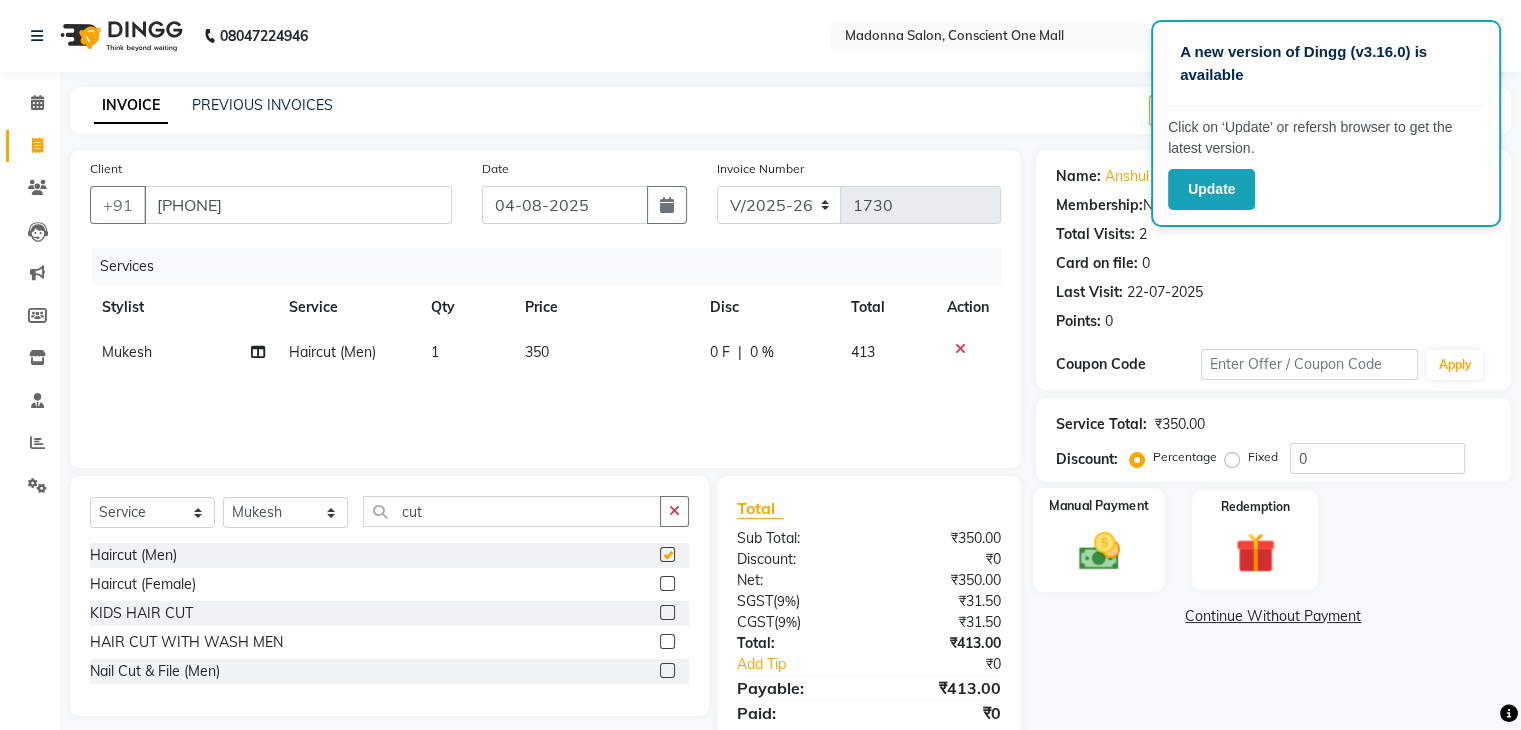 checkbox on "false" 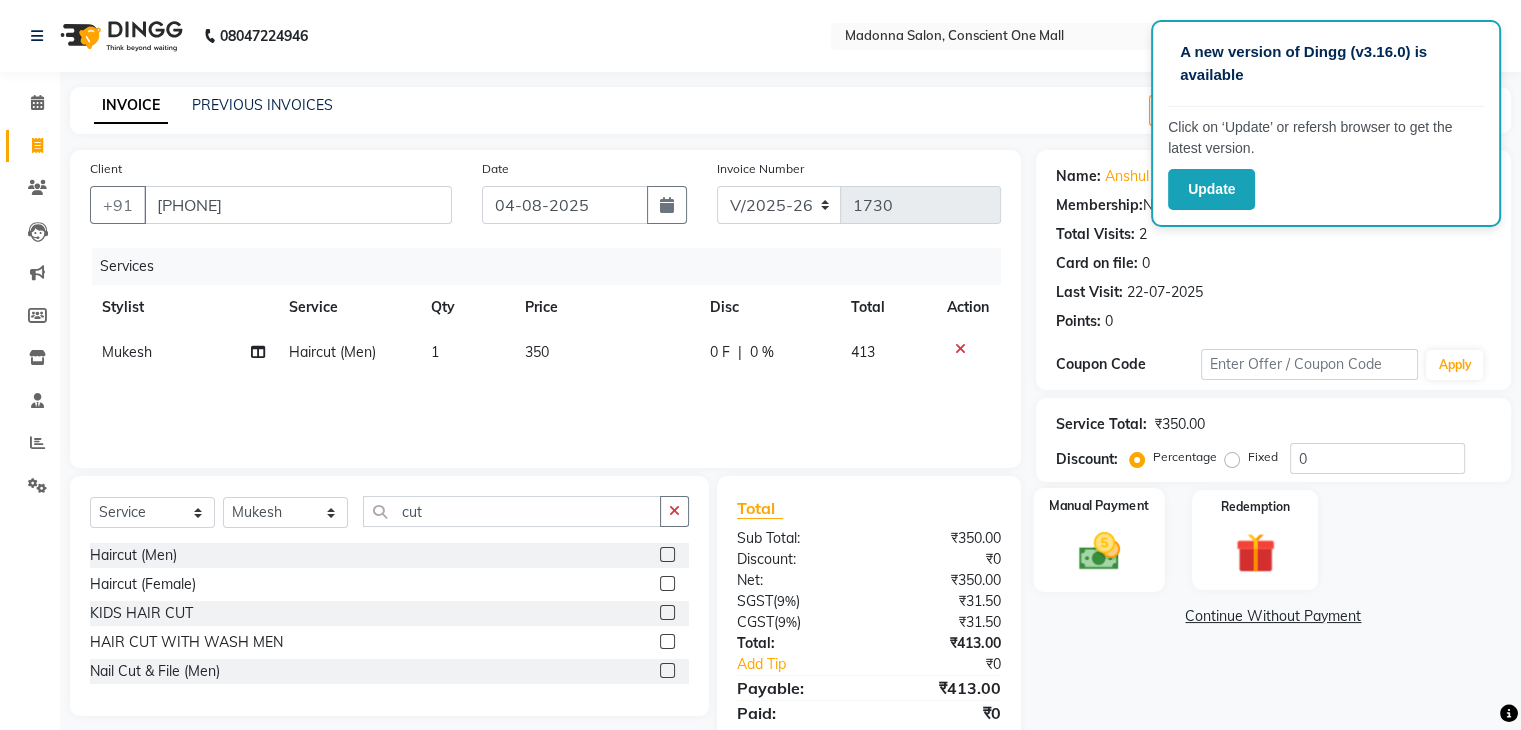 click on "Manual Payment" 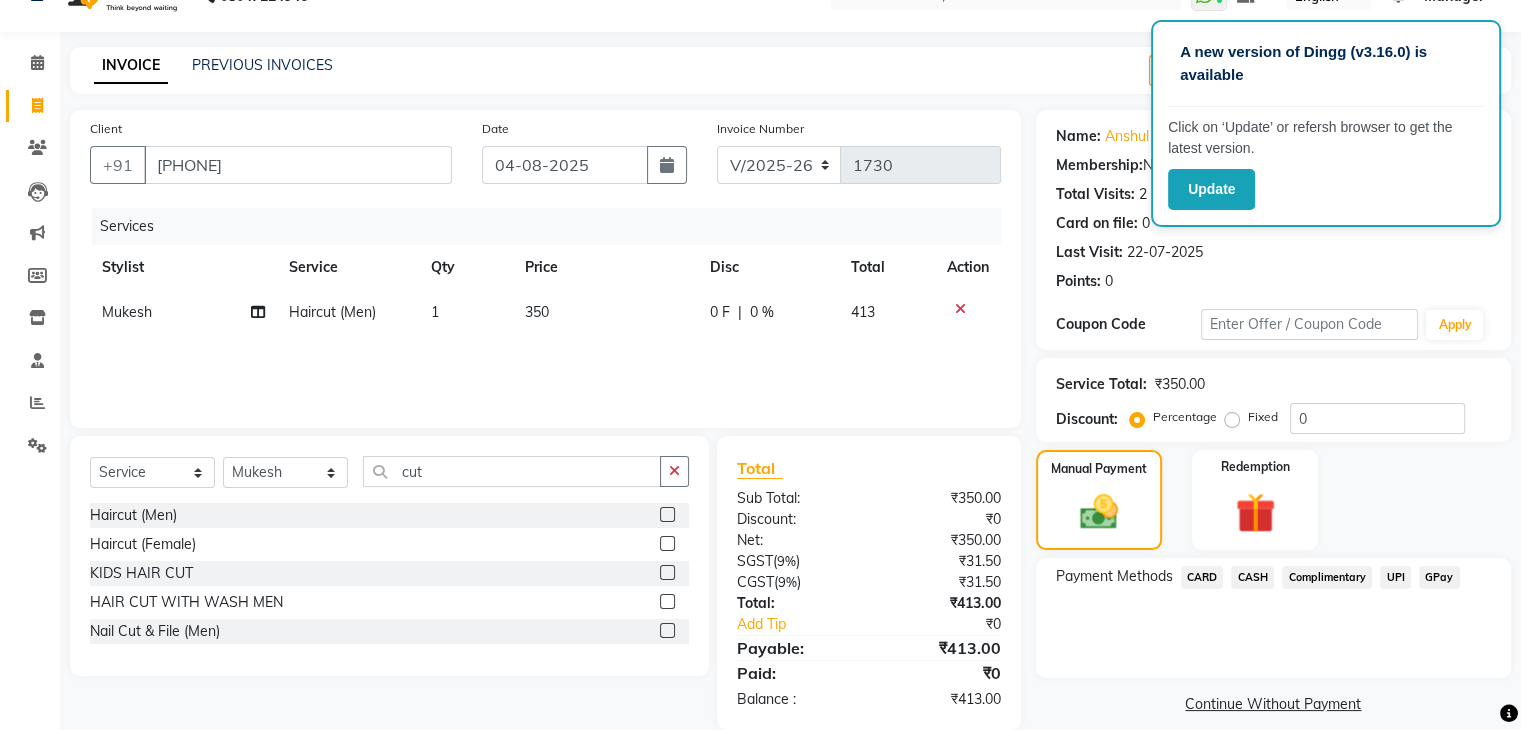 scroll, scrollTop: 71, scrollLeft: 0, axis: vertical 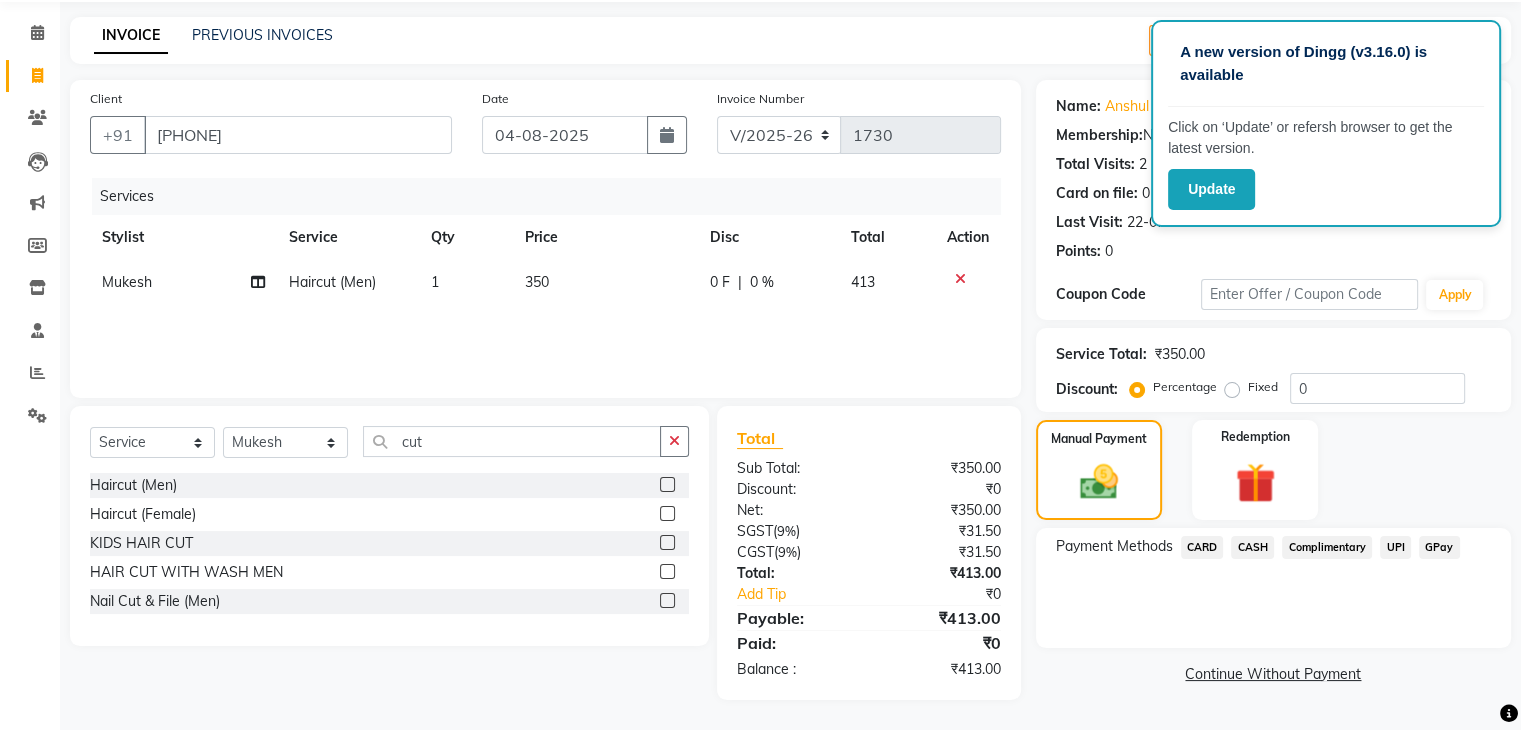 click on "CARD" 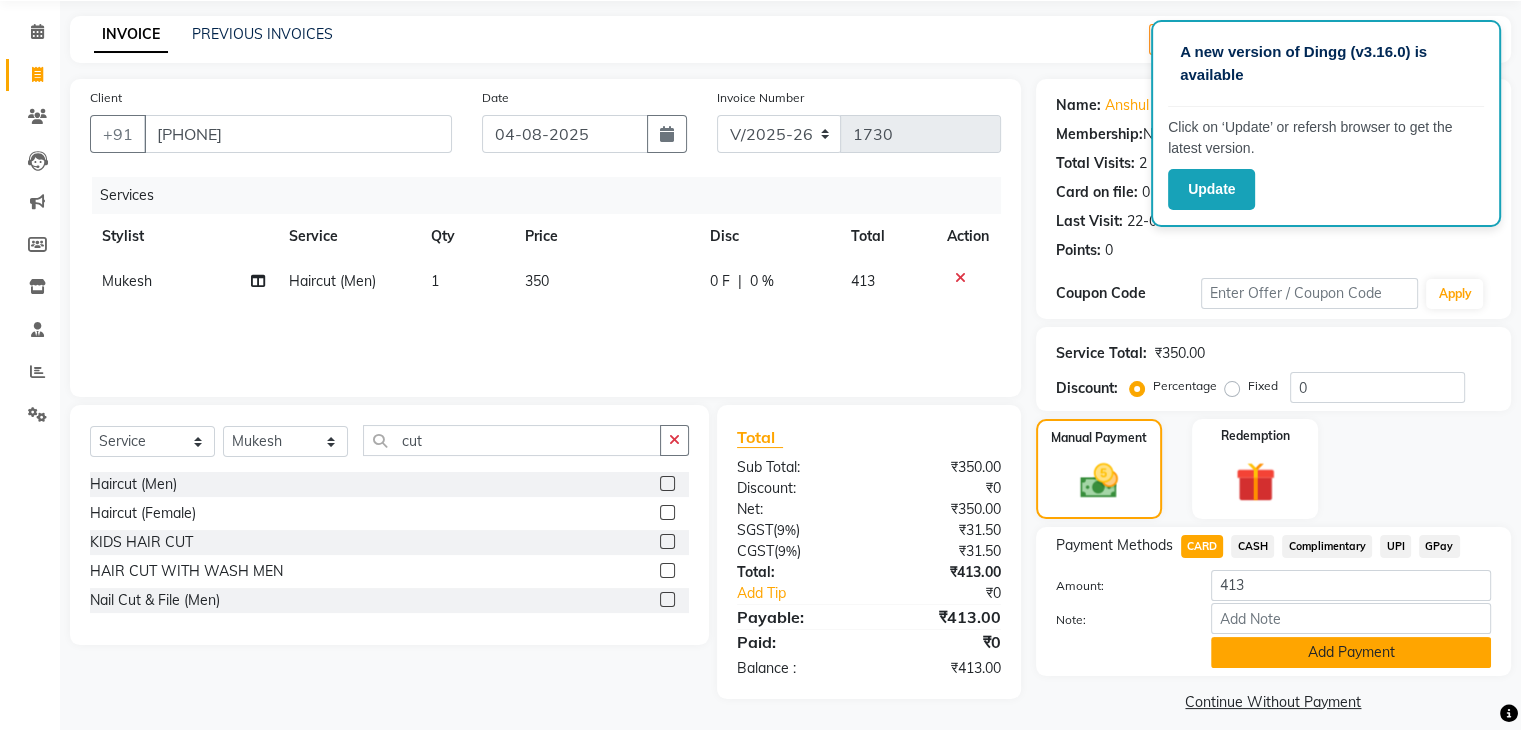 click on "Add Payment" 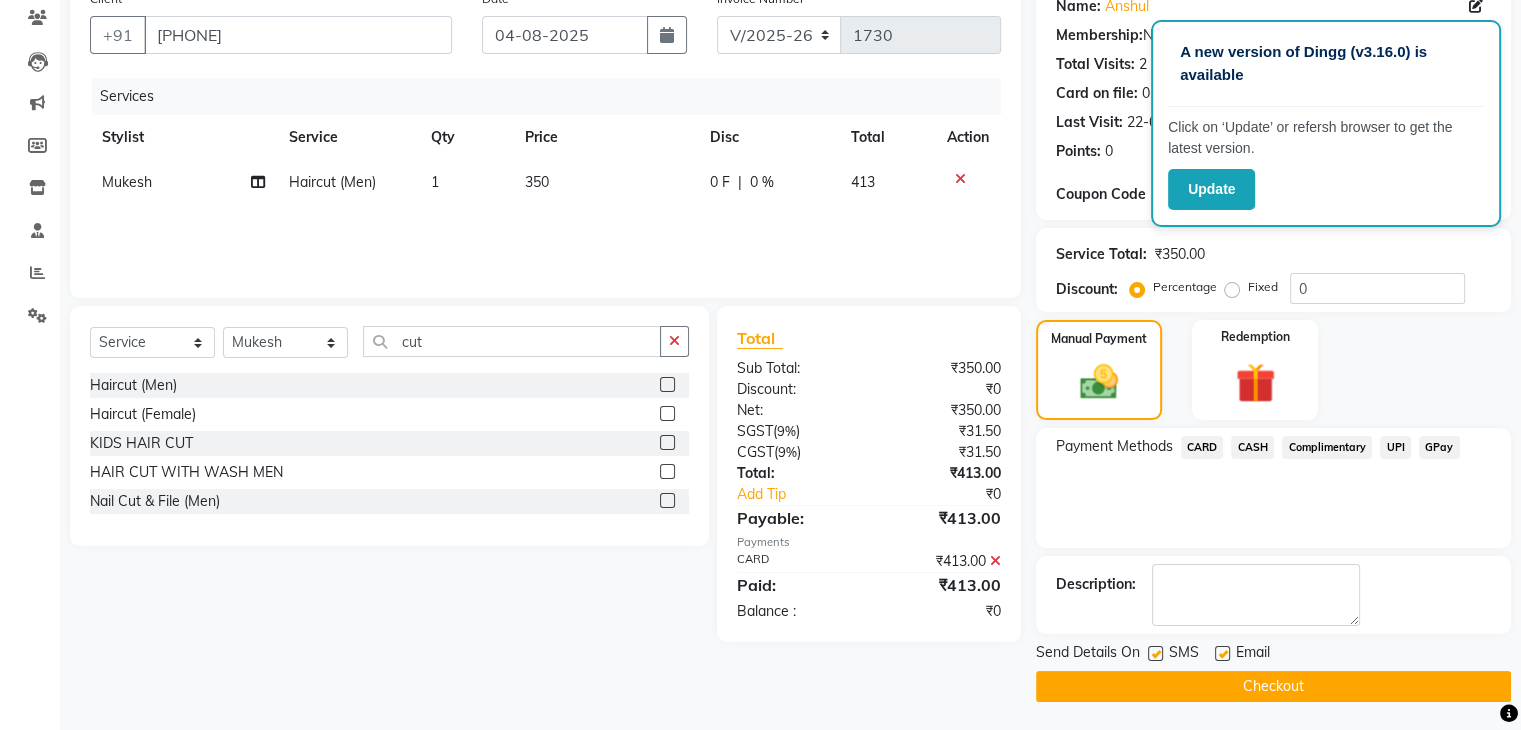 scroll, scrollTop: 171, scrollLeft: 0, axis: vertical 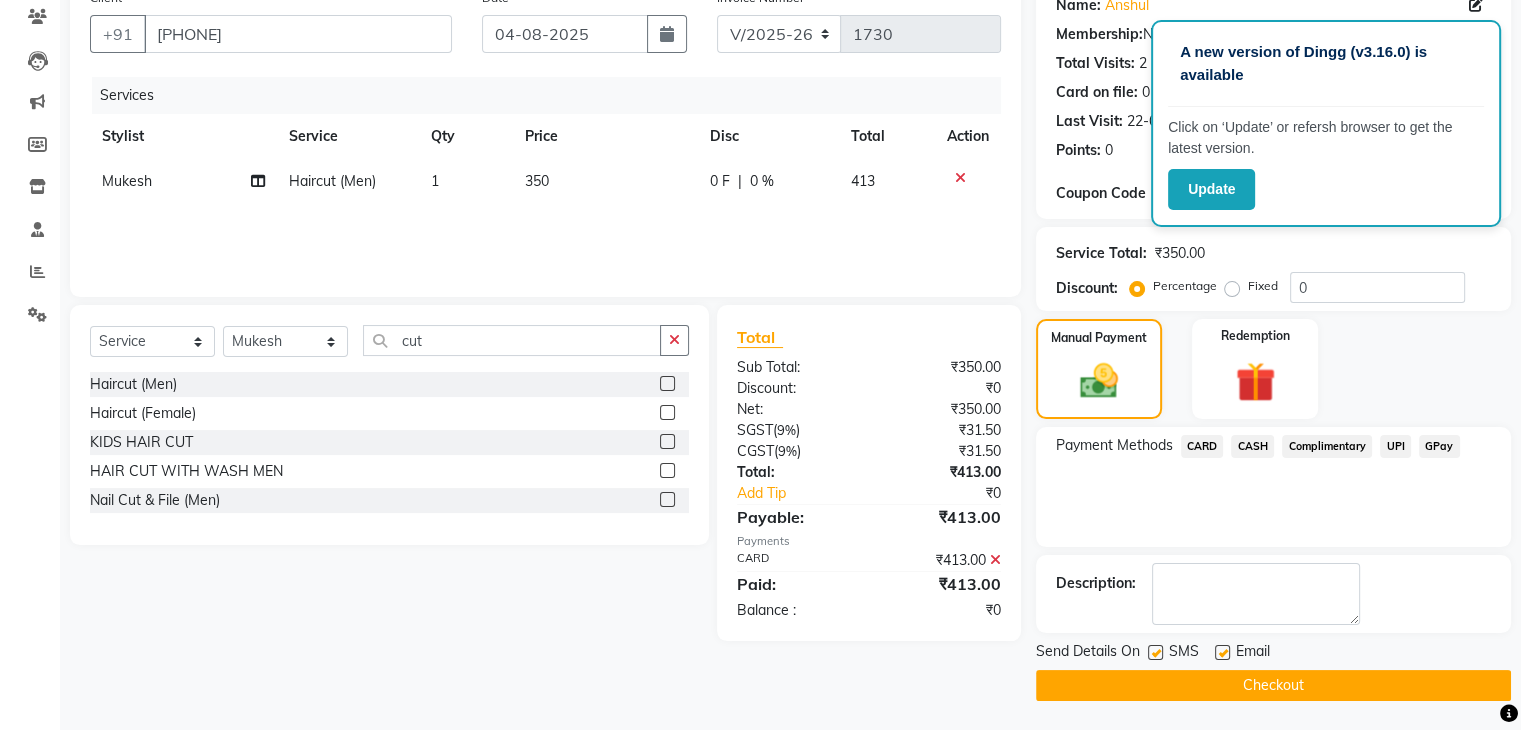 click on "Checkout" 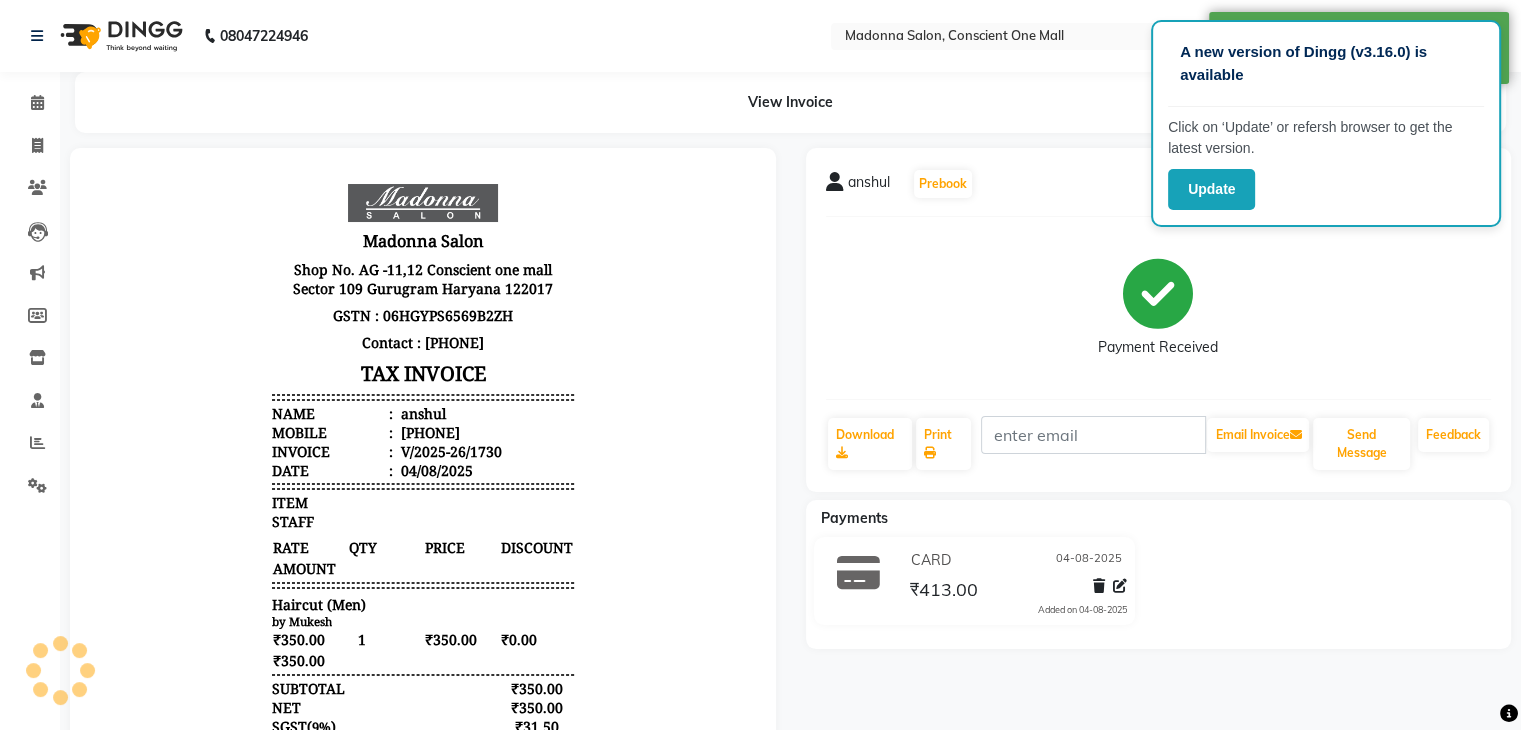 scroll, scrollTop: 0, scrollLeft: 0, axis: both 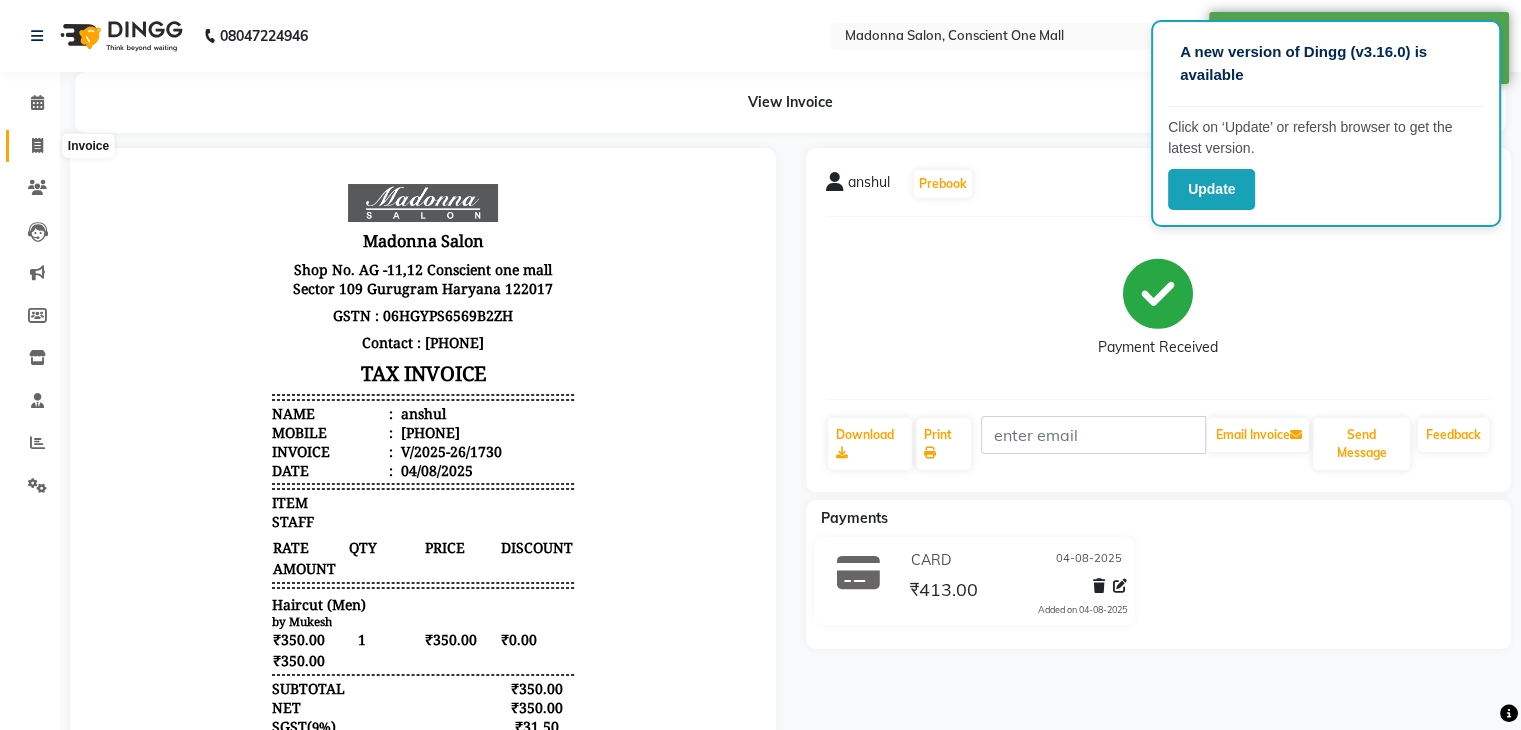 click 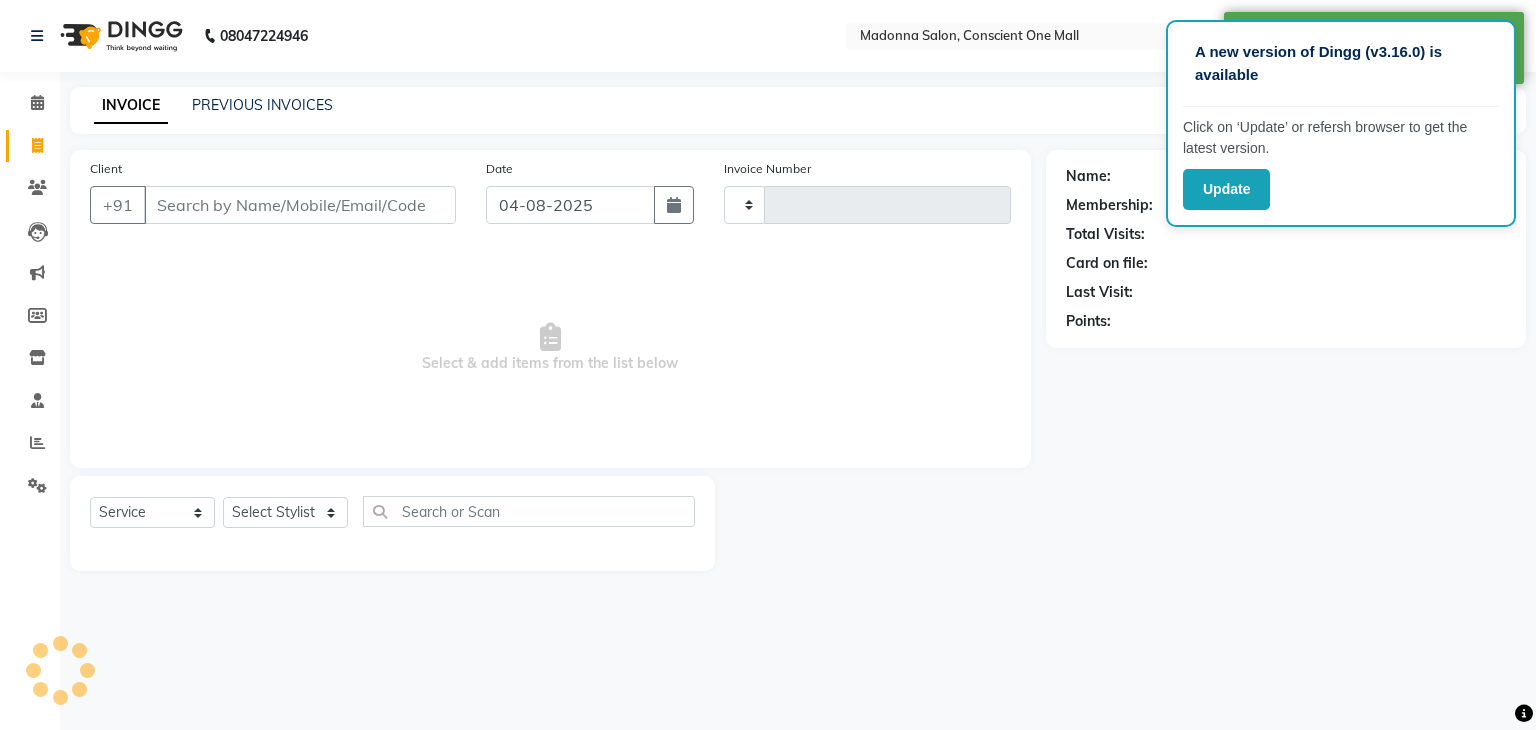 type on "1731" 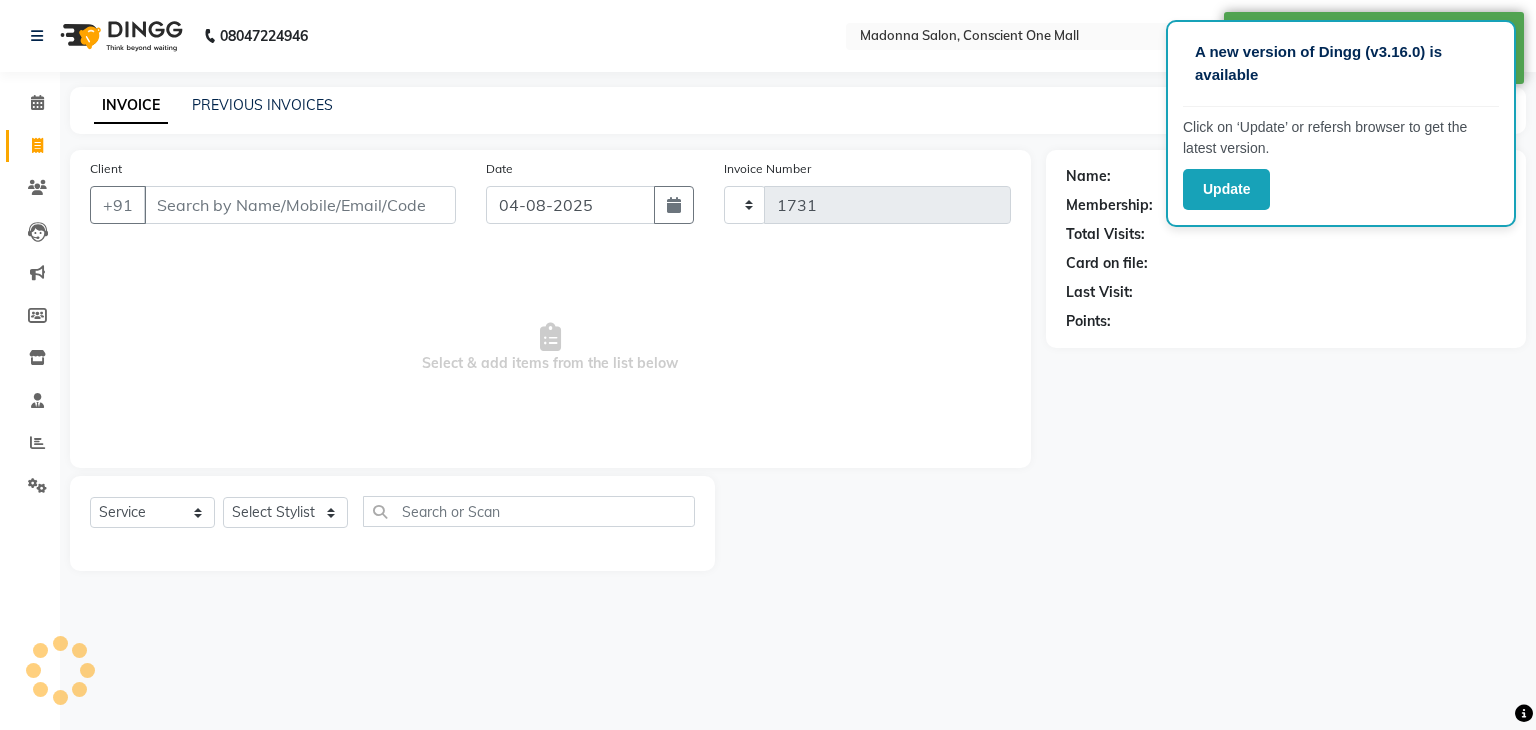 select on "7575" 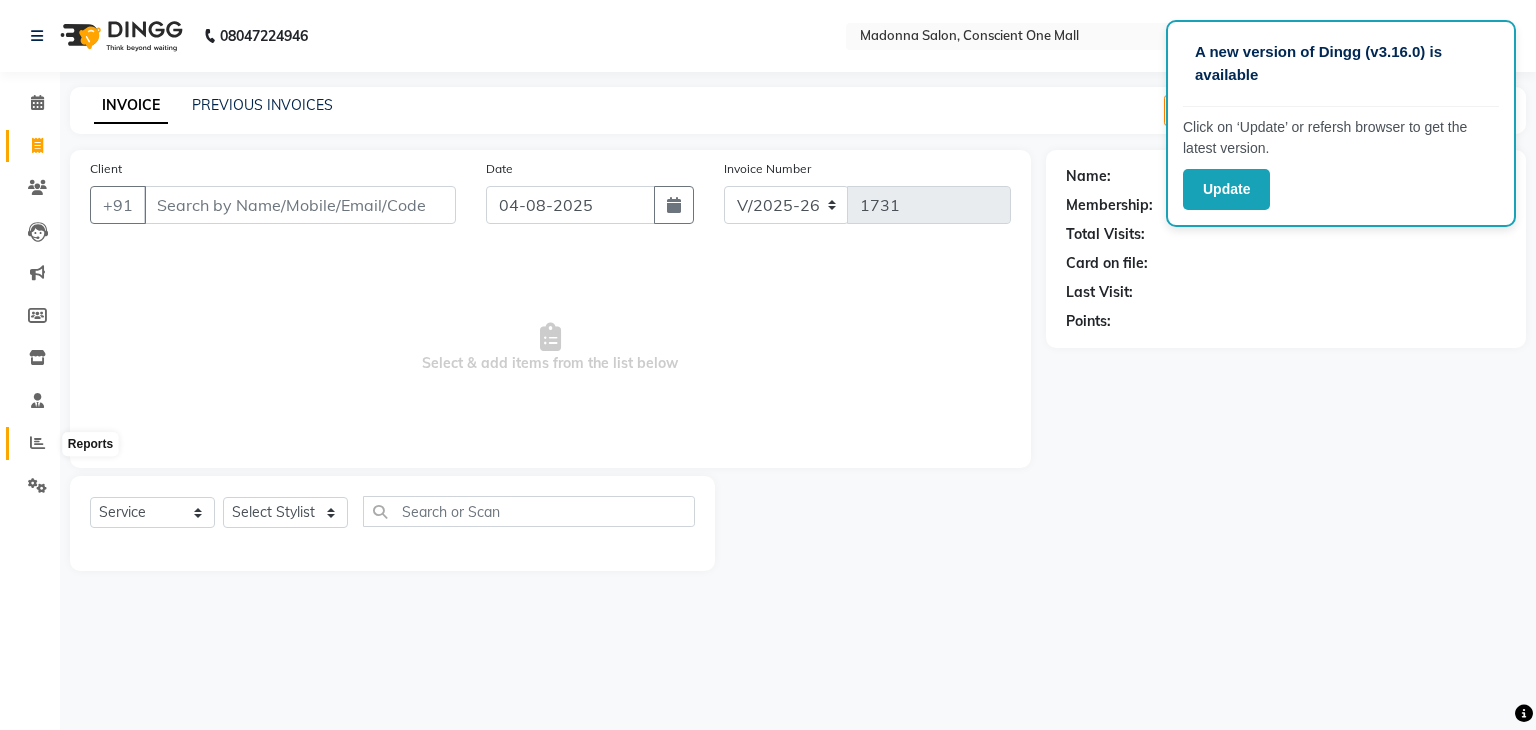 click 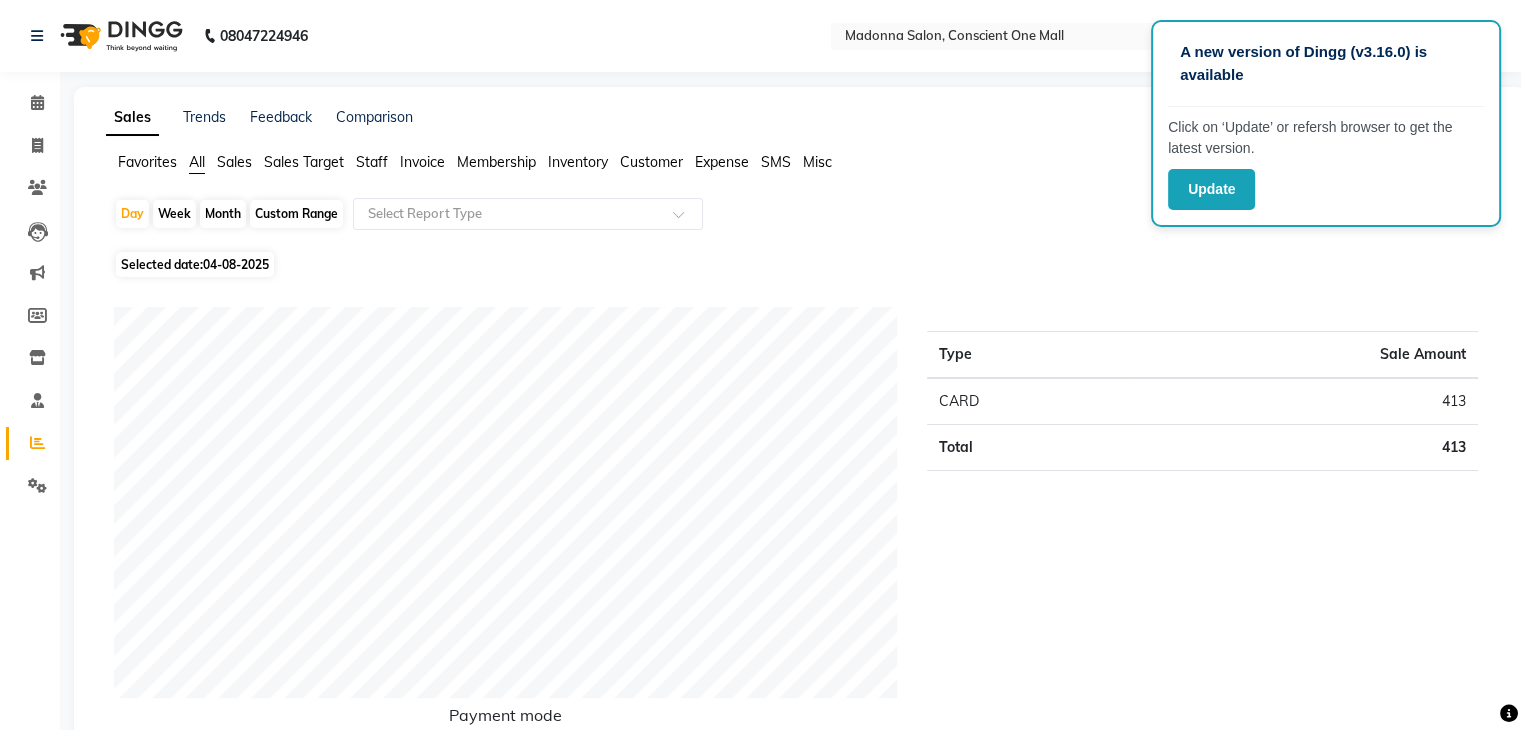 click on "Staff" 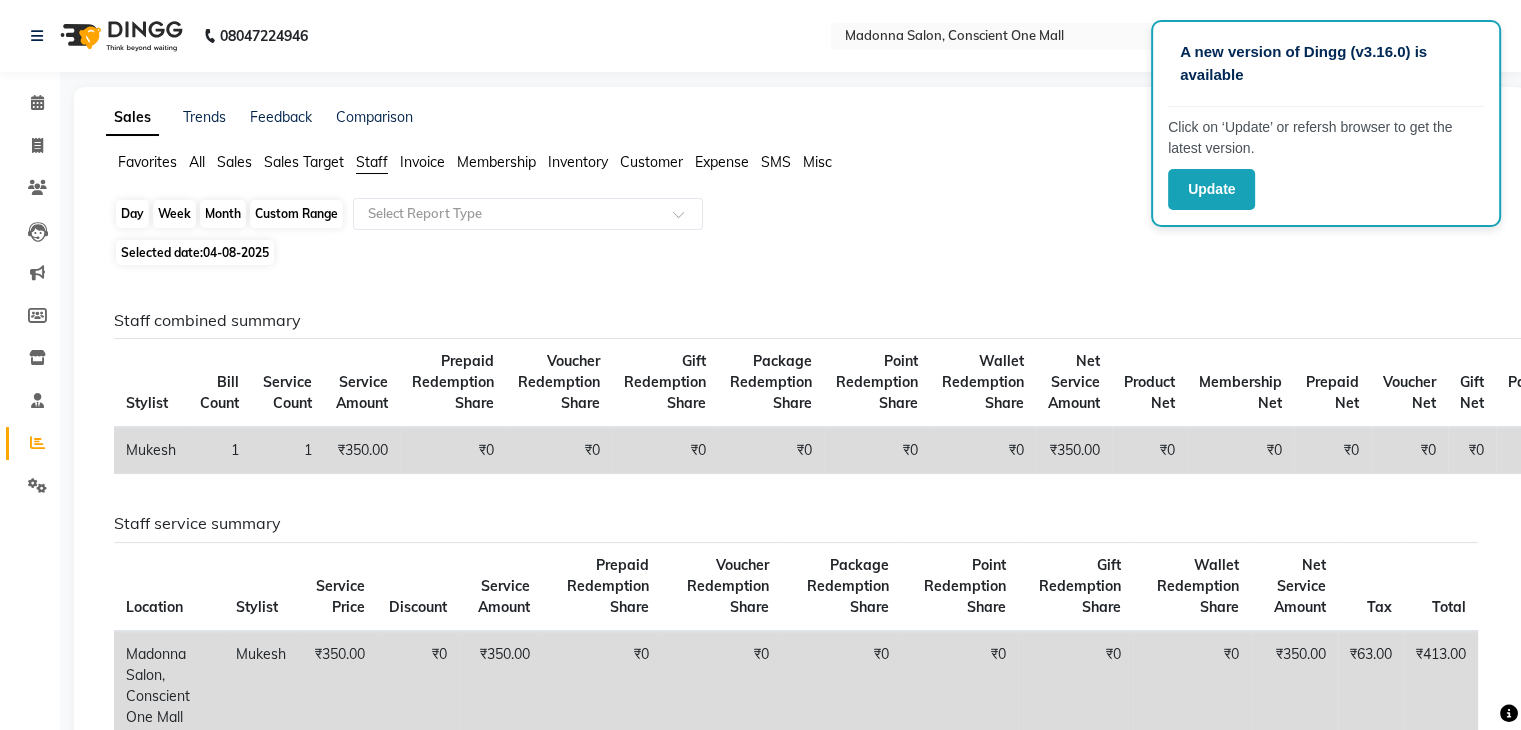 click on "Day" 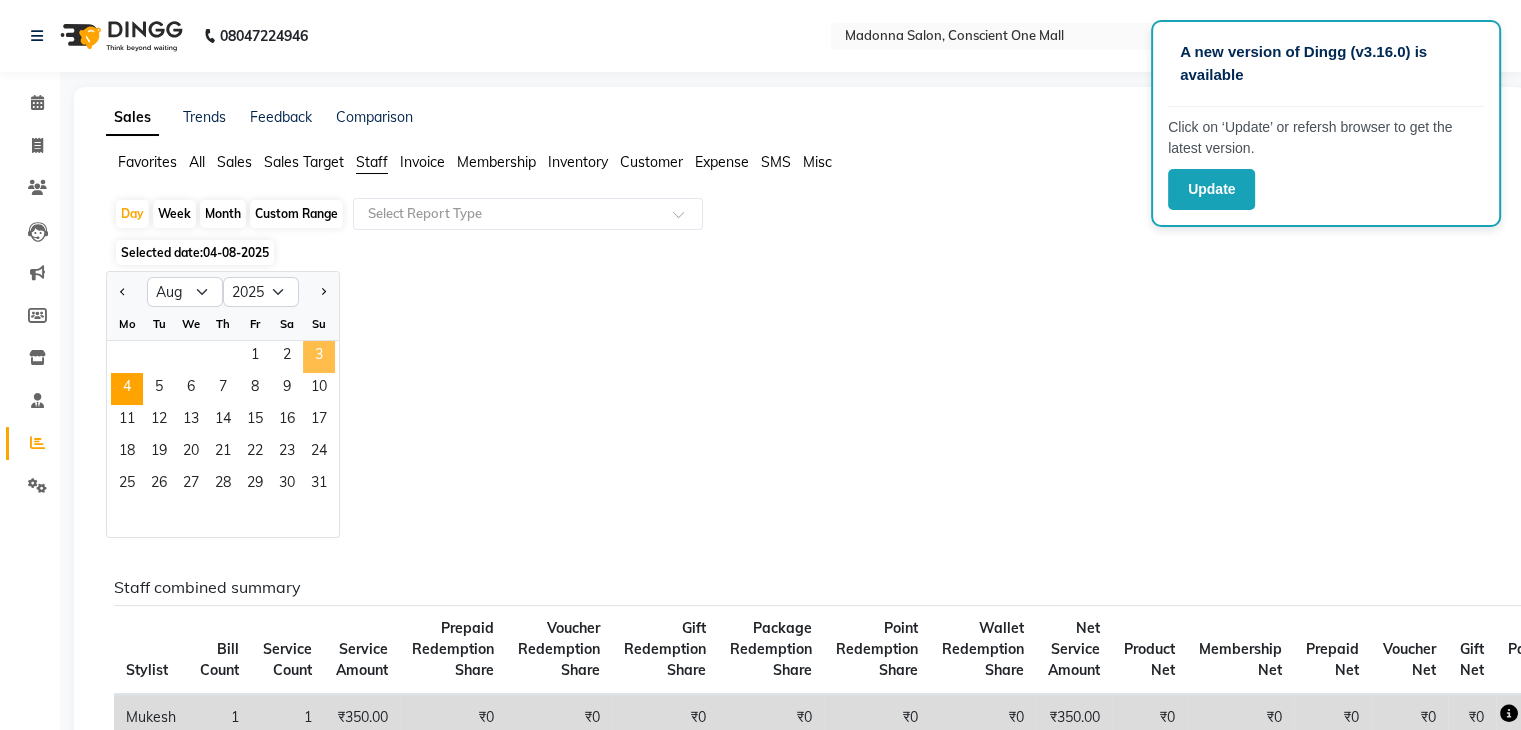 click on "3" 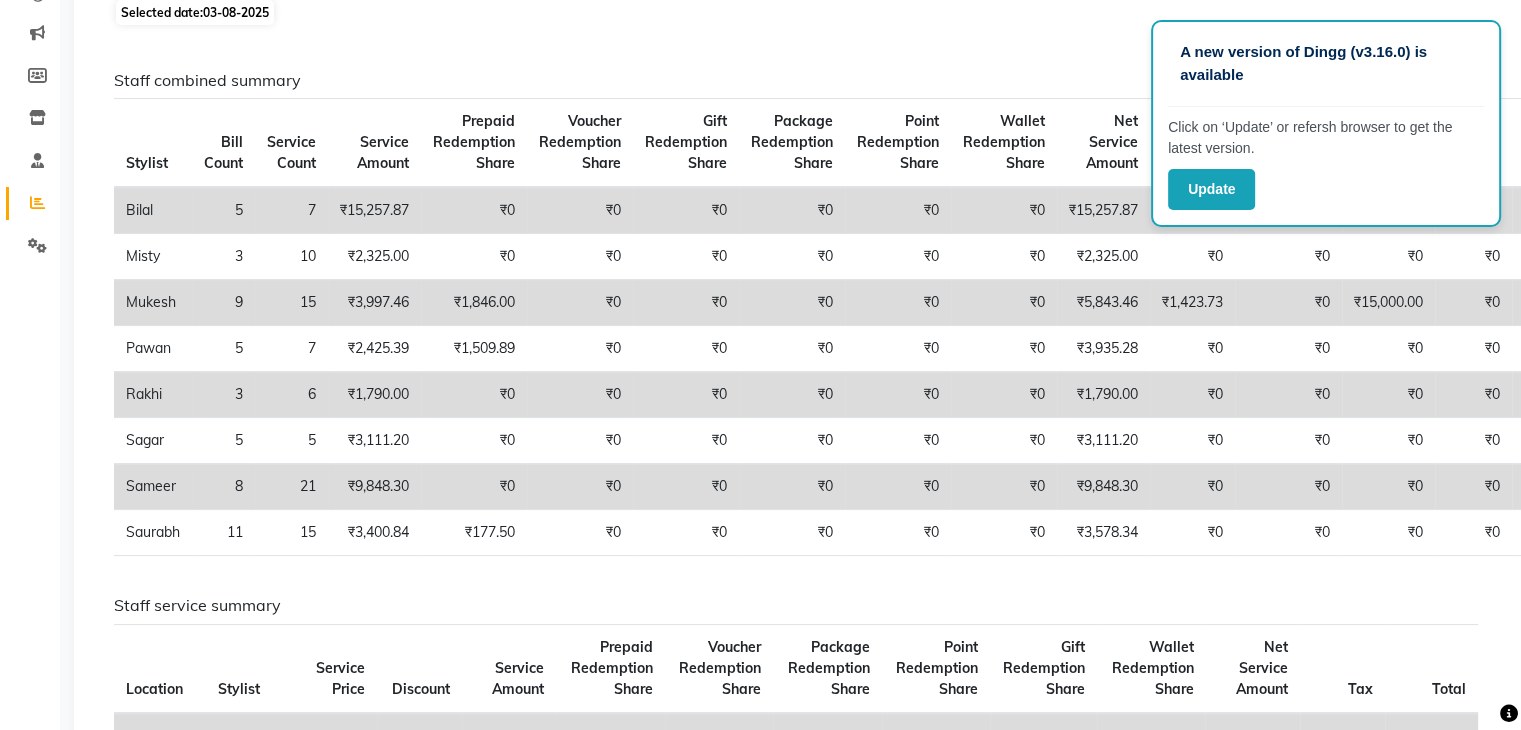 scroll, scrollTop: 0, scrollLeft: 0, axis: both 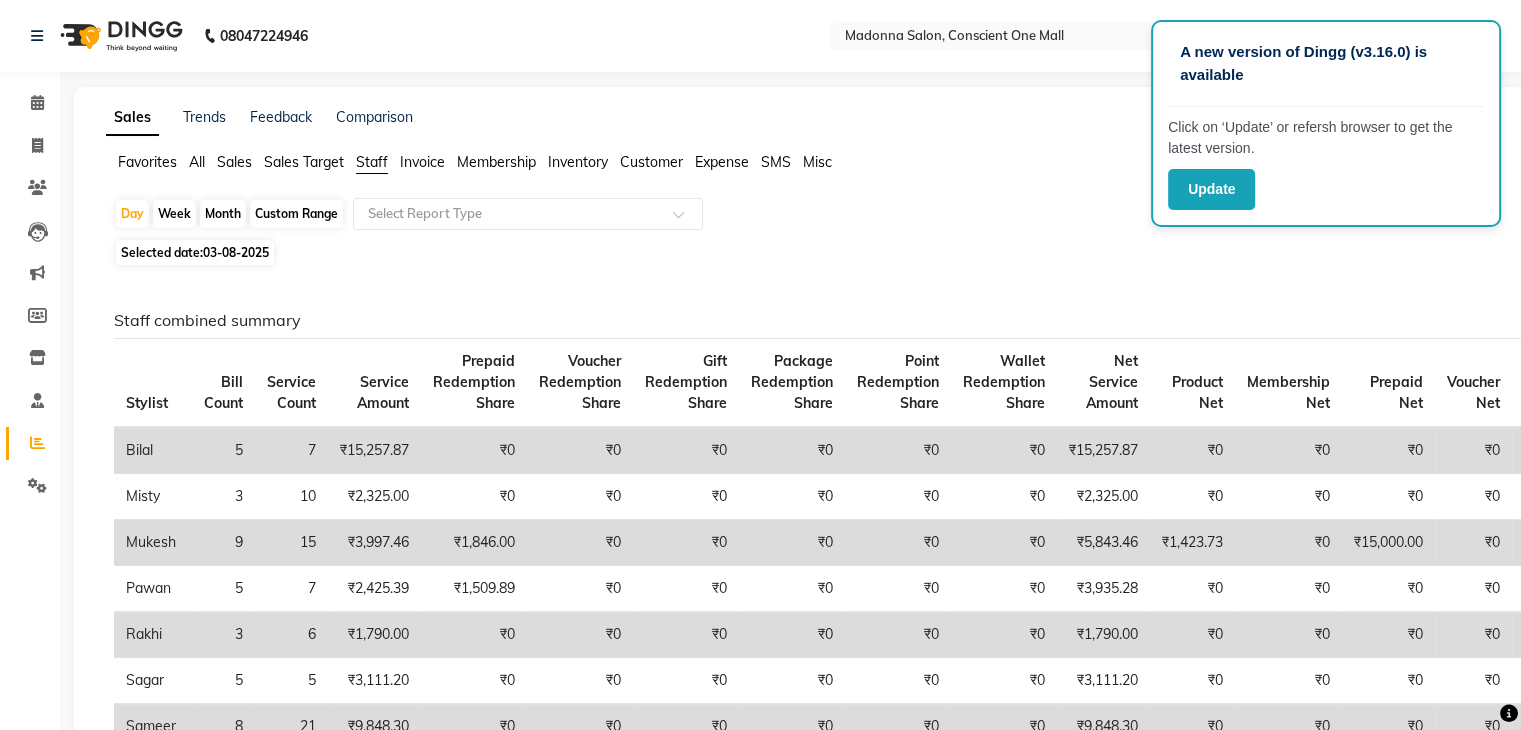click on "Selected date:  03-08-2025" 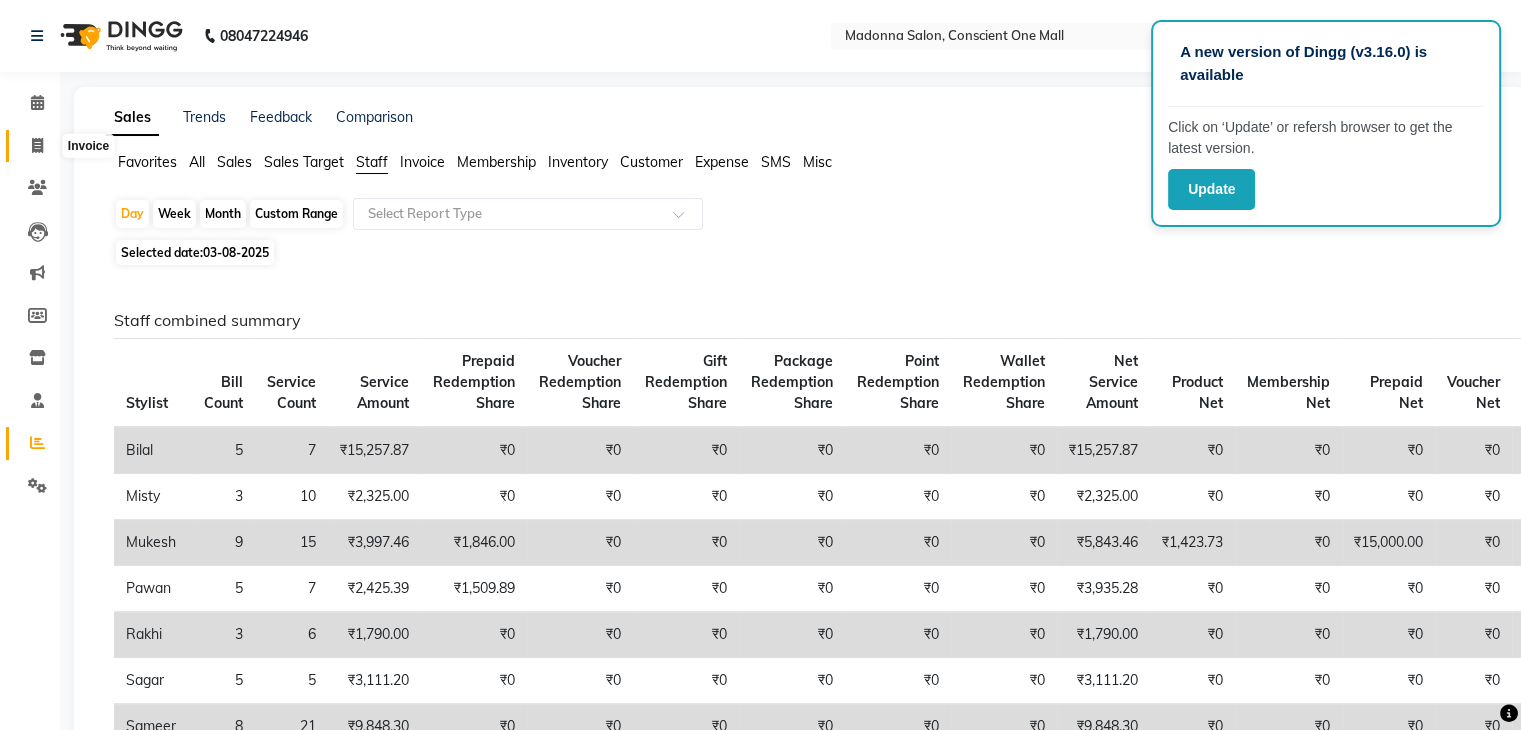 click 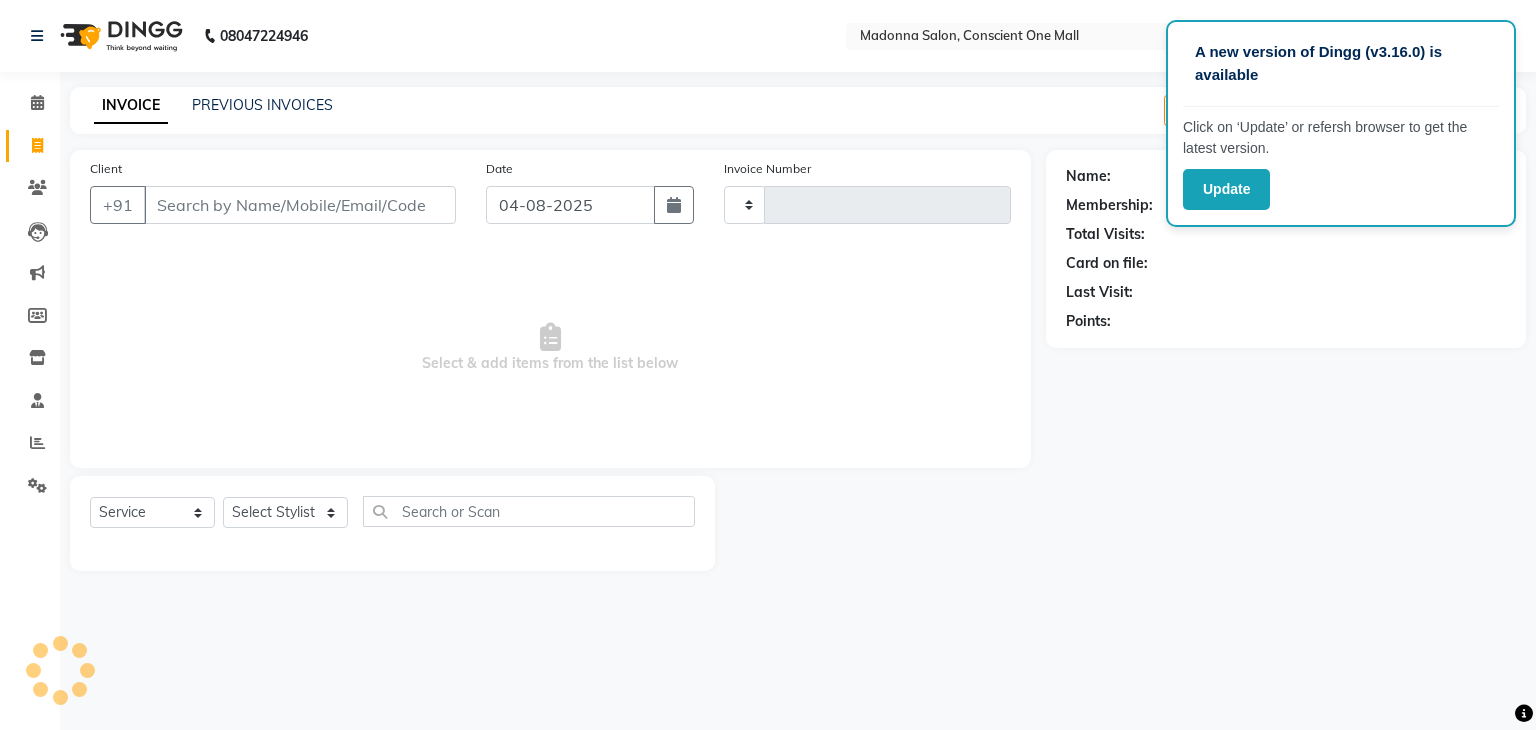 type on "1731" 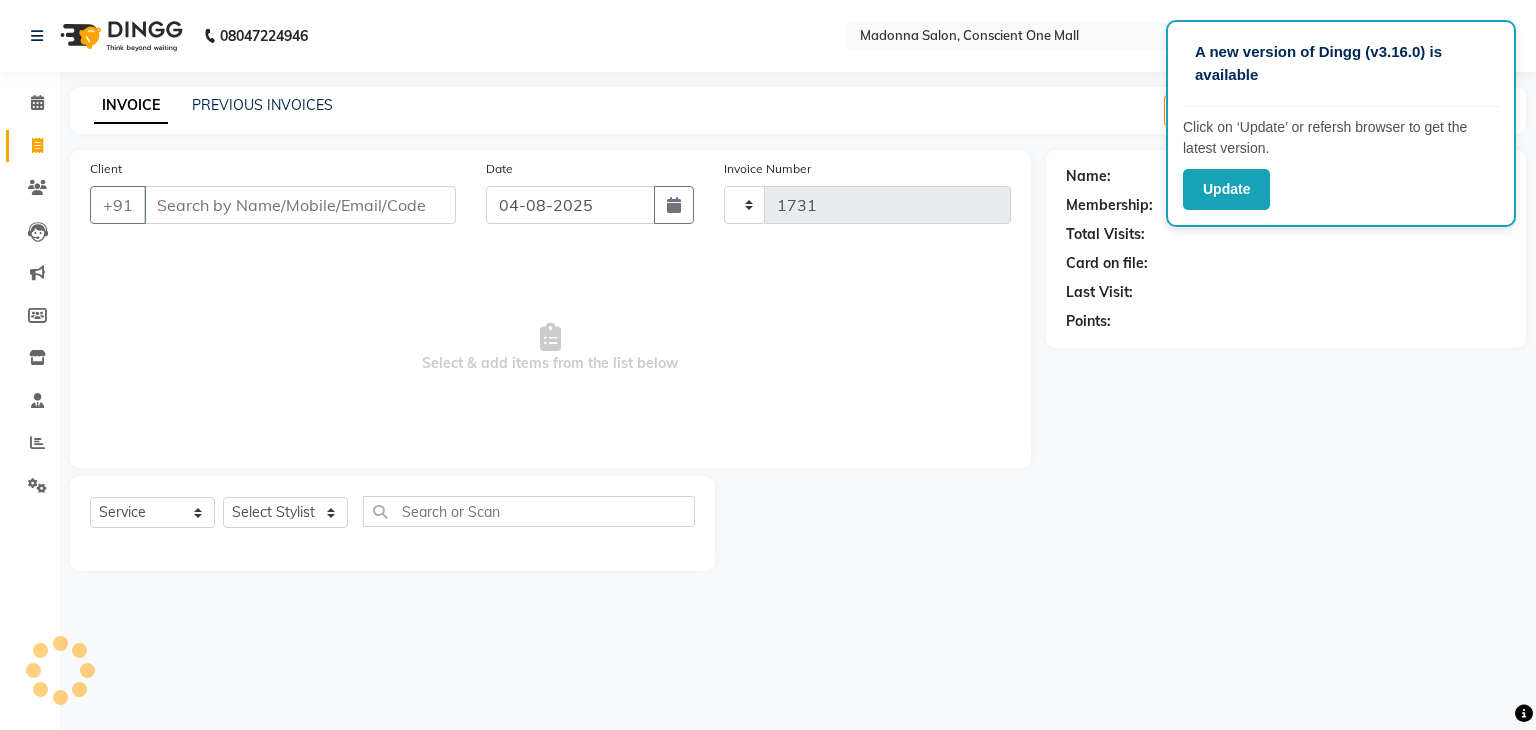 select on "7575" 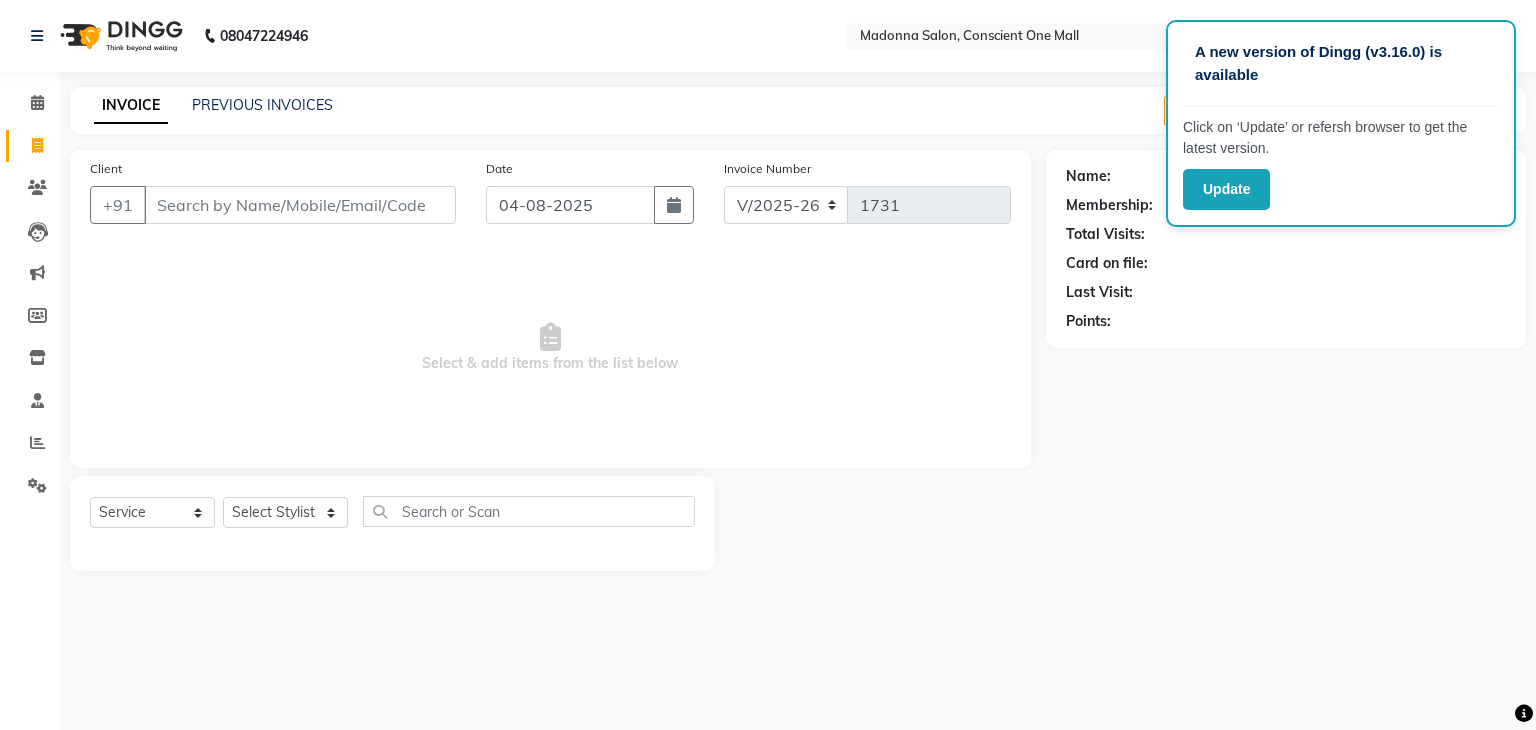 click on "Select & add items from the list below" at bounding box center (550, 348) 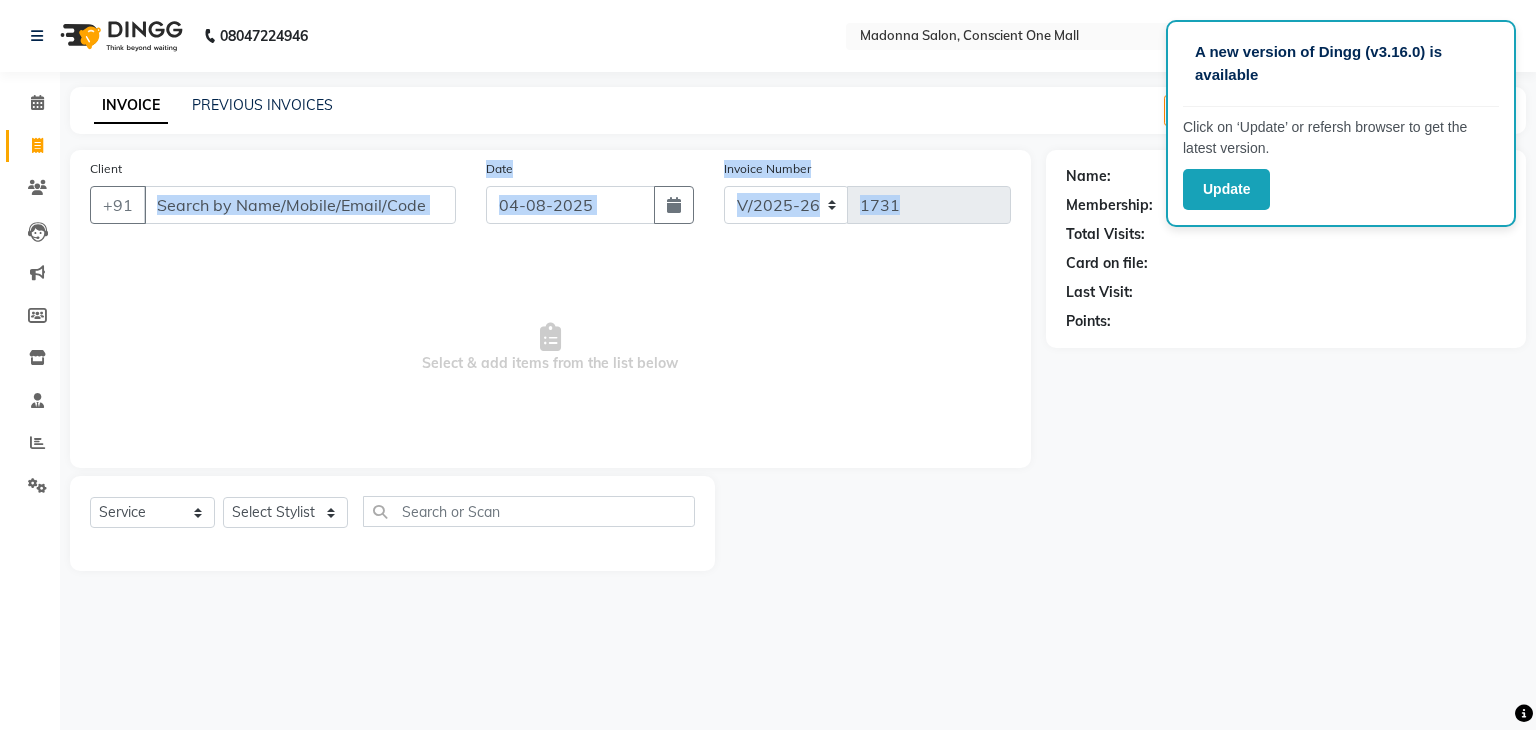 drag, startPoint x: 324, startPoint y: 342, endPoint x: 297, endPoint y: 205, distance: 139.63524 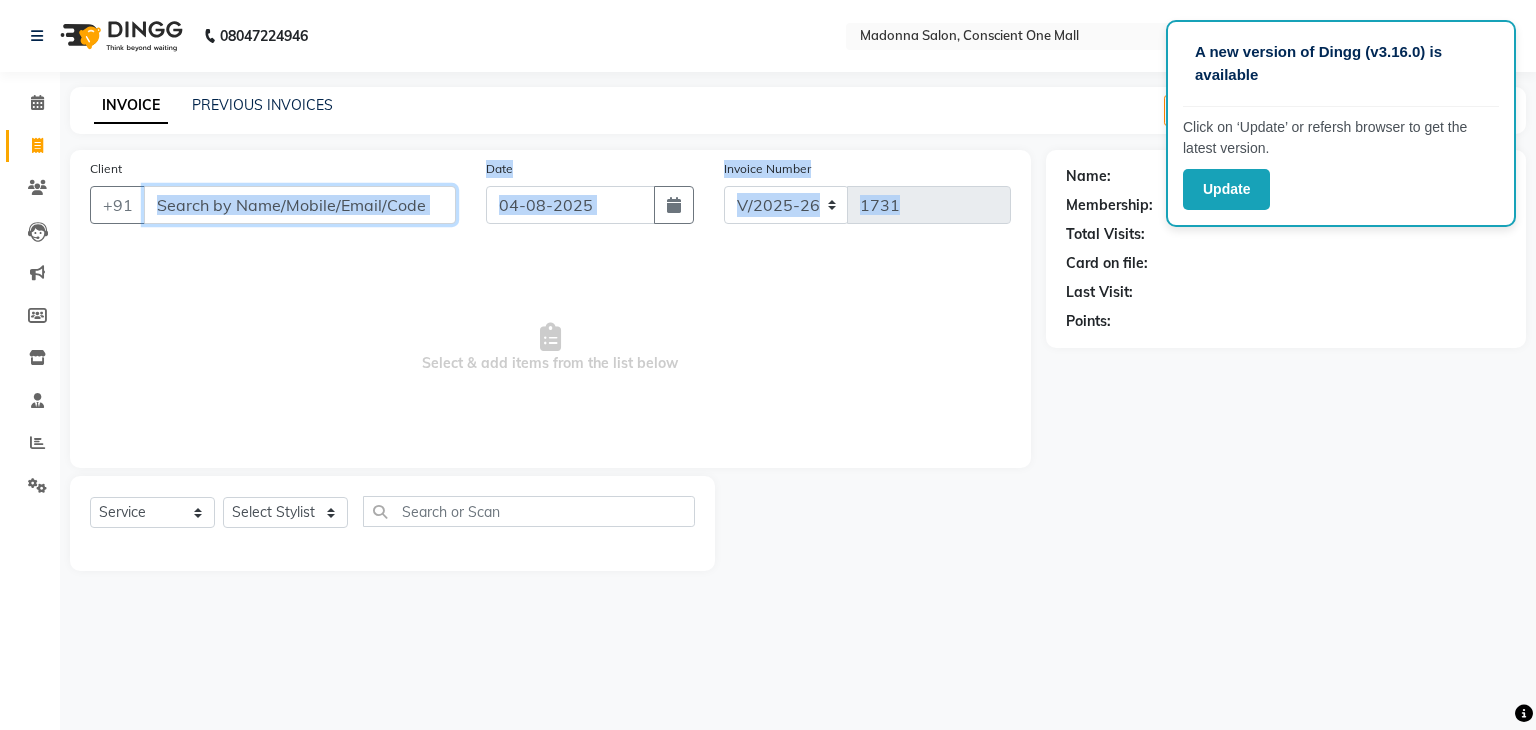 click on "Client" at bounding box center (300, 205) 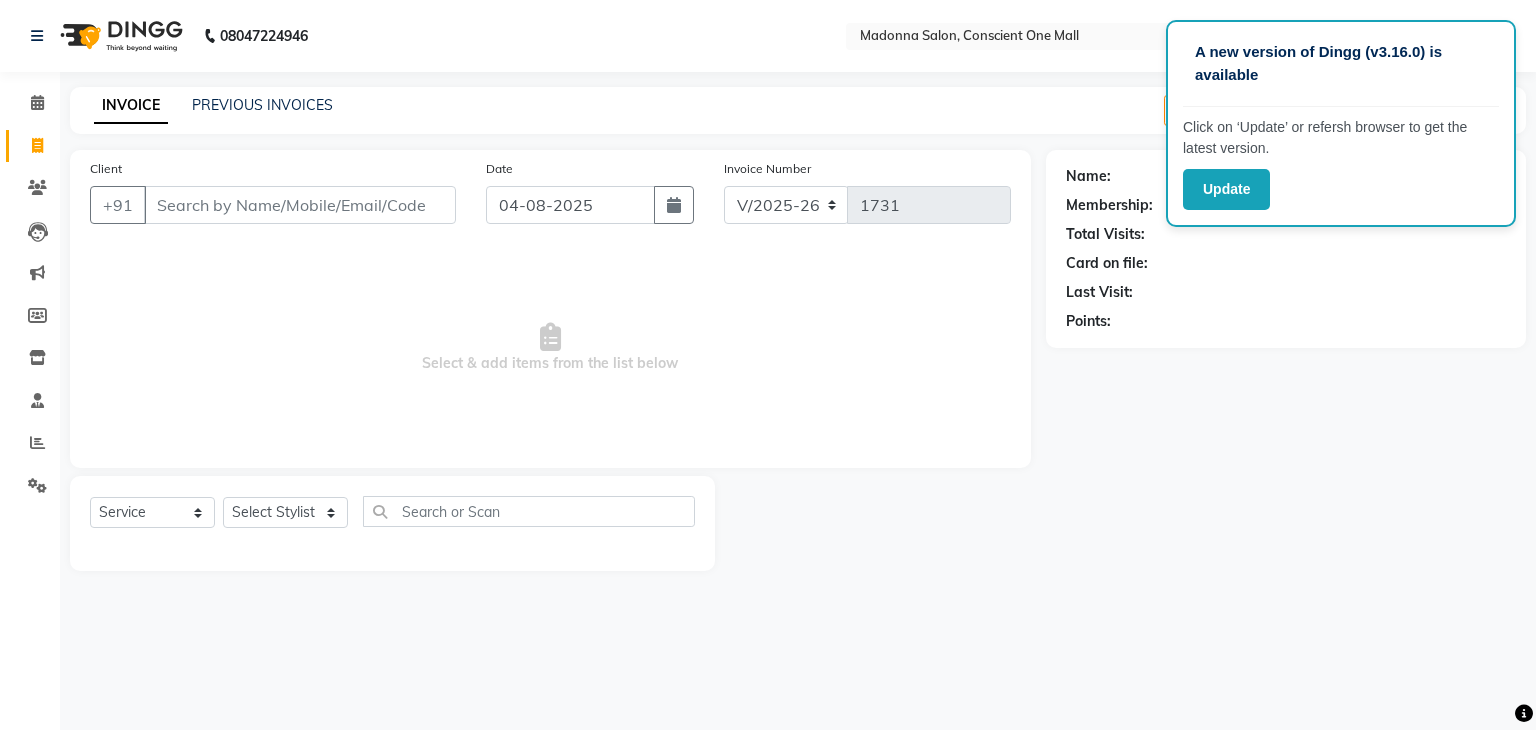 click on "Select & add items from the list below" at bounding box center (550, 348) 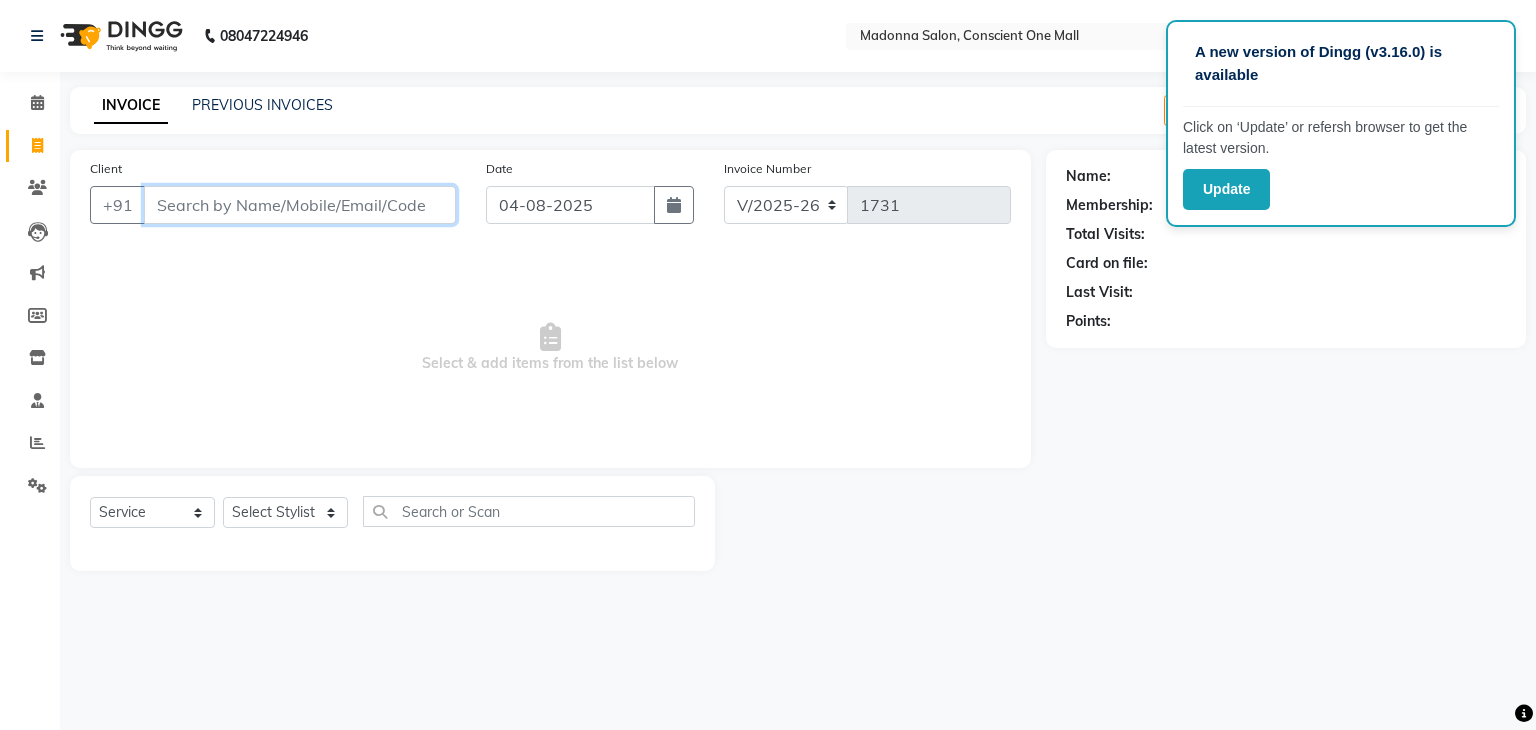 click on "Client" at bounding box center (300, 205) 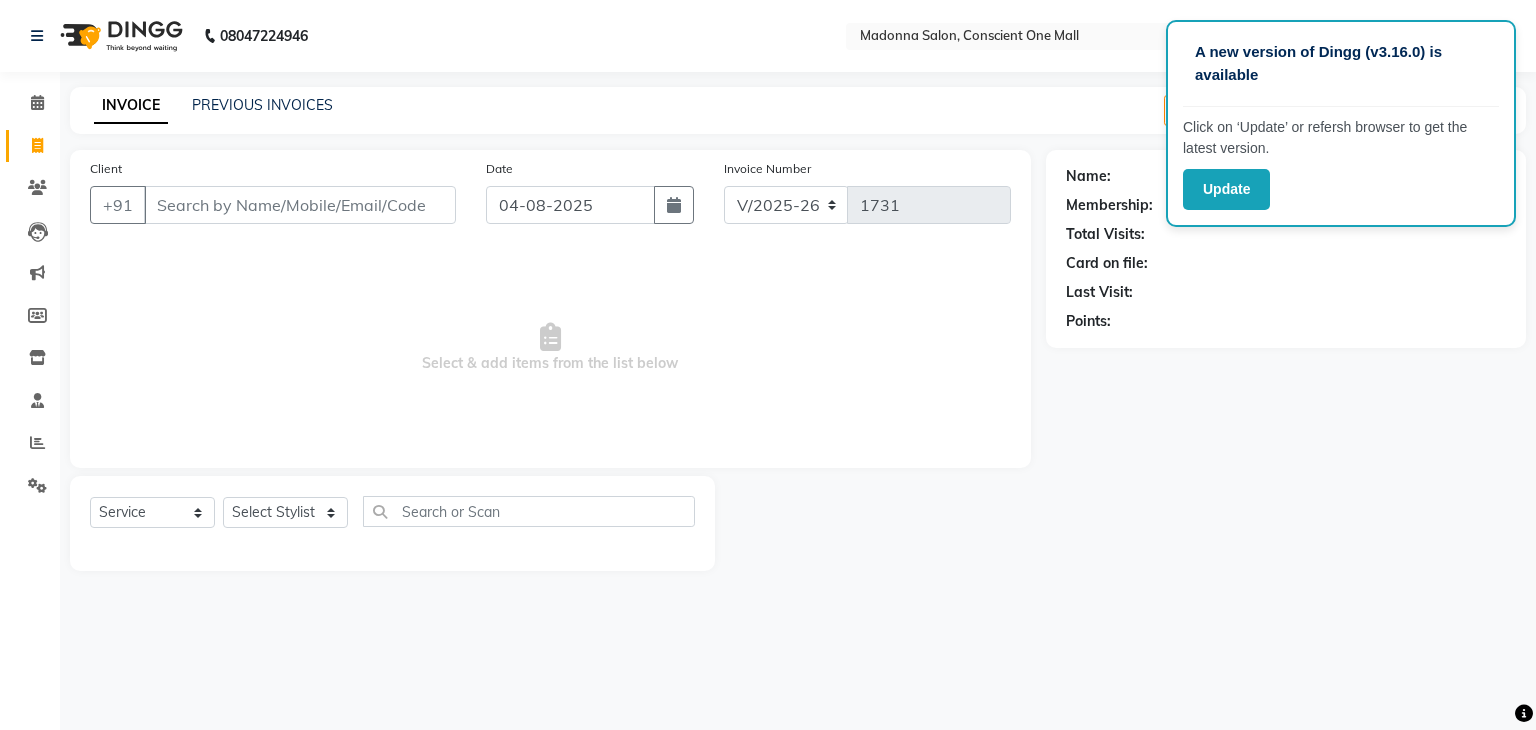 click on "Select & add items from the list below" at bounding box center [550, 348] 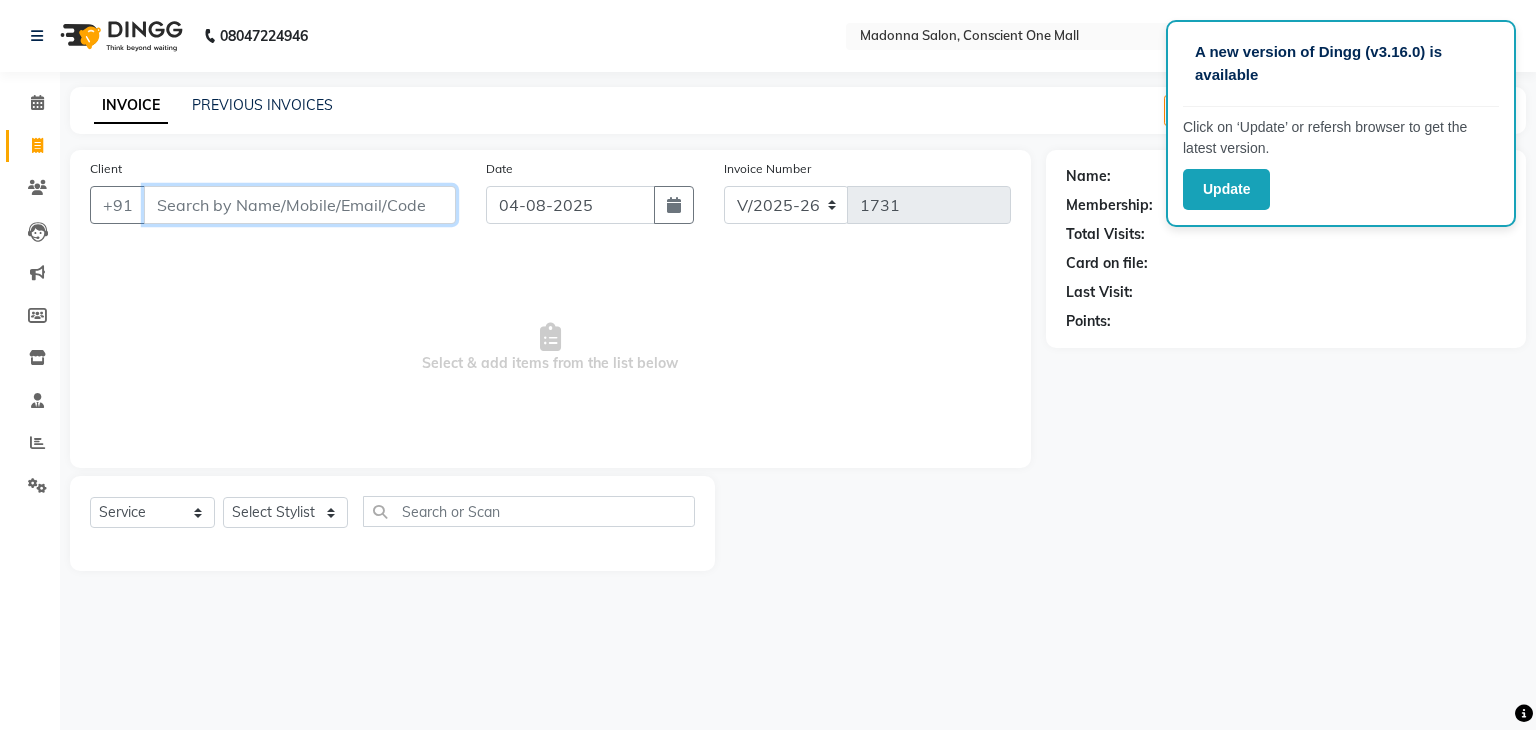click on "Client" at bounding box center (300, 205) 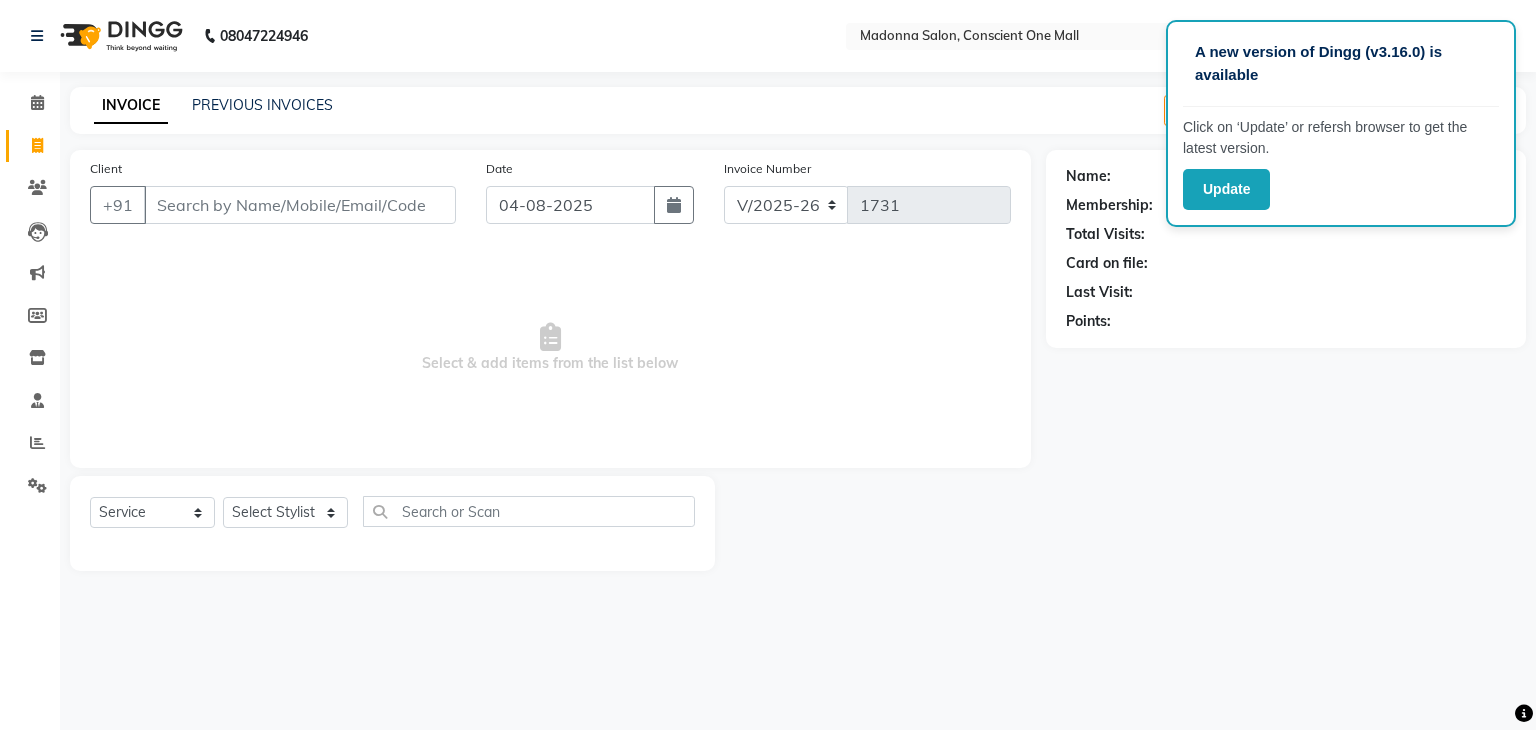 click on "Select & add items from the list below" at bounding box center [550, 348] 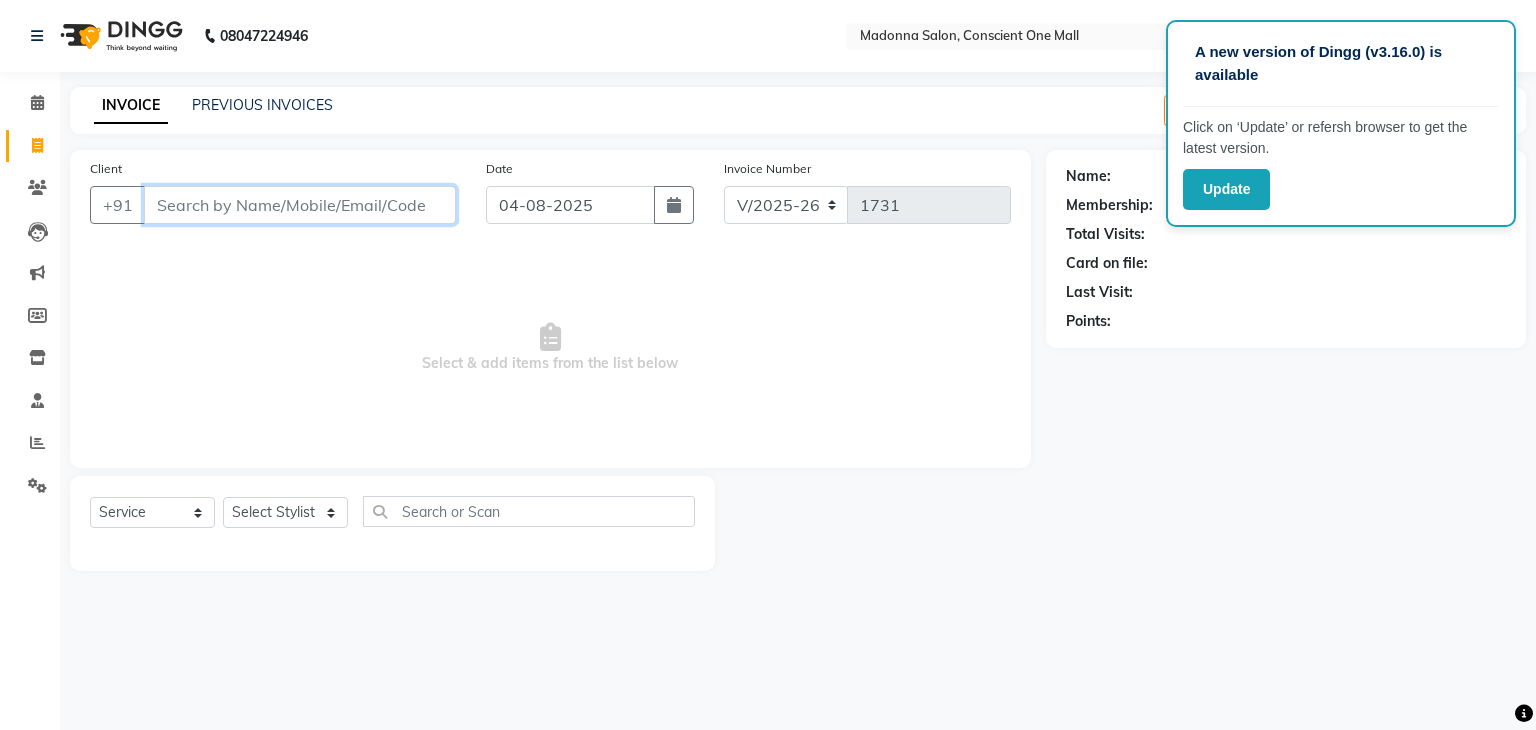 click on "Client" at bounding box center [300, 205] 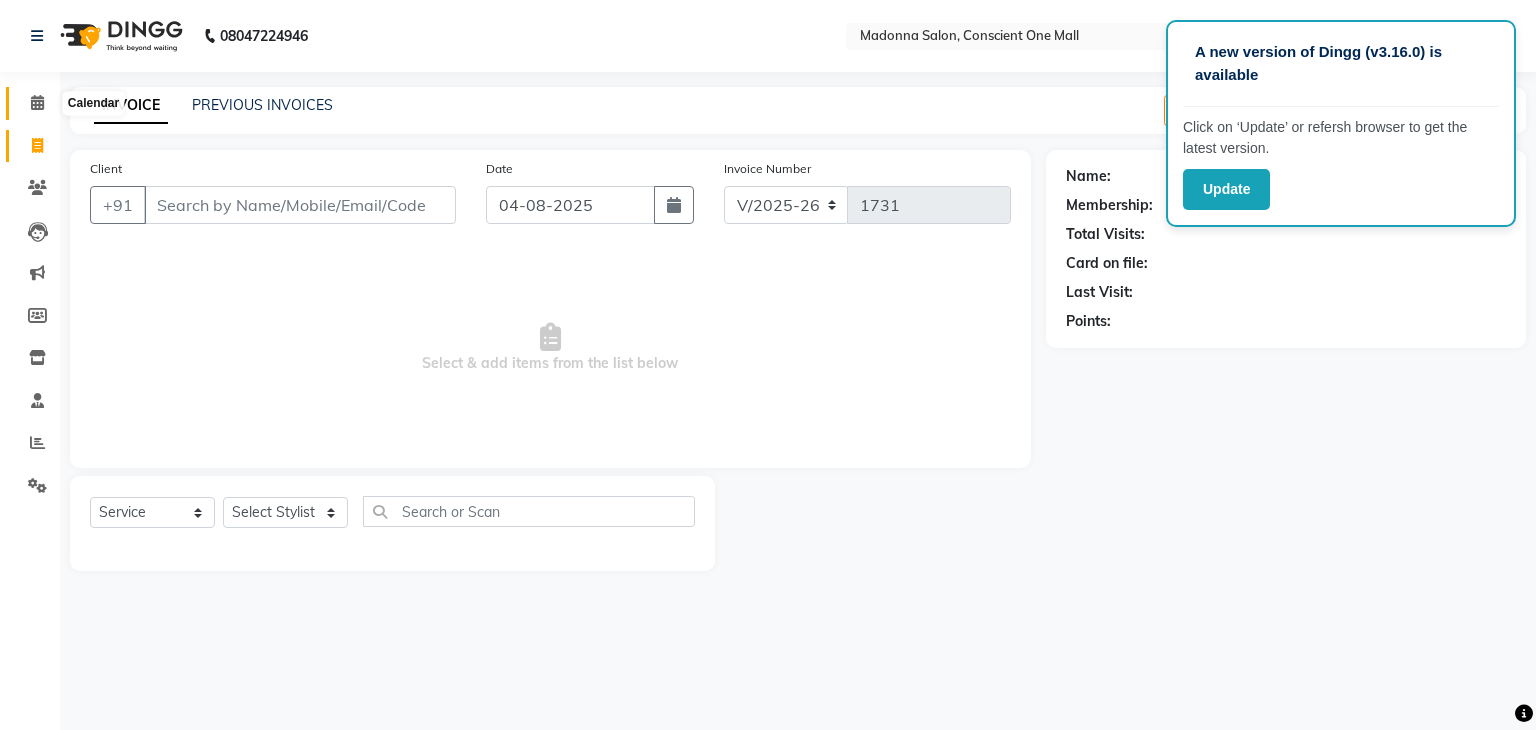 click 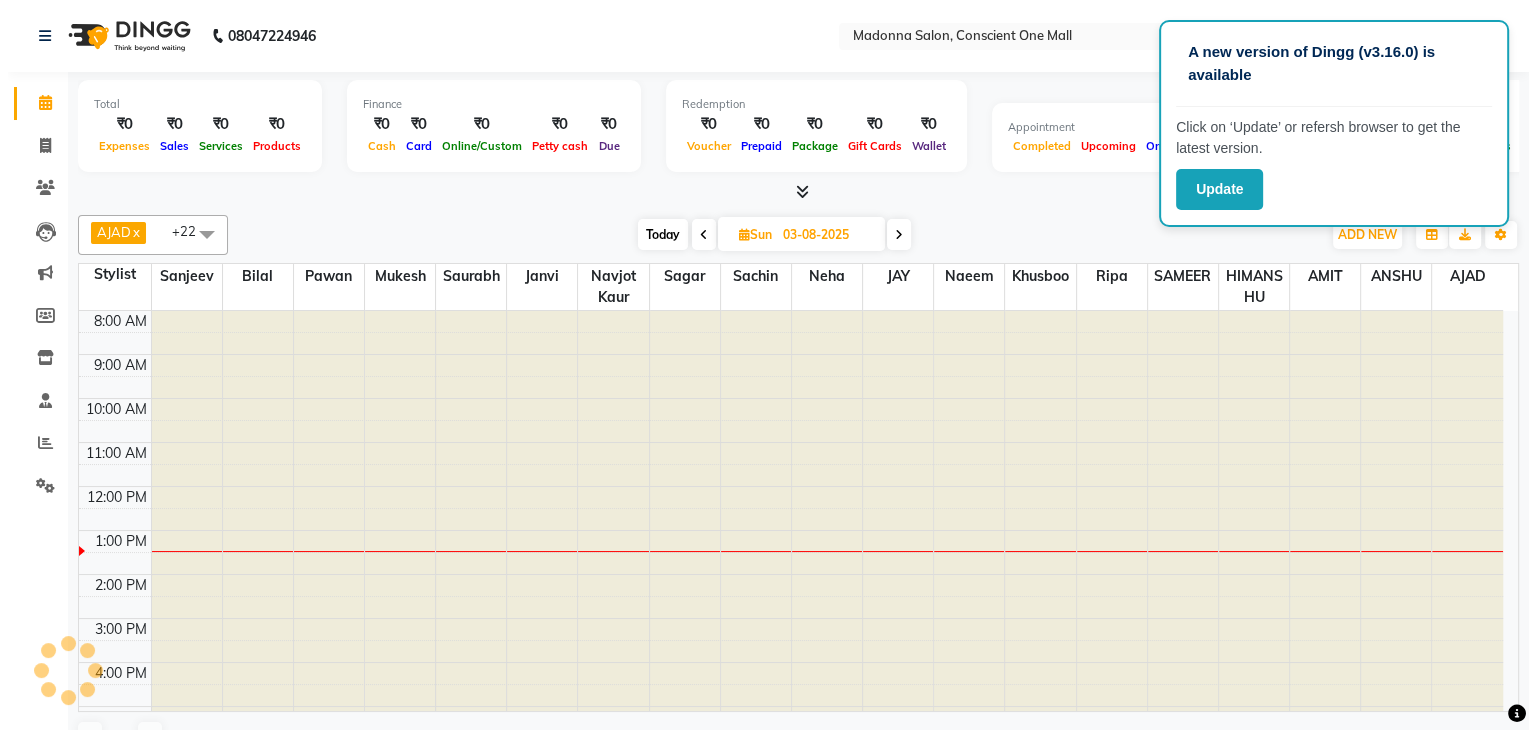 scroll, scrollTop: 0, scrollLeft: 0, axis: both 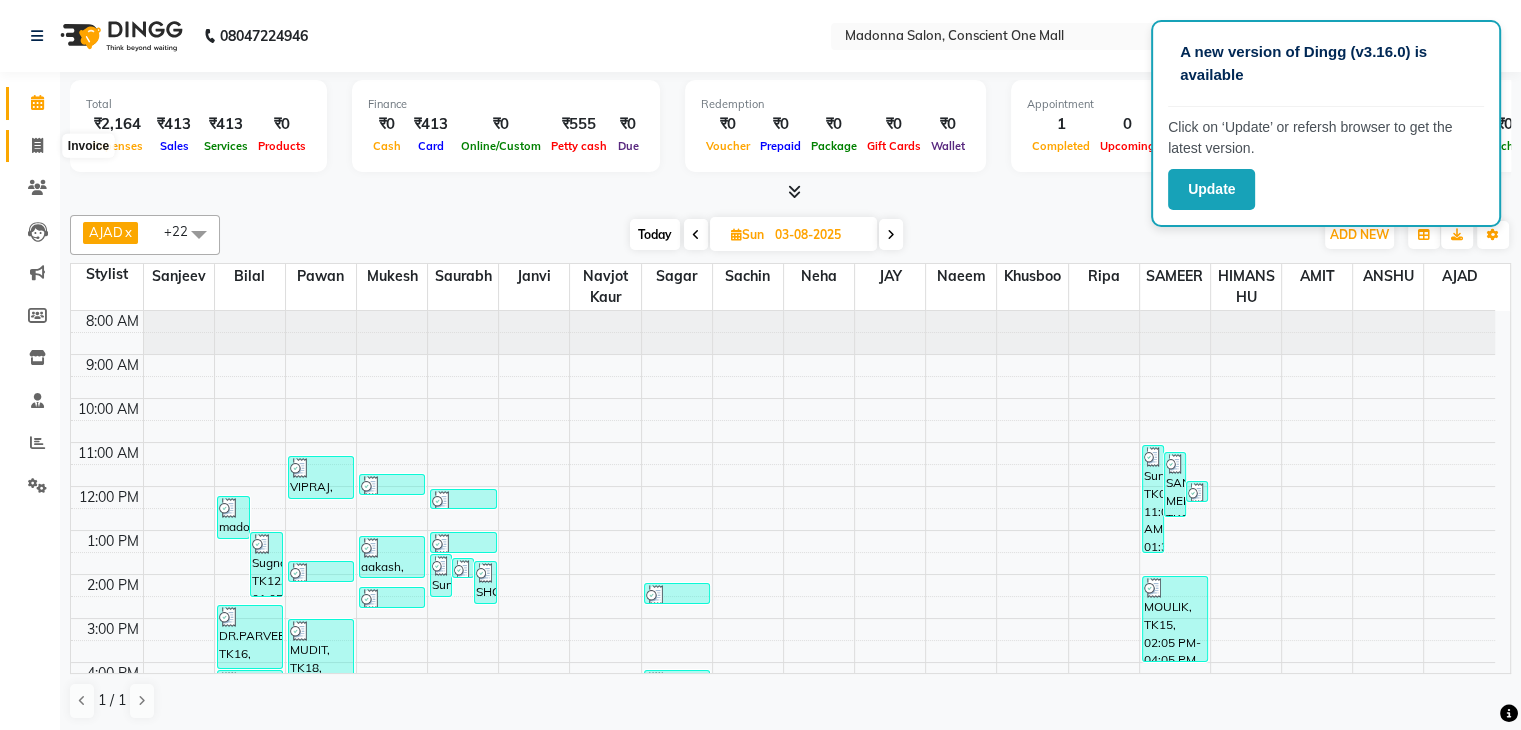 click 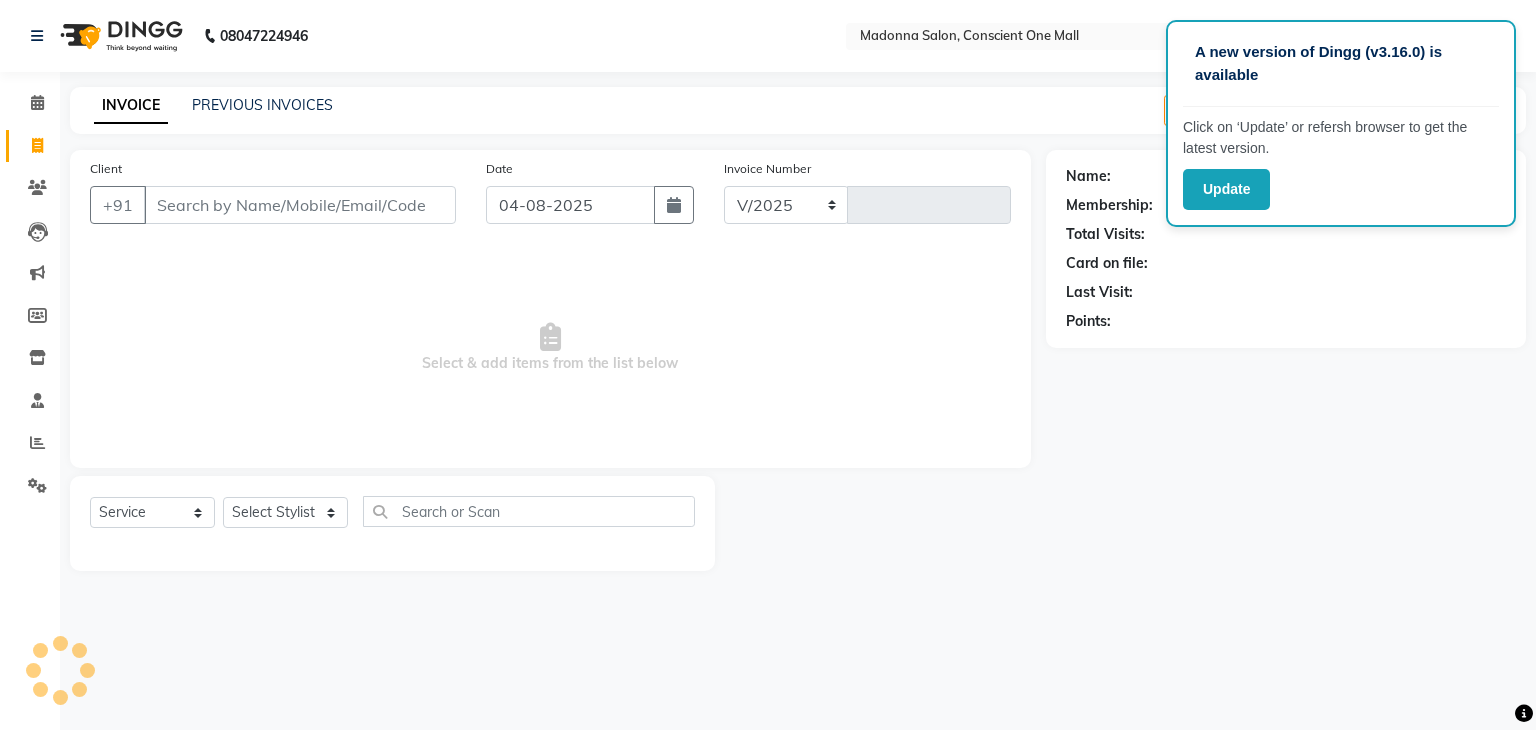 select on "7575" 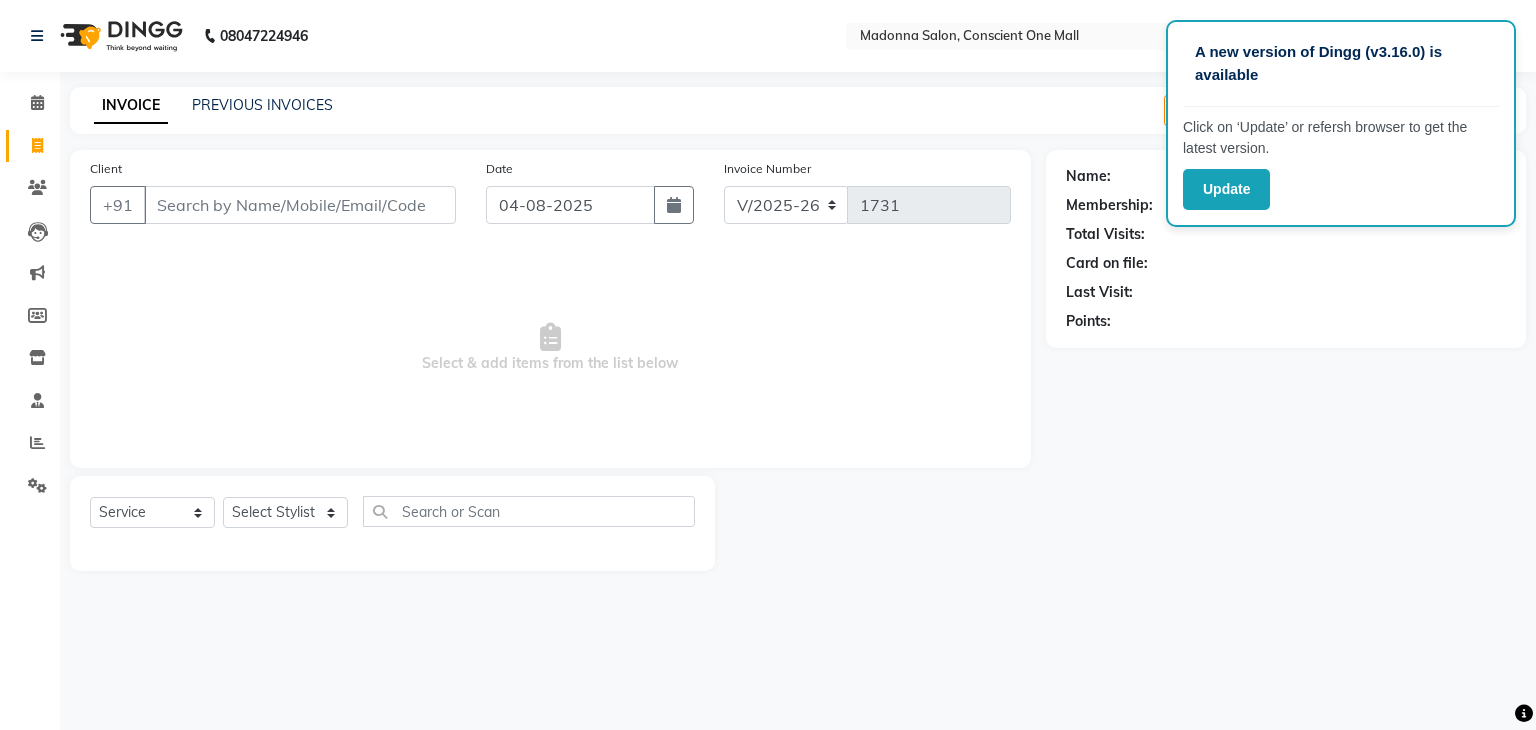 click on "Select & add items from the list below" at bounding box center (550, 348) 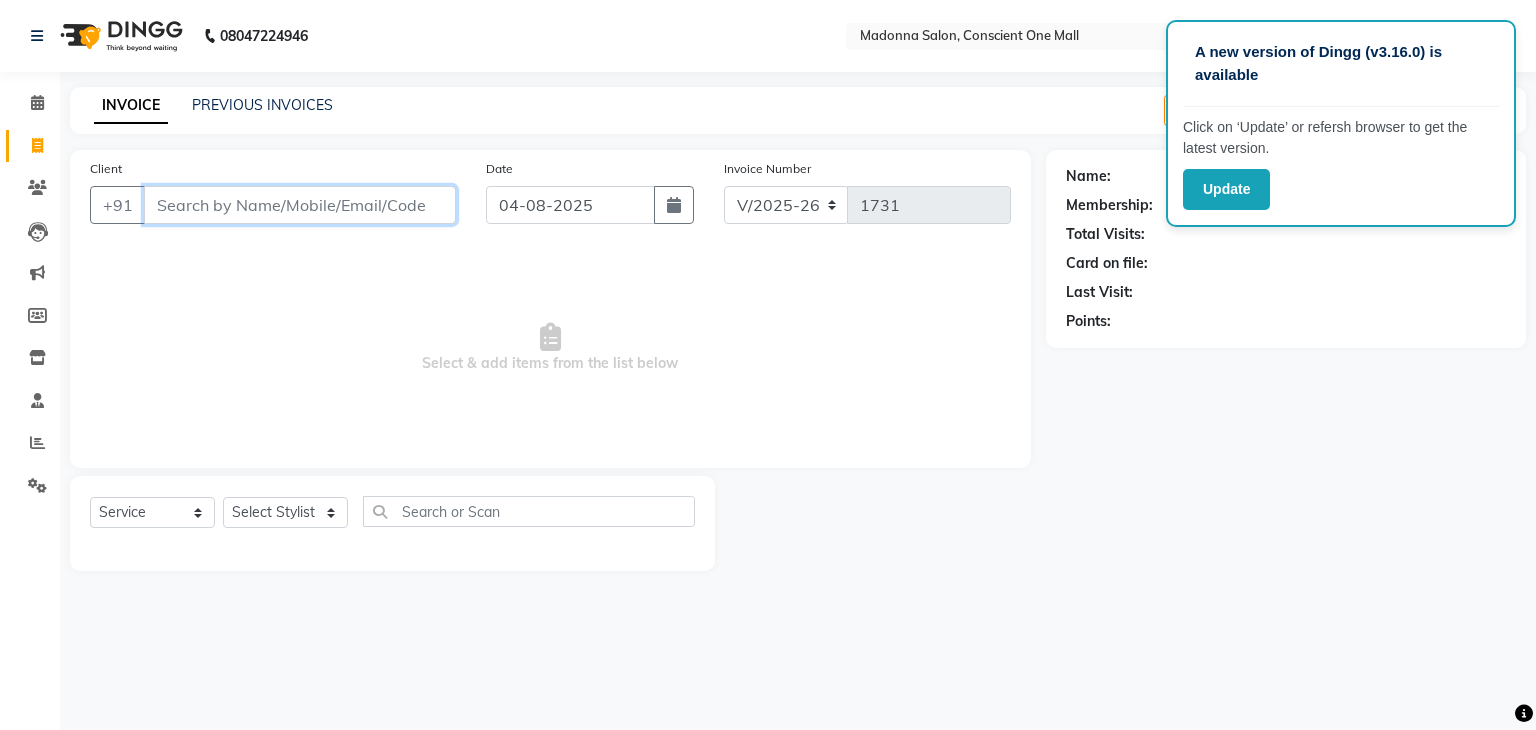 click on "Client" at bounding box center (300, 205) 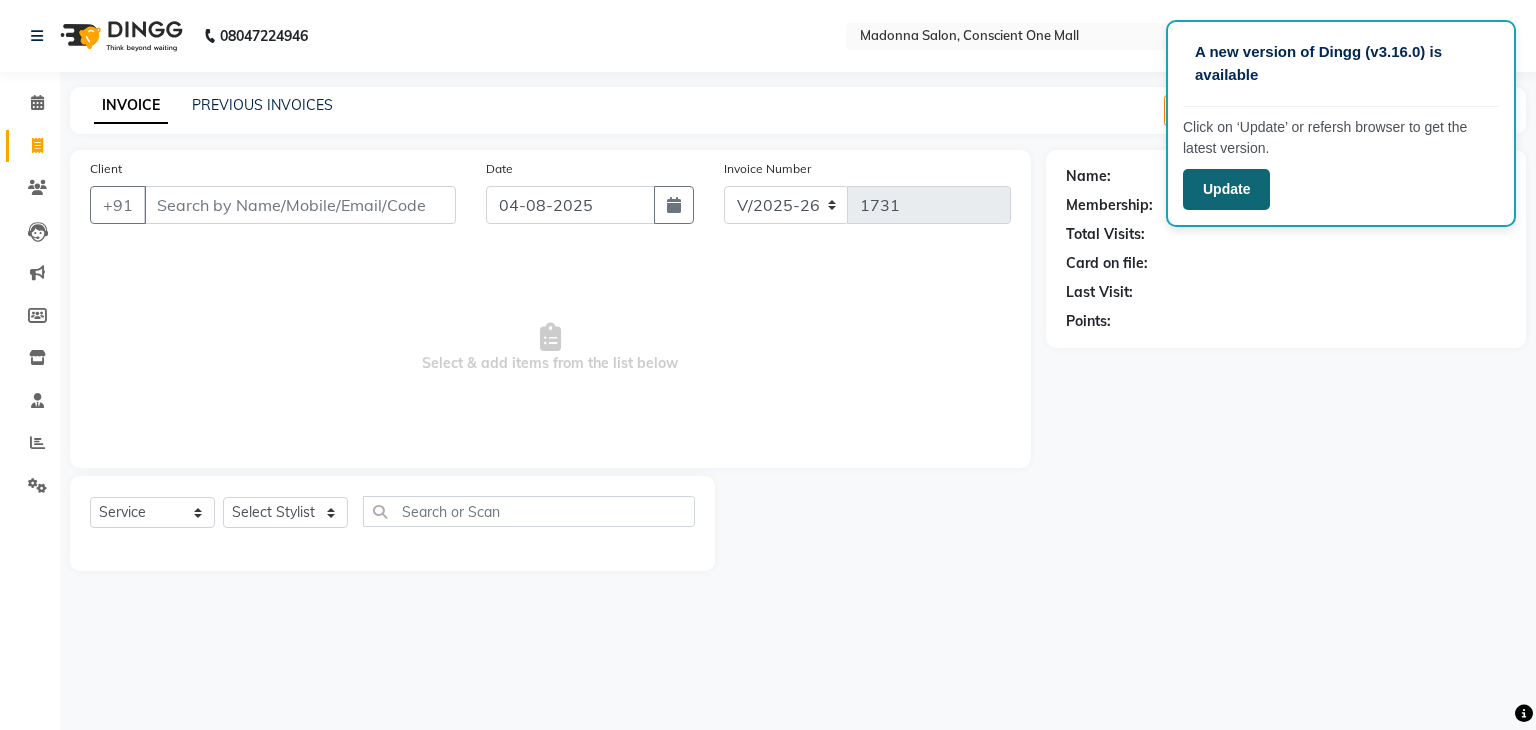 click on "Update" 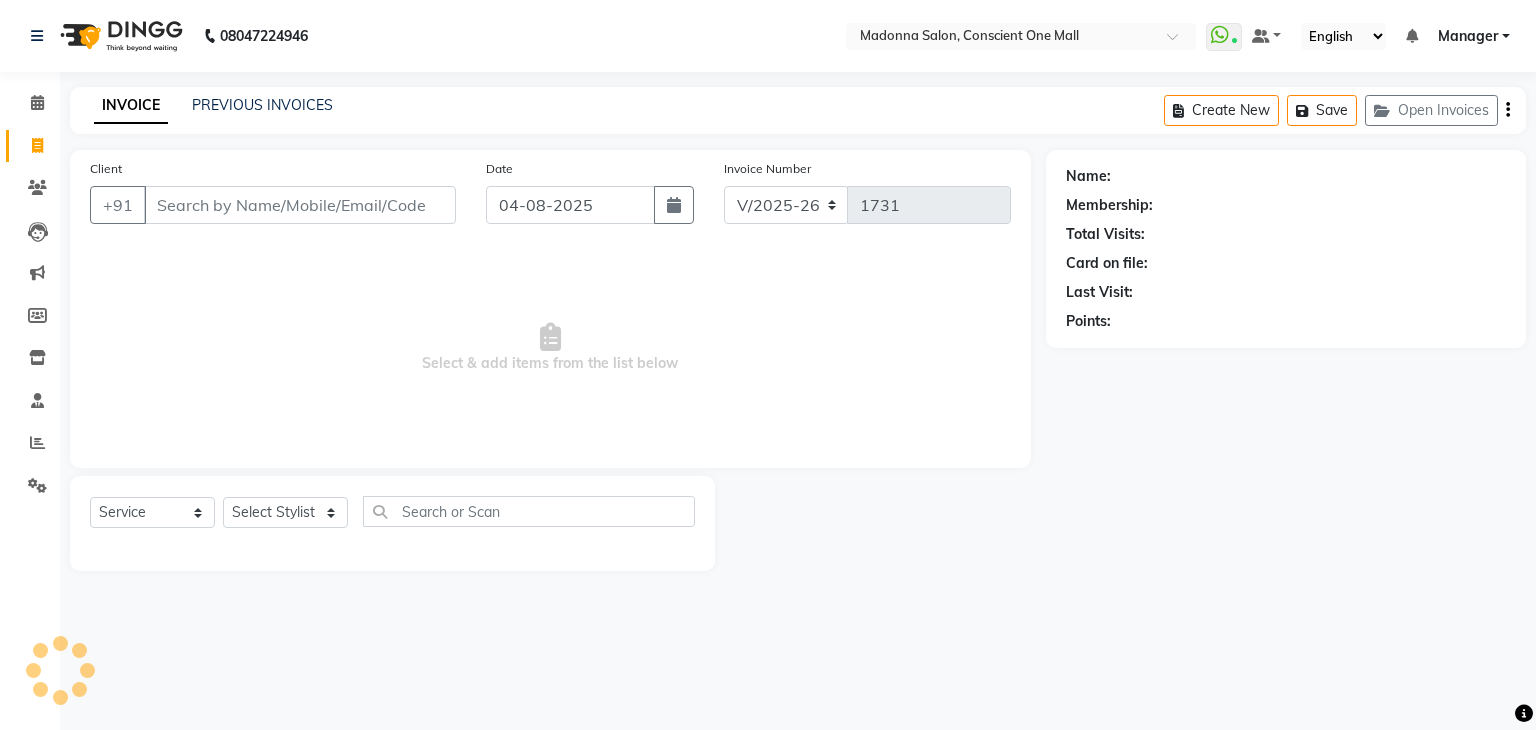 select on "7575" 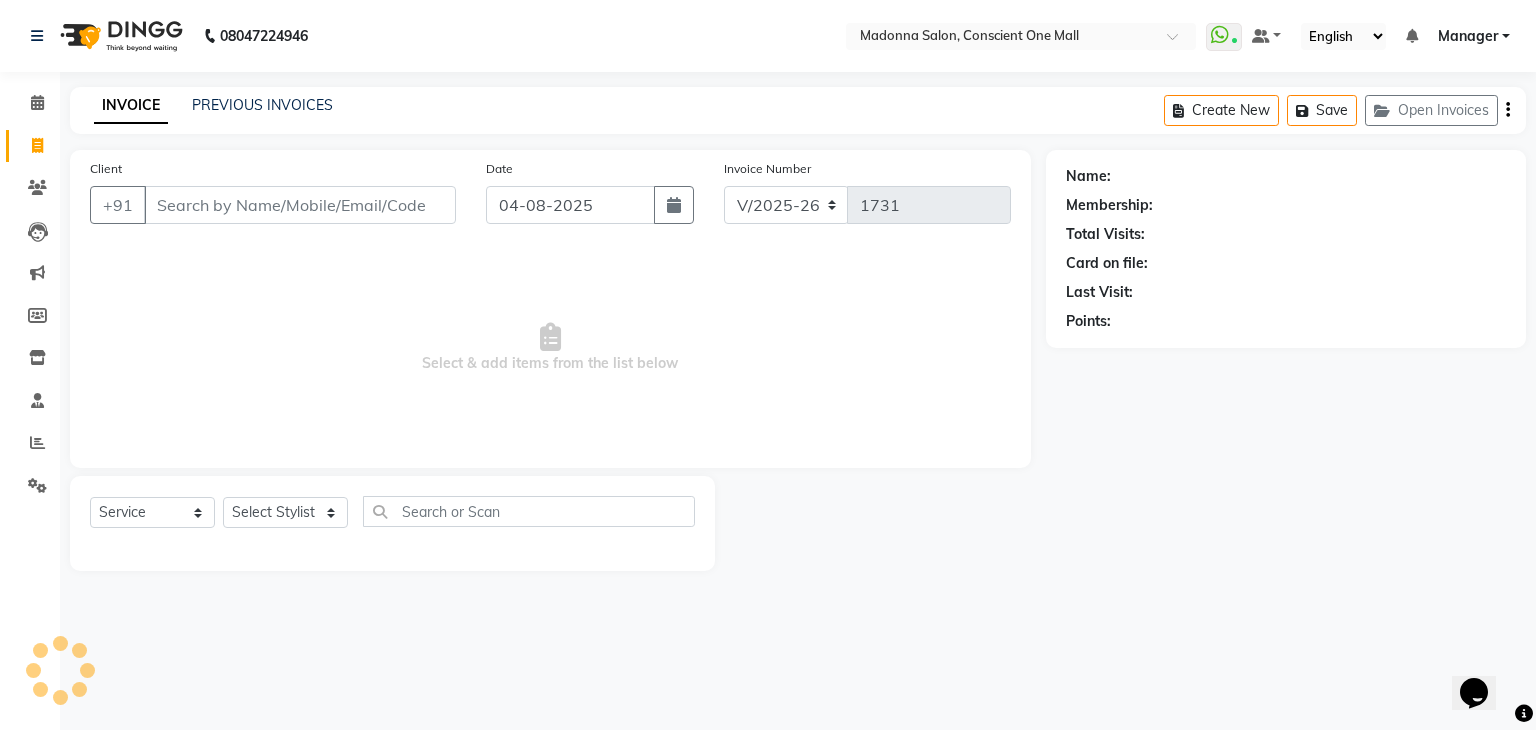 scroll, scrollTop: 0, scrollLeft: 0, axis: both 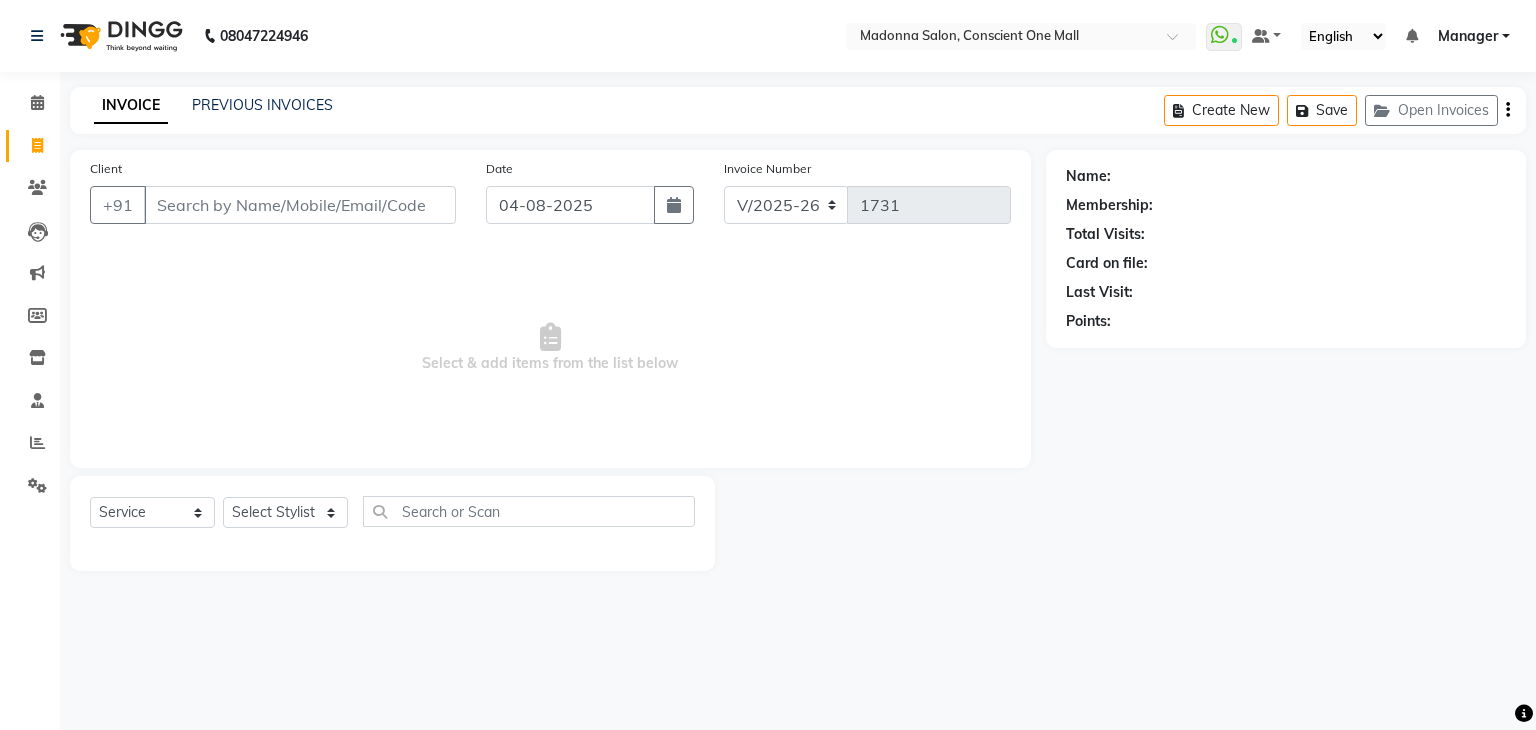 click on "Client" at bounding box center [300, 205] 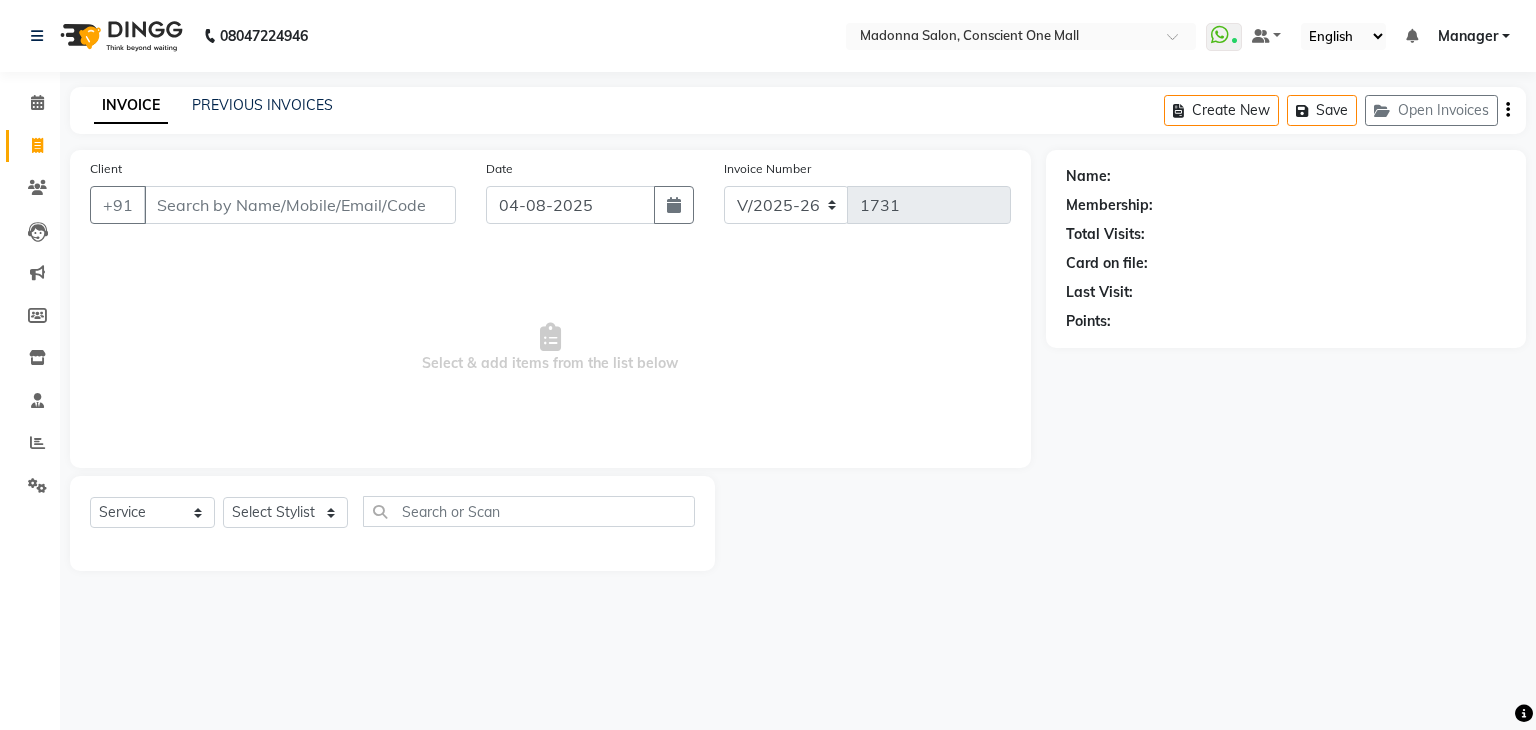 click on "Select & add items from the list below" at bounding box center [550, 348] 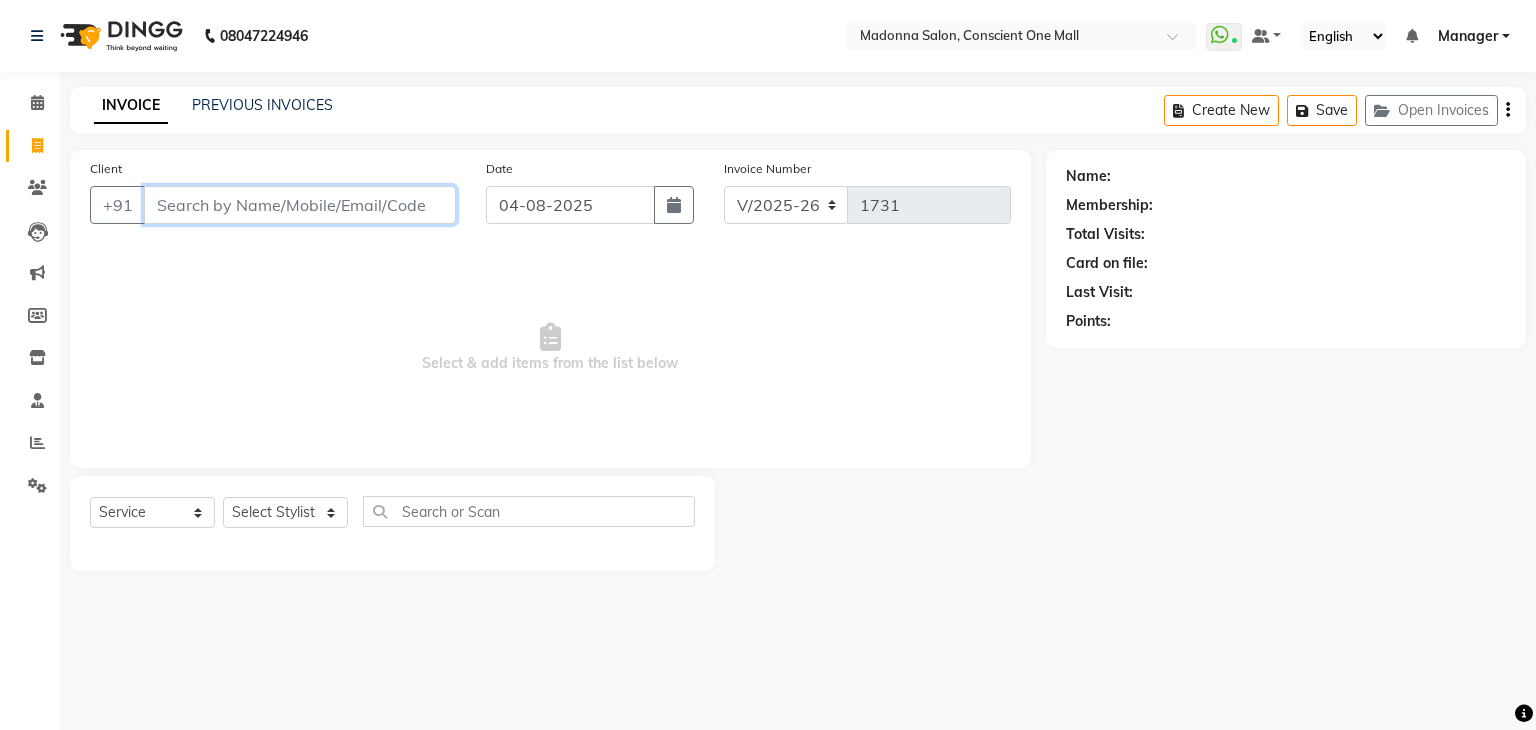 click on "Client" at bounding box center (300, 205) 